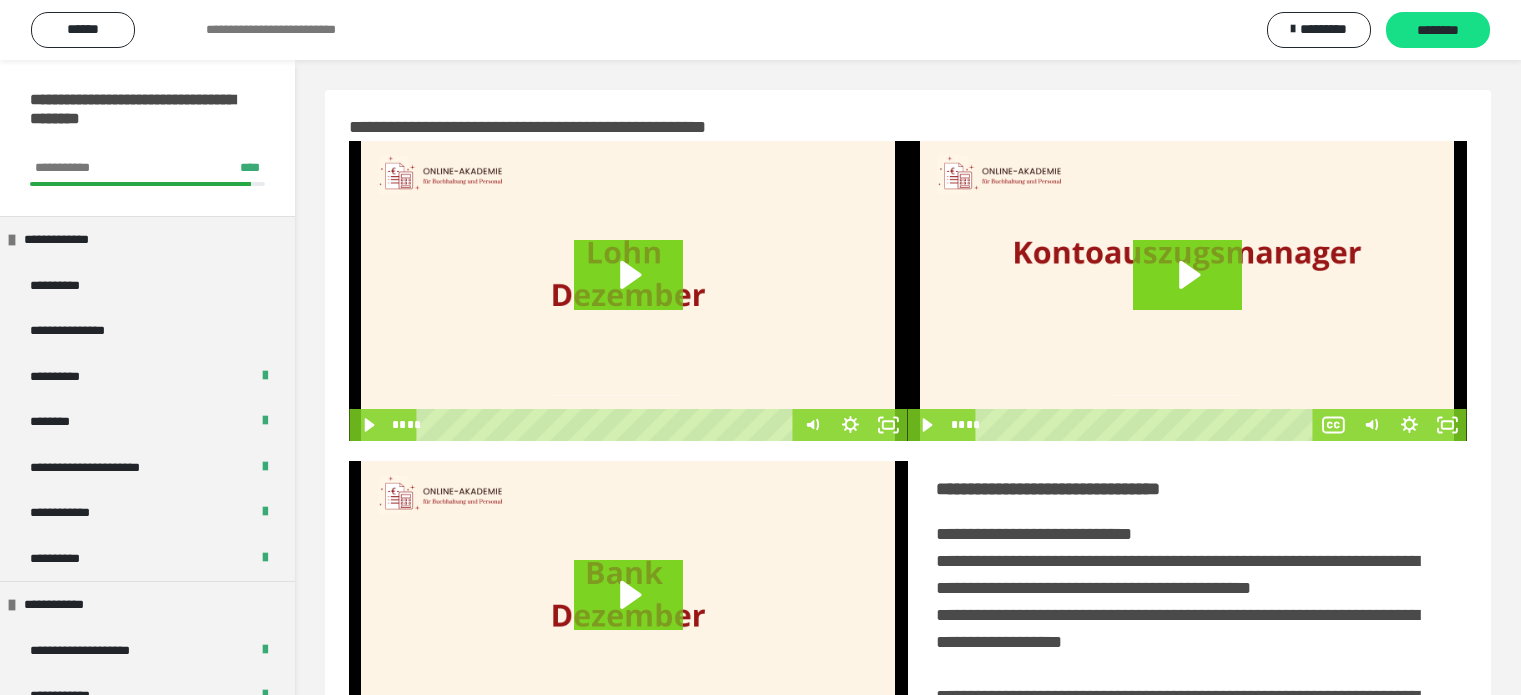 scroll, scrollTop: 60, scrollLeft: 0, axis: vertical 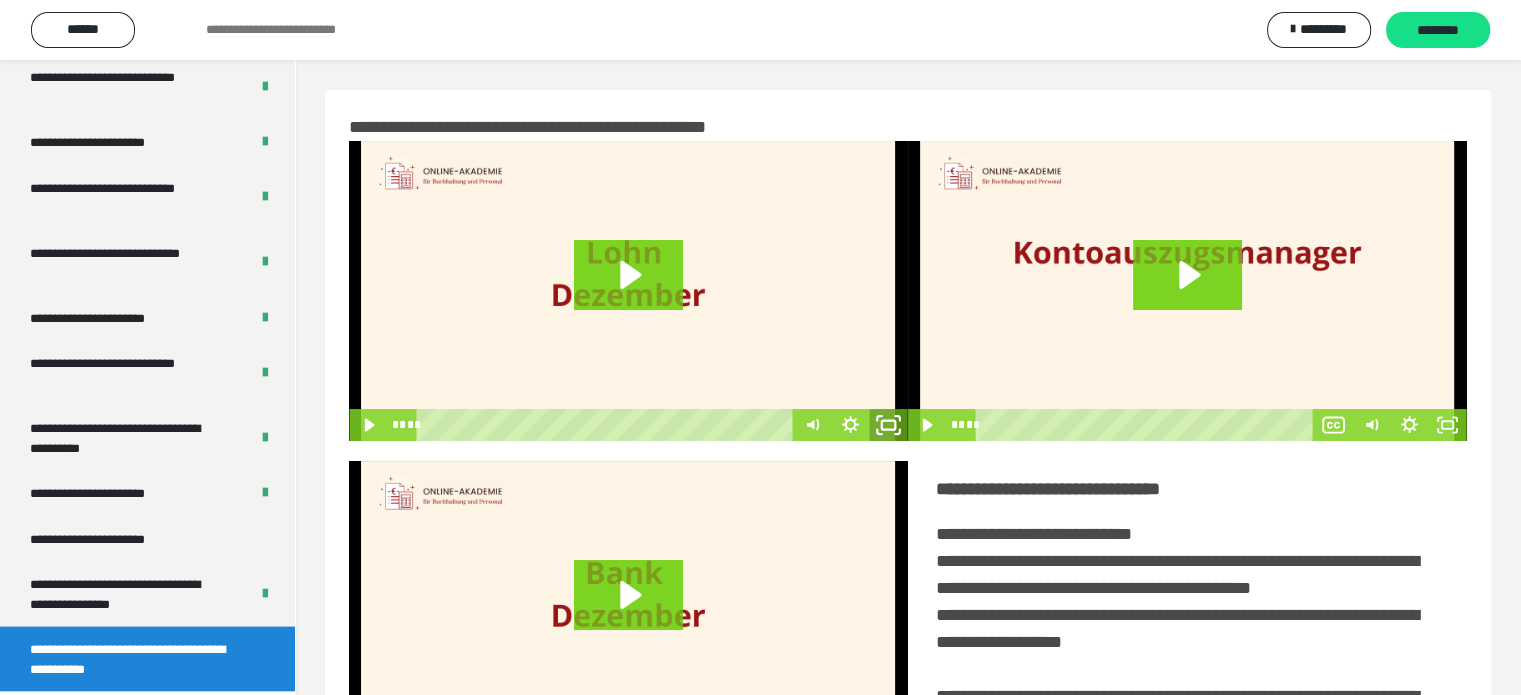 click 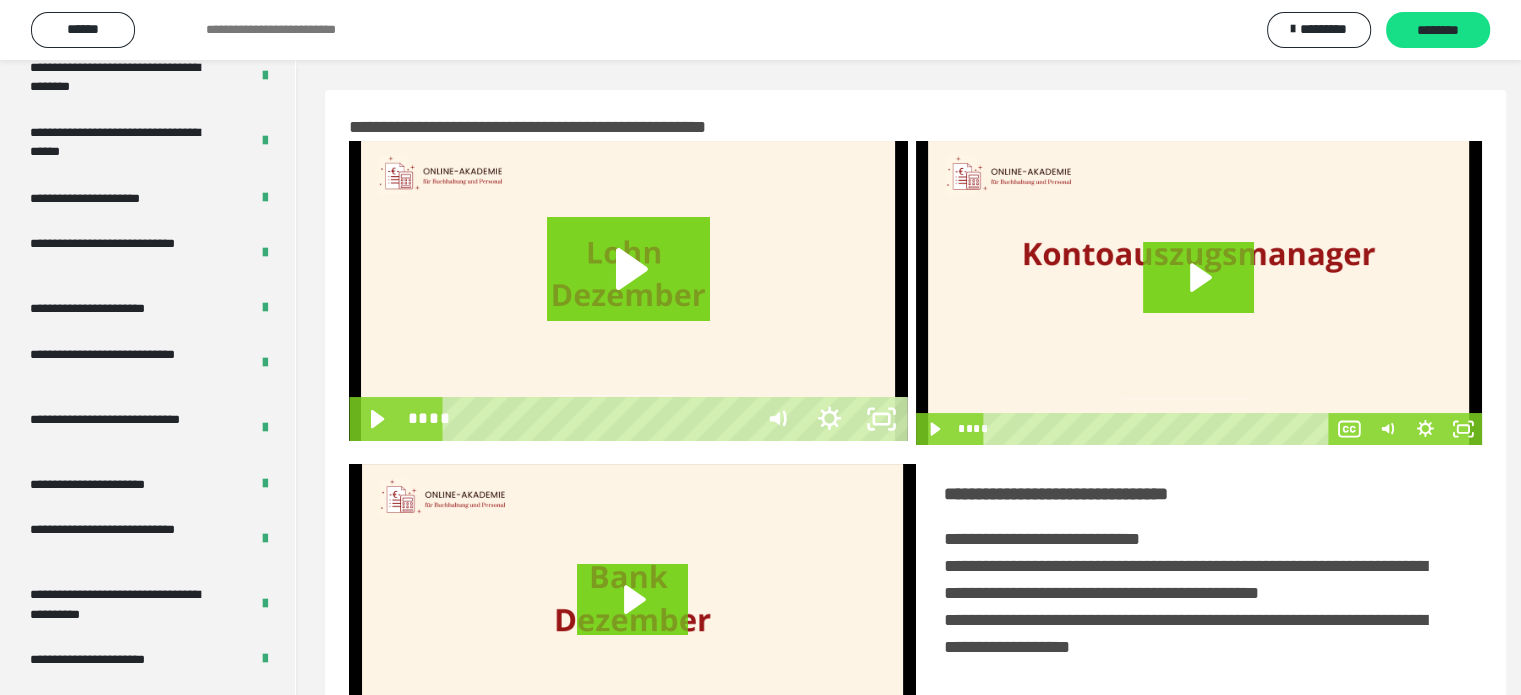 scroll, scrollTop: 3693, scrollLeft: 0, axis: vertical 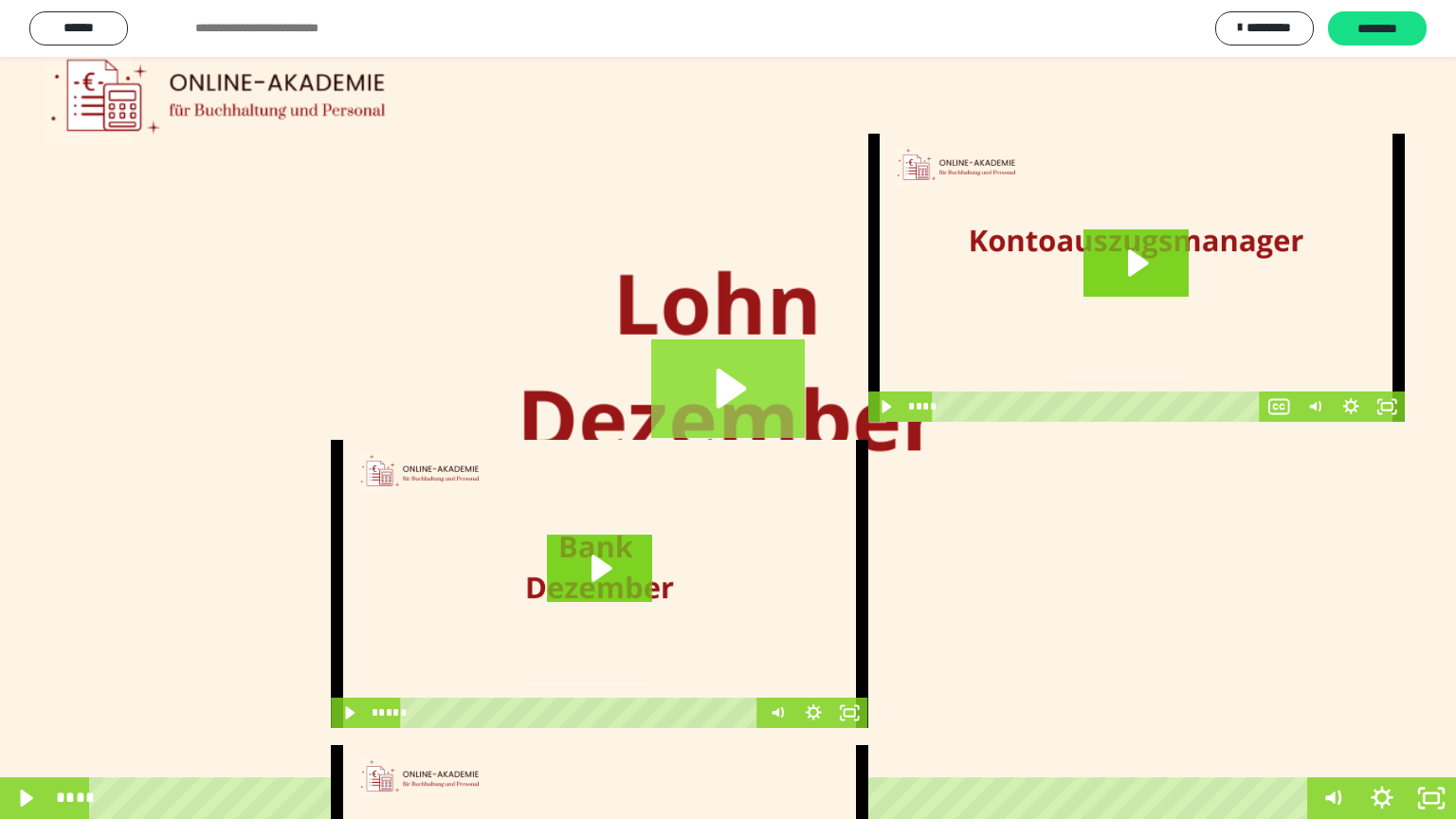 click 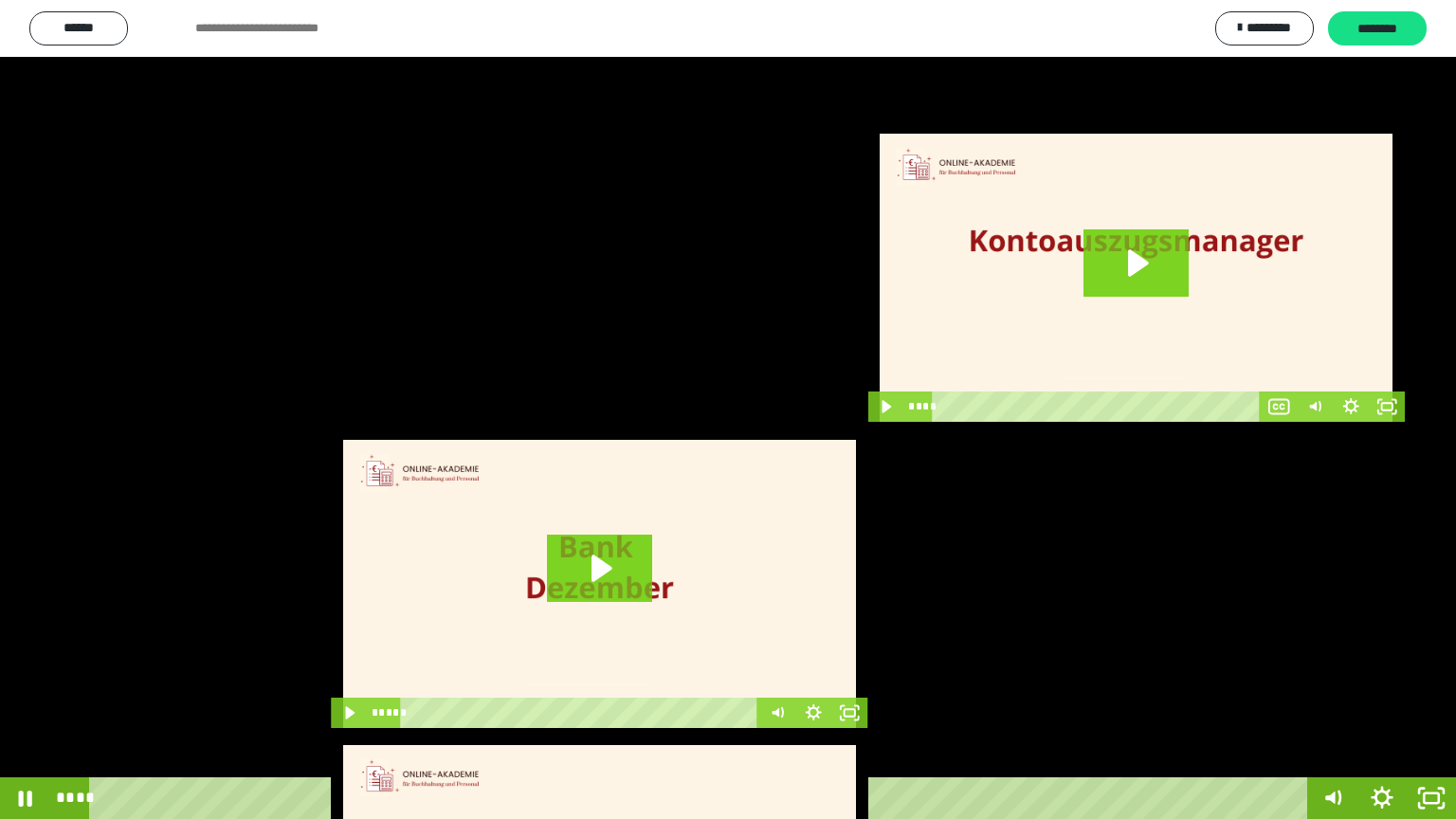 click at bounding box center [728, 410] 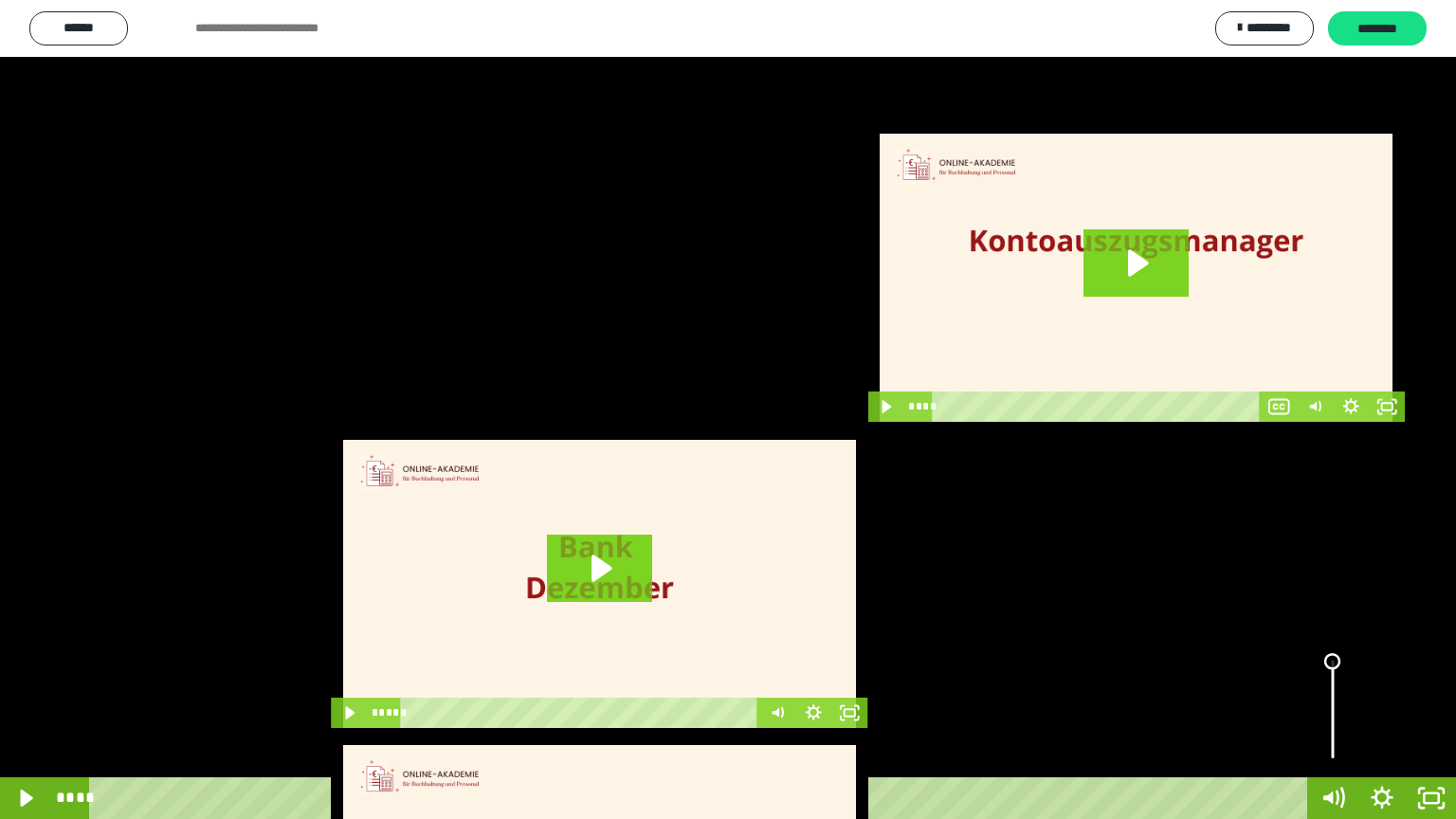 drag, startPoint x: 1335, startPoint y: 705, endPoint x: 1331, endPoint y: 654, distance: 51.156622 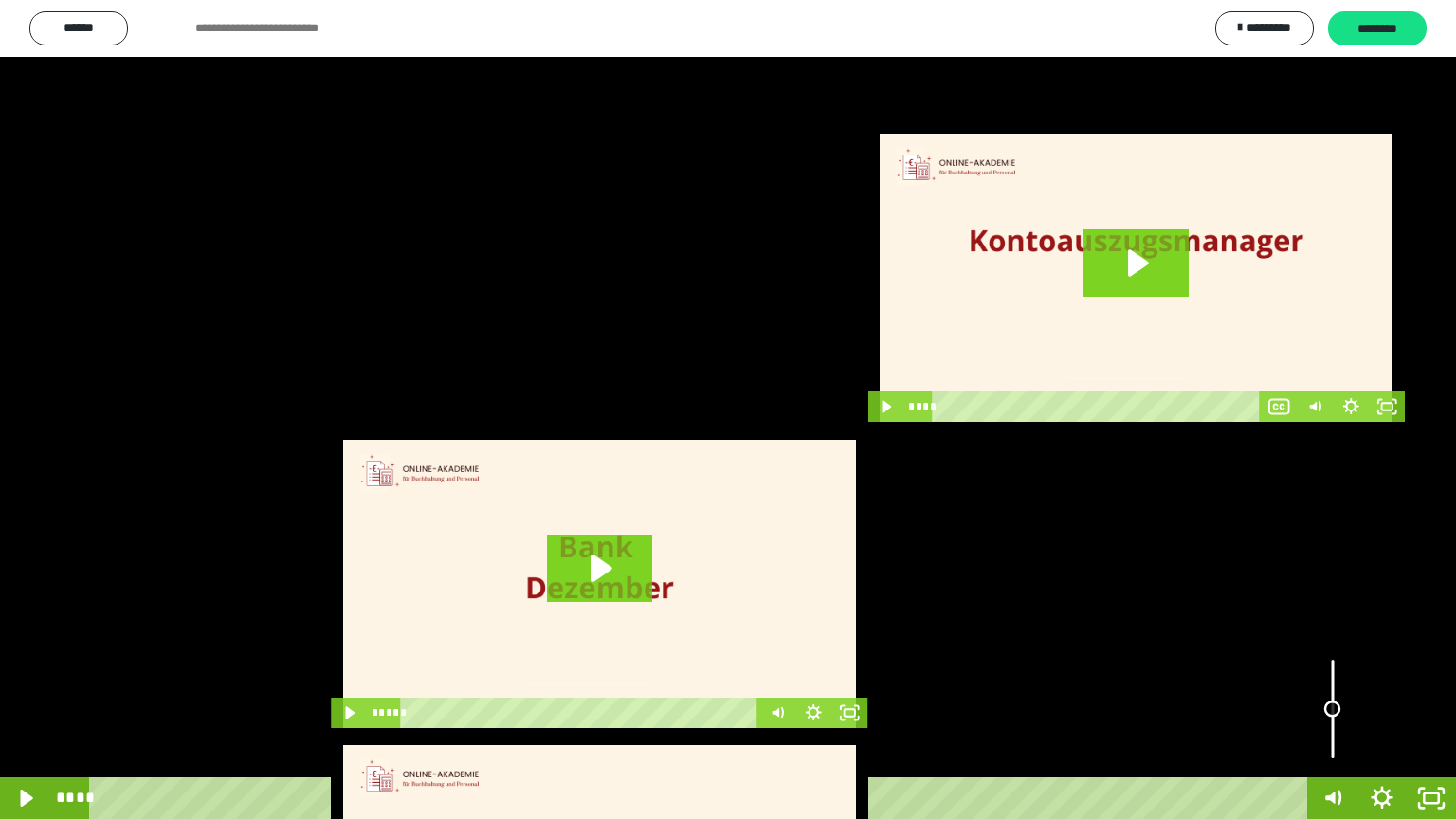 click at bounding box center [1333, 709] 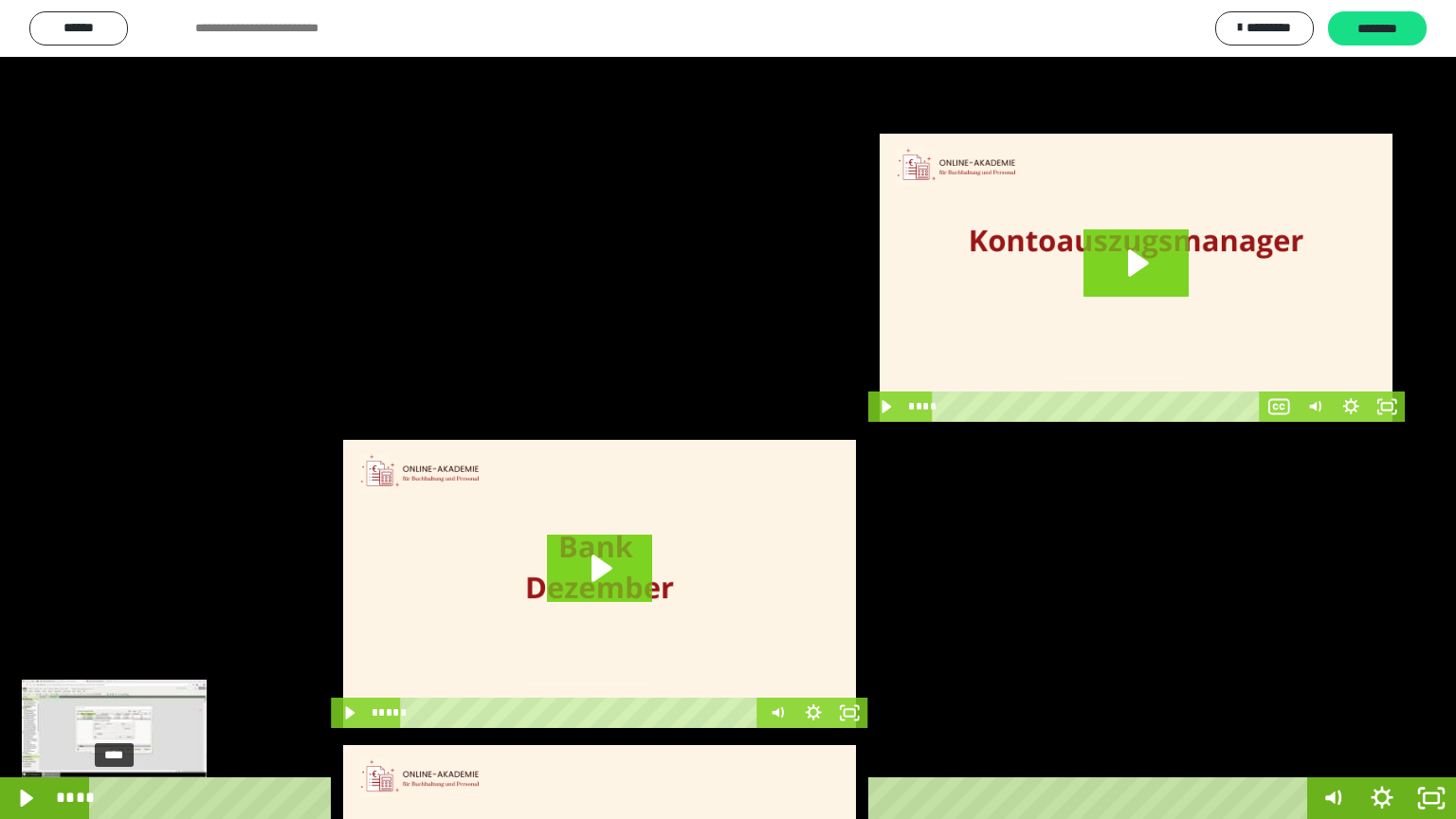 click on "****" at bounding box center (701, 798) 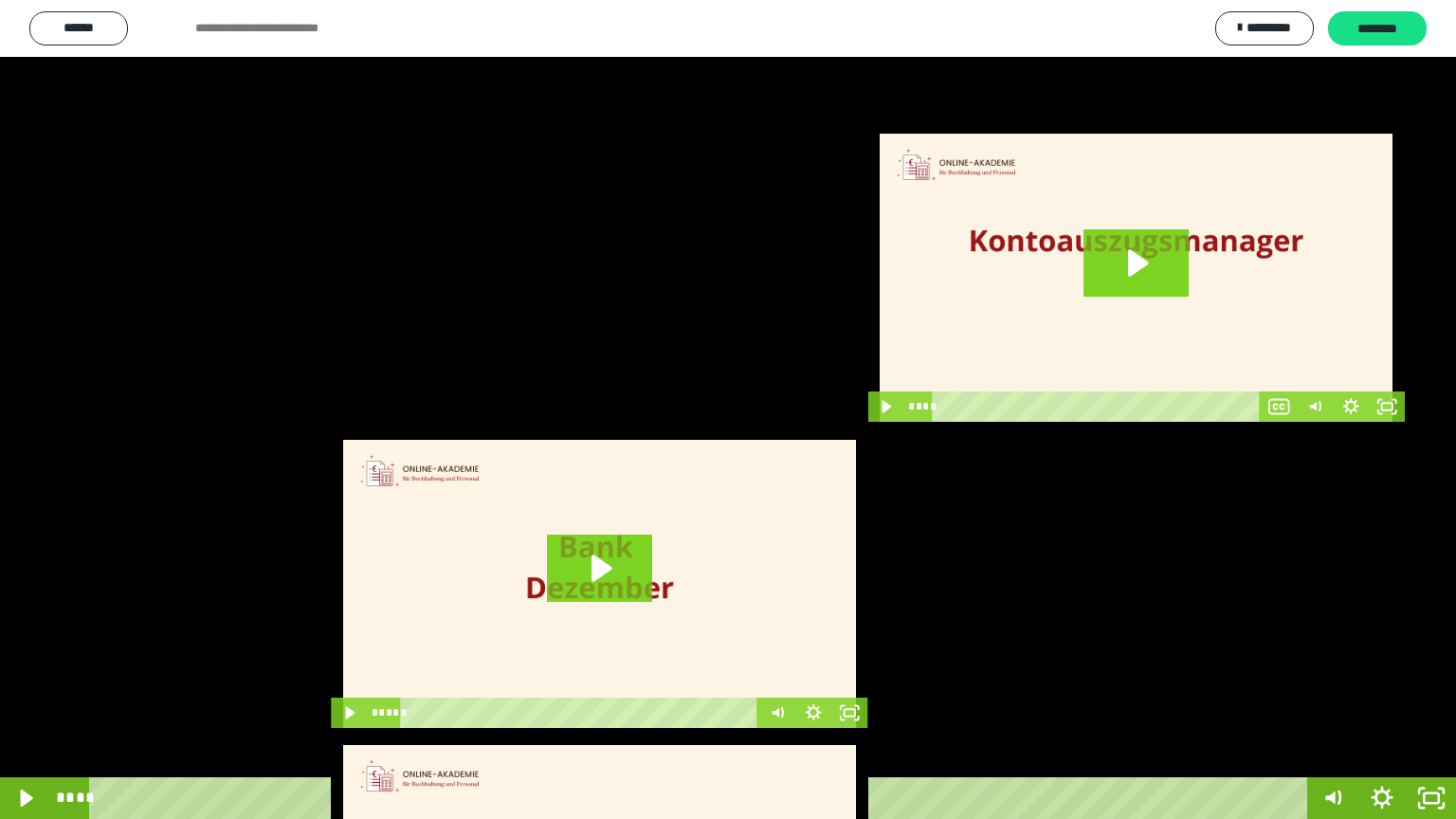 click at bounding box center (728, 410) 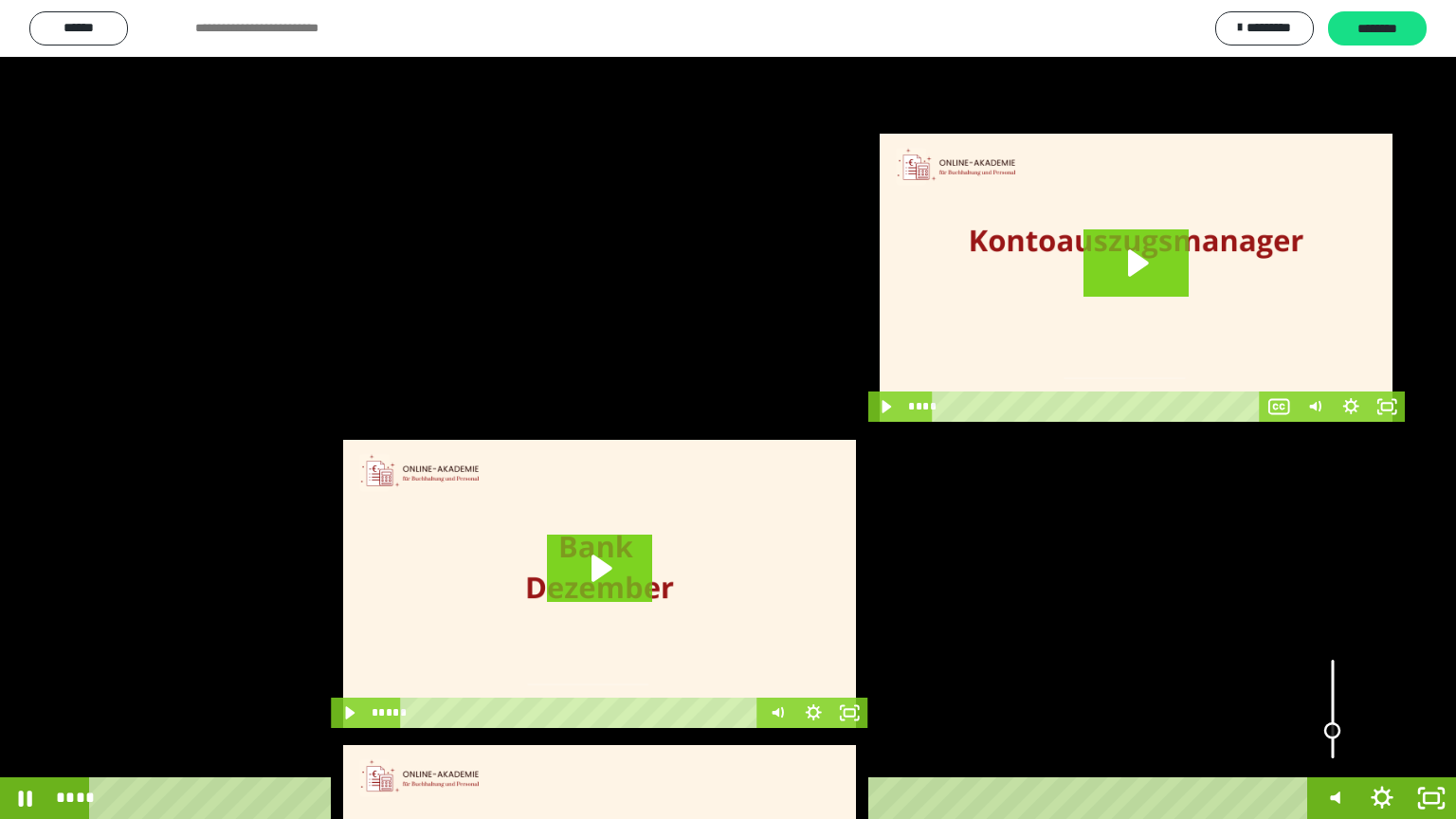 click at bounding box center (1333, 709) 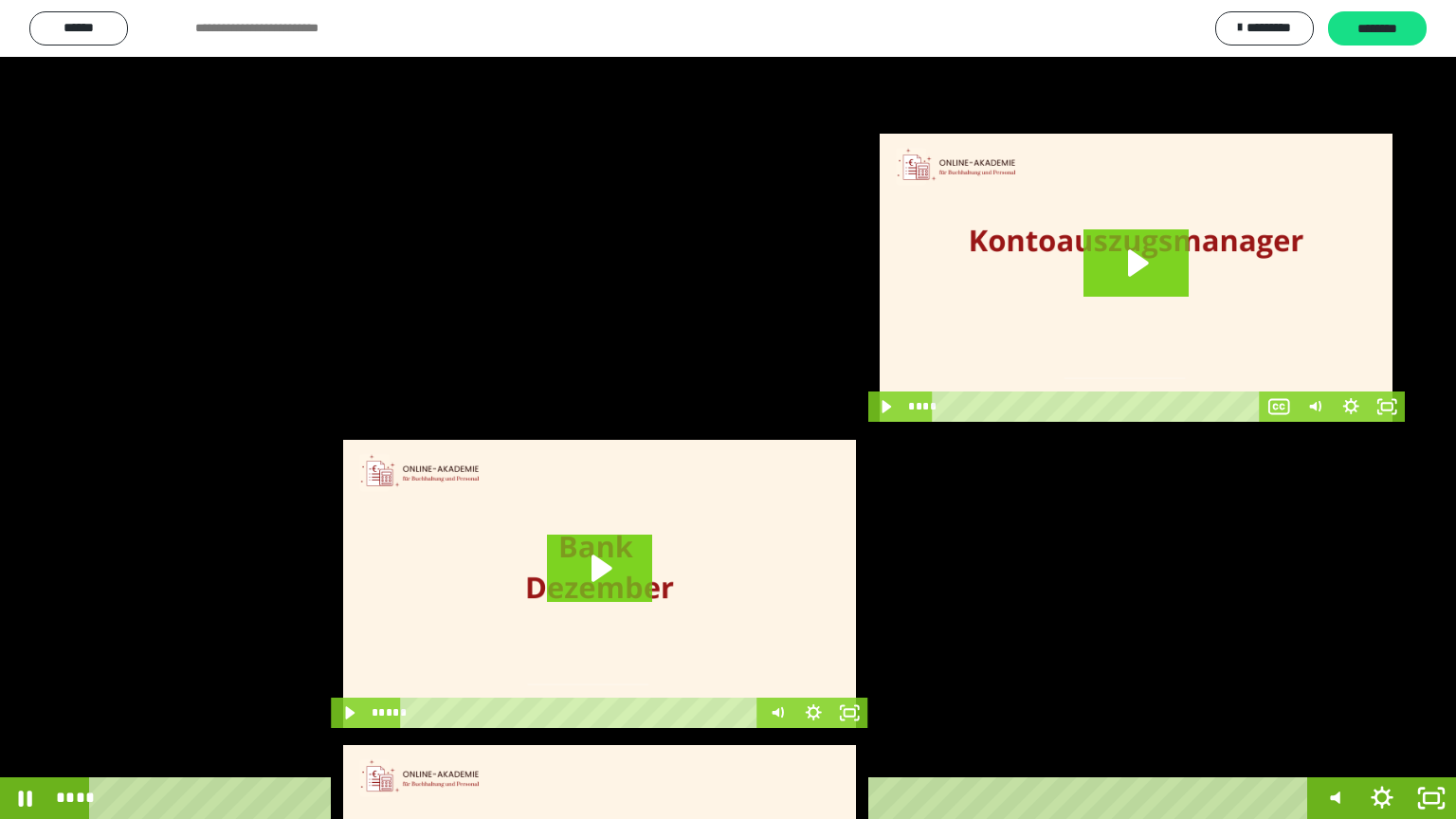 click at bounding box center (728, 410) 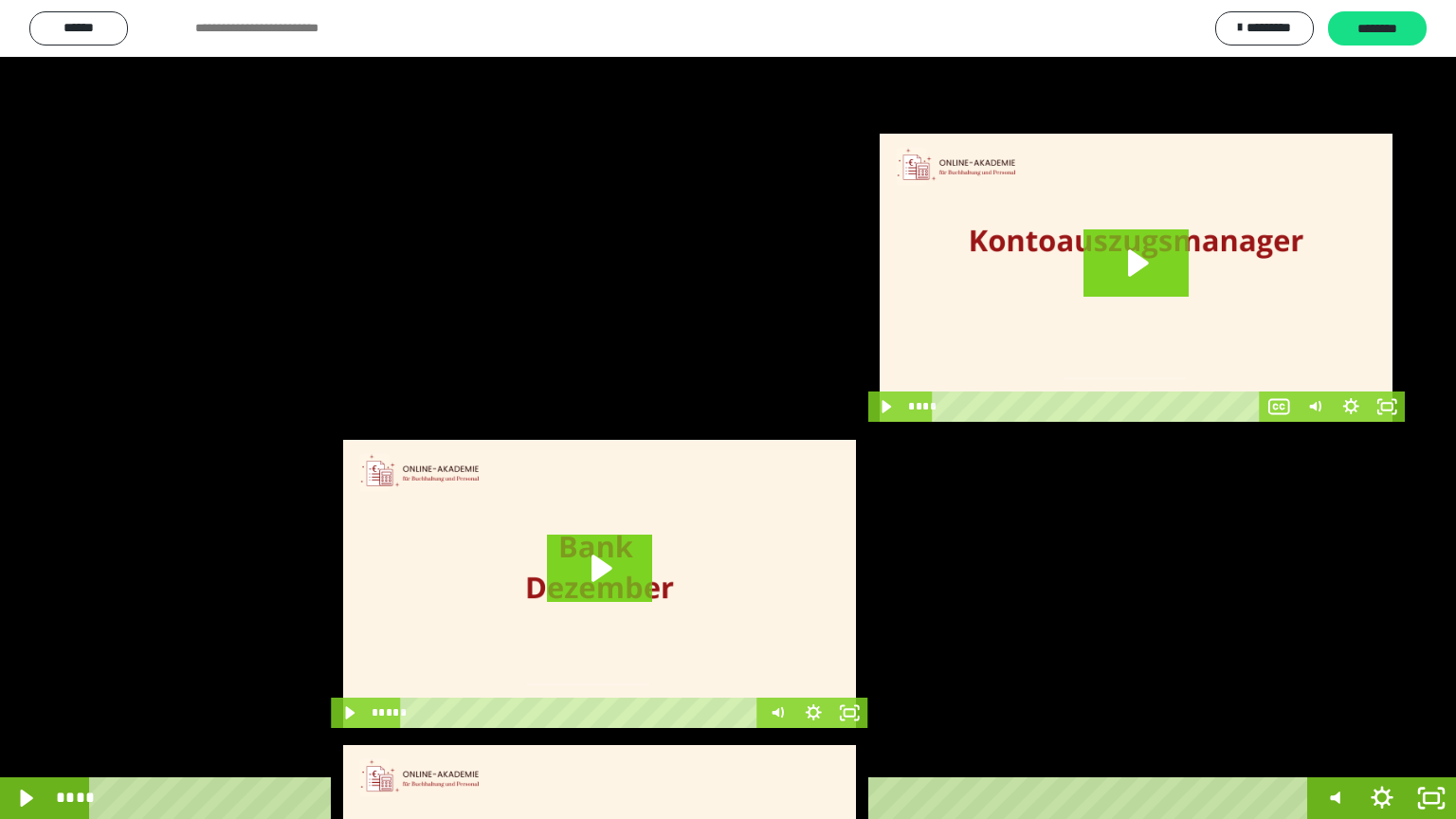 click at bounding box center (728, 410) 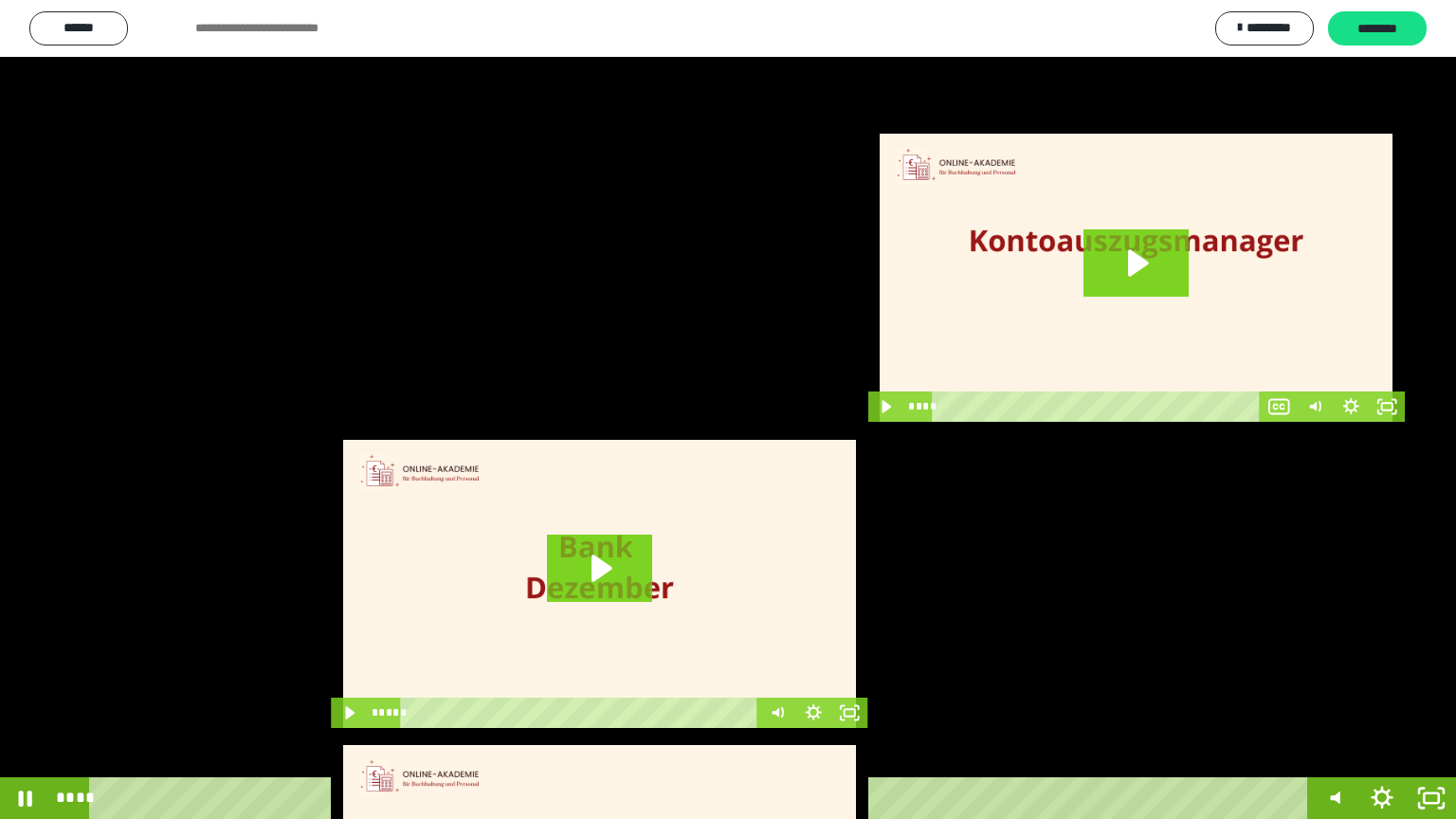click at bounding box center [728, 410] 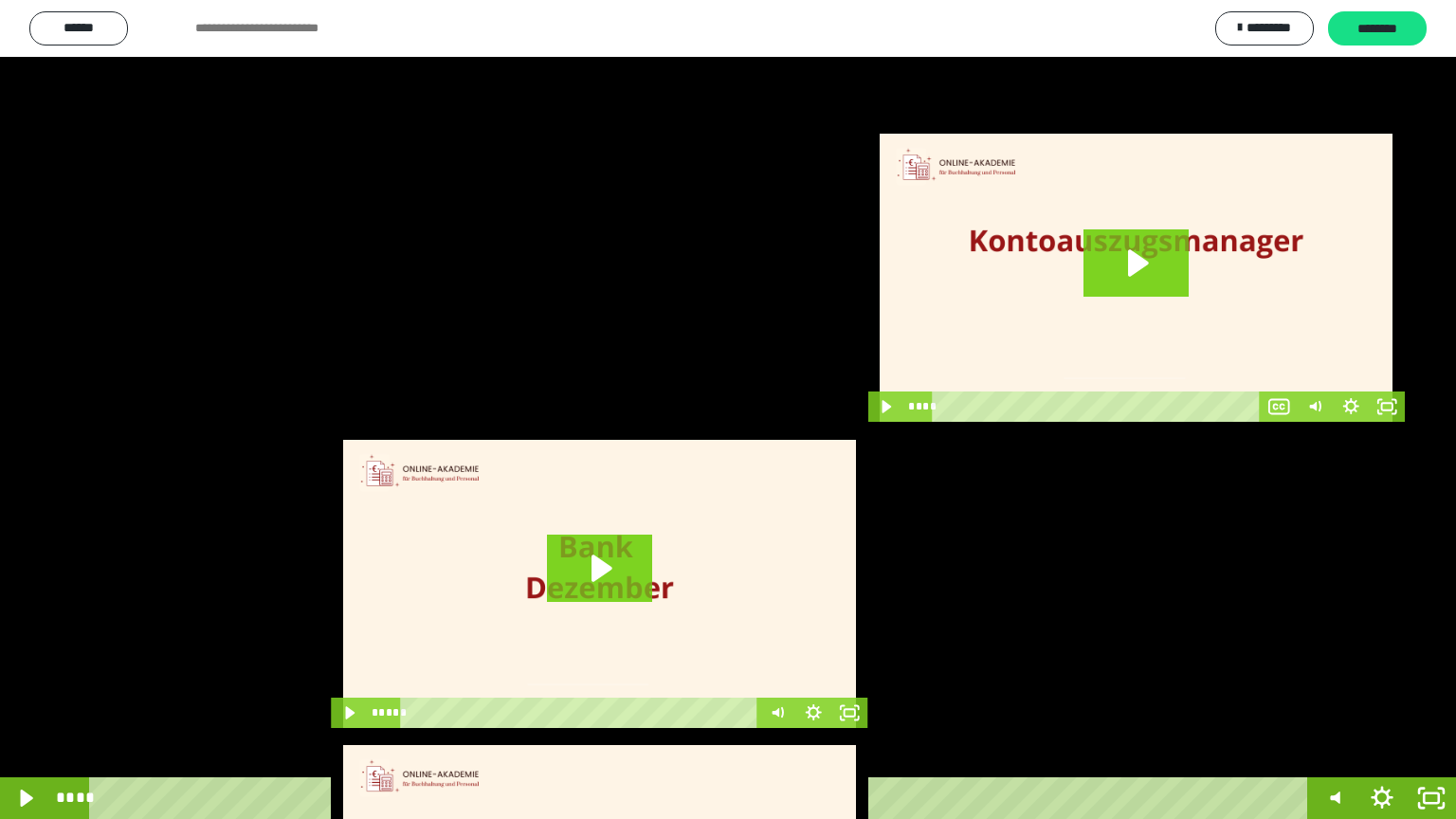 click at bounding box center (728, 410) 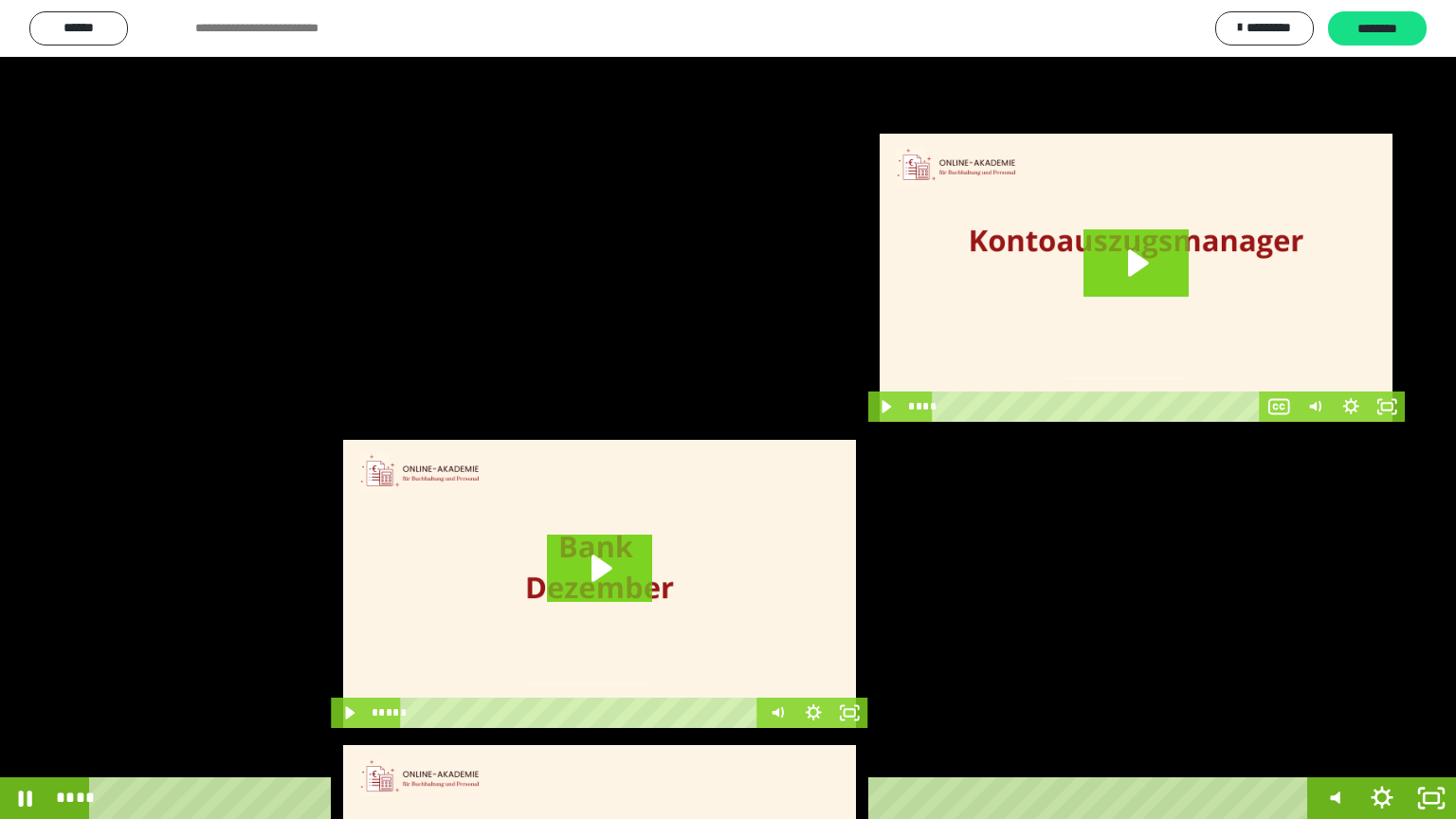 click at bounding box center [728, 410] 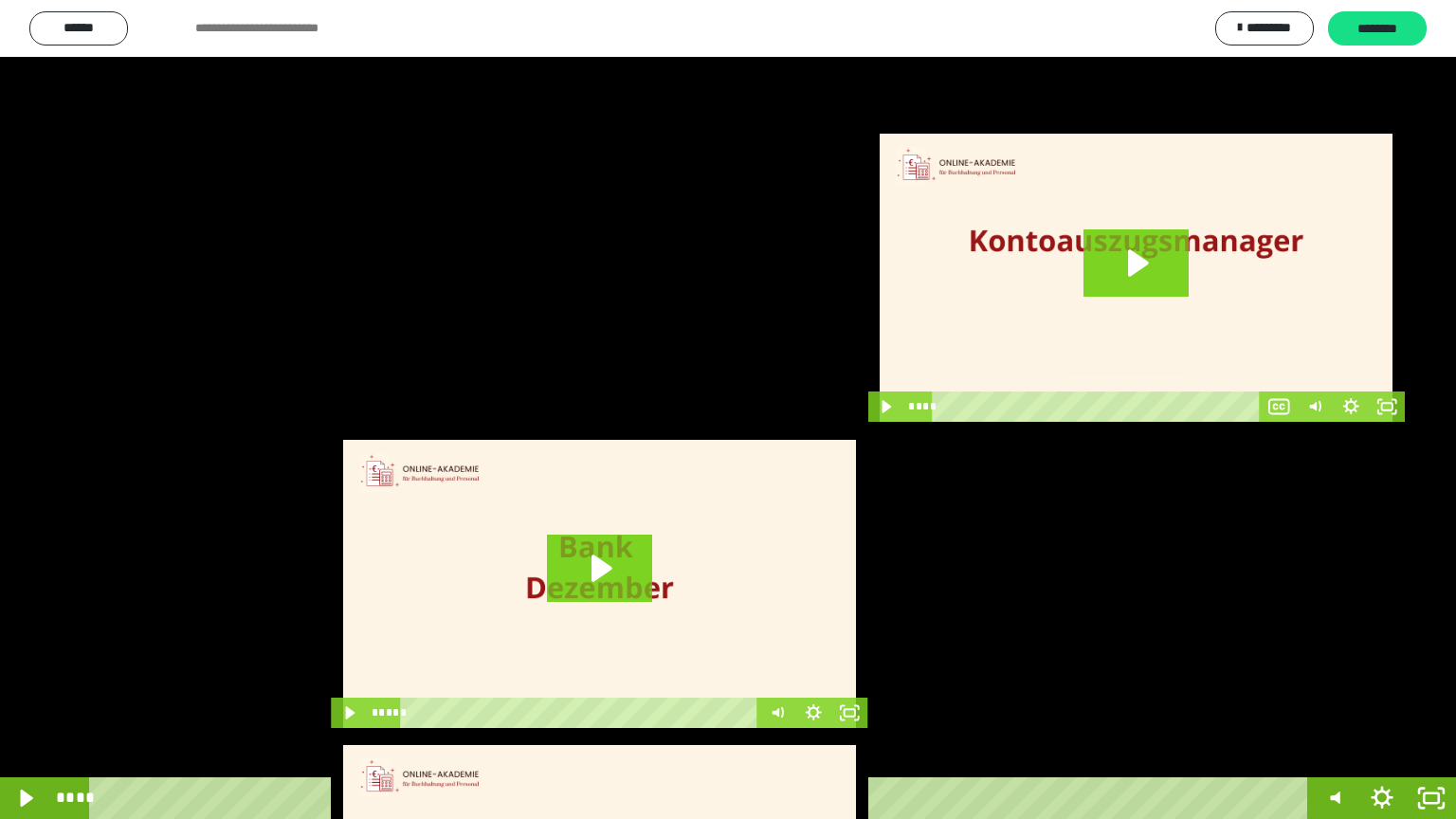 drag, startPoint x: 973, startPoint y: 372, endPoint x: 978, endPoint y: 405, distance: 33.376639 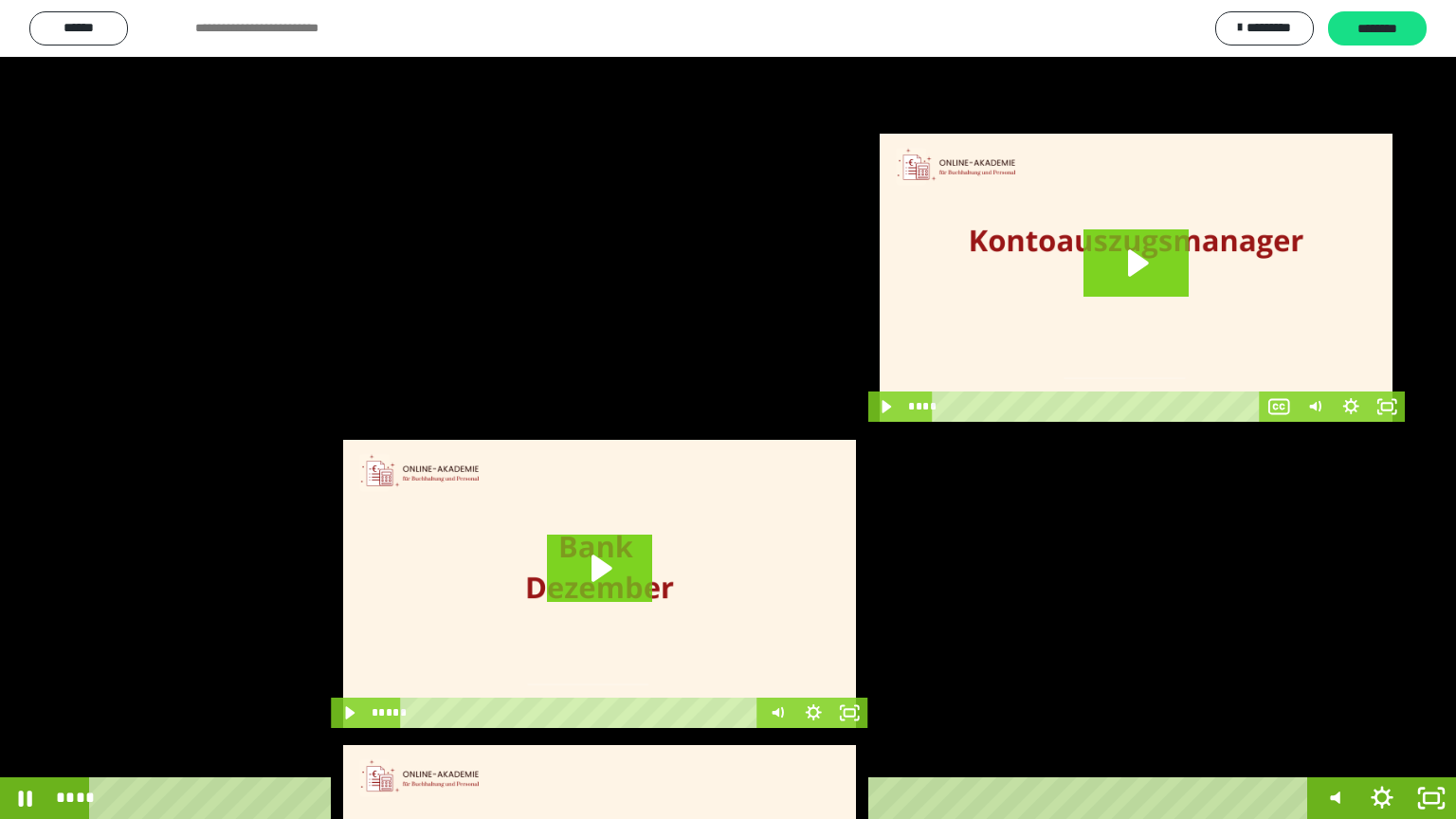 click at bounding box center (728, 410) 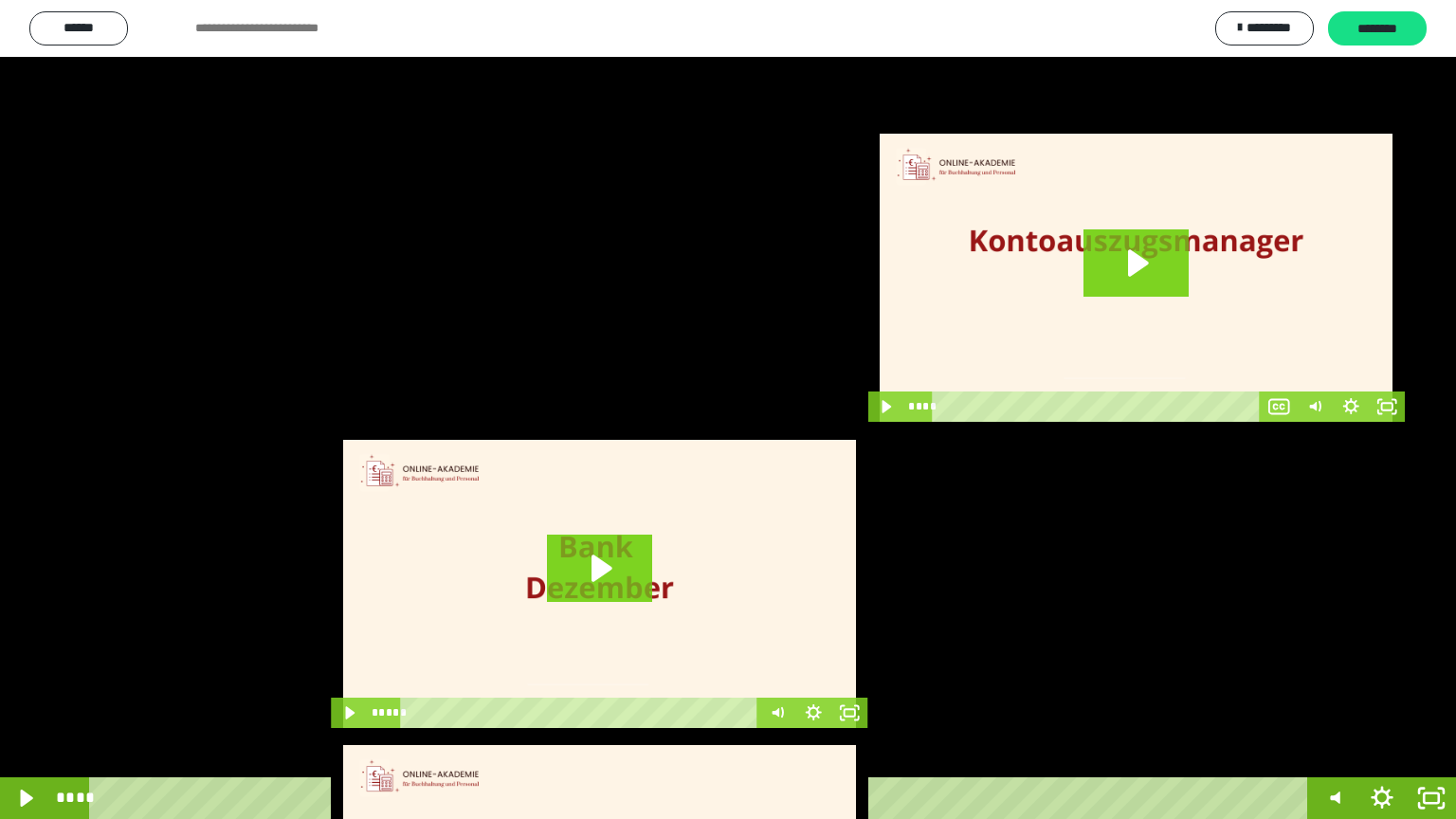 click at bounding box center (728, 410) 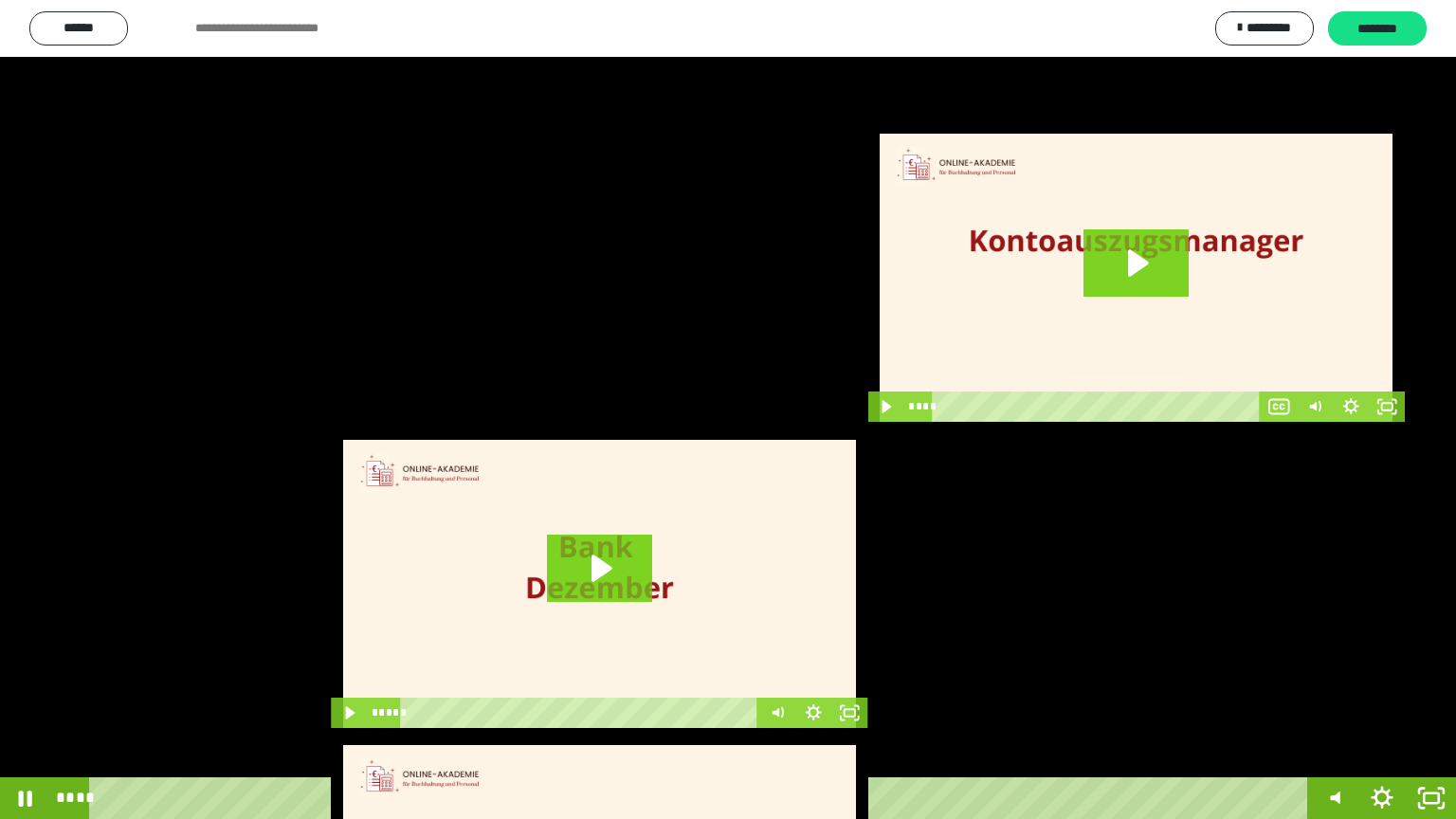click at bounding box center [728, 410] 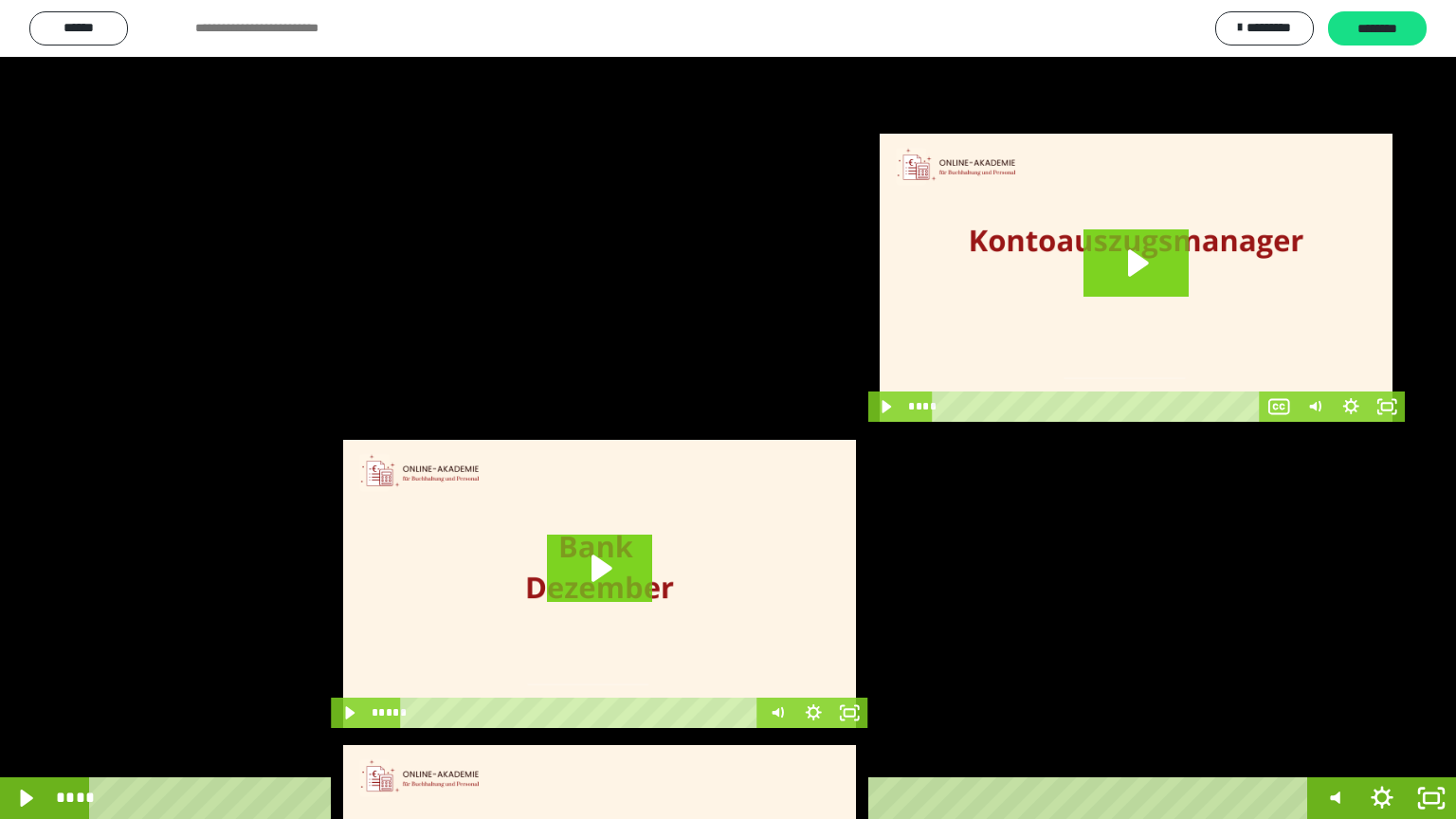 click at bounding box center (728, 410) 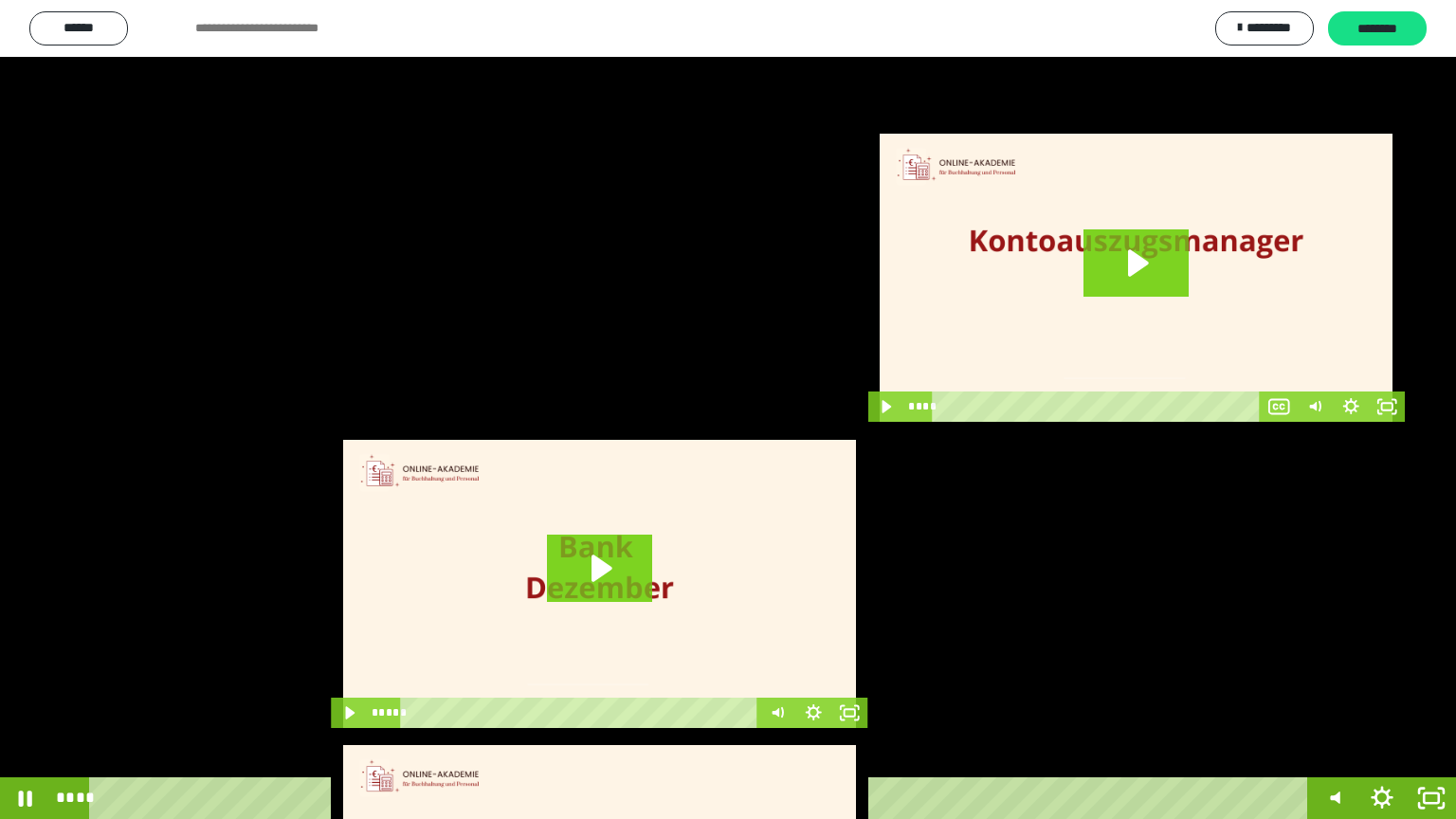 click at bounding box center (728, 410) 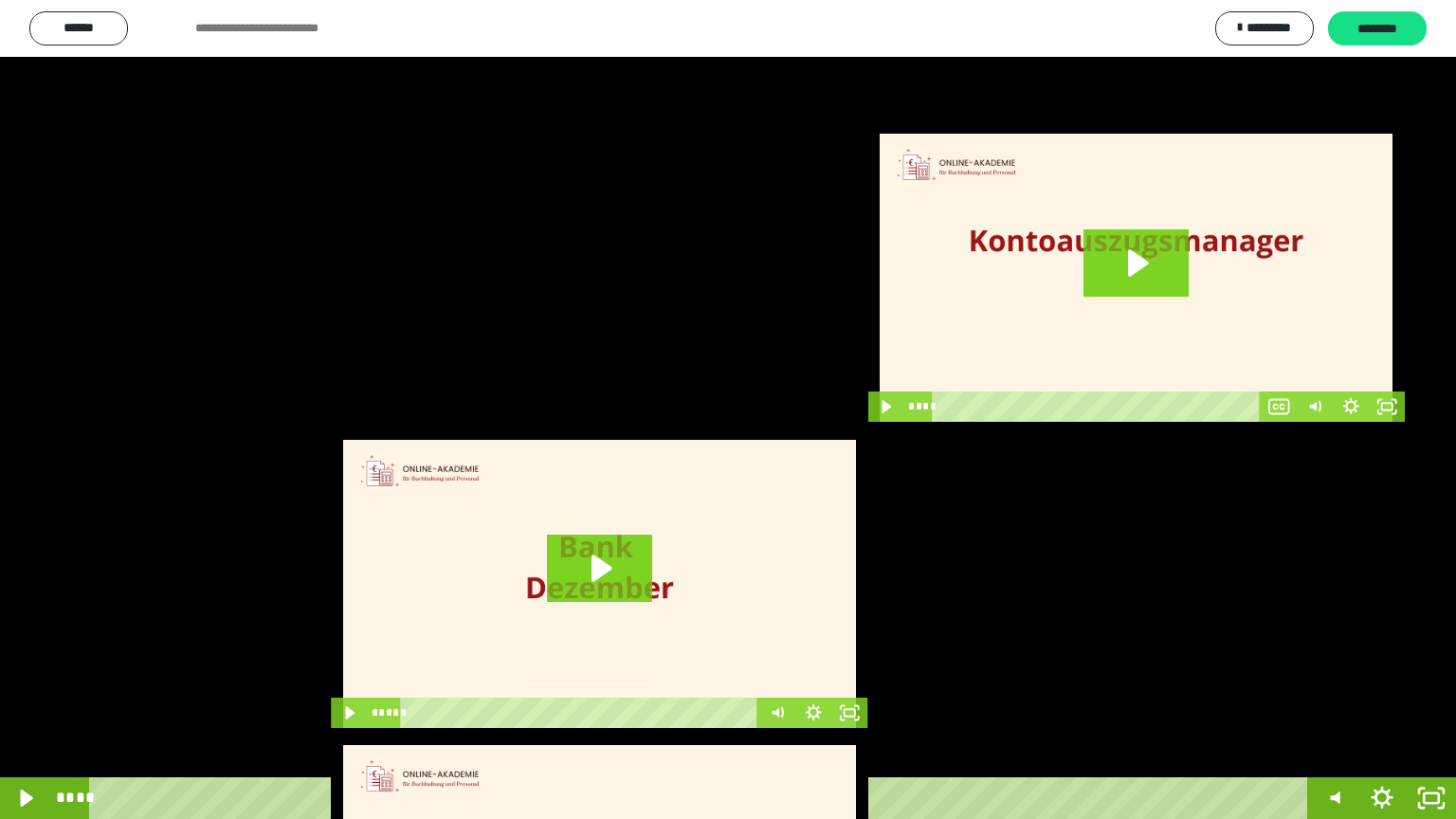 type 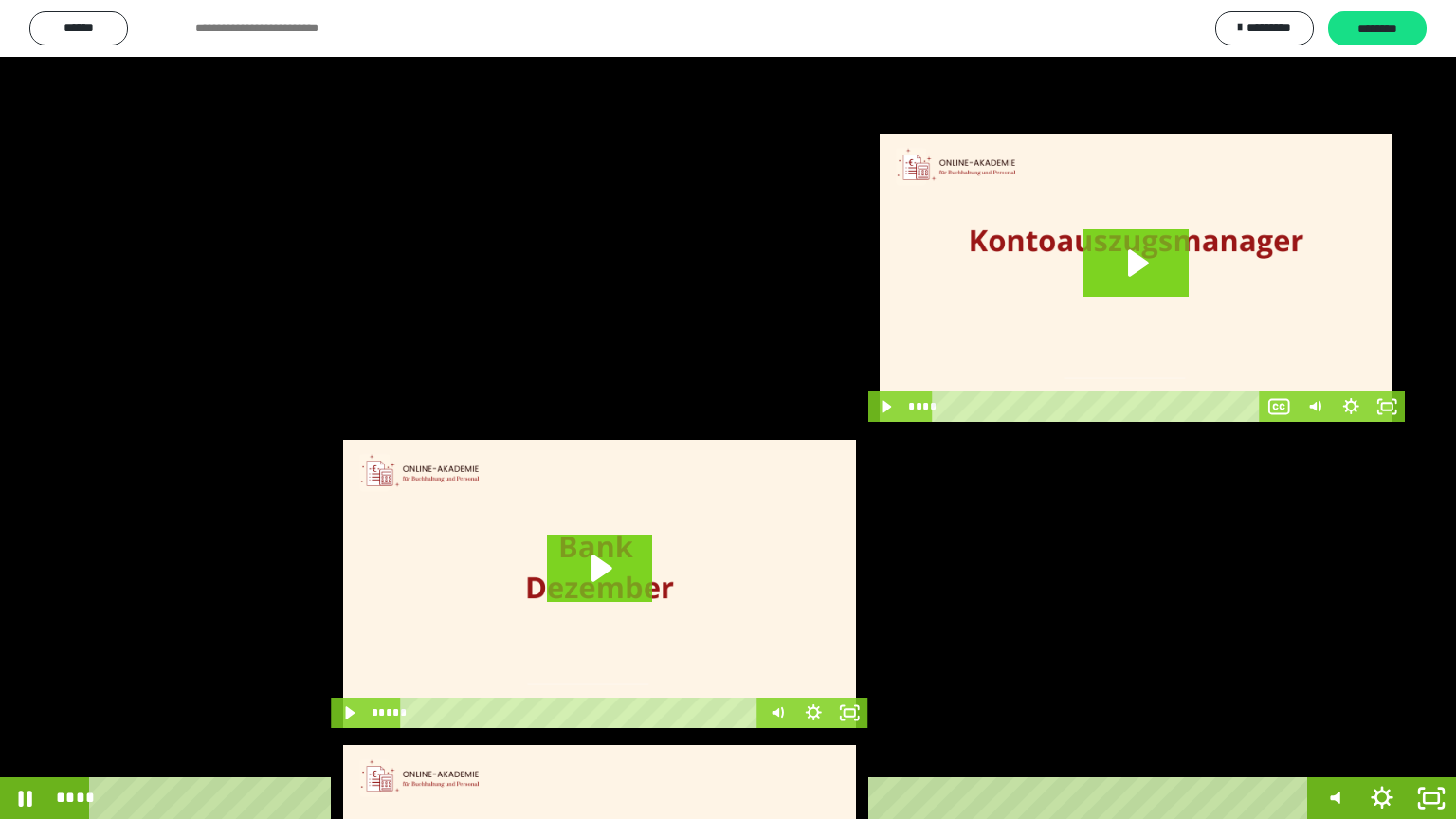 click at bounding box center (728, 410) 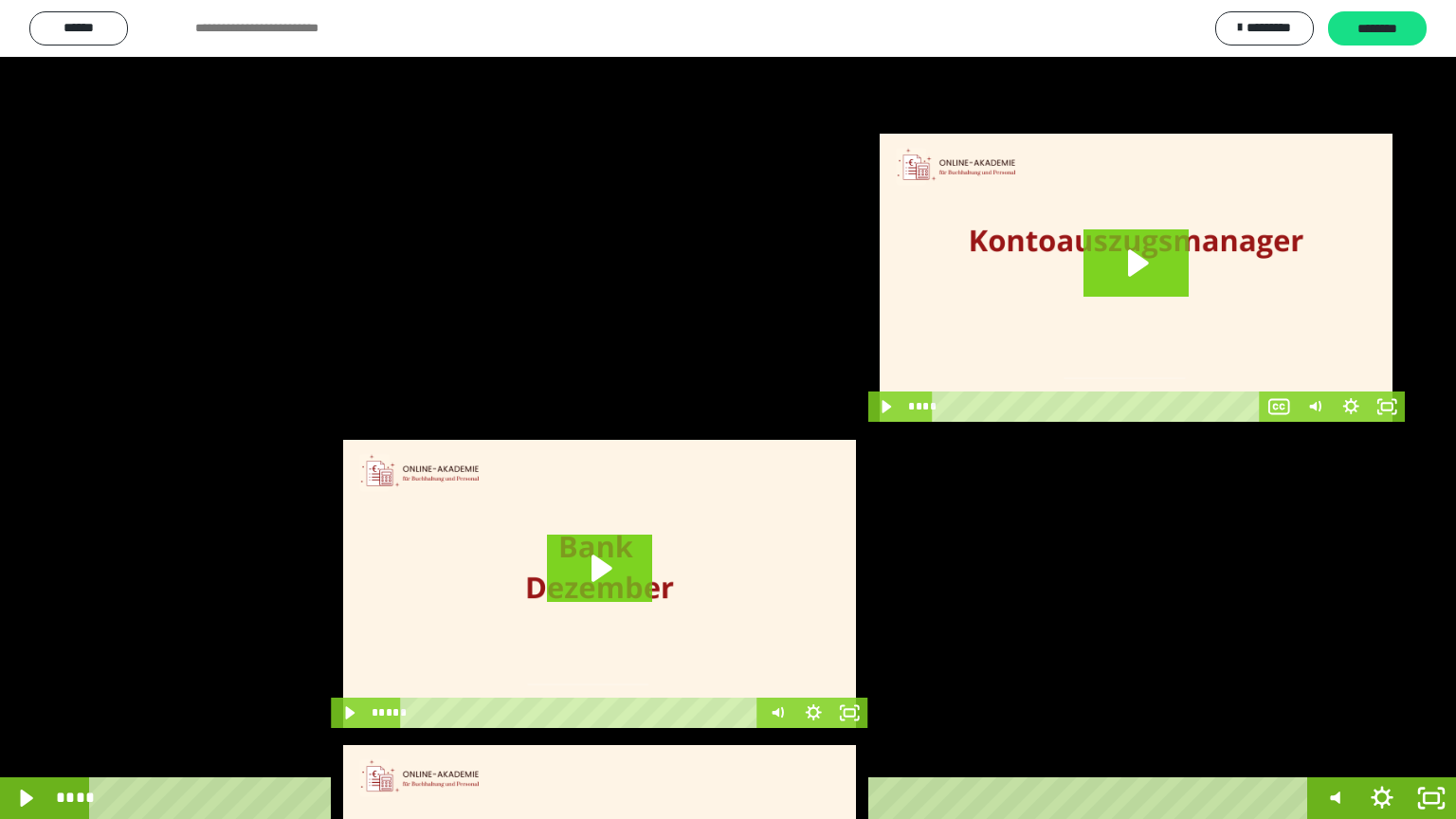 click at bounding box center [728, 410] 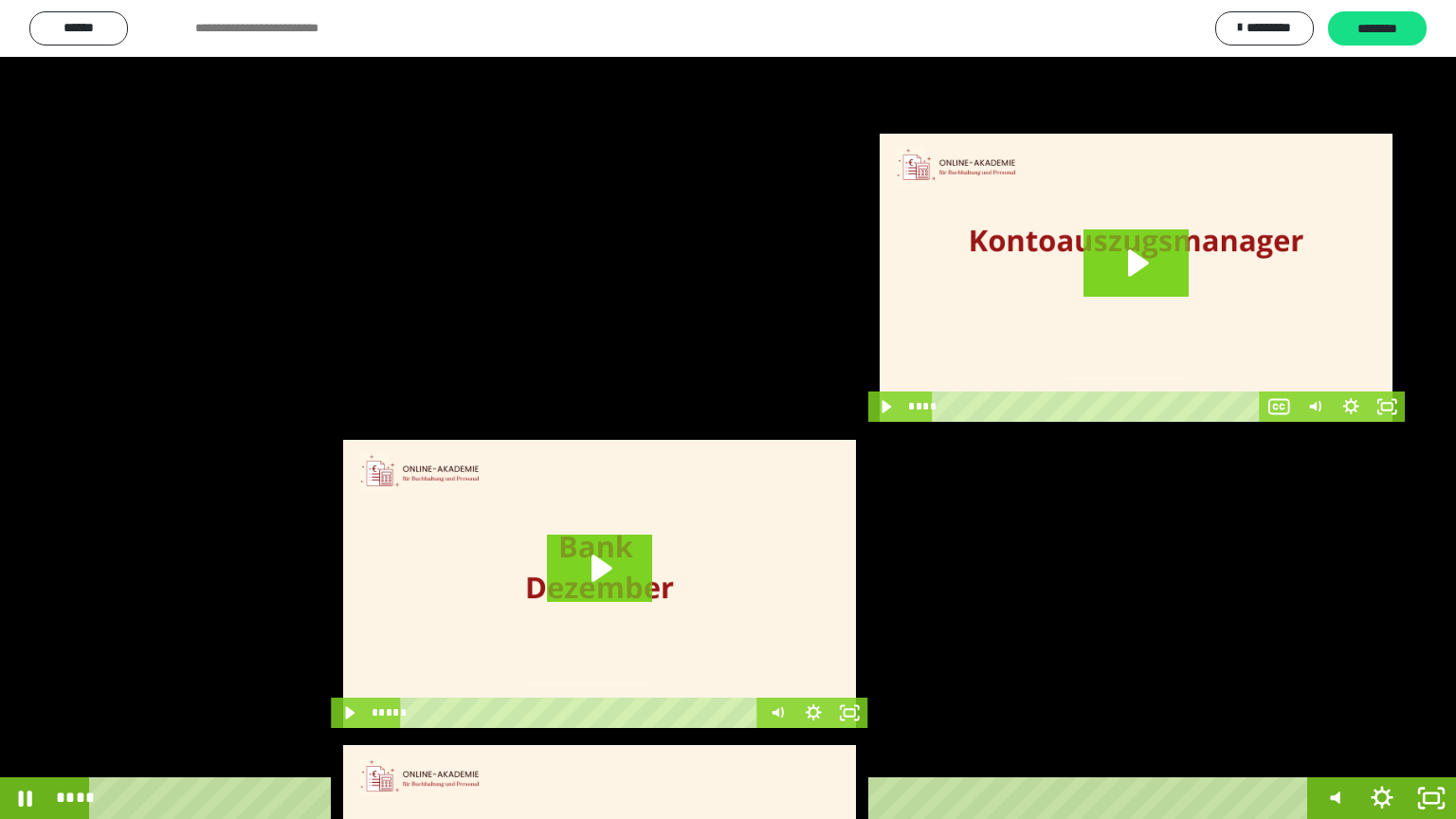 click at bounding box center (728, 410) 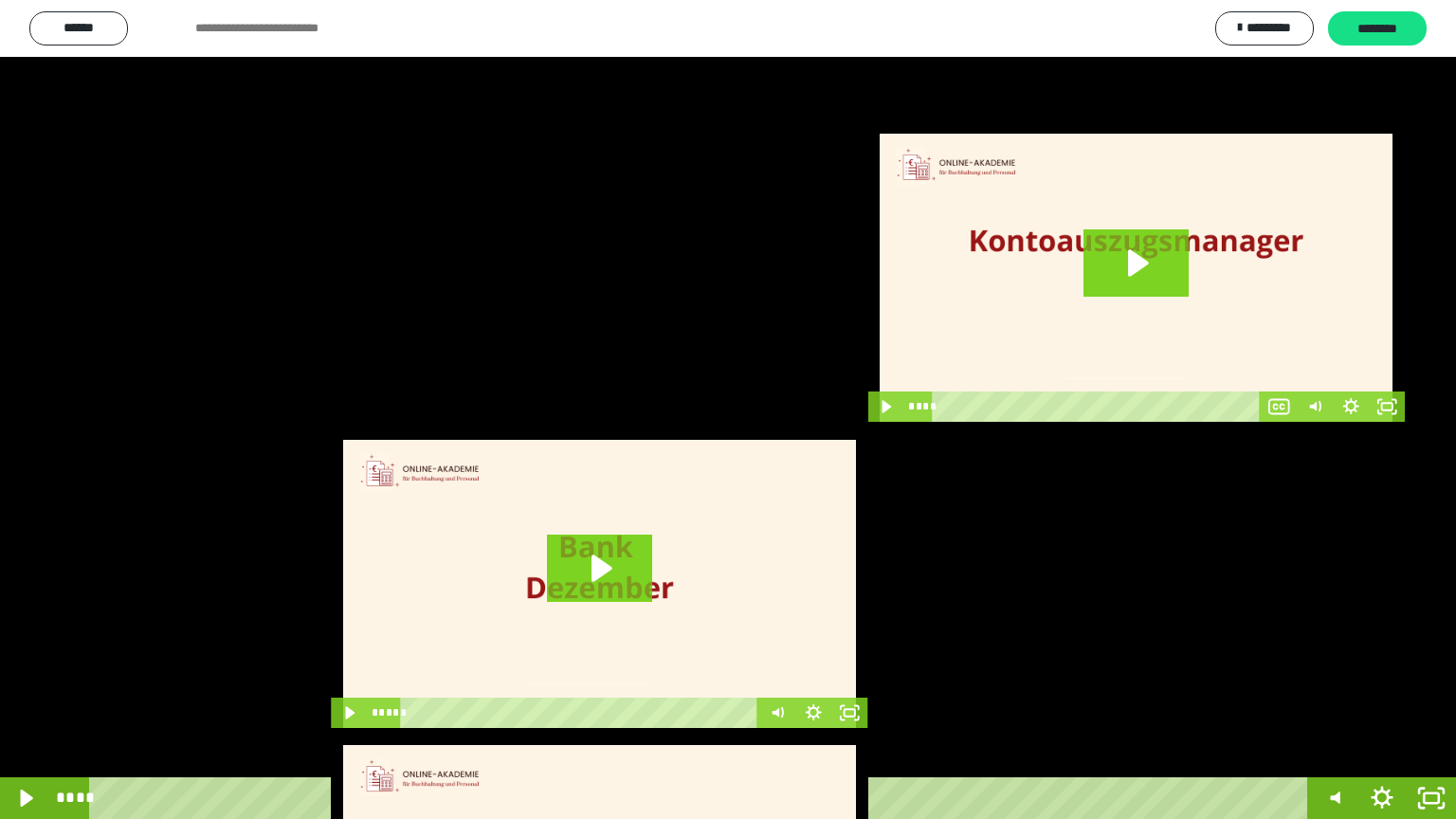 click at bounding box center [728, 410] 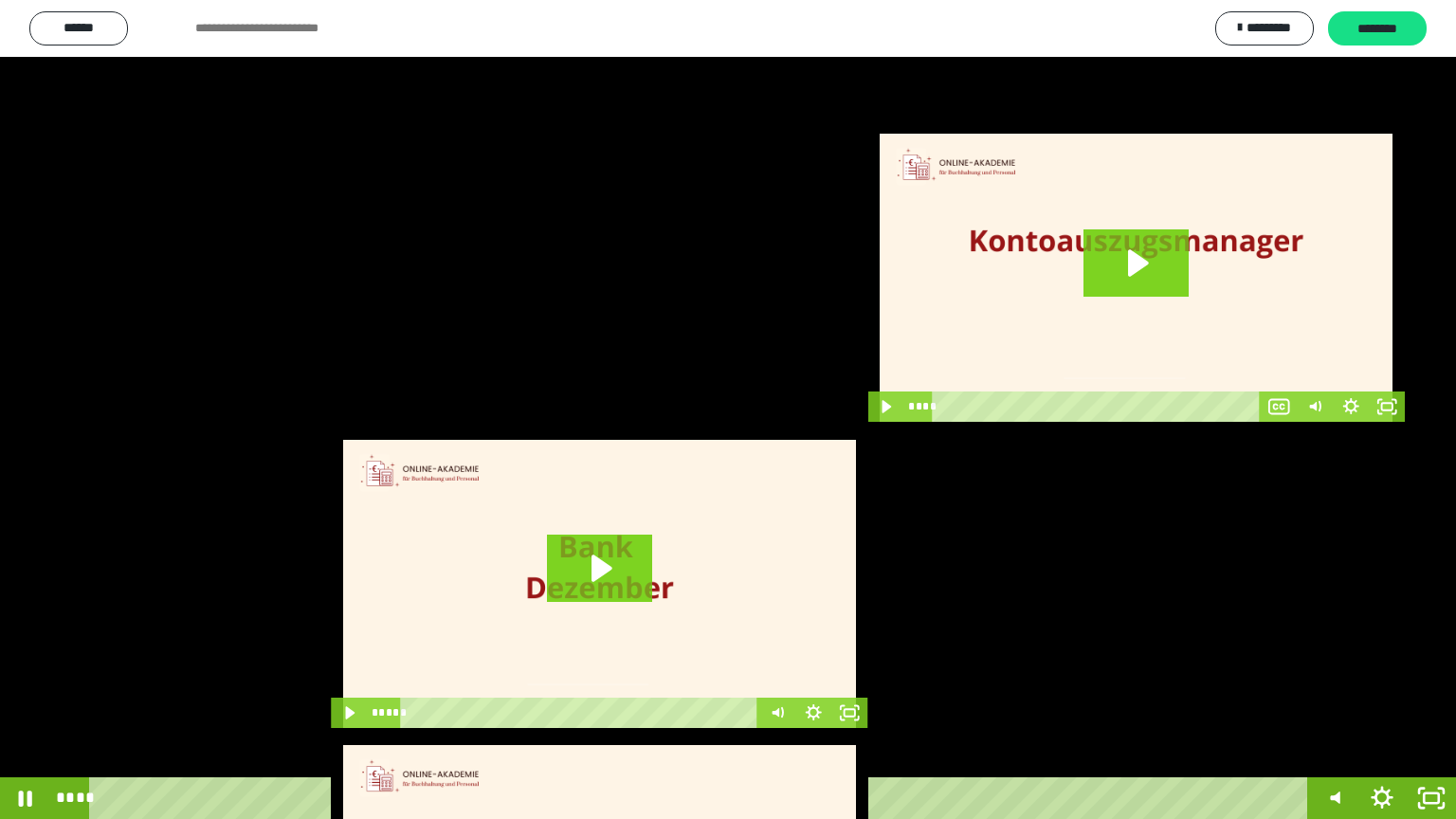 click at bounding box center [728, 410] 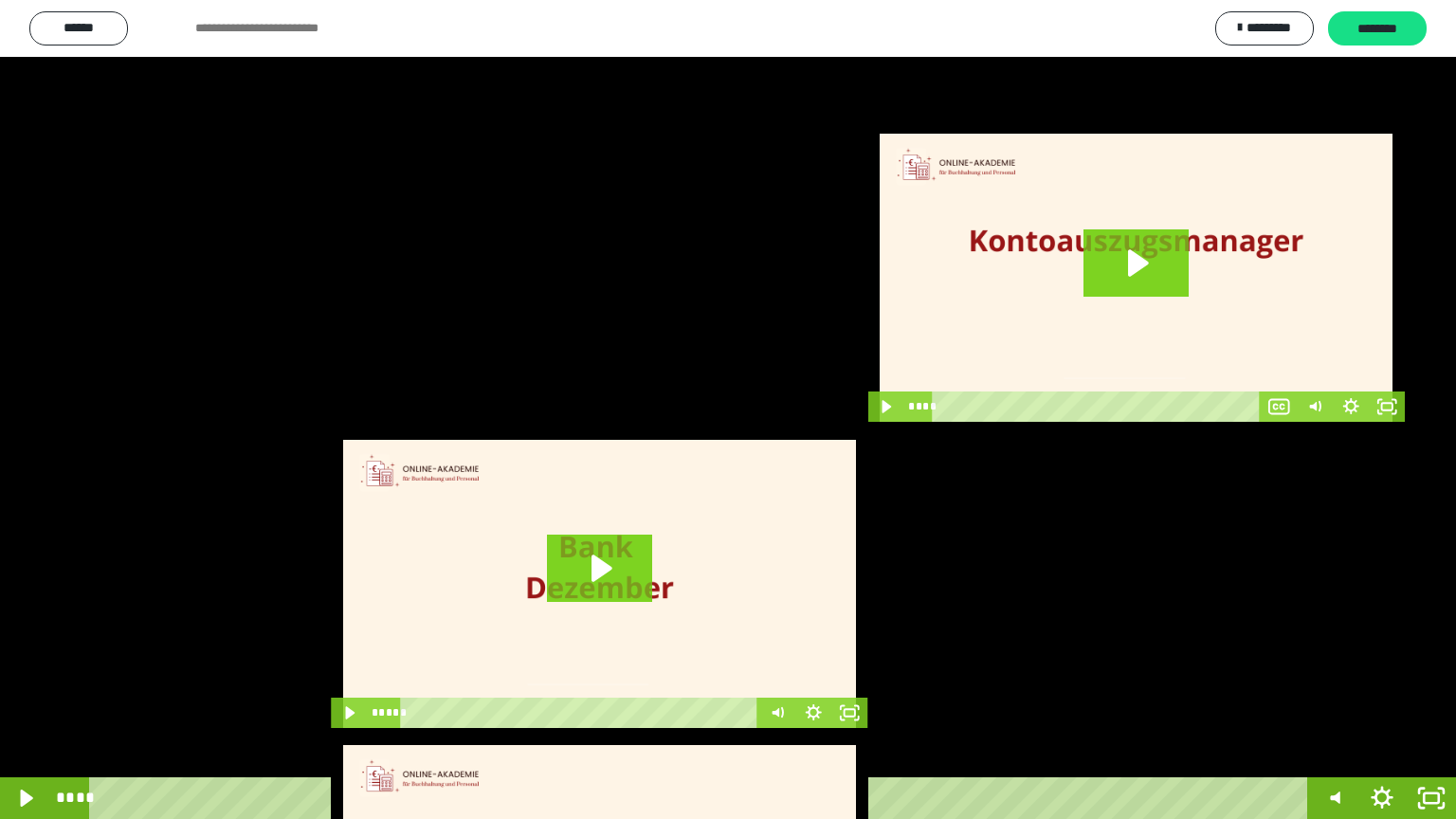 click at bounding box center [728, 410] 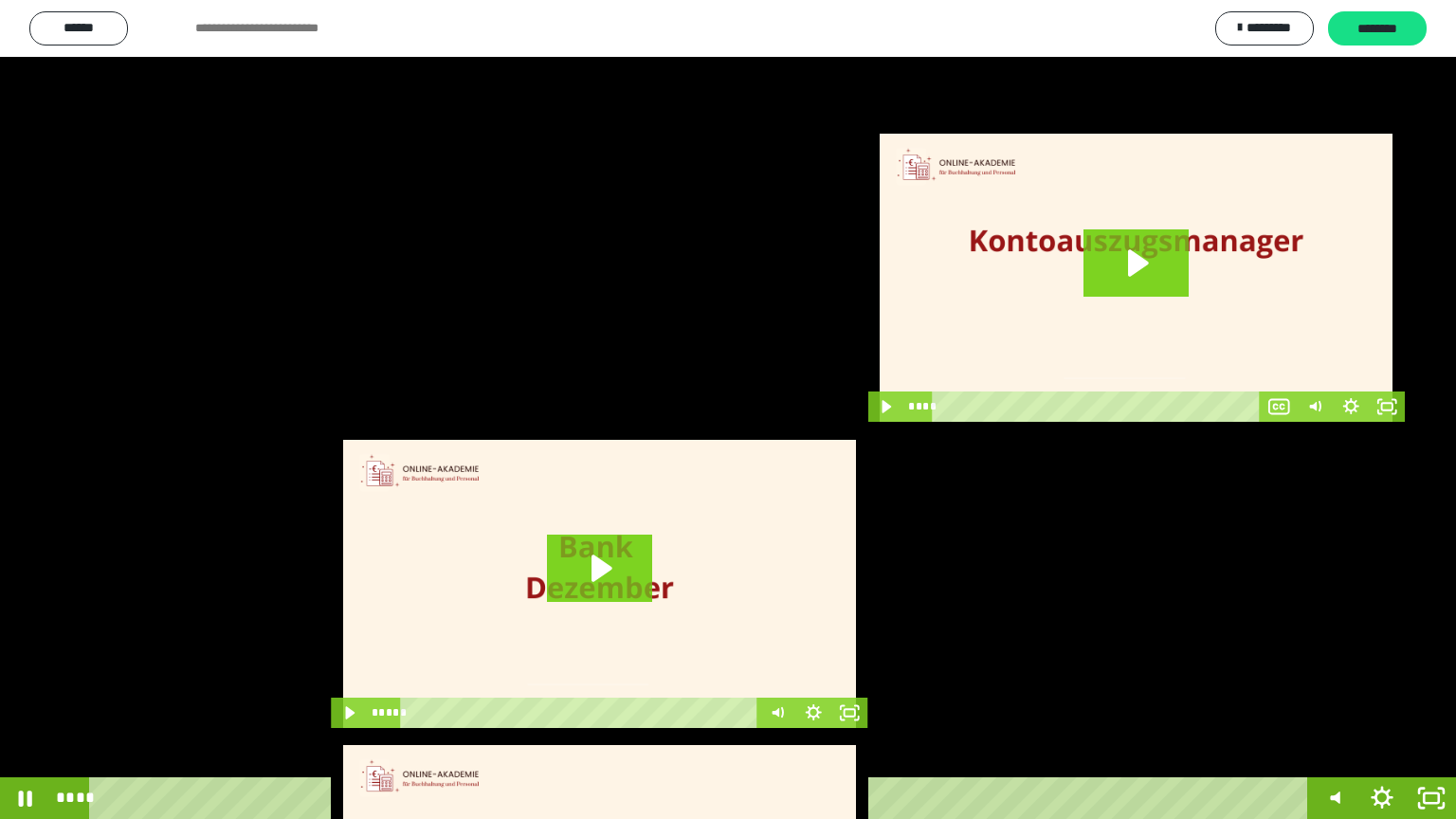 click at bounding box center (728, 410) 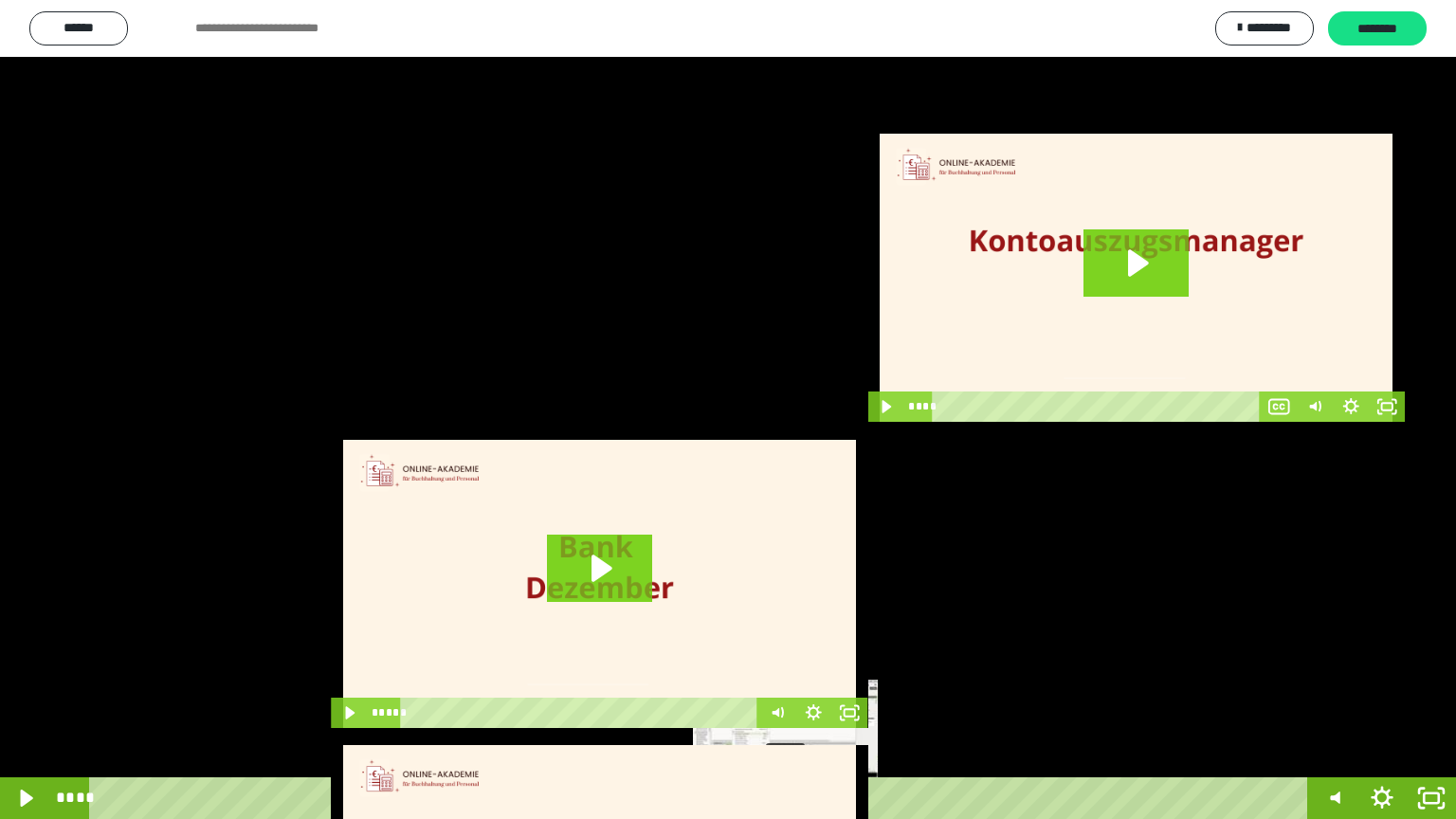 click on "****" at bounding box center [701, 798] 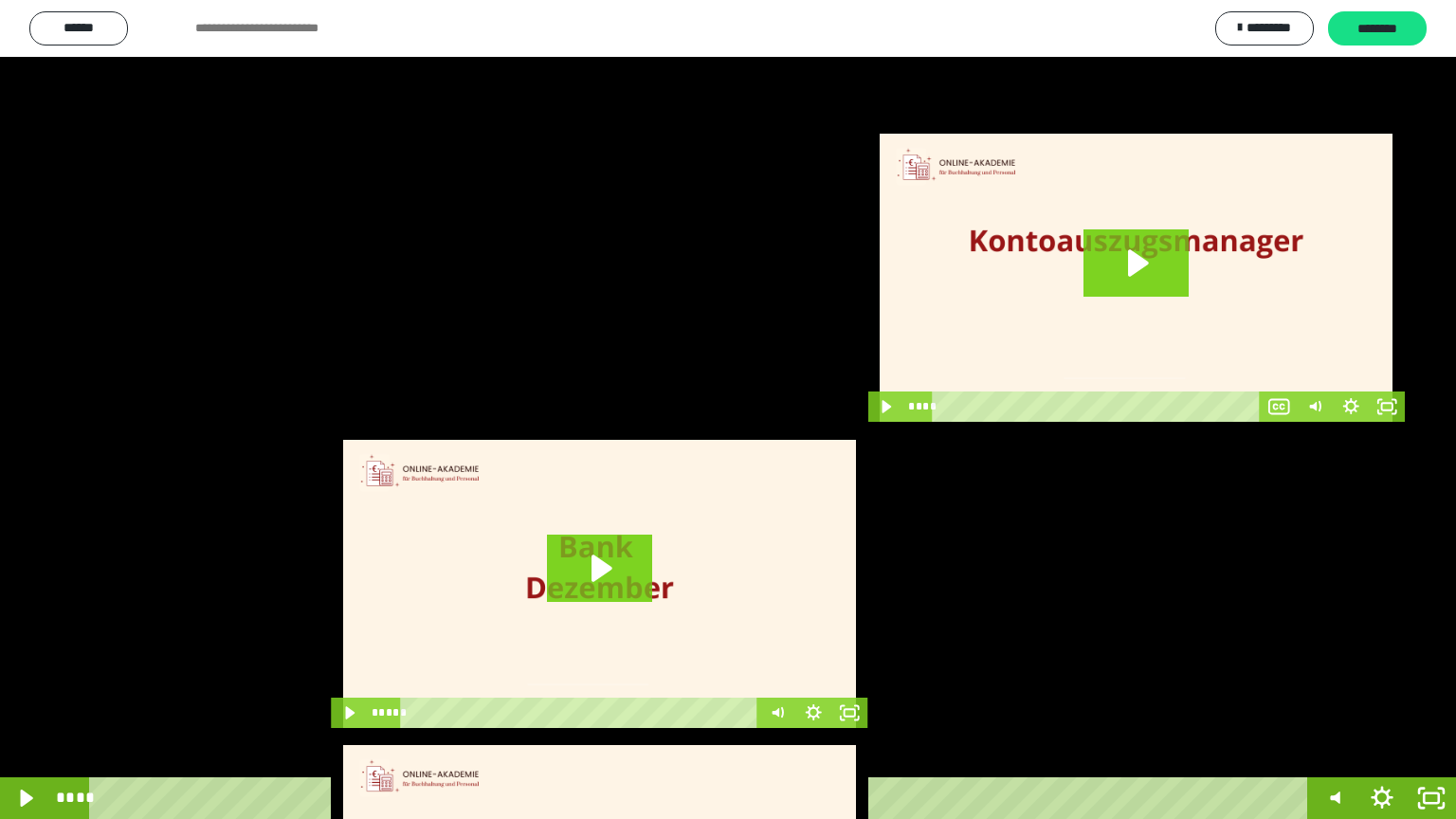 click at bounding box center [728, 410] 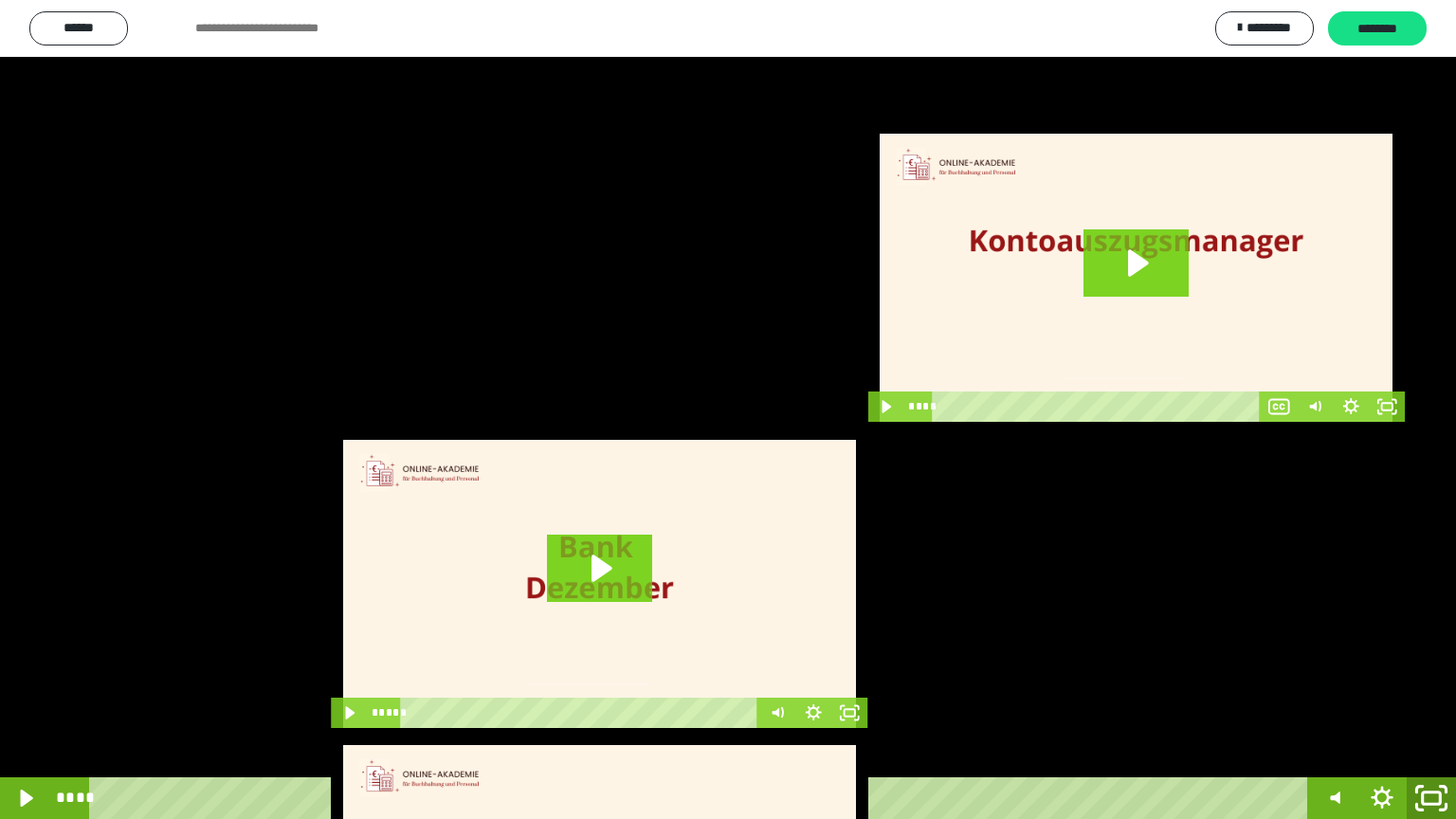 click 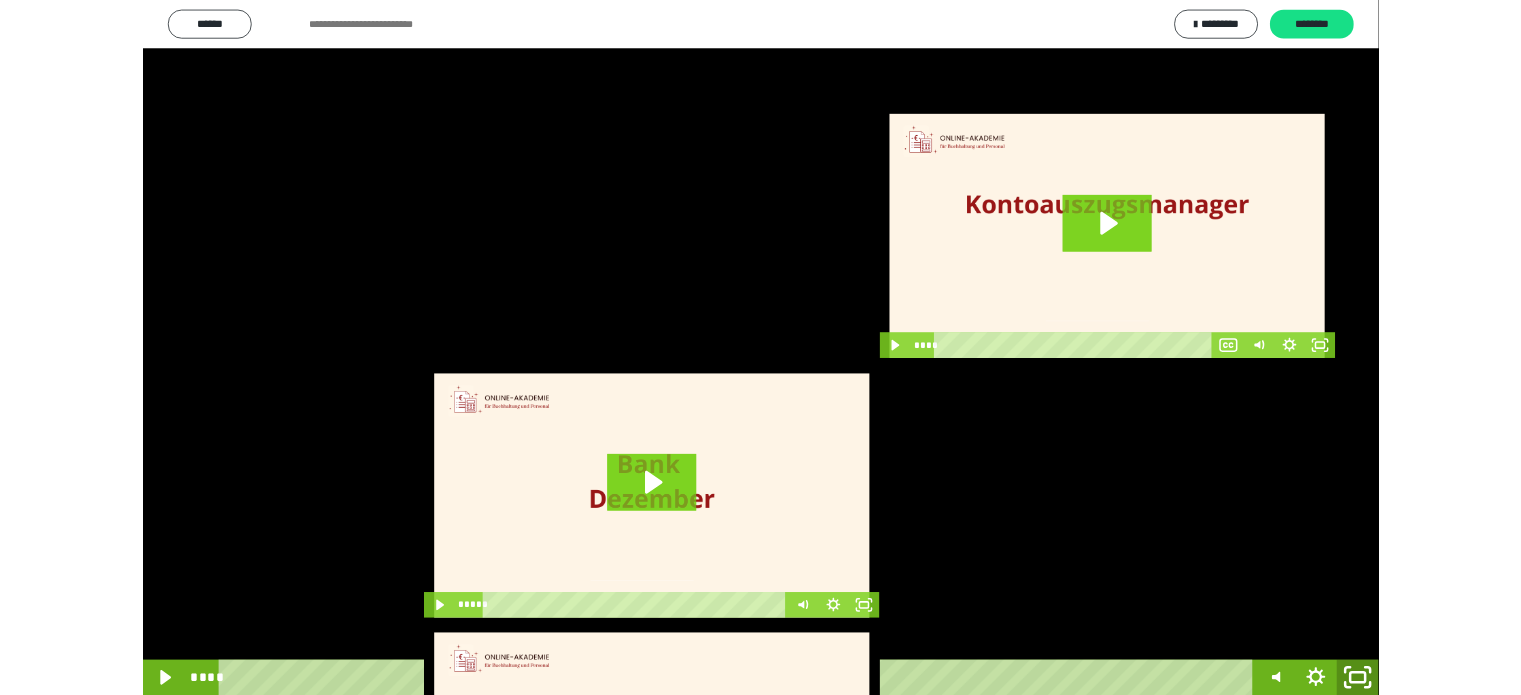 scroll, scrollTop: 3862, scrollLeft: 0, axis: vertical 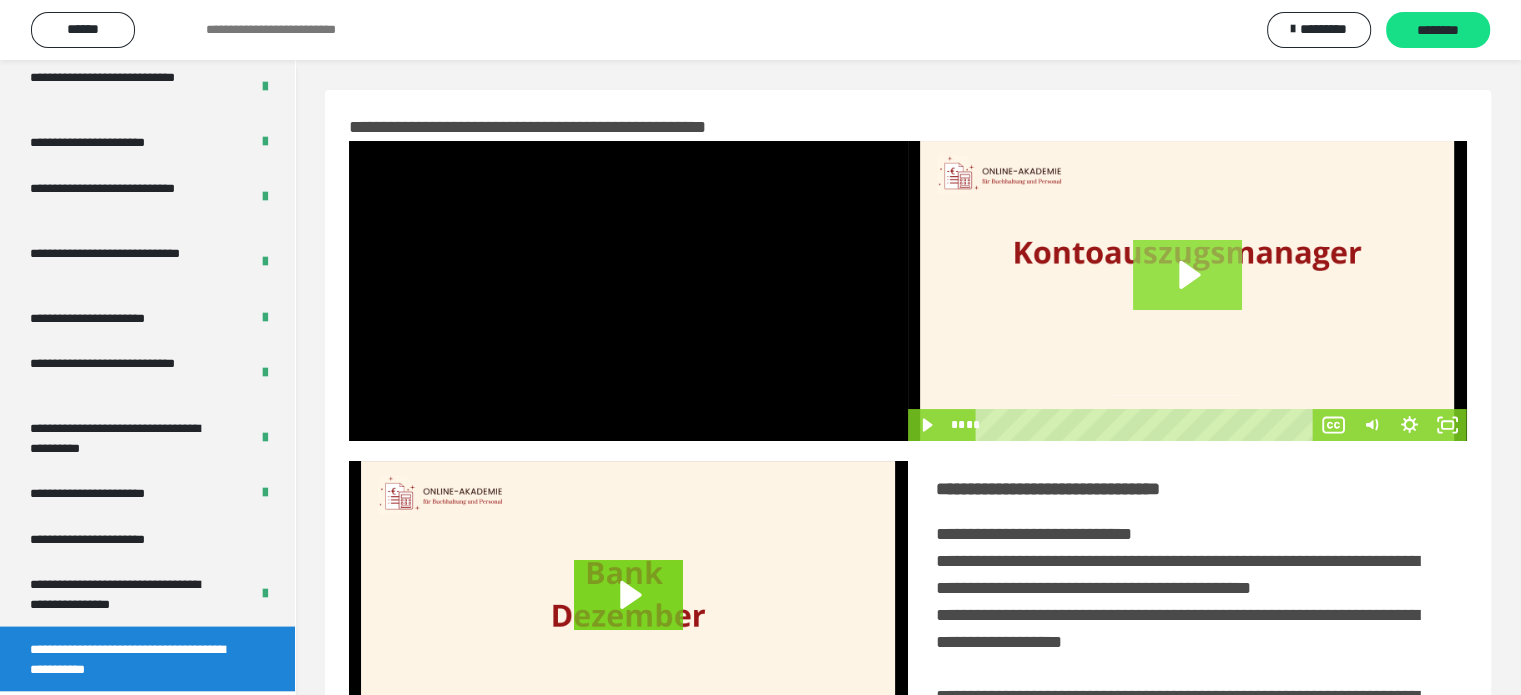 click 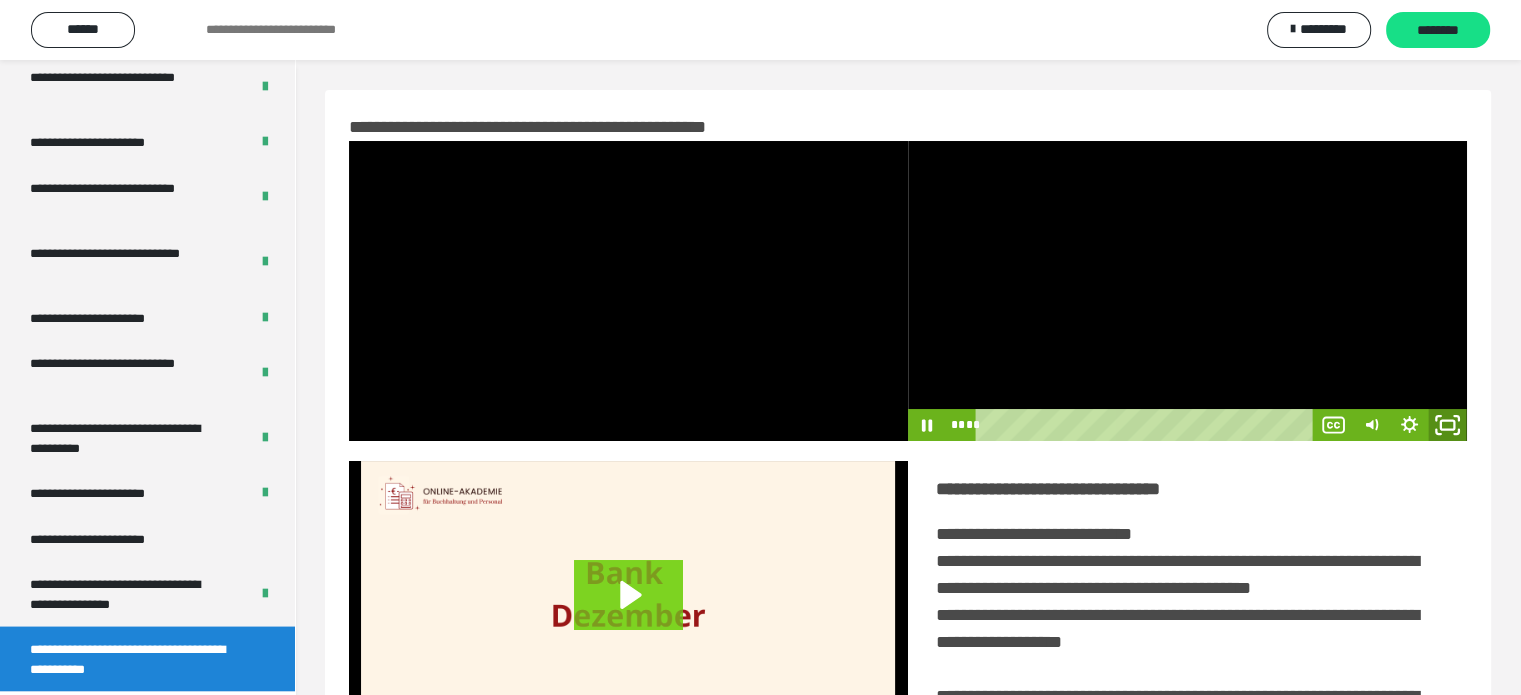 click 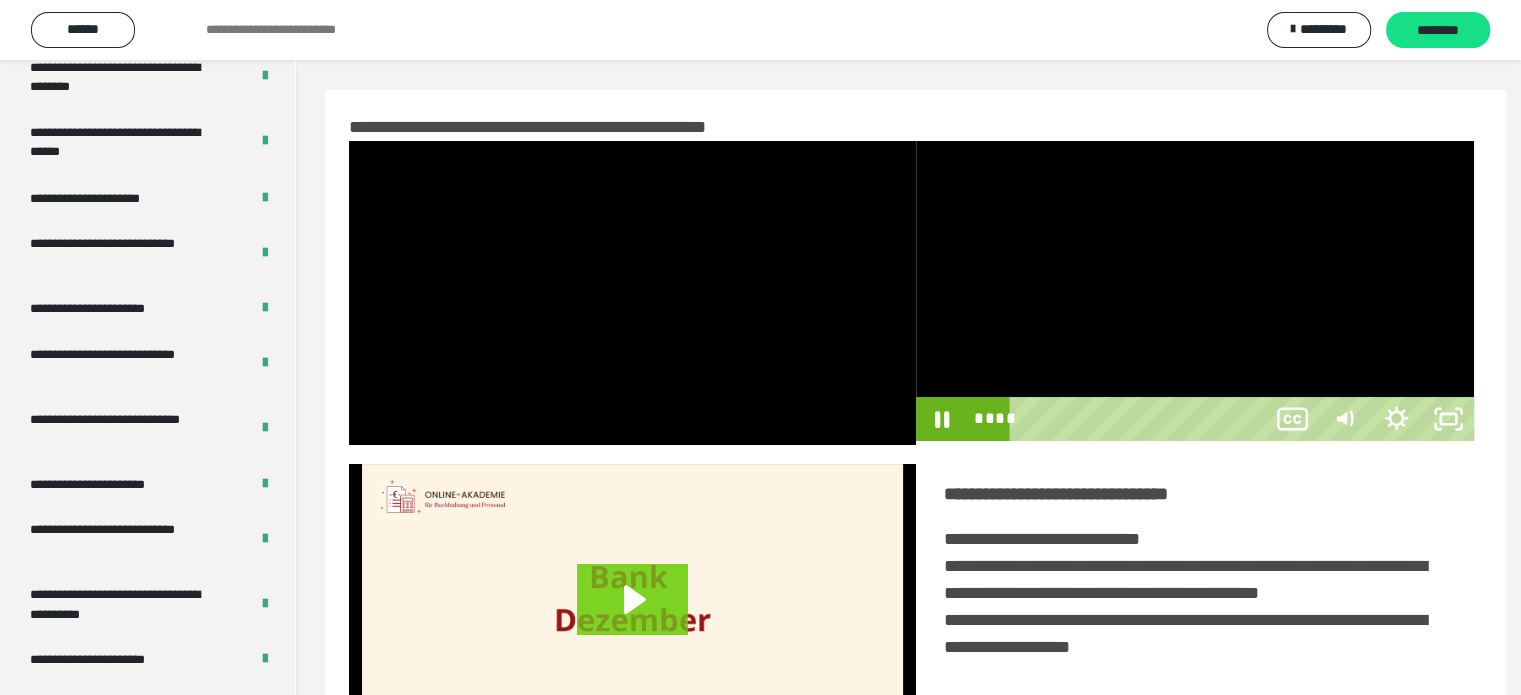 scroll, scrollTop: 3693, scrollLeft: 0, axis: vertical 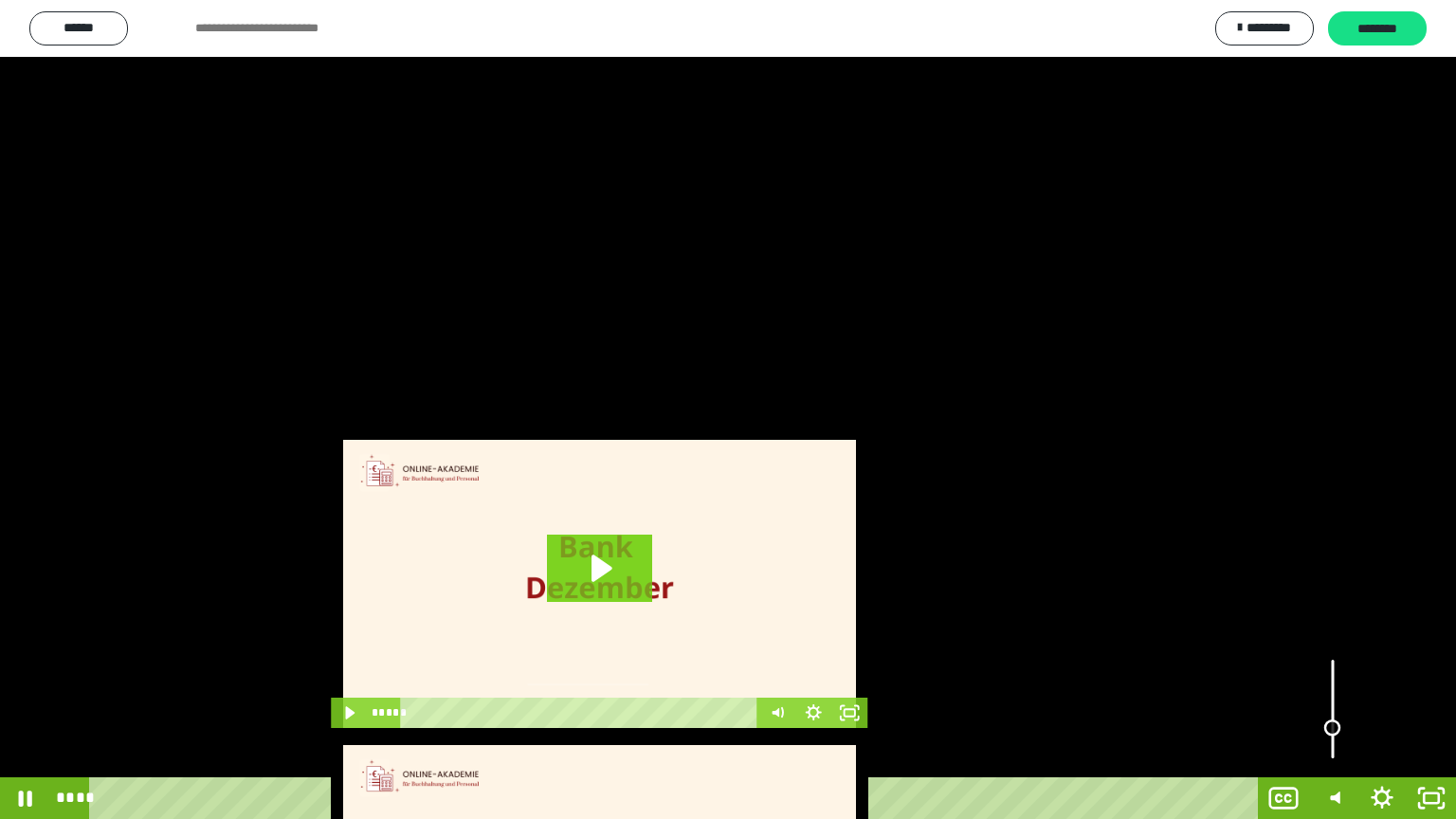 click at bounding box center [1333, 709] 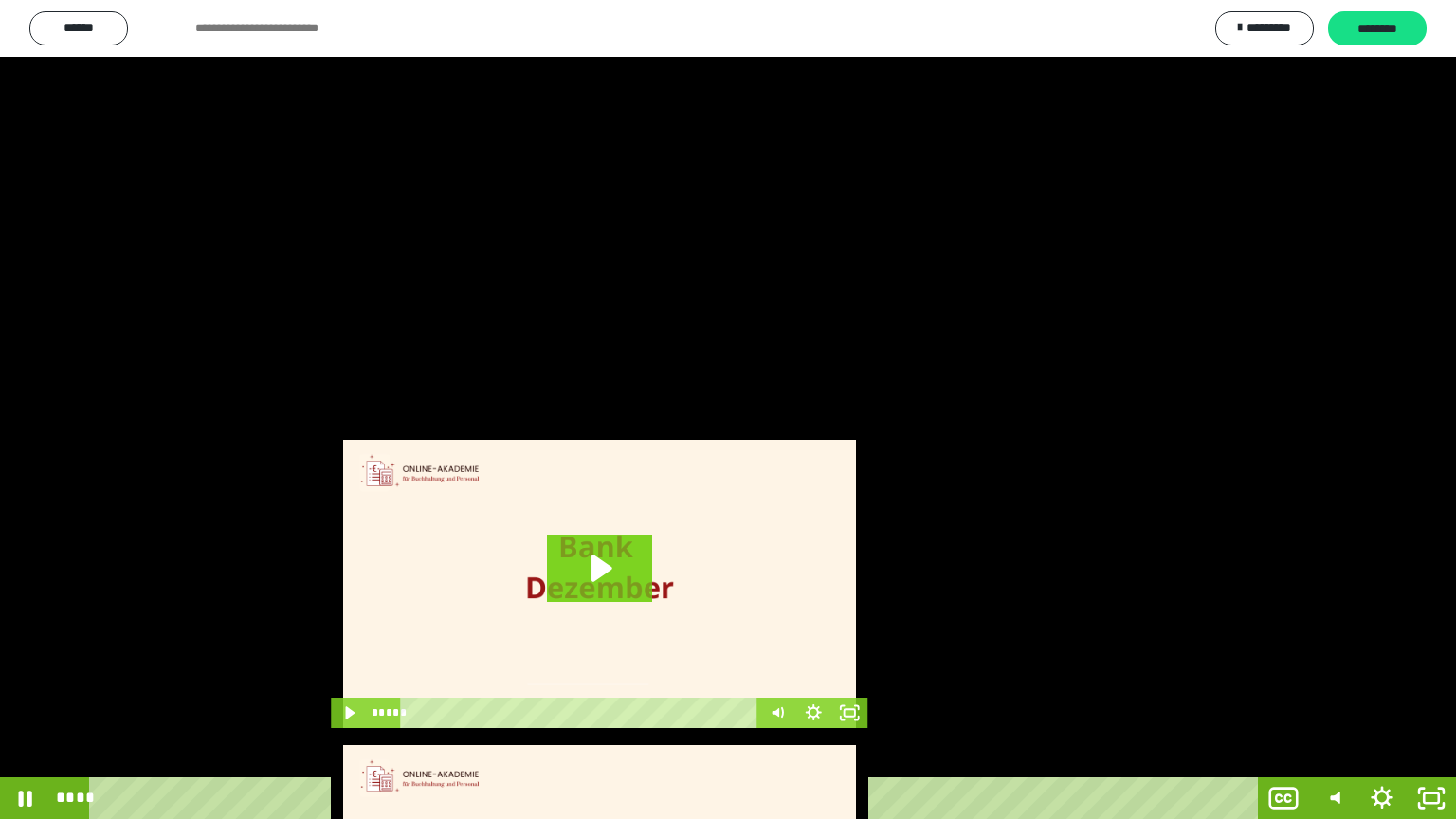 click at bounding box center (728, 410) 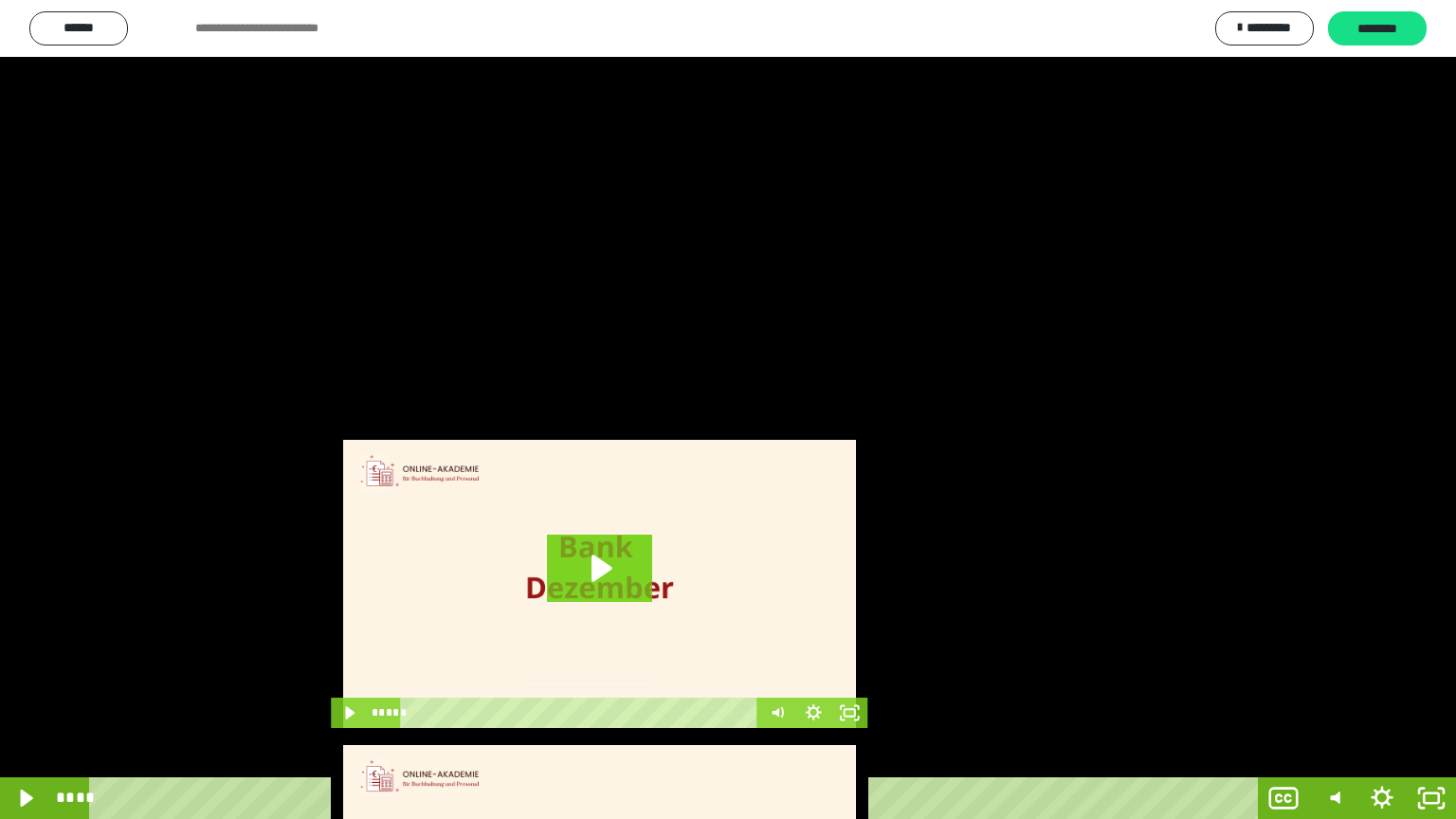 click at bounding box center (728, 410) 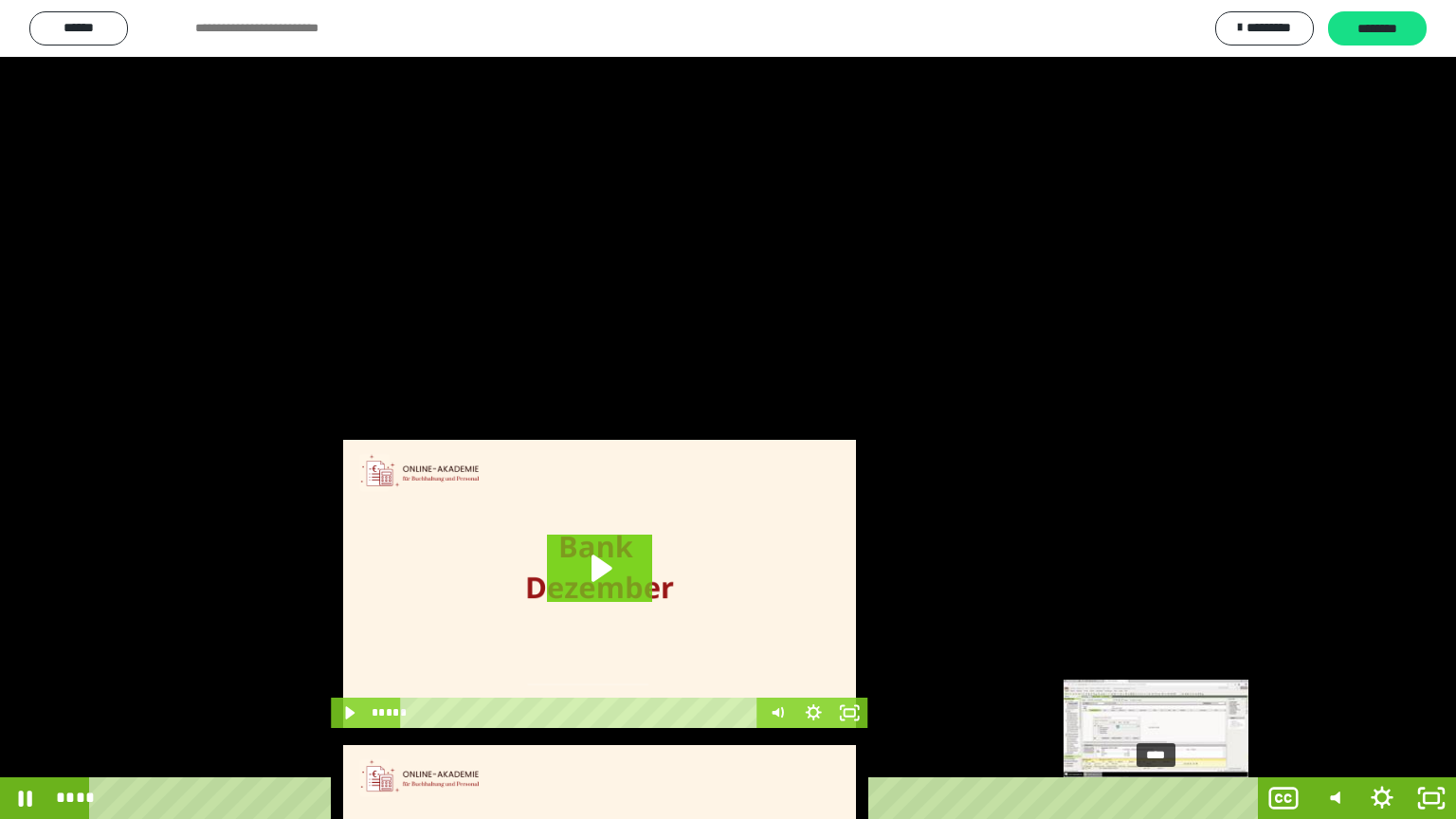 click on "****" at bounding box center (677, 798) 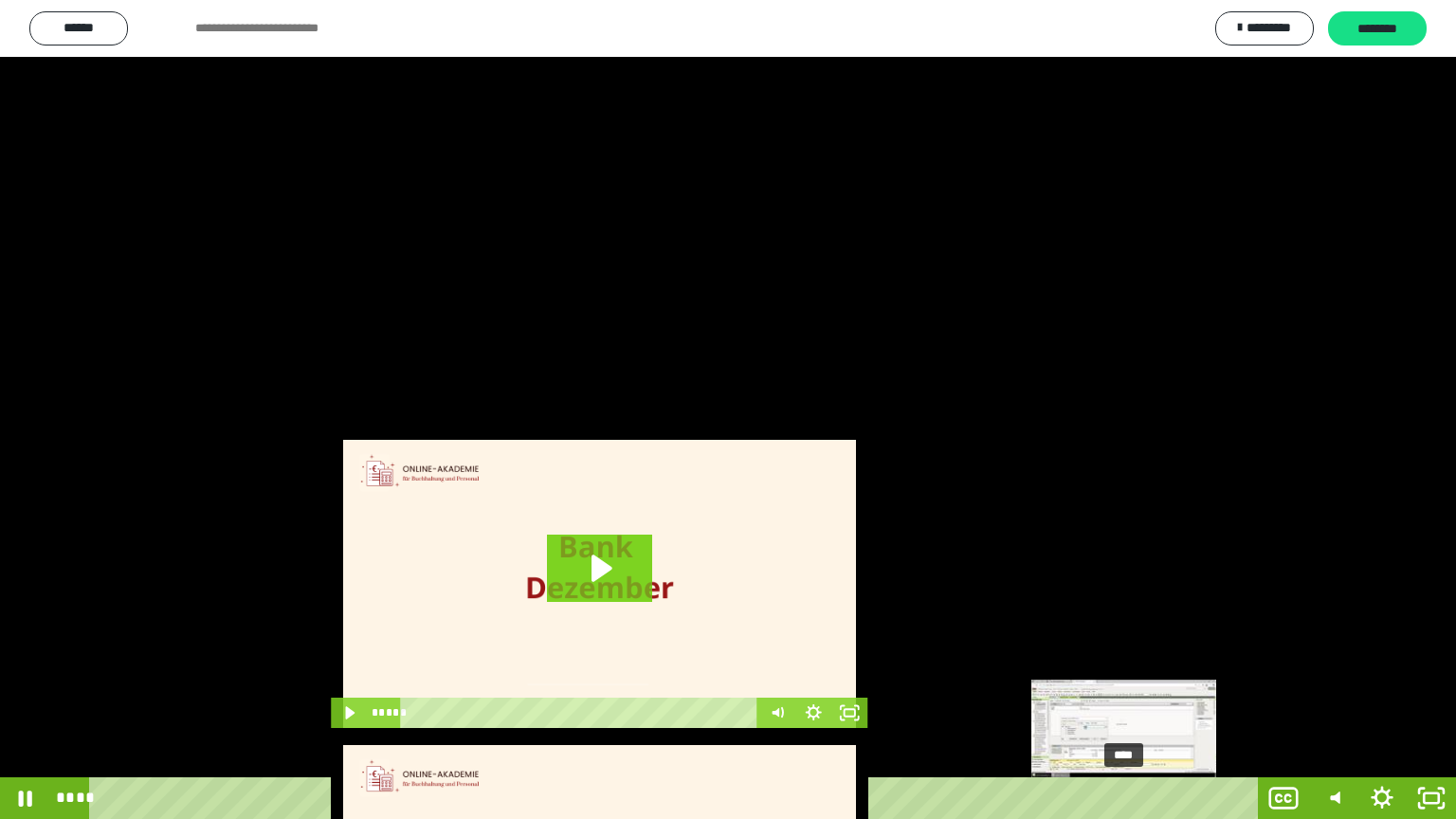 click on "****" at bounding box center [677, 798] 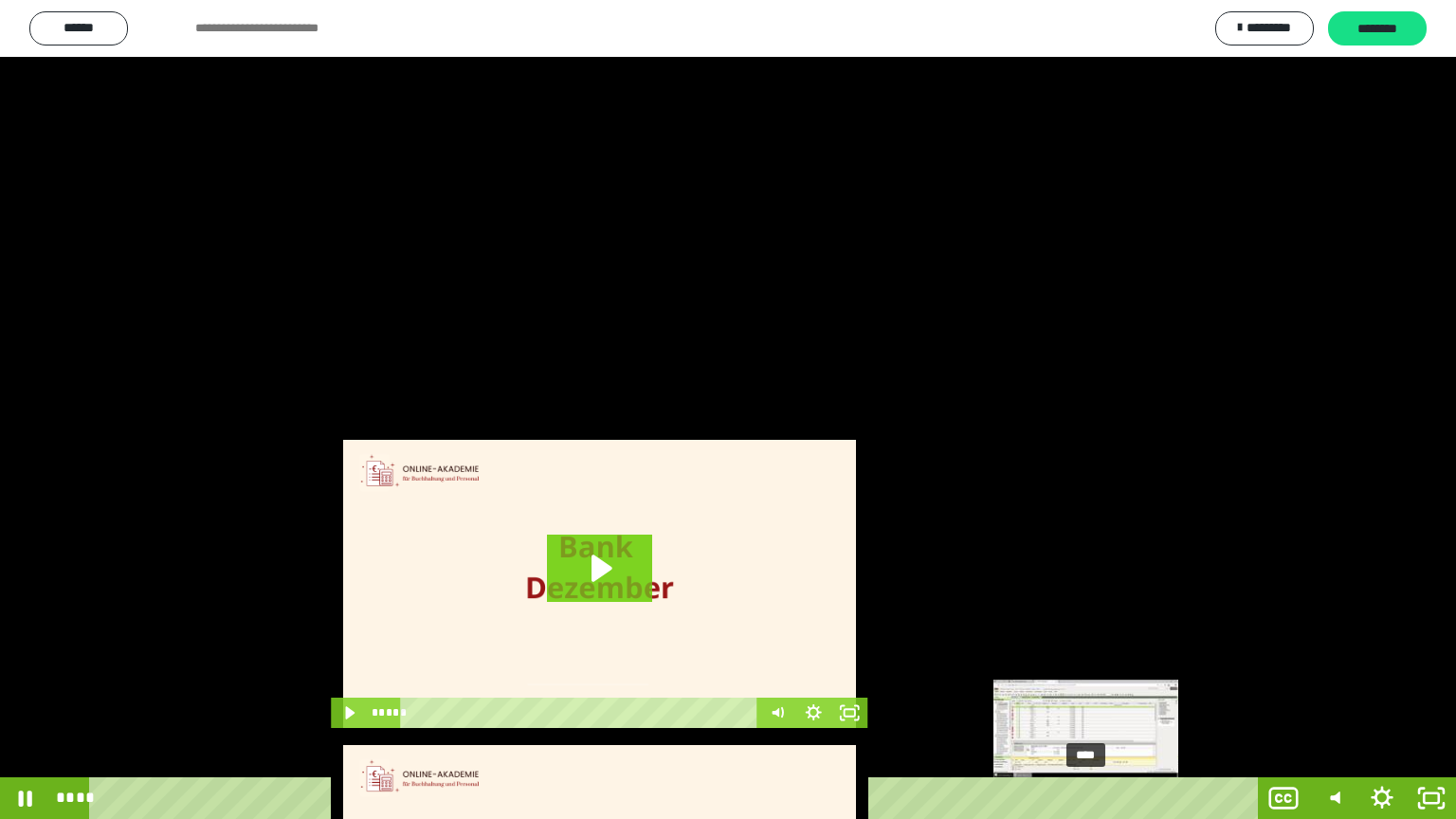 click on "****" at bounding box center [677, 798] 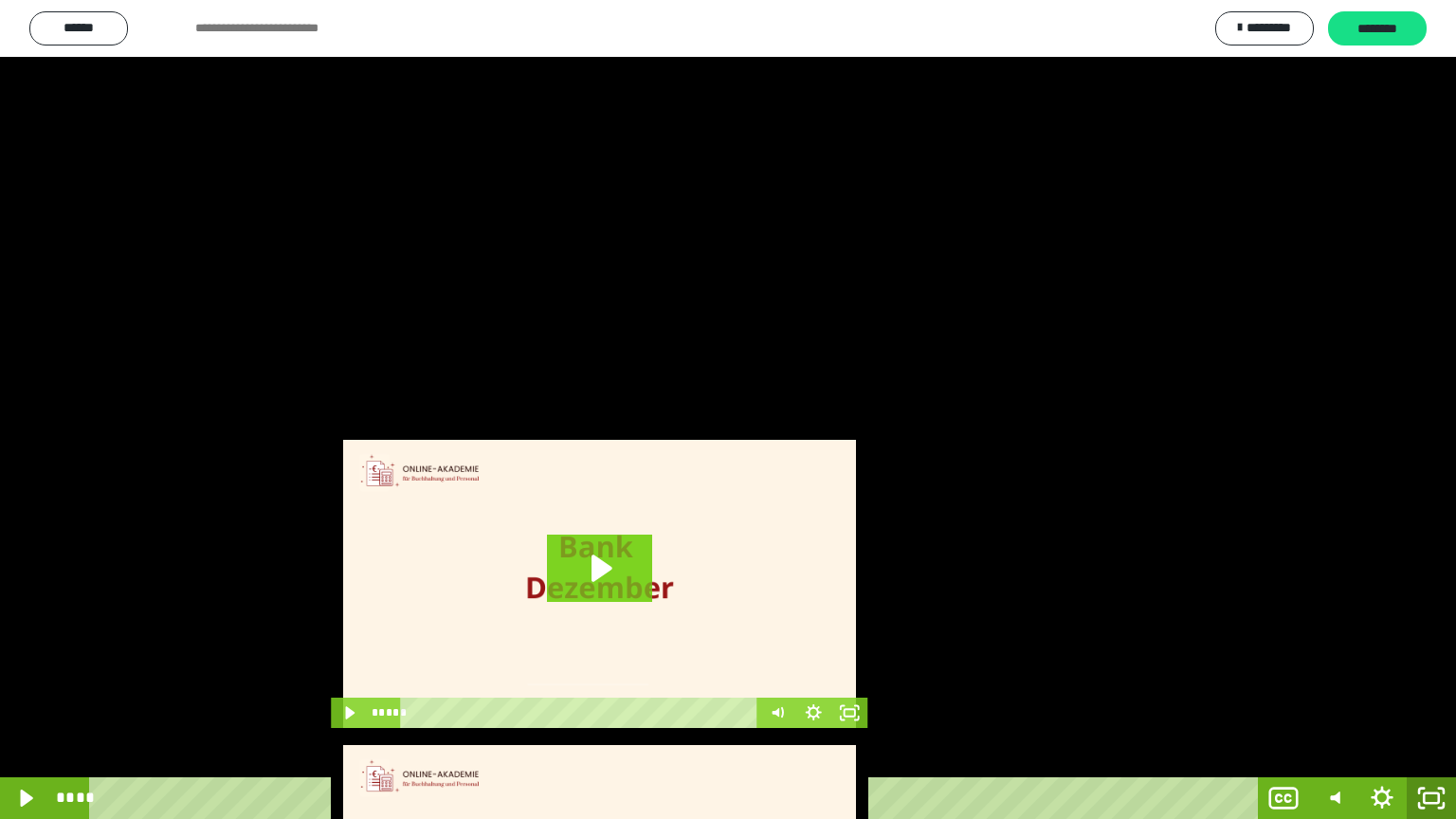 click 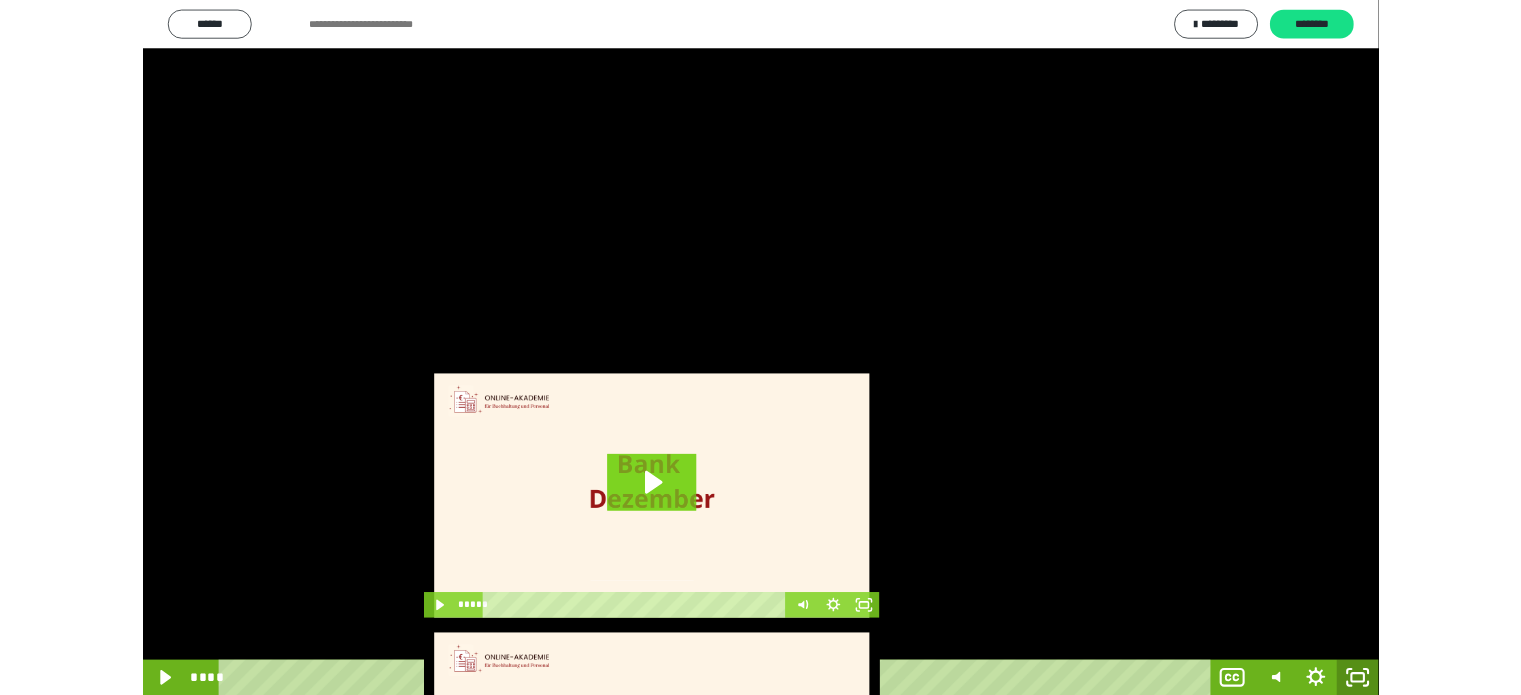 scroll, scrollTop: 3862, scrollLeft: 0, axis: vertical 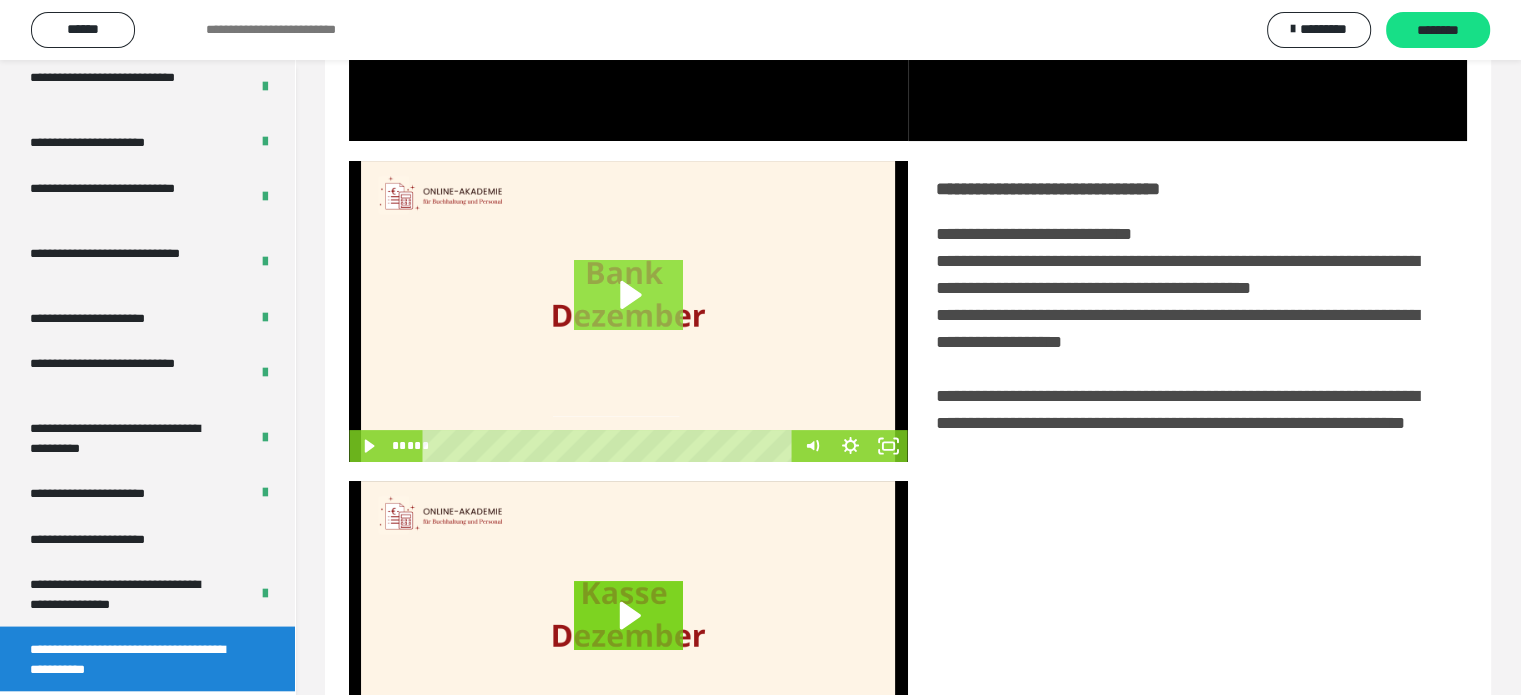 click 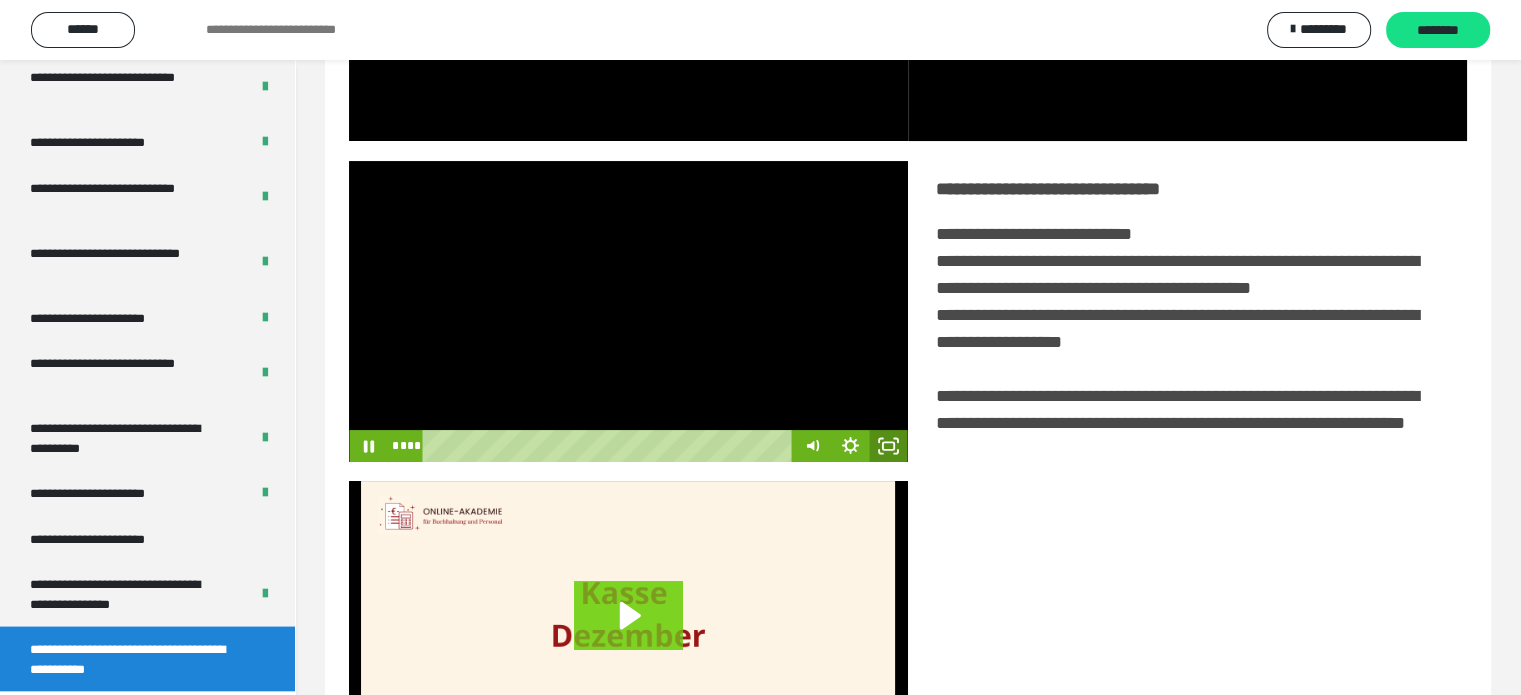 click 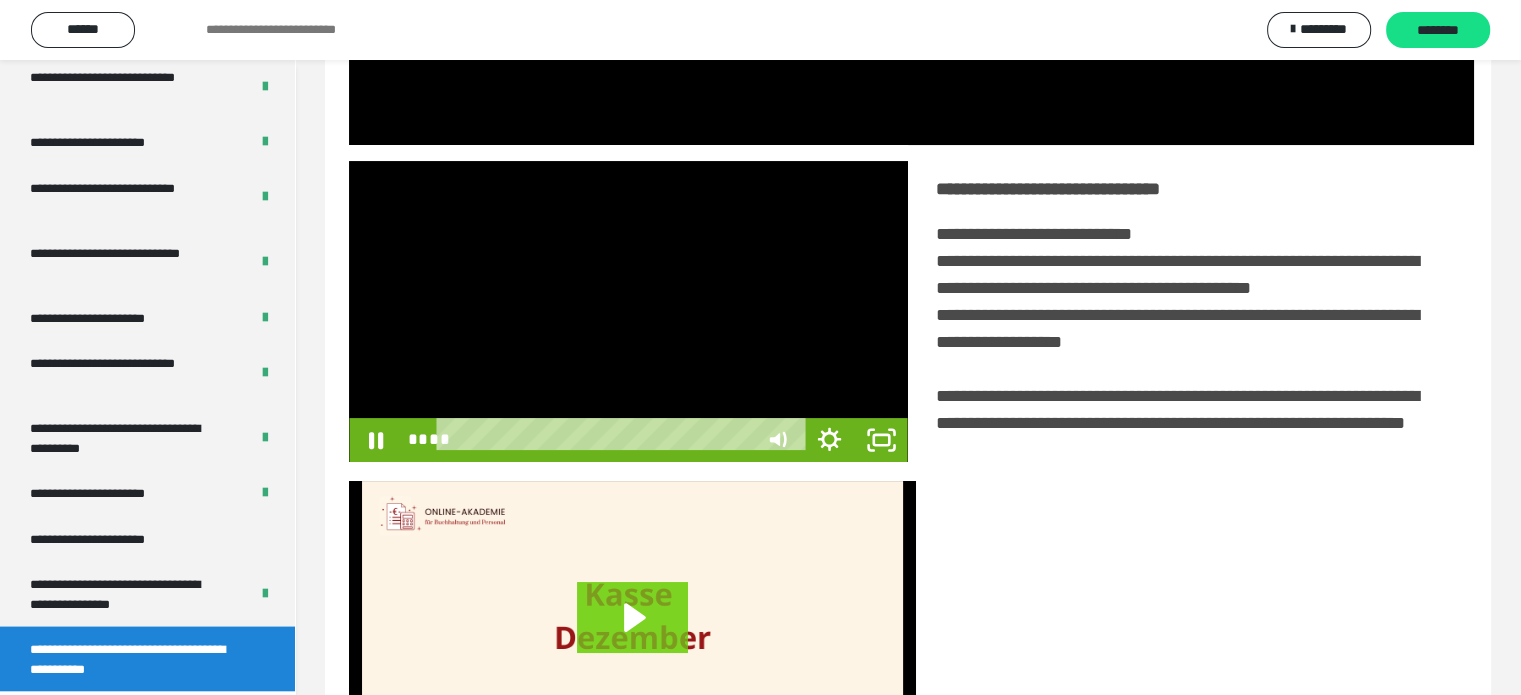 scroll, scrollTop: 3693, scrollLeft: 0, axis: vertical 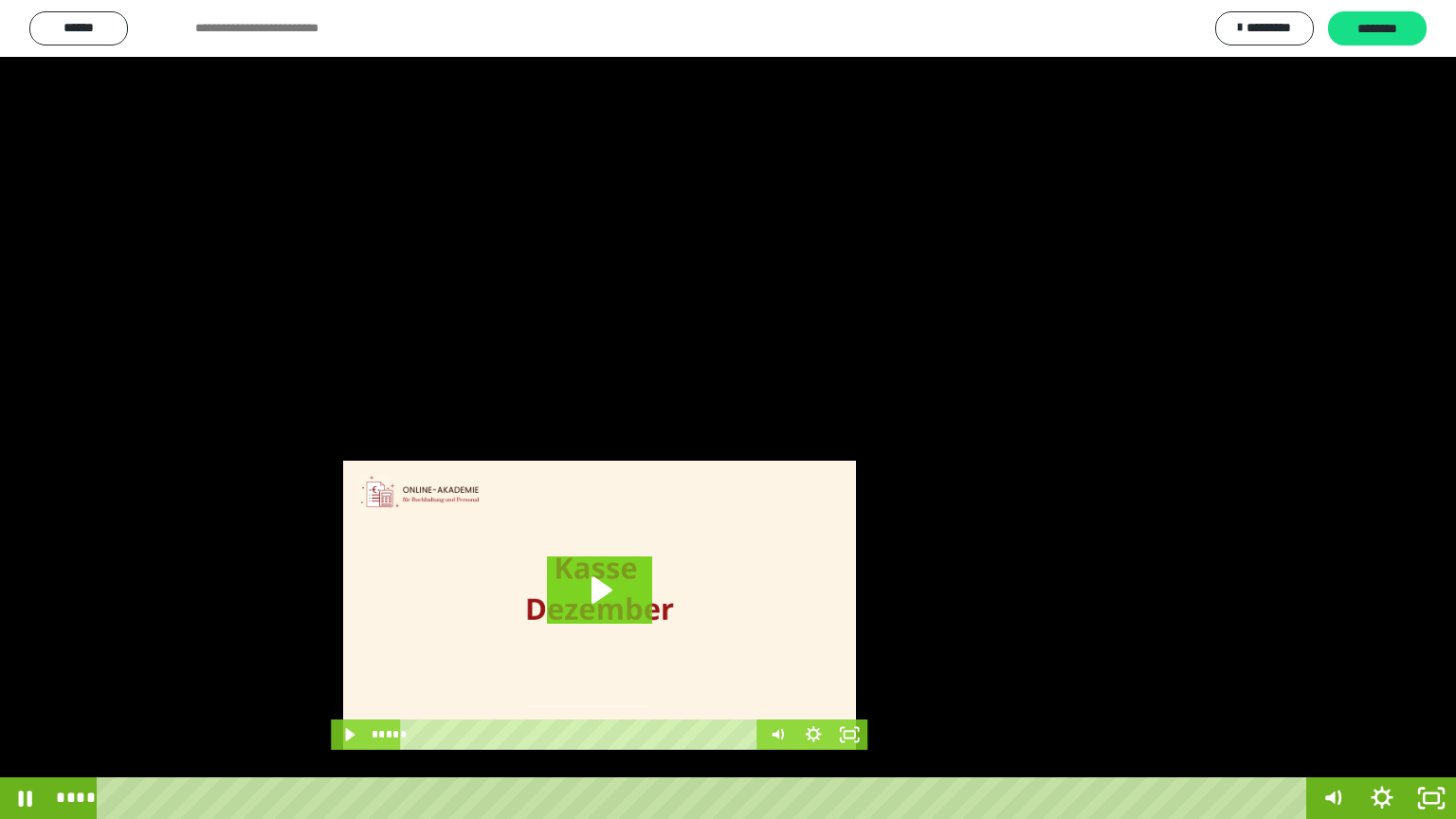 click at bounding box center [728, 410] 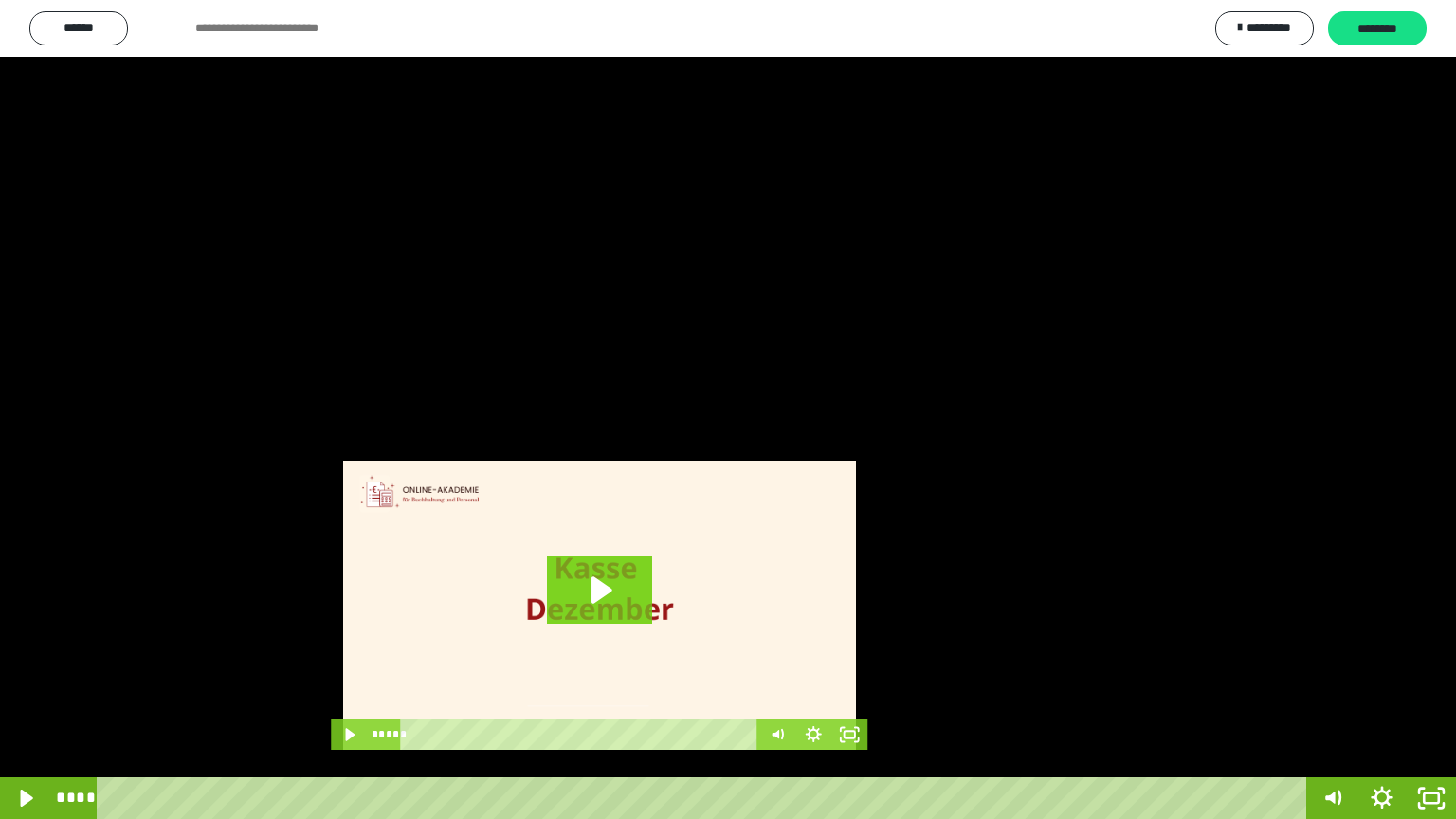 click at bounding box center [728, 410] 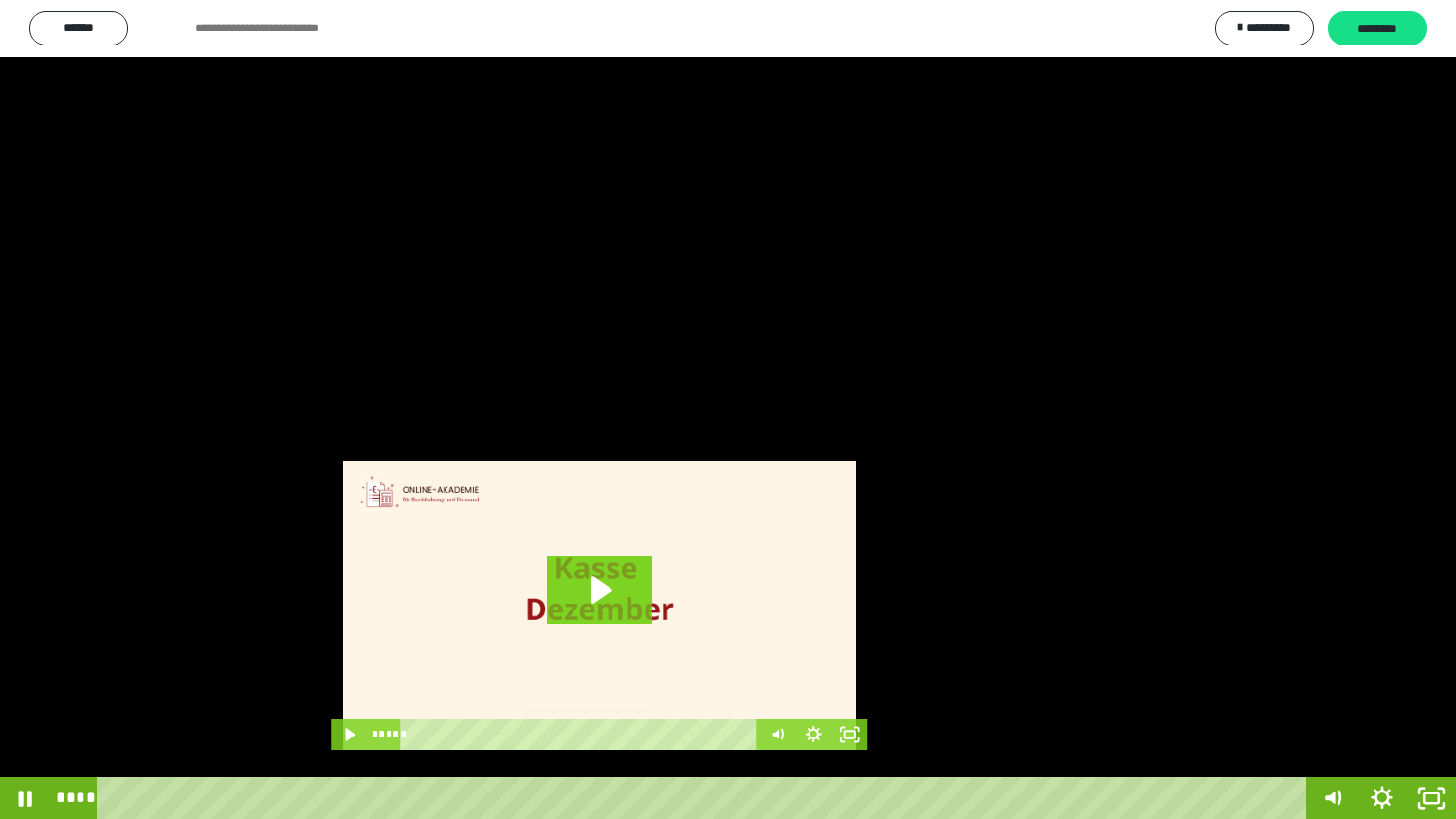 type 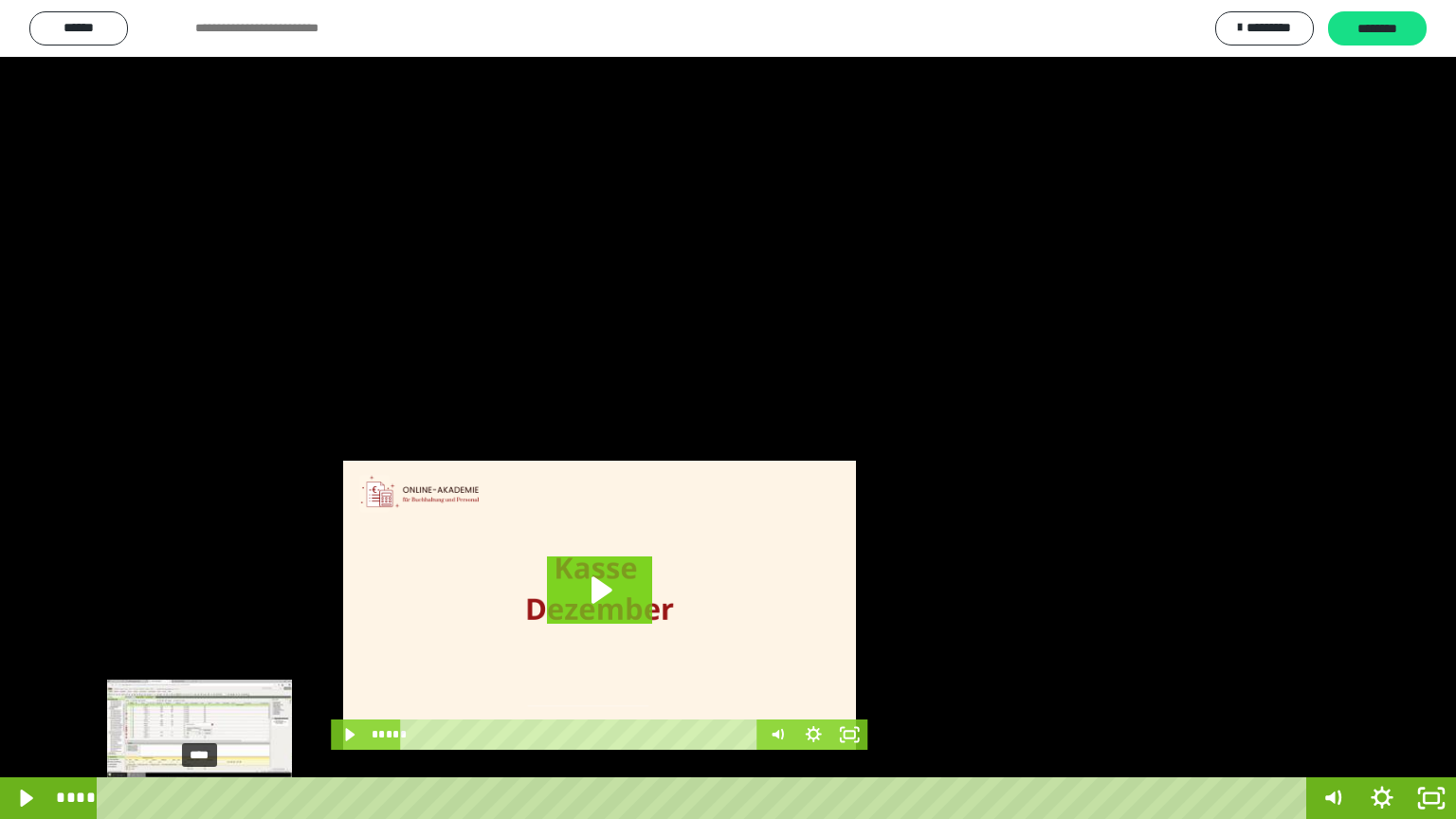 click on "****" at bounding box center [705, 798] 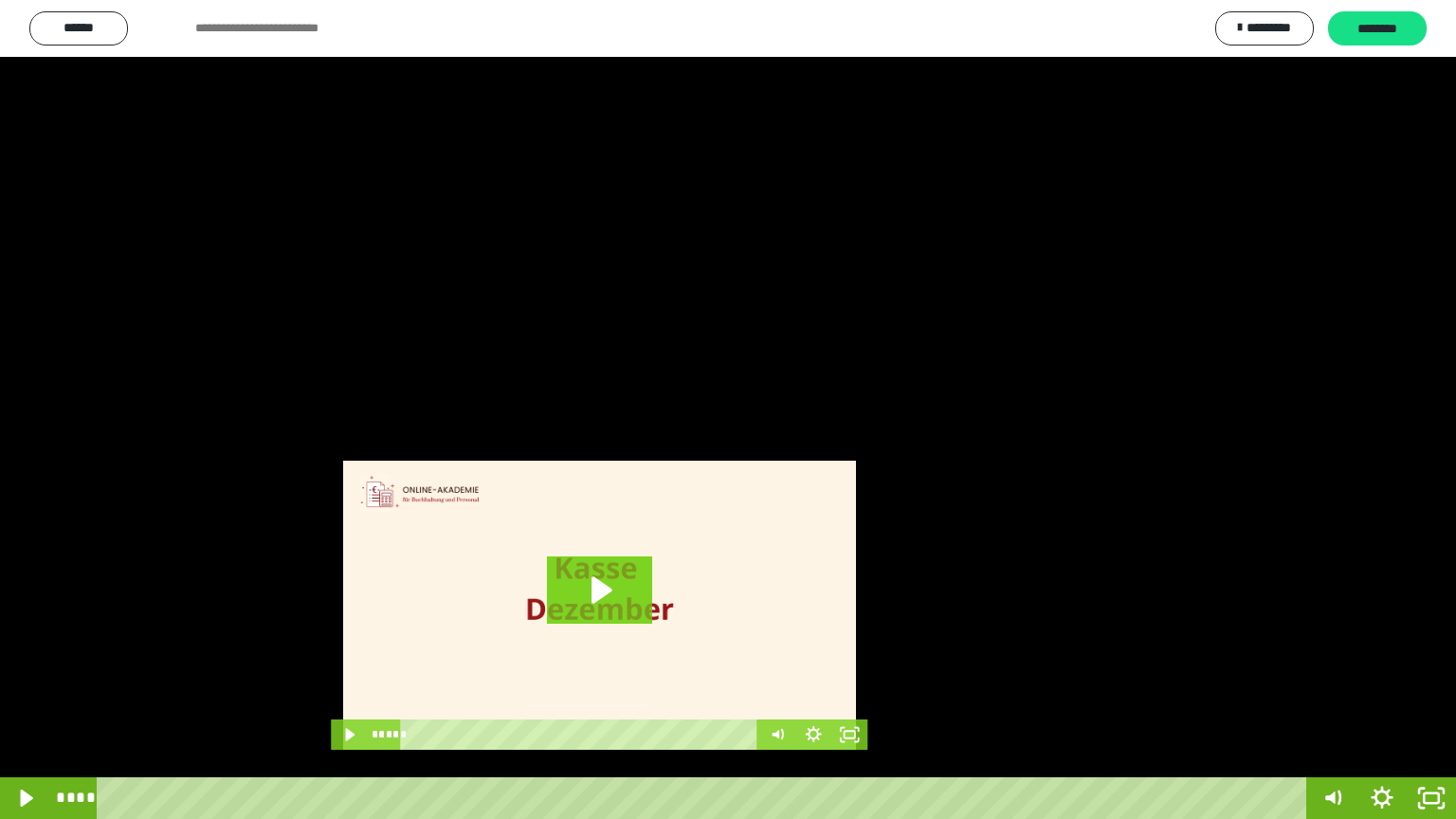 click at bounding box center [728, 410] 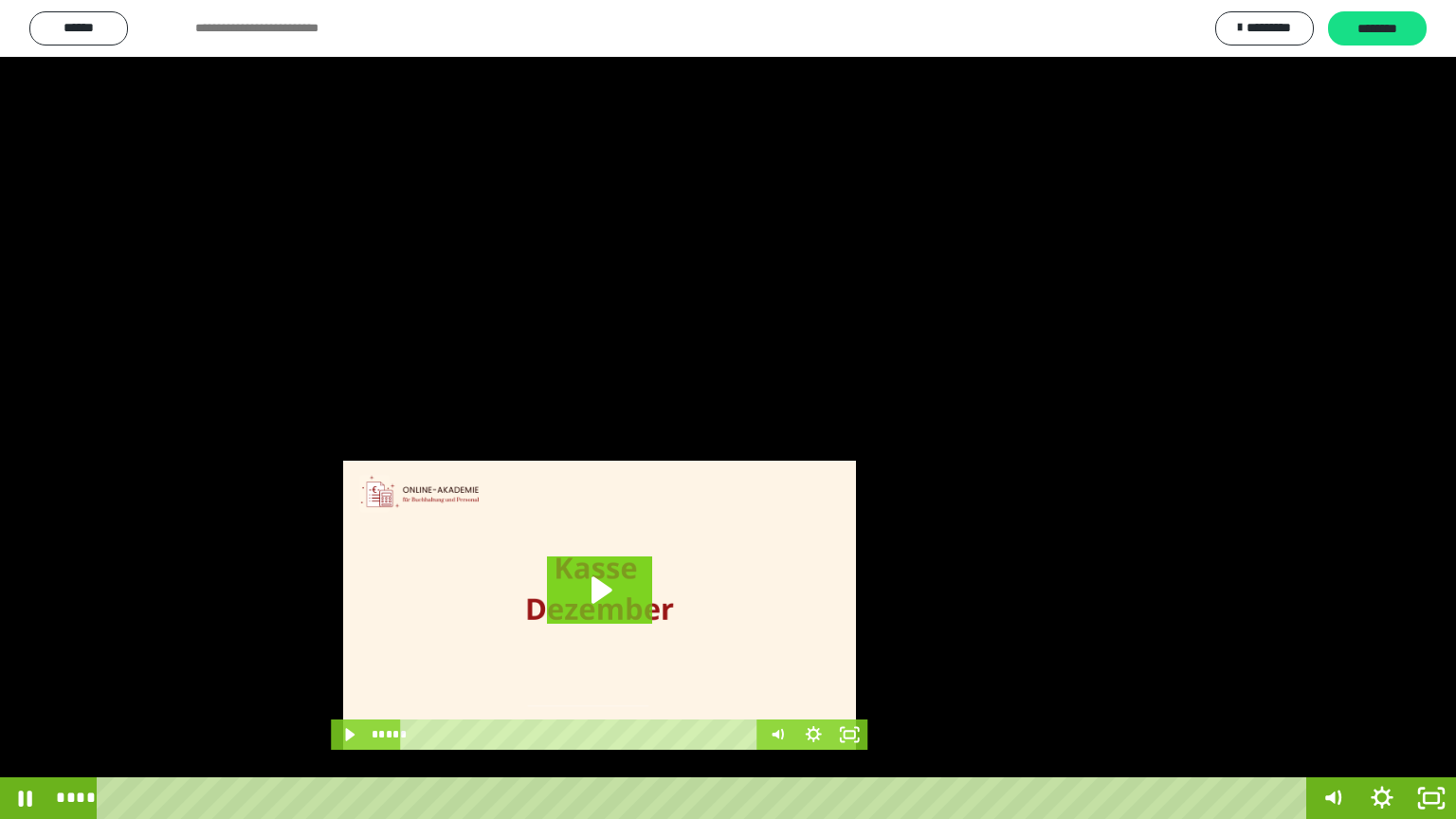 click at bounding box center [728, 410] 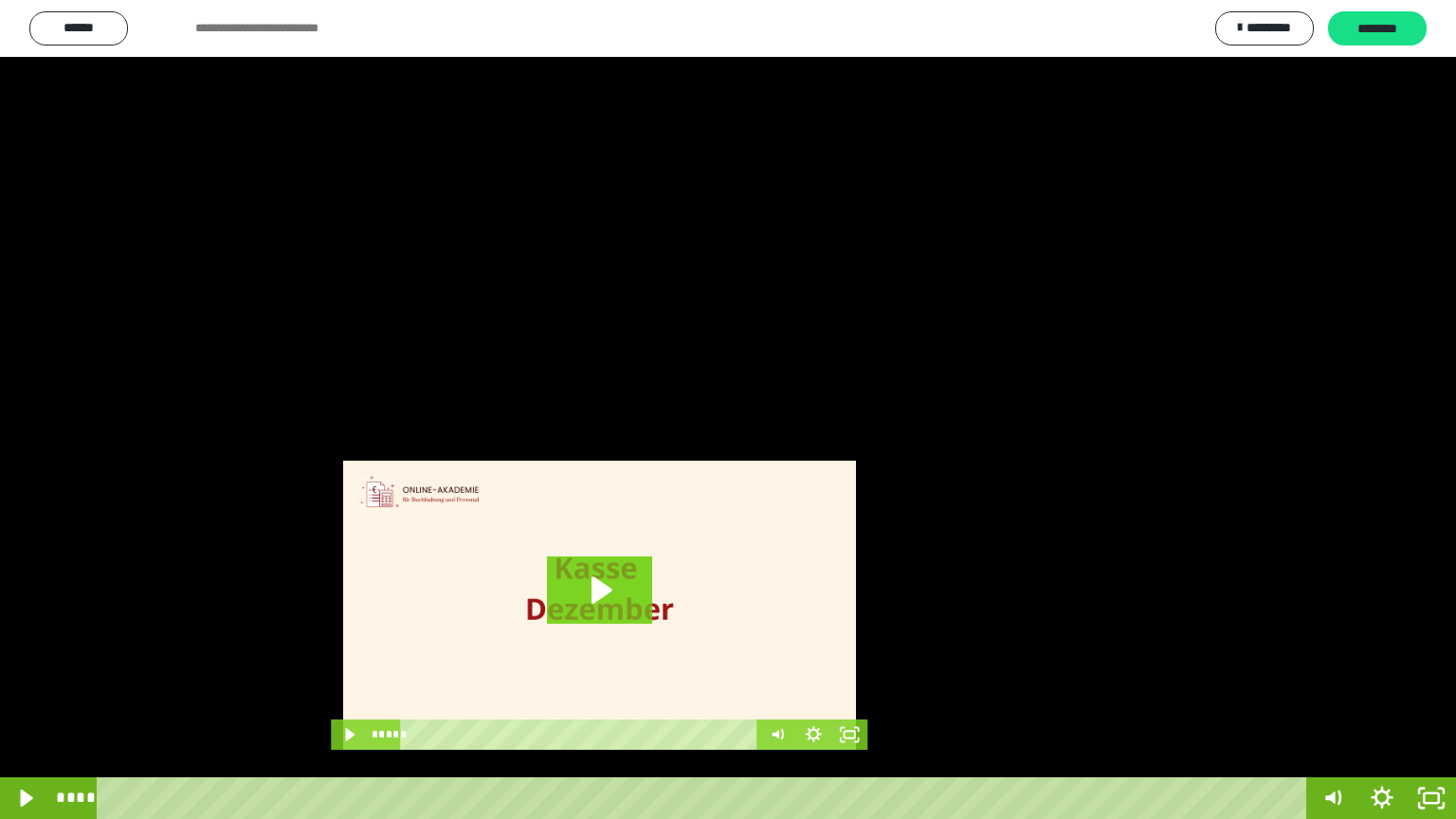 click at bounding box center (728, 410) 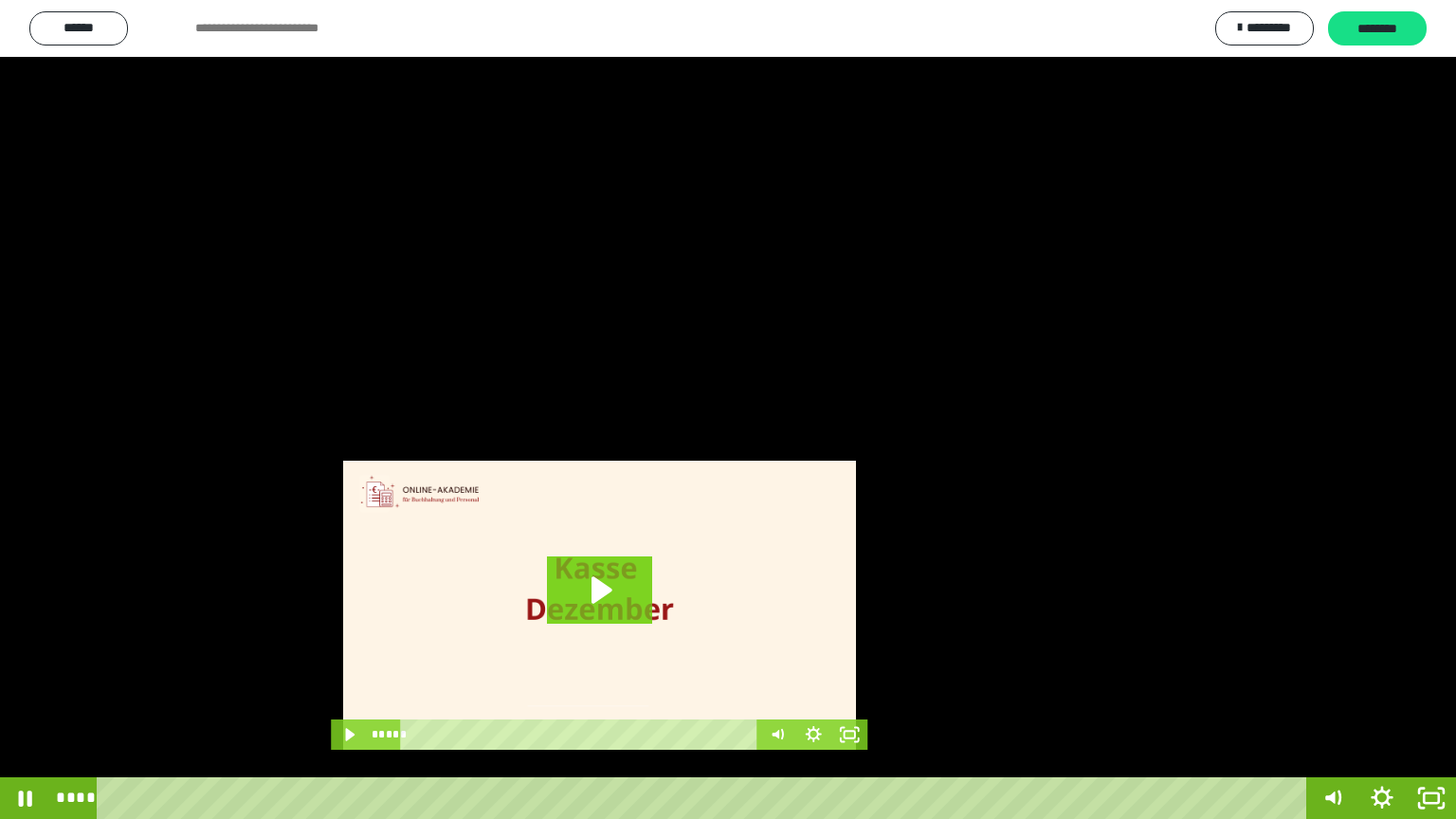 click at bounding box center (728, 410) 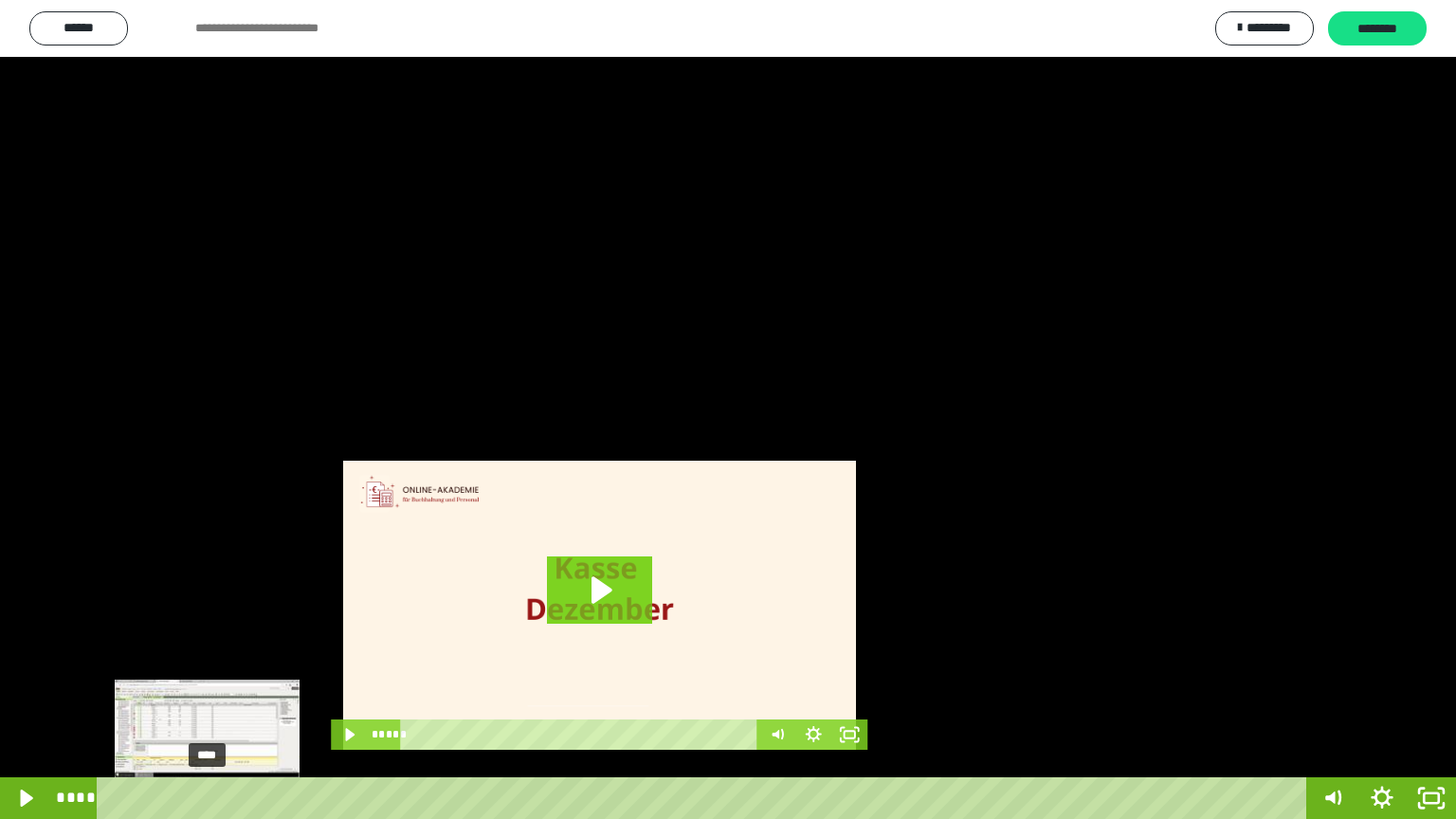 click on "****" at bounding box center (705, 798) 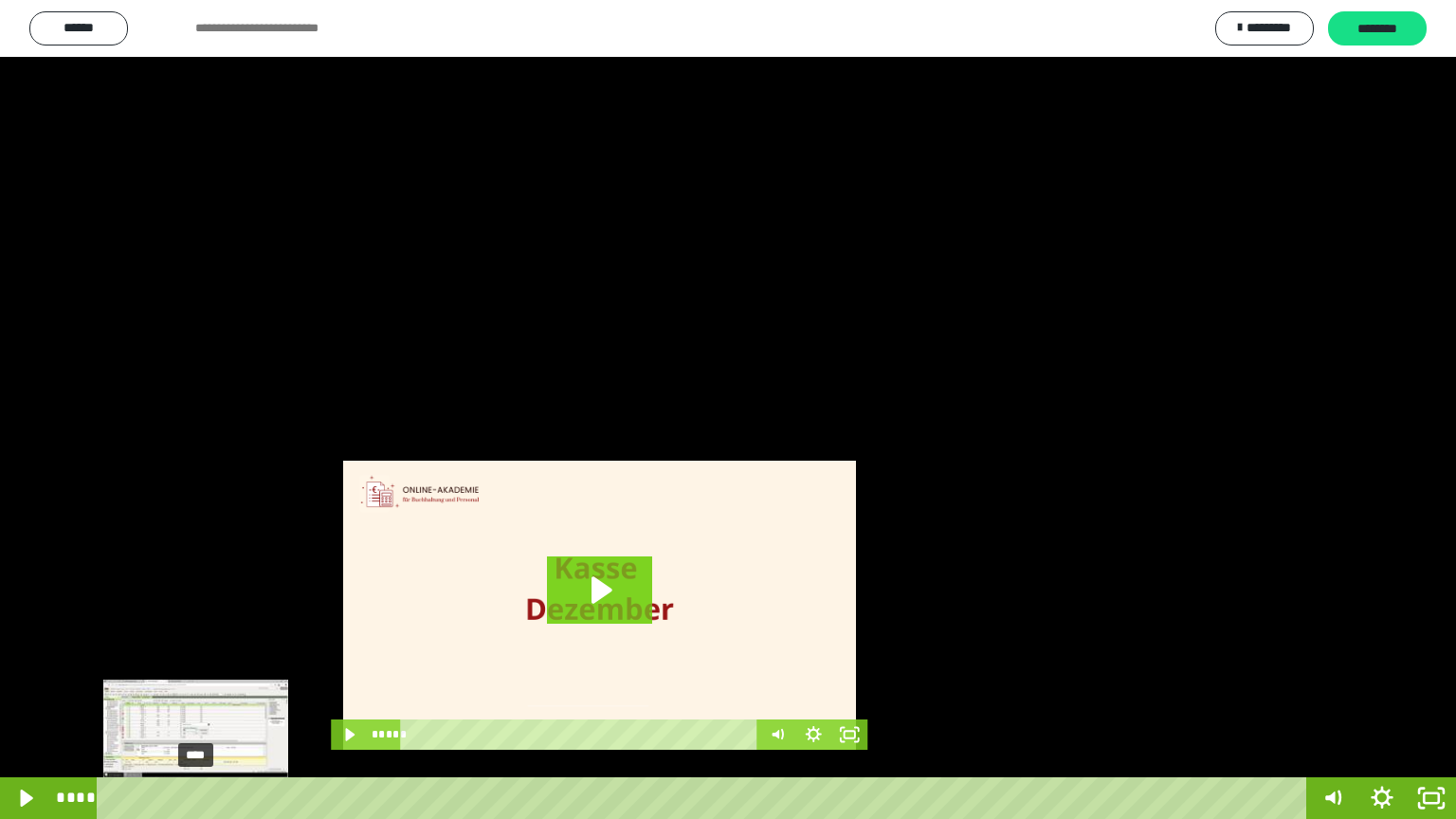 click on "****" at bounding box center [705, 798] 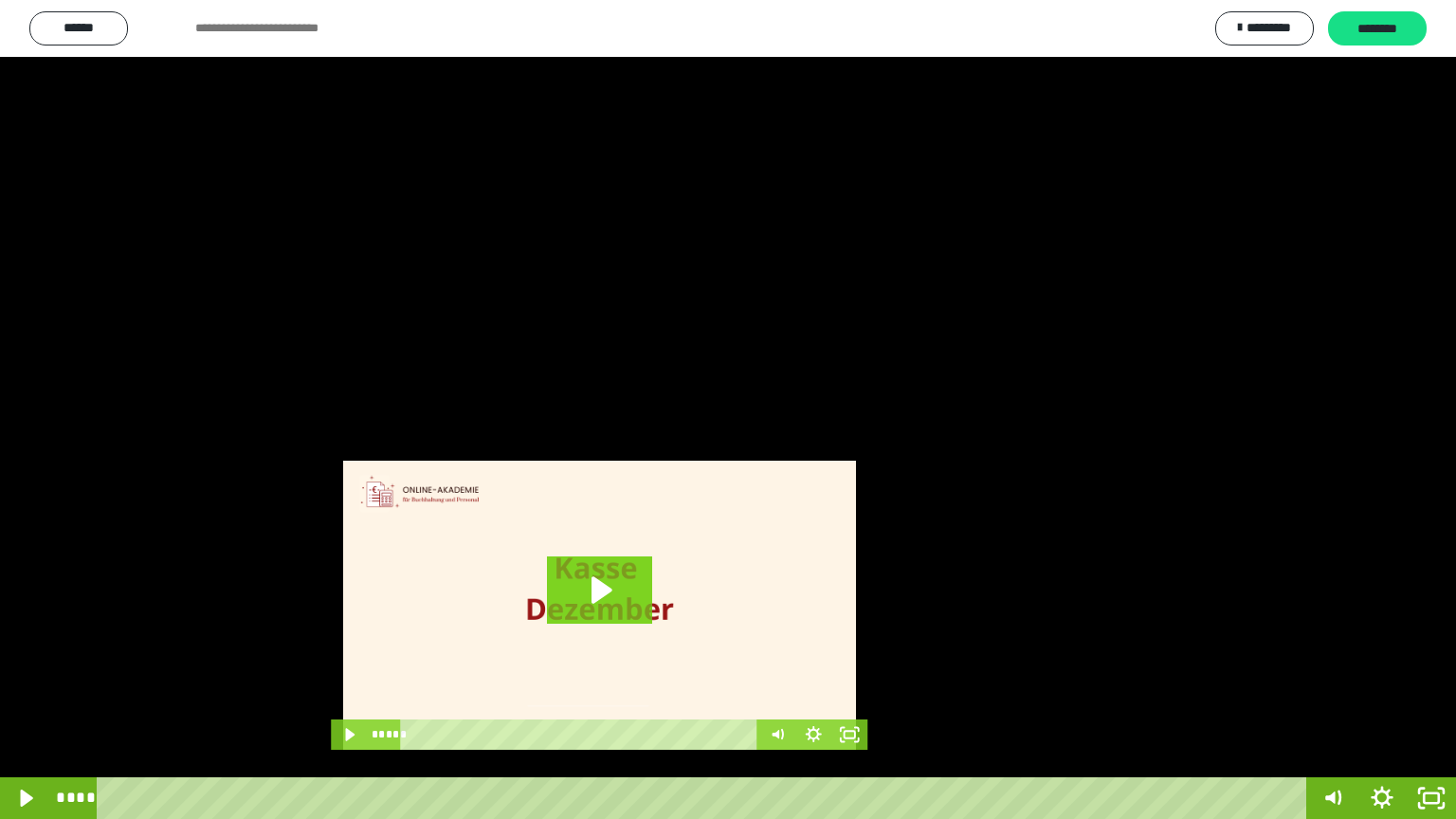 click at bounding box center (728, 410) 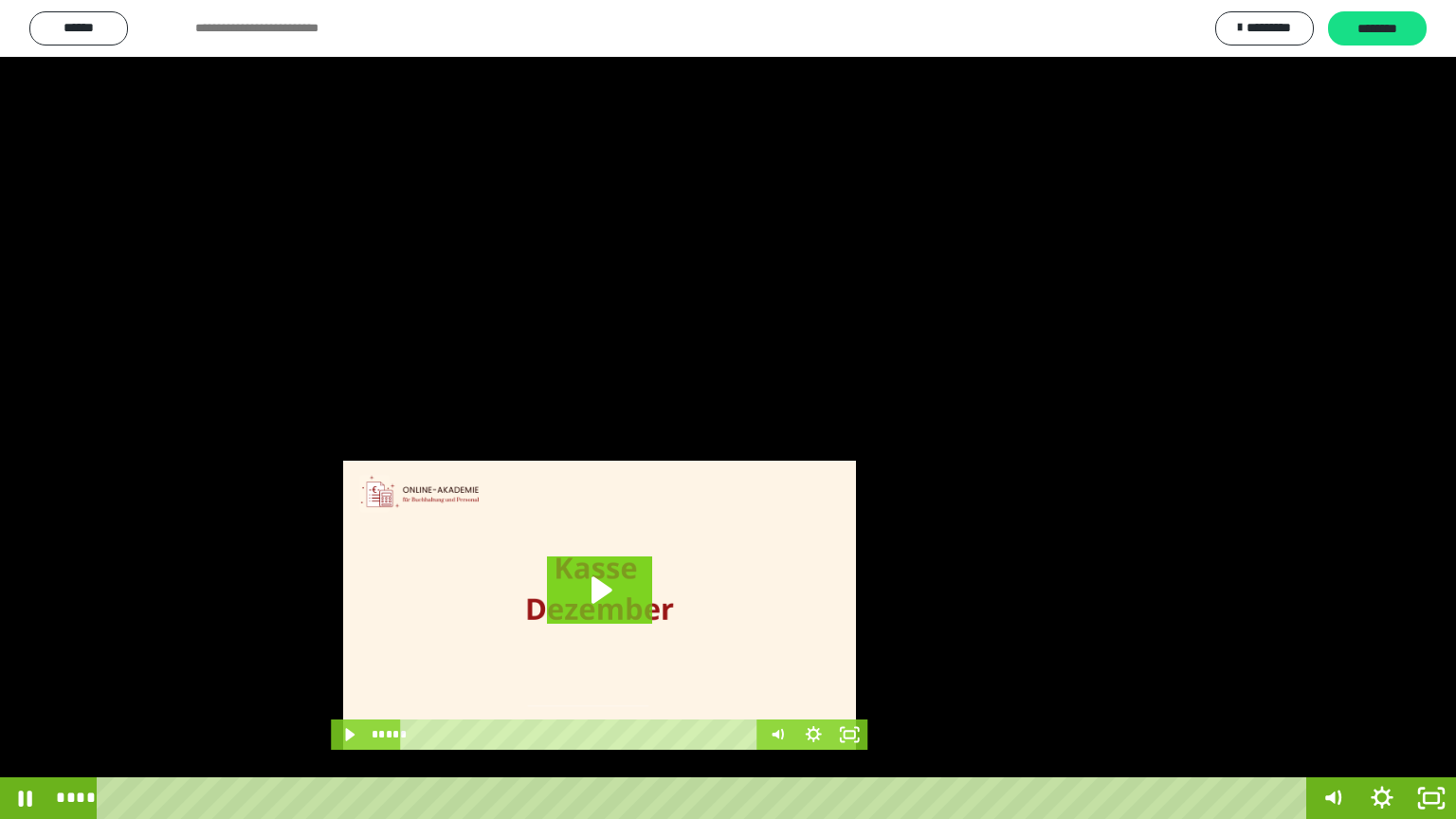 click at bounding box center [728, 410] 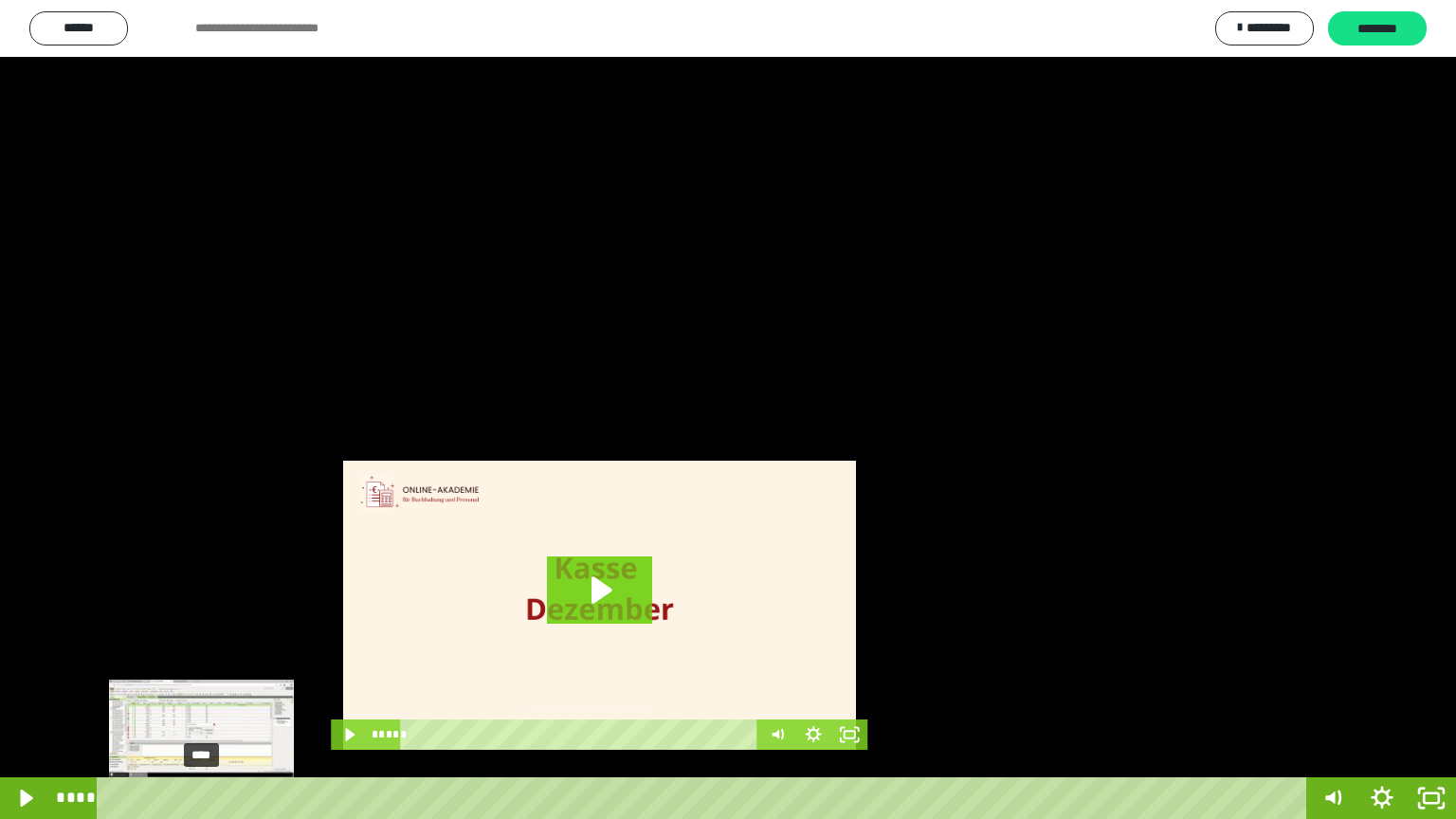 click at bounding box center (207, 798) 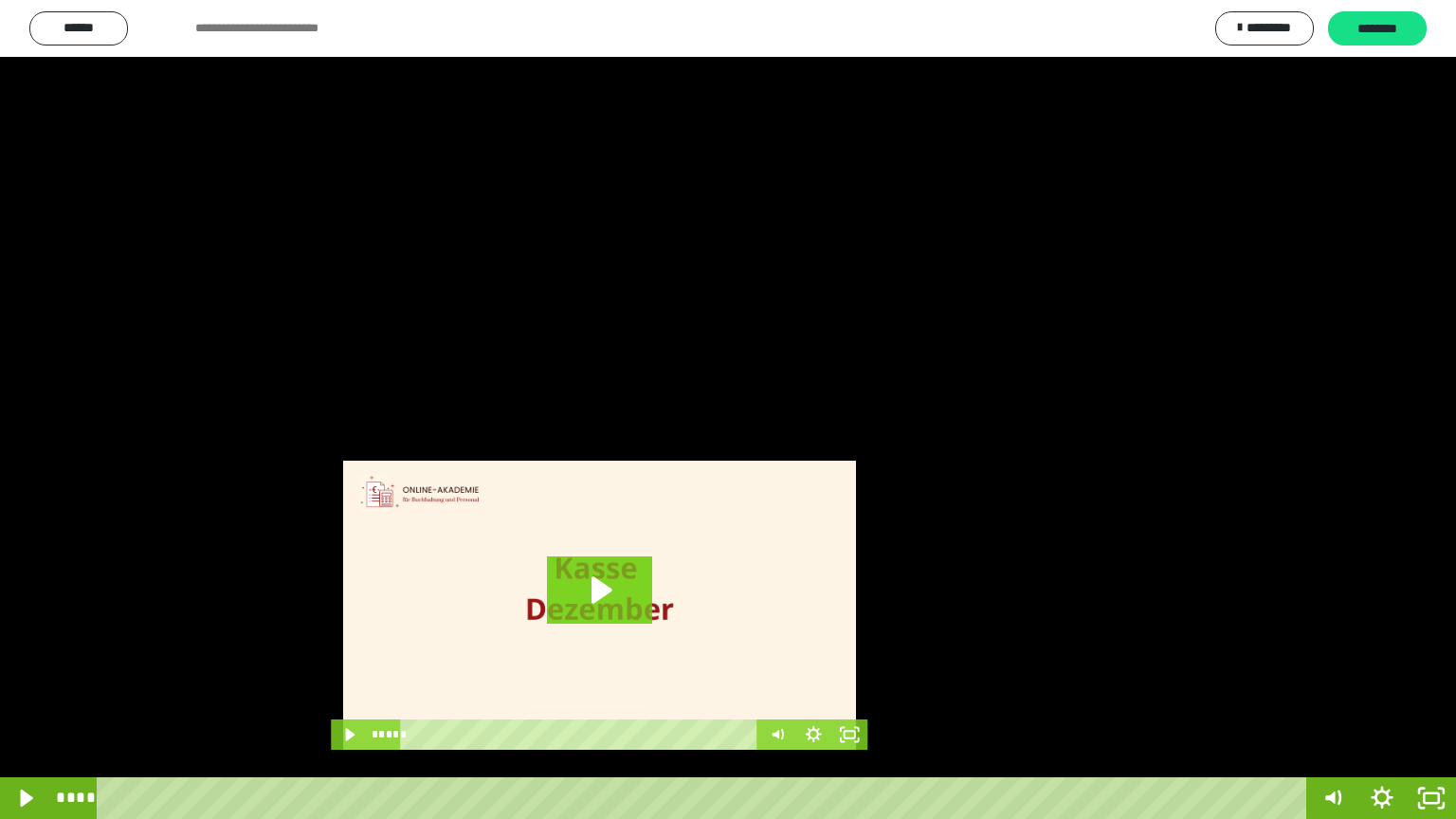 click at bounding box center [728, 410] 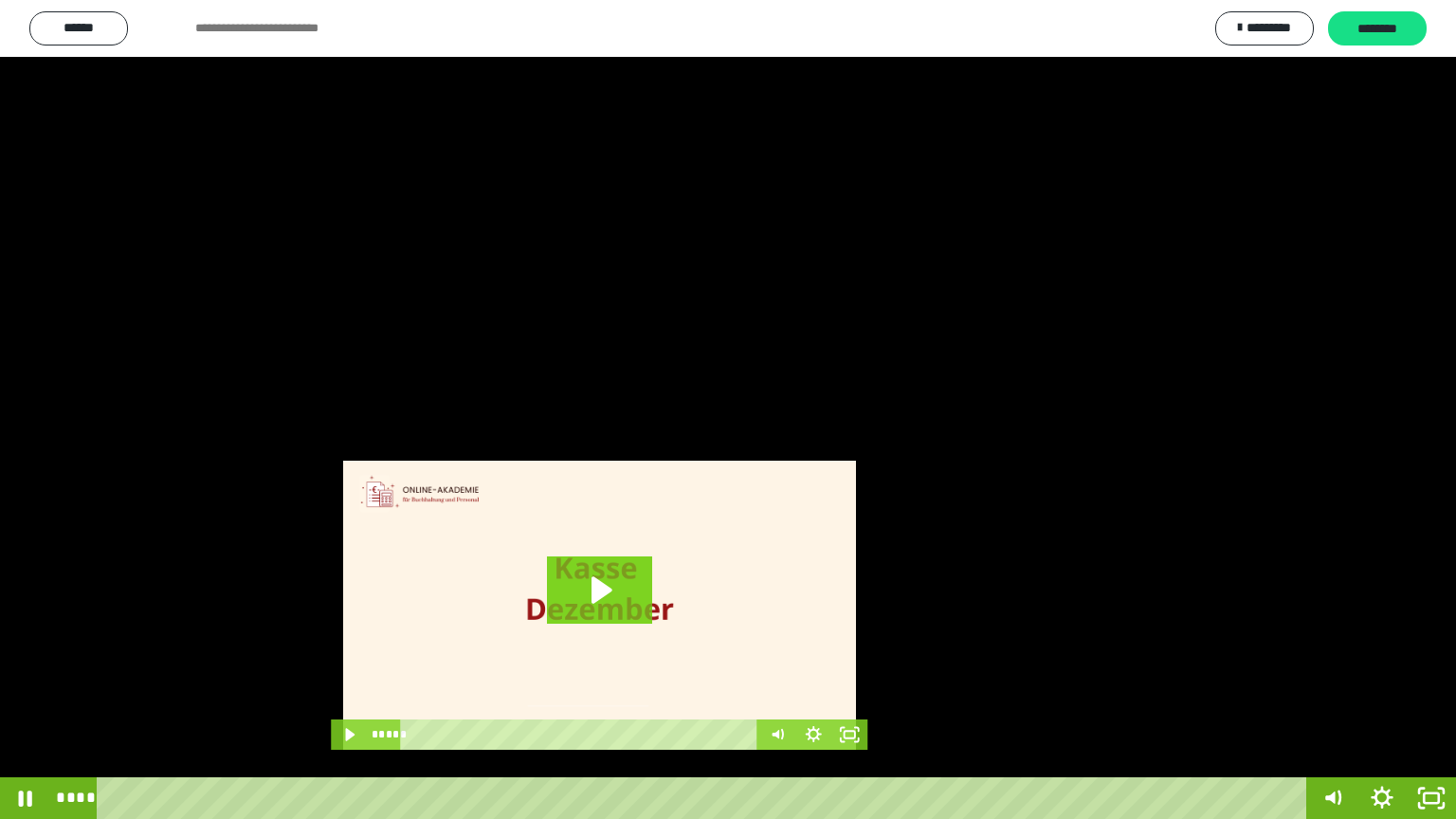 click at bounding box center [728, 410] 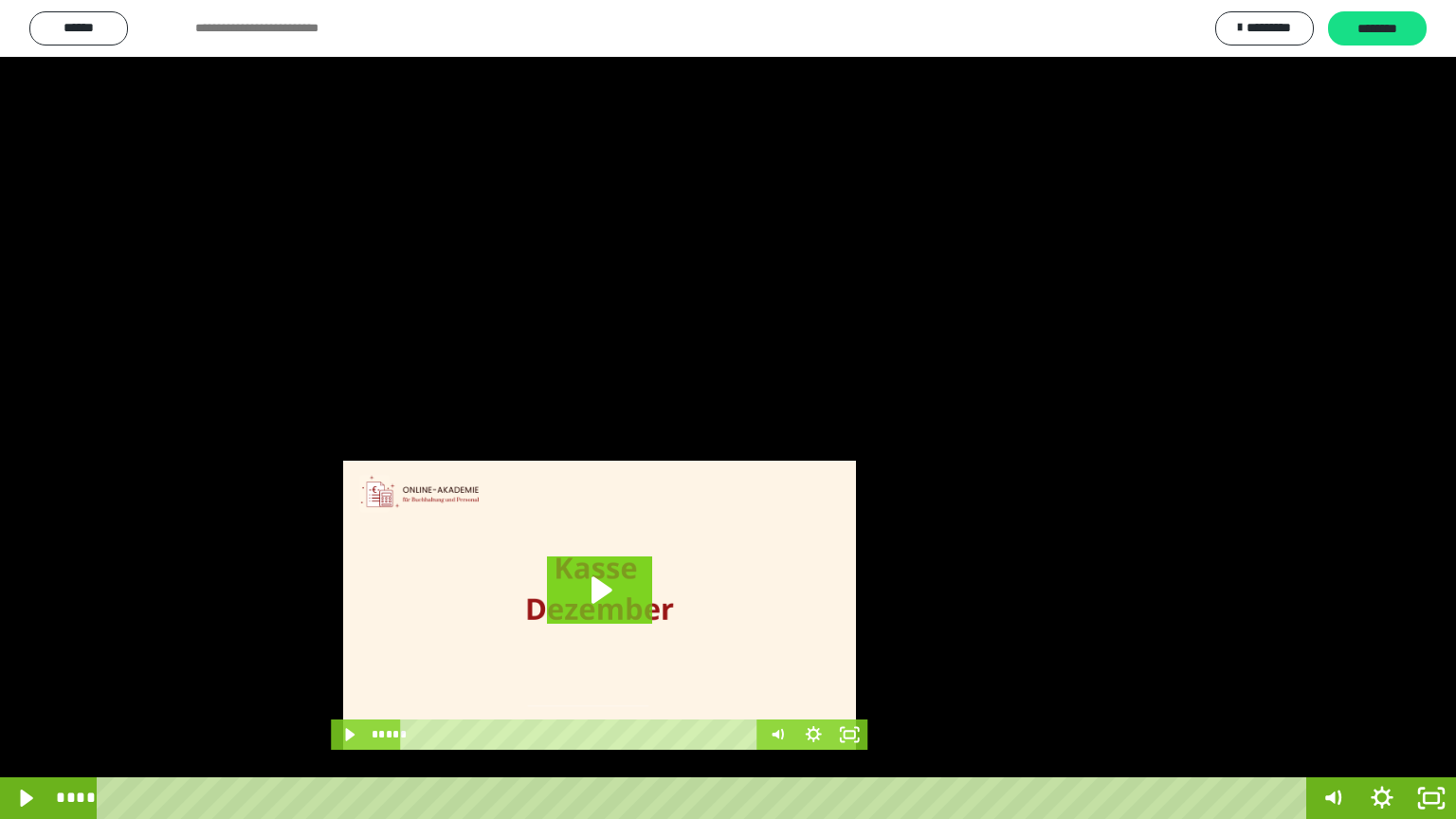 click at bounding box center [728, 410] 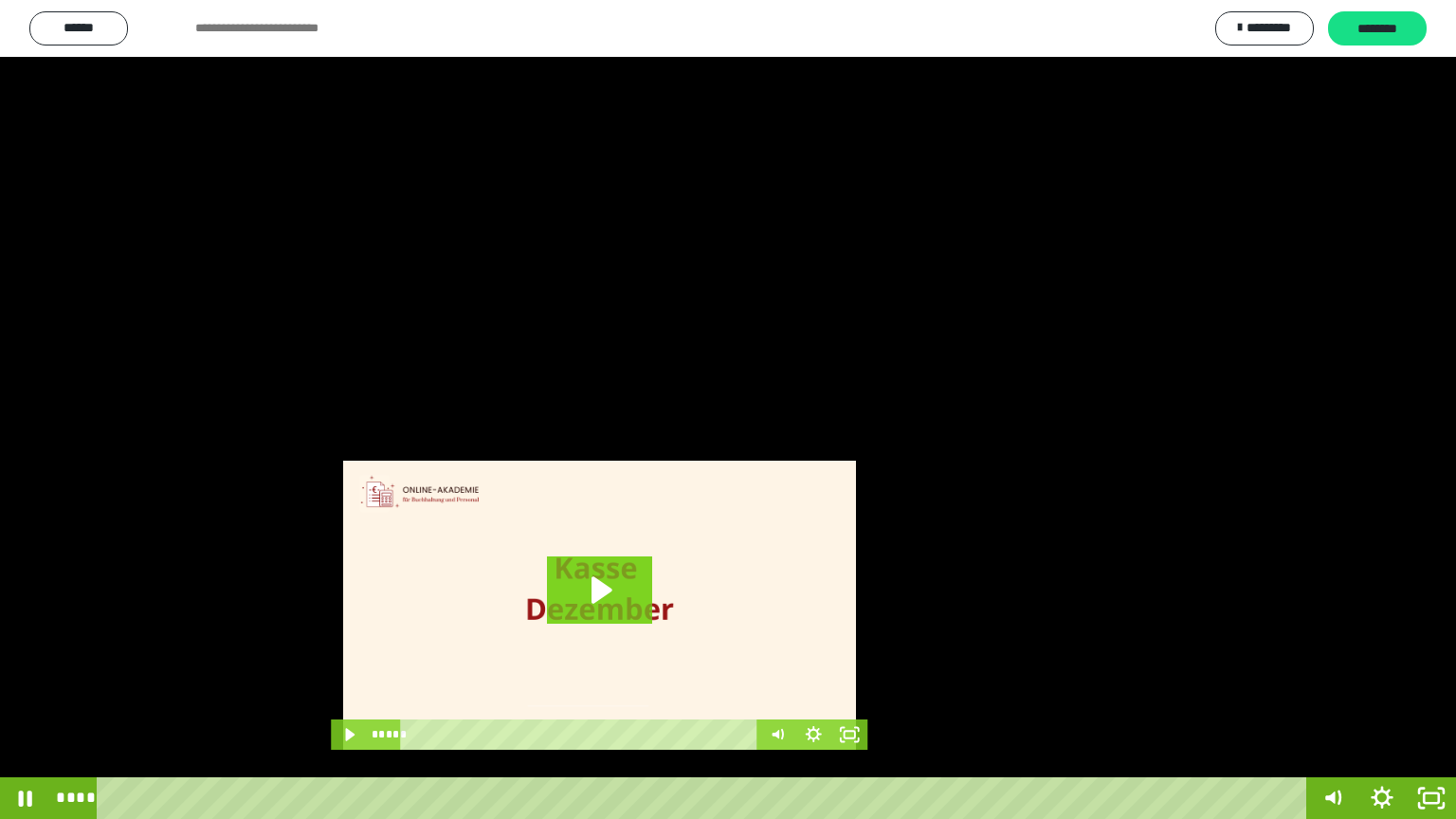 click at bounding box center (728, 410) 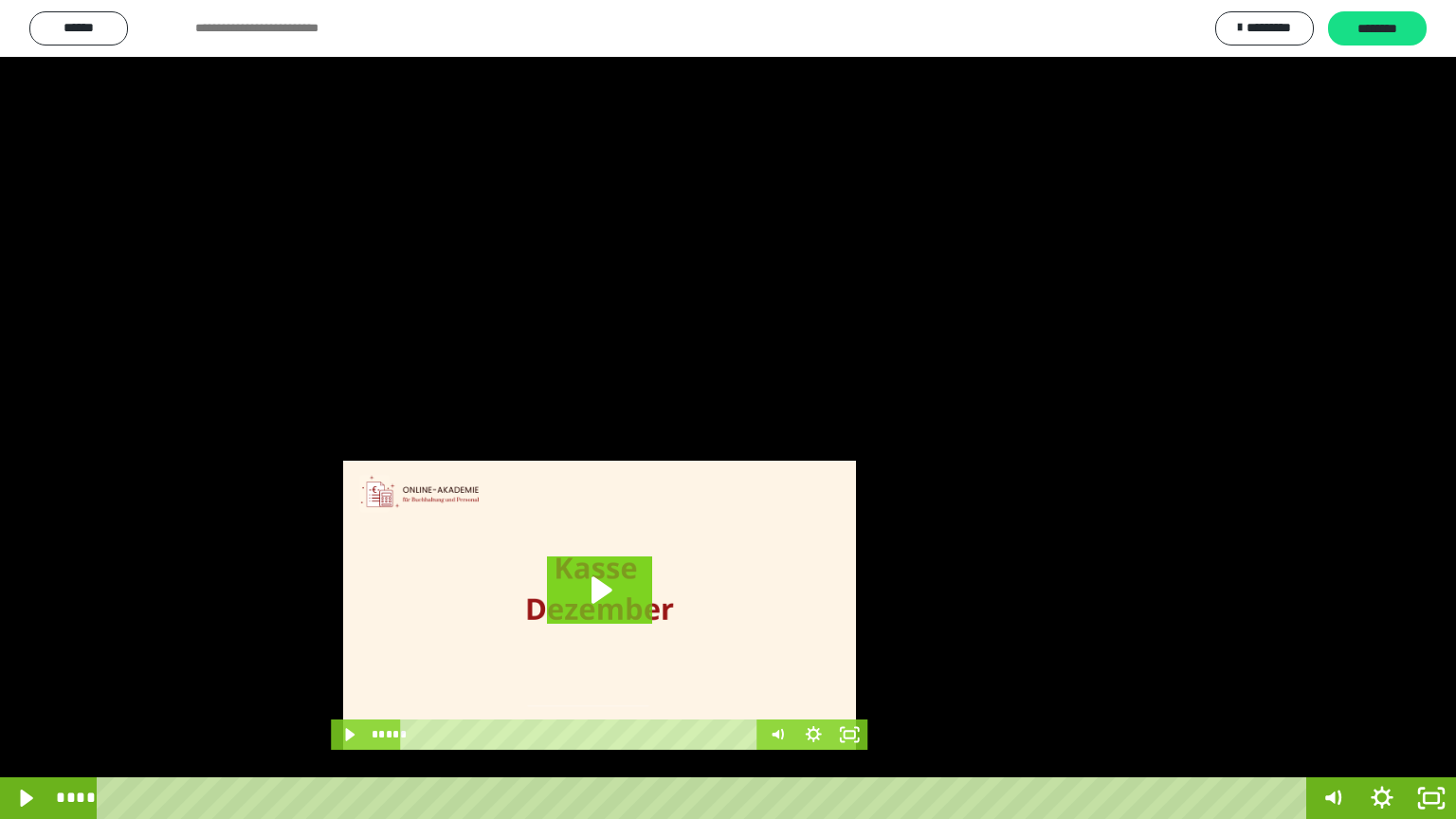 click at bounding box center [728, 410] 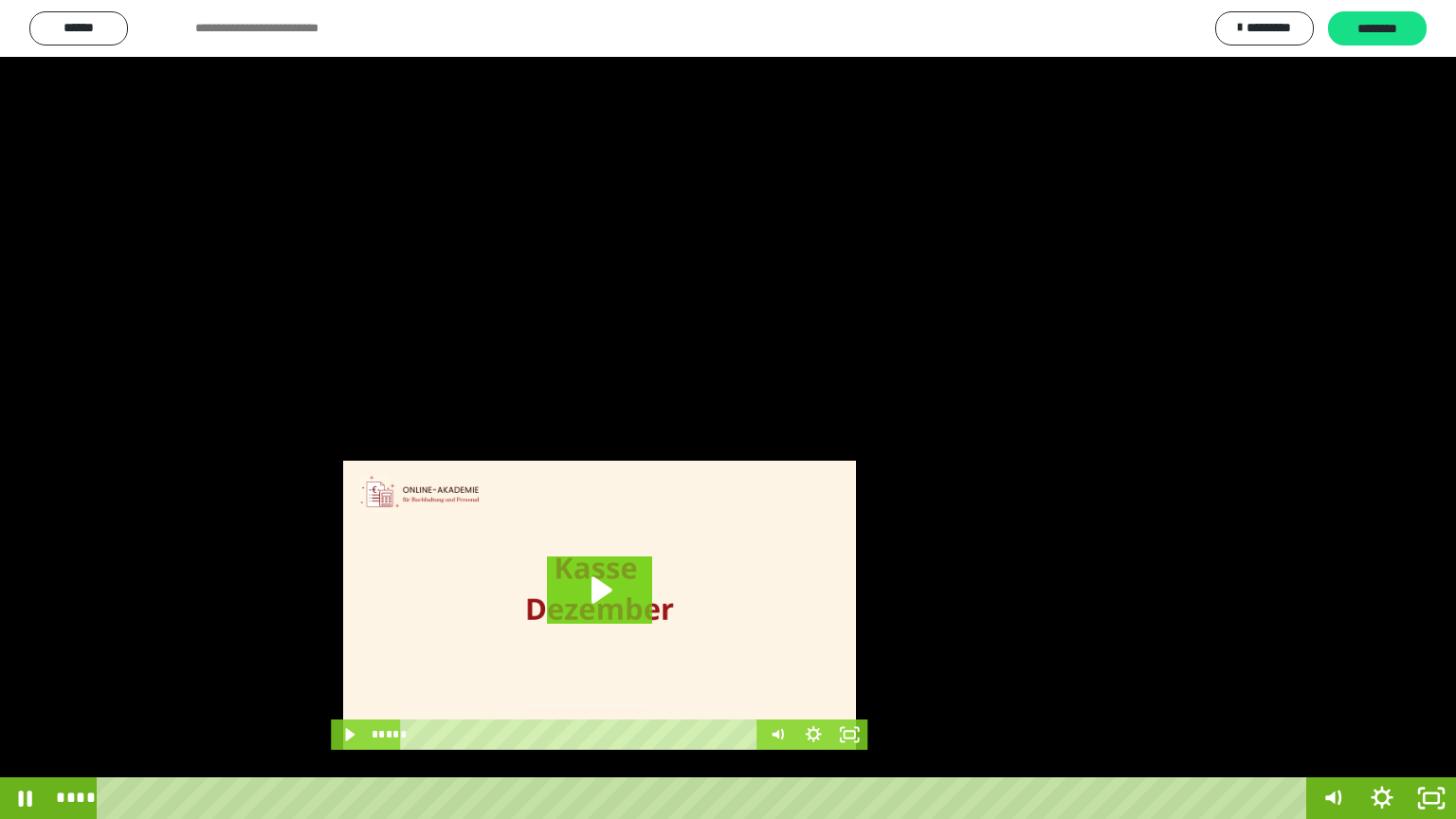 click at bounding box center (728, 410) 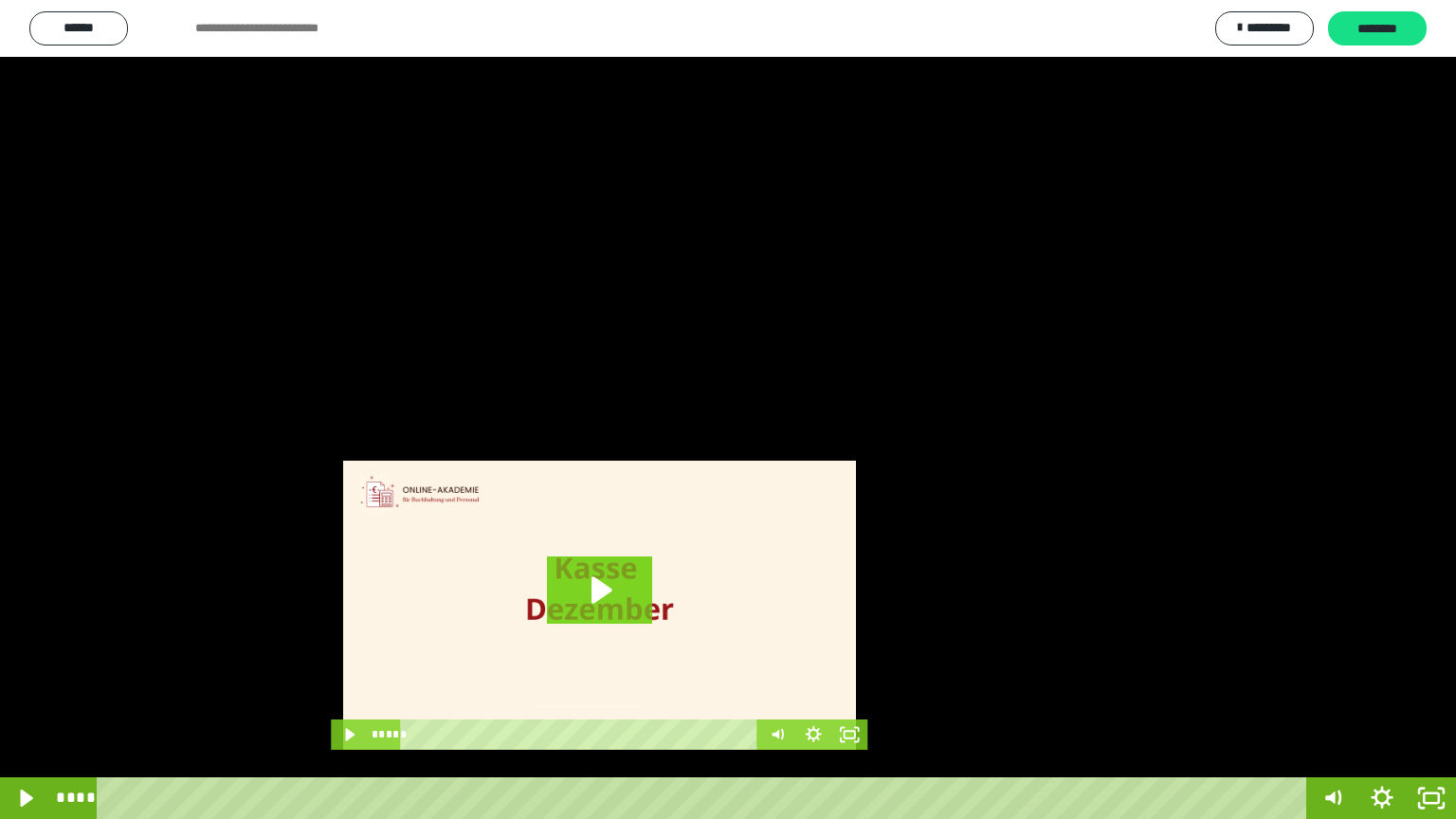 click at bounding box center [728, 410] 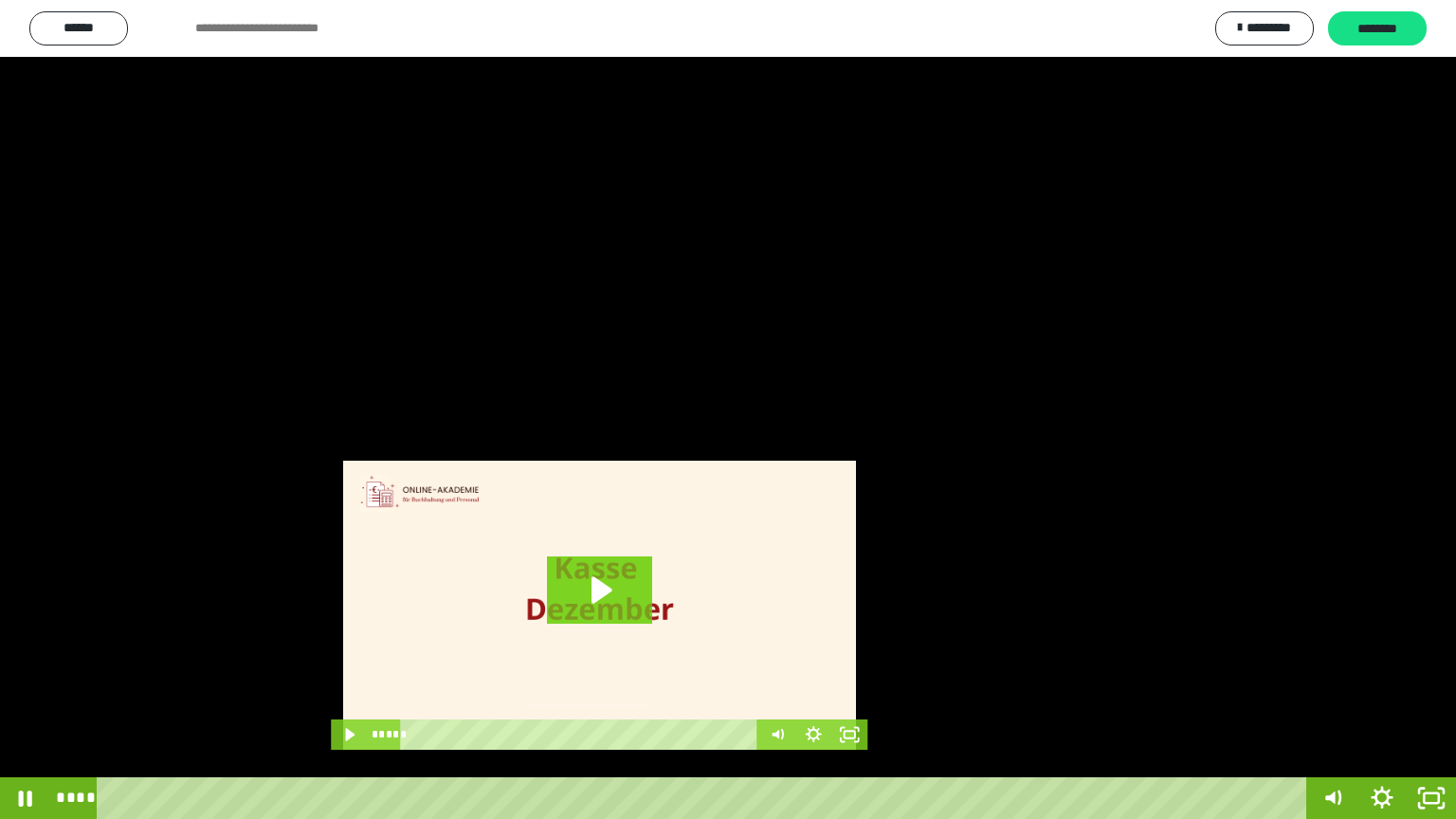 click at bounding box center [728, 410] 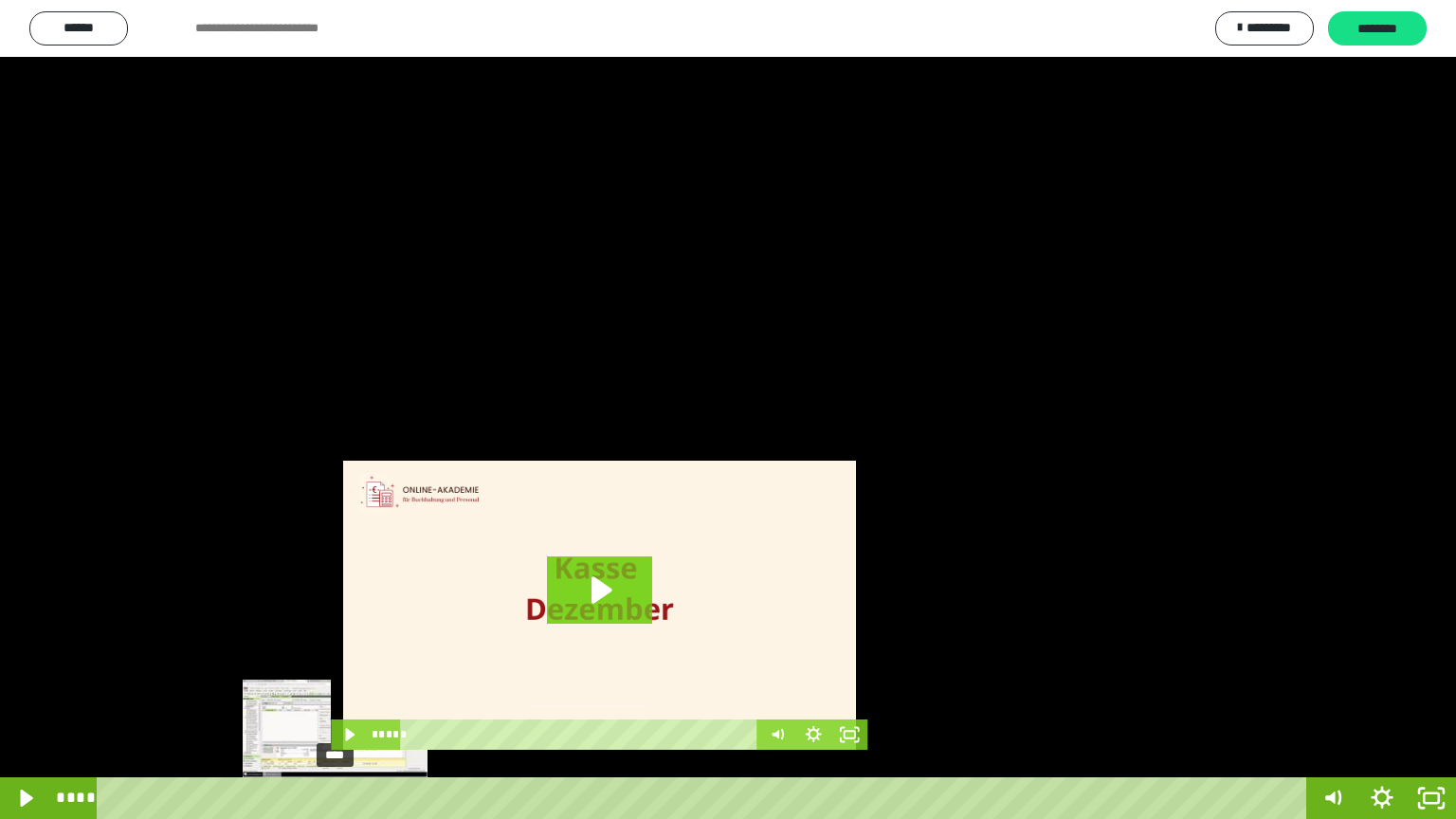 click on "****" at bounding box center [705, 798] 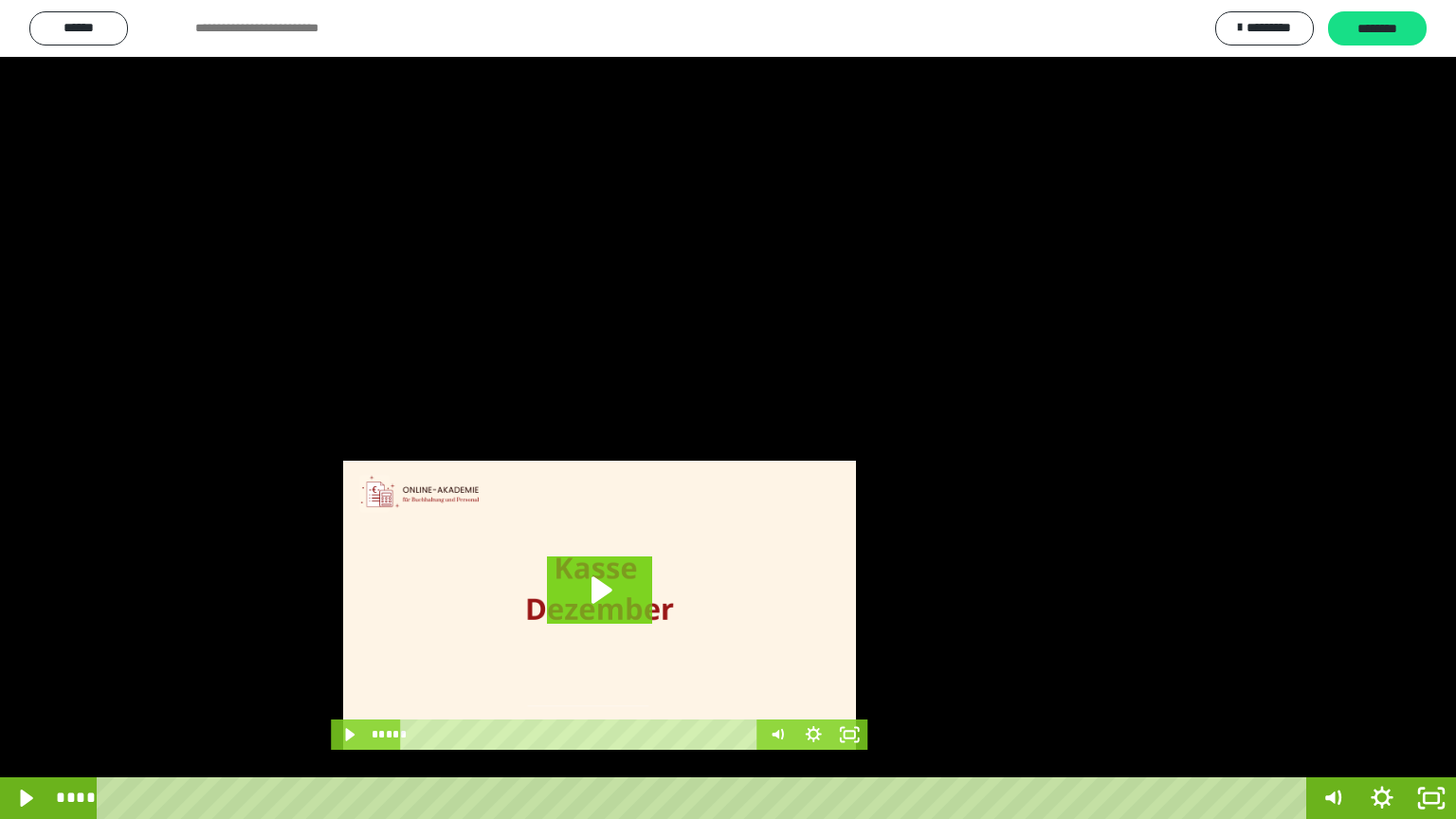 click at bounding box center (728, 410) 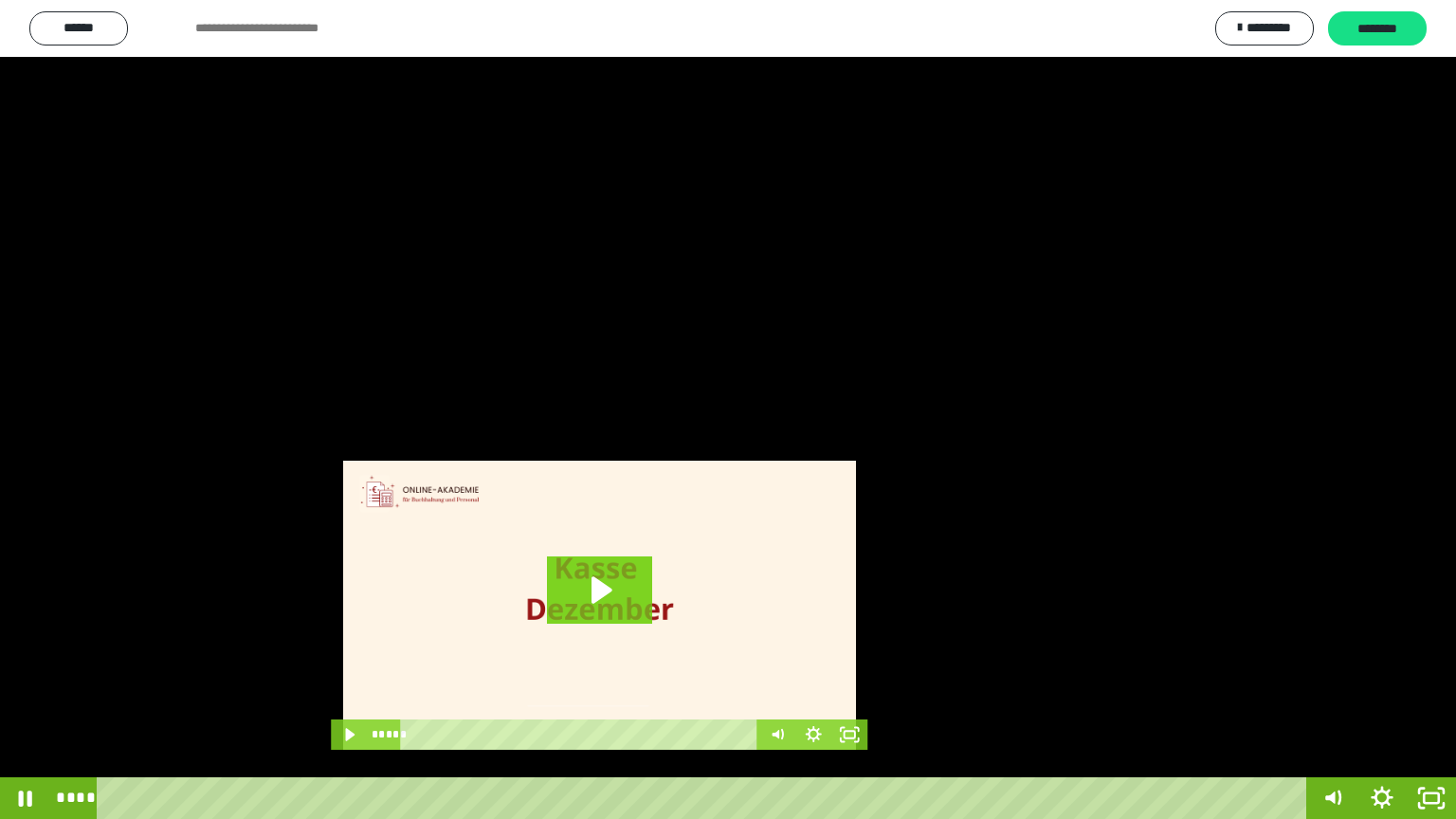 click at bounding box center (728, 410) 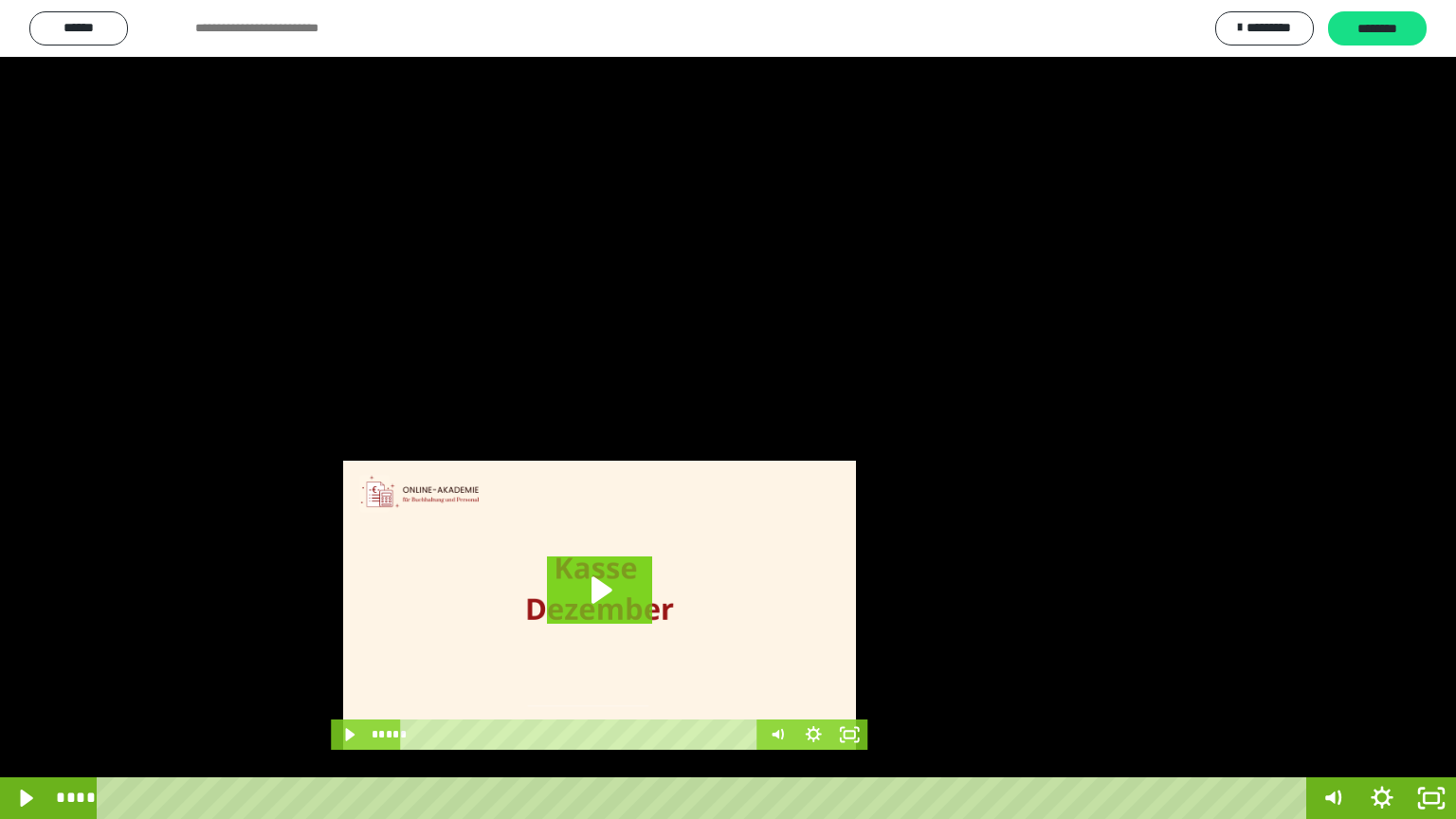 drag, startPoint x: 1036, startPoint y: 361, endPoint x: 1054, endPoint y: 355, distance: 18.973666 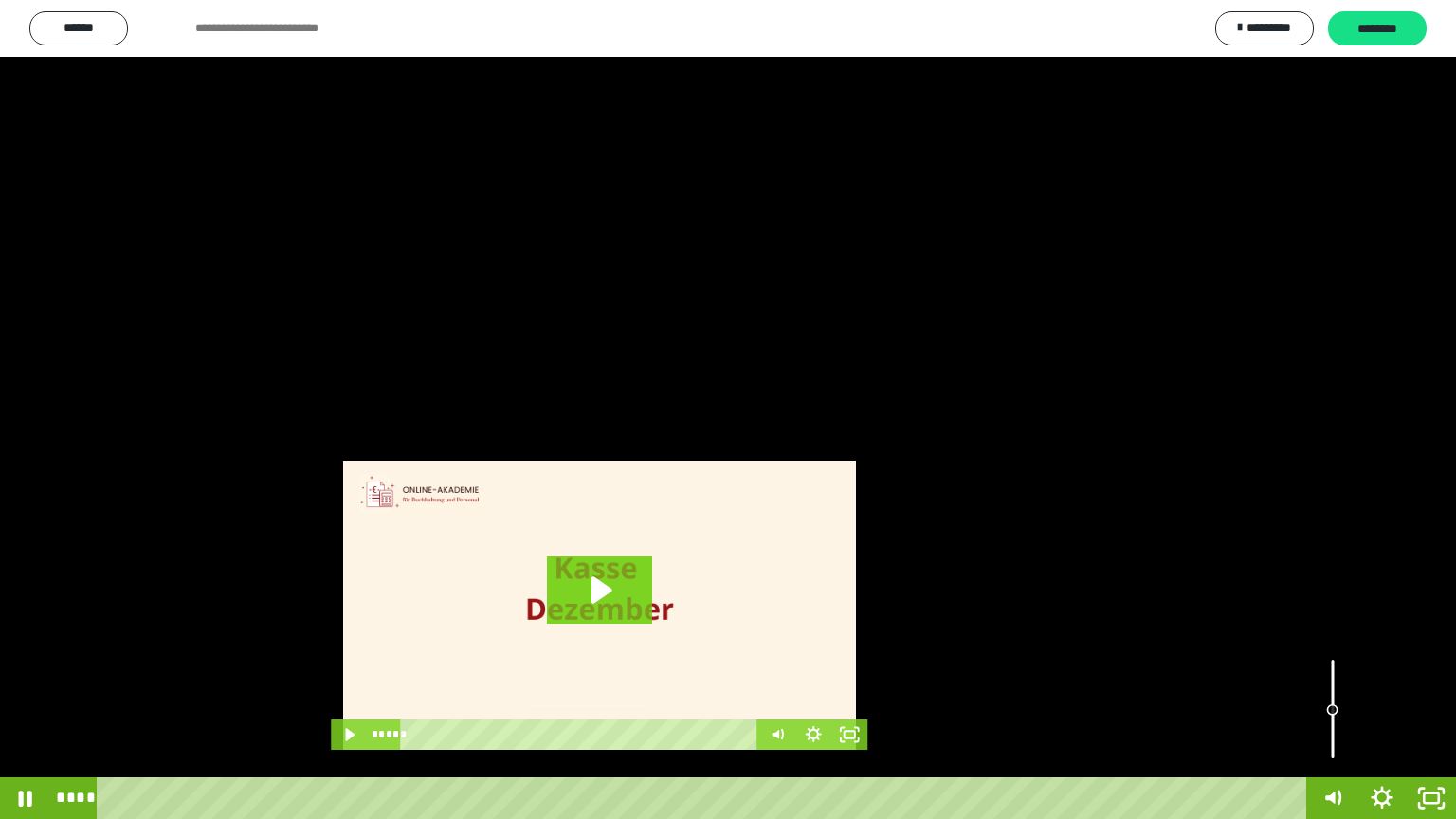 click at bounding box center [728, 410] 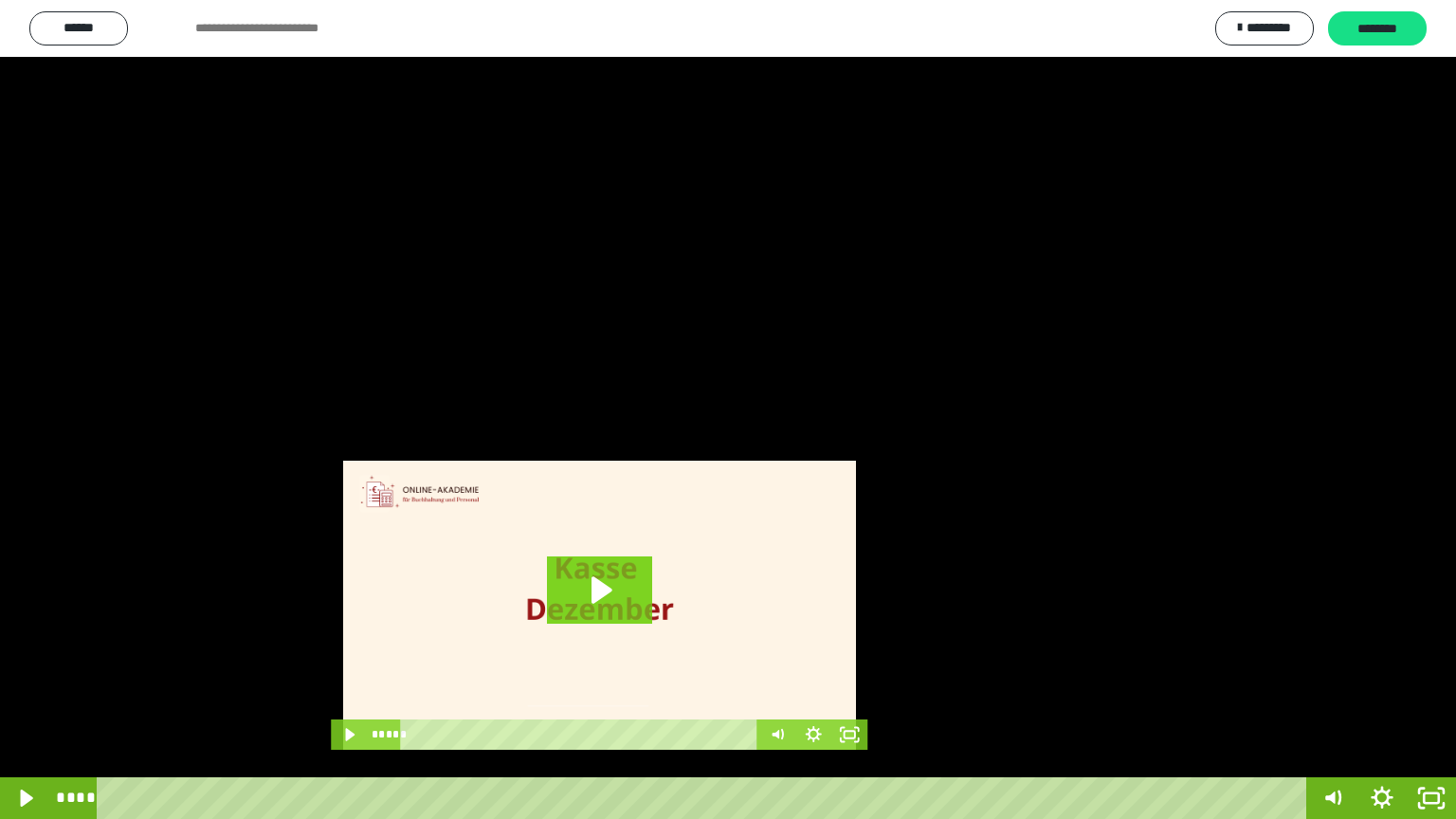 drag, startPoint x: 959, startPoint y: 432, endPoint x: 942, endPoint y: 436, distance: 17.464249 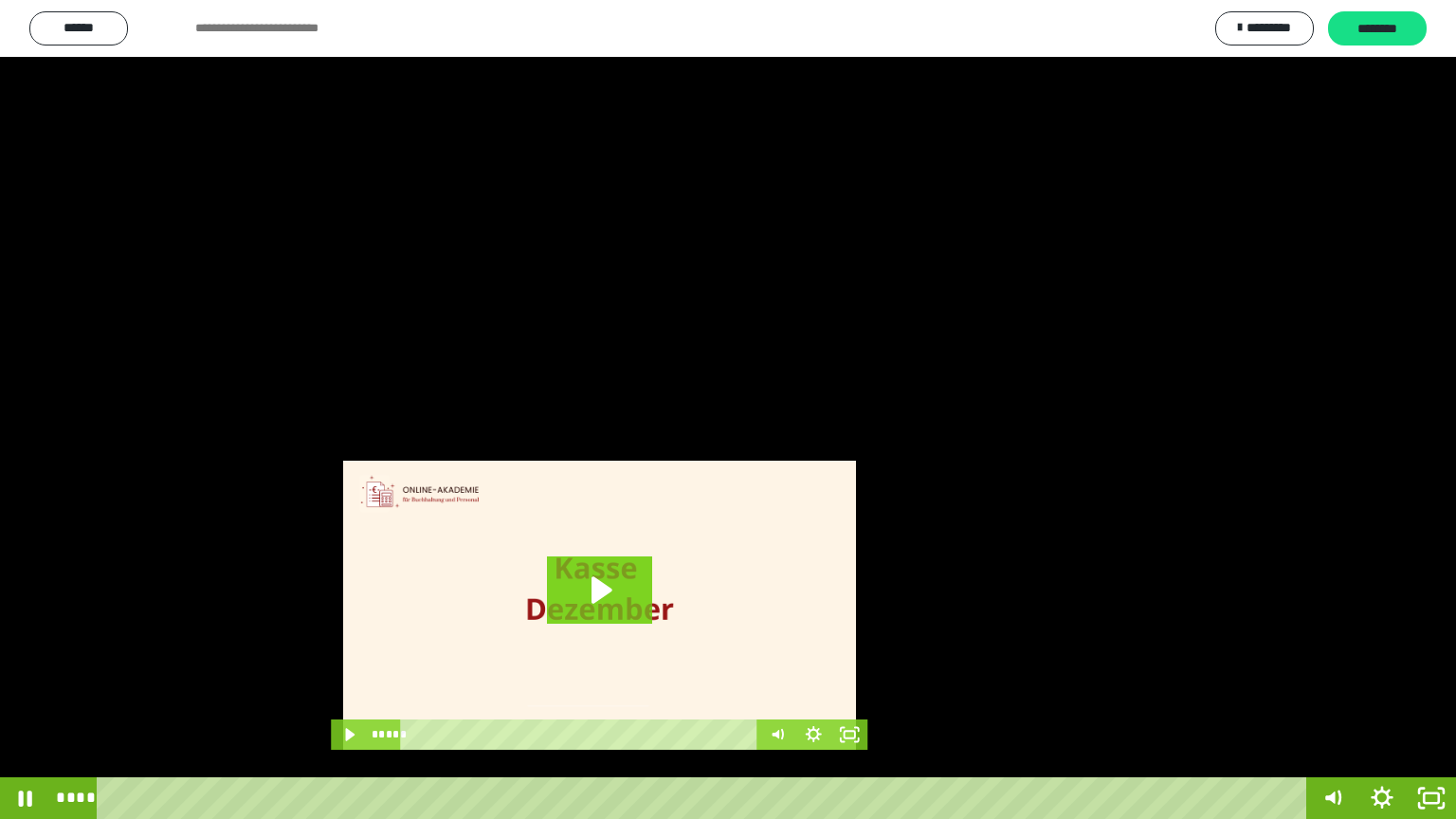 click at bounding box center [728, 410] 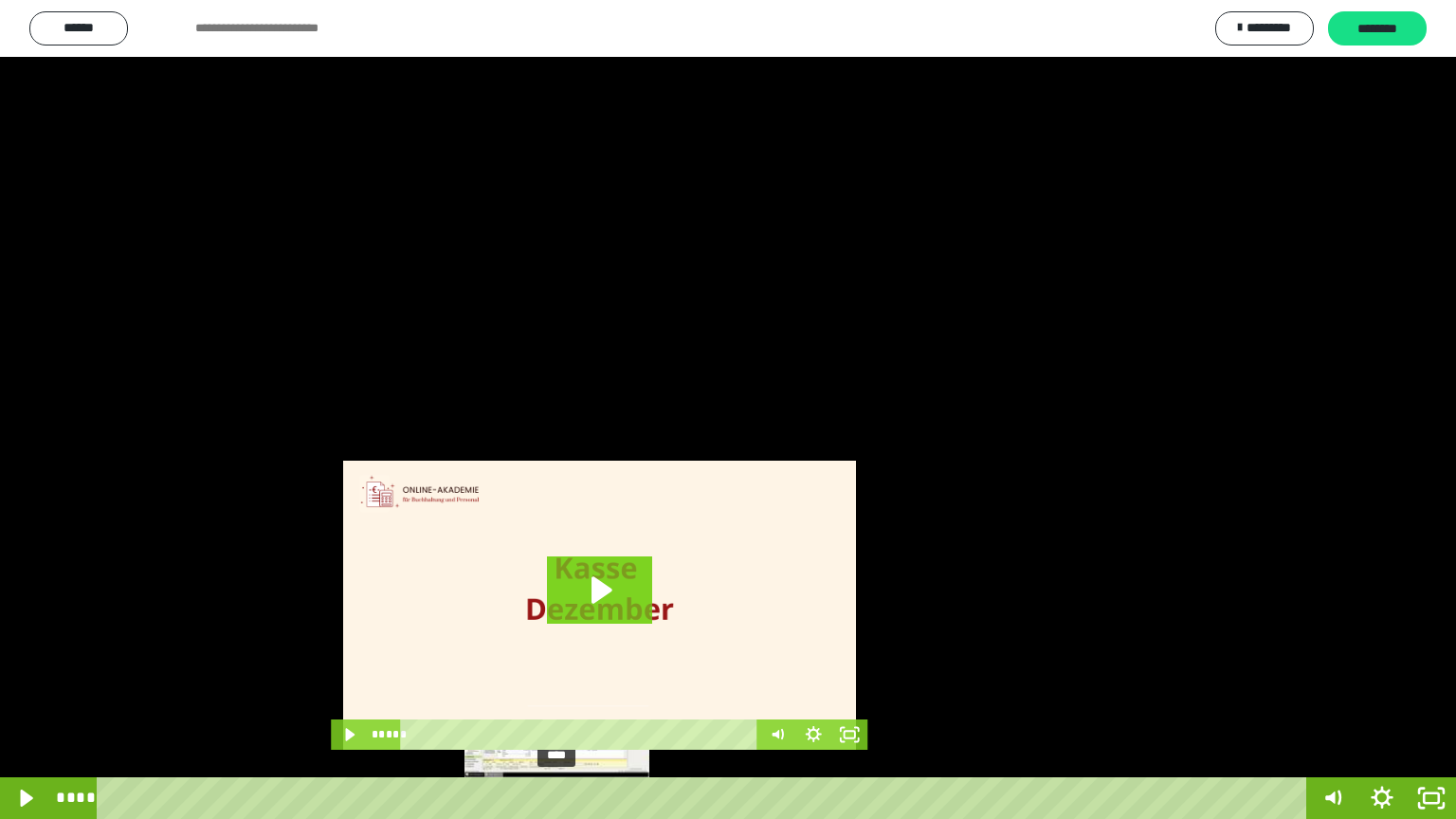 click at bounding box center (562, 798) 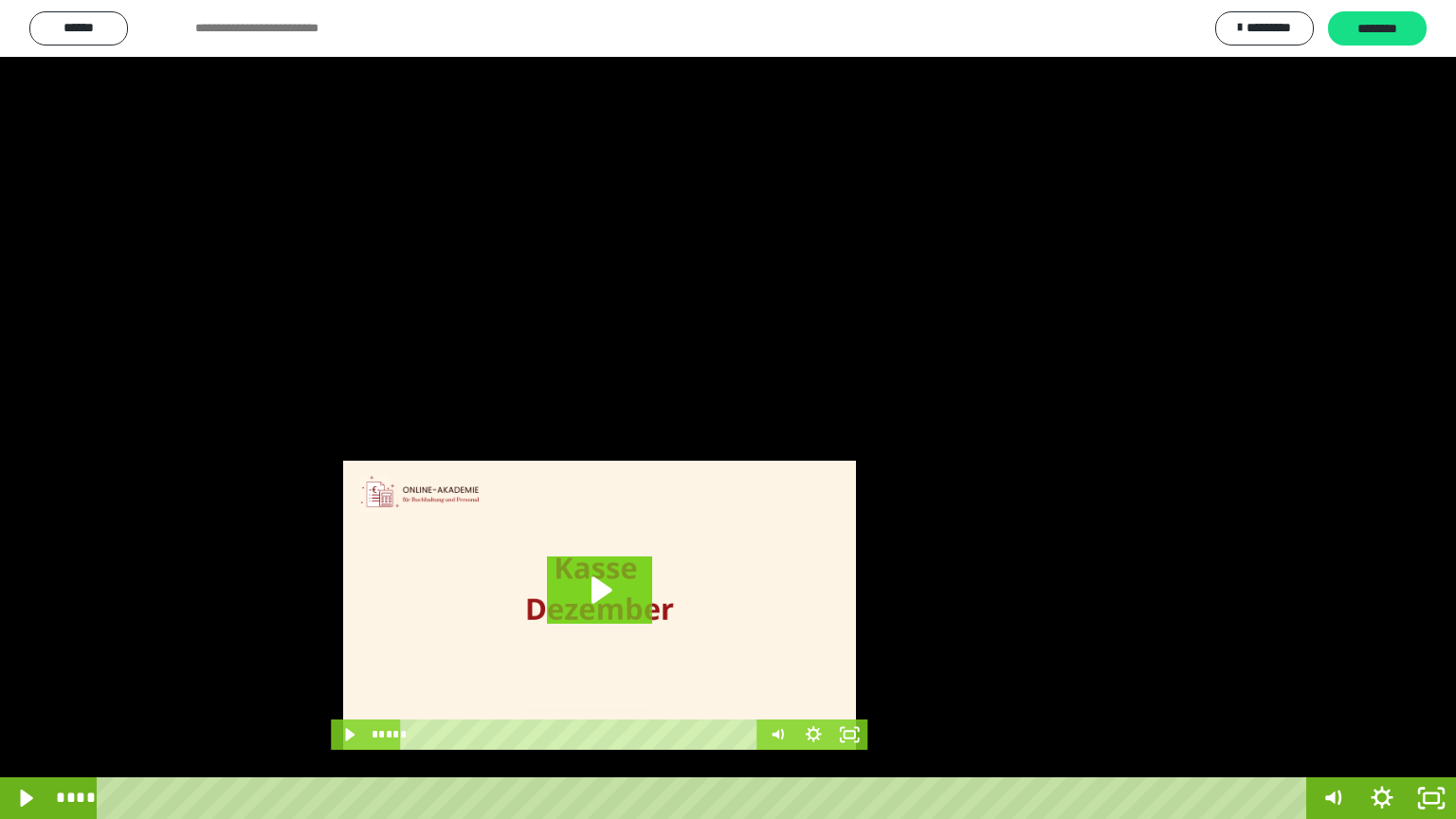 click at bounding box center [728, 410] 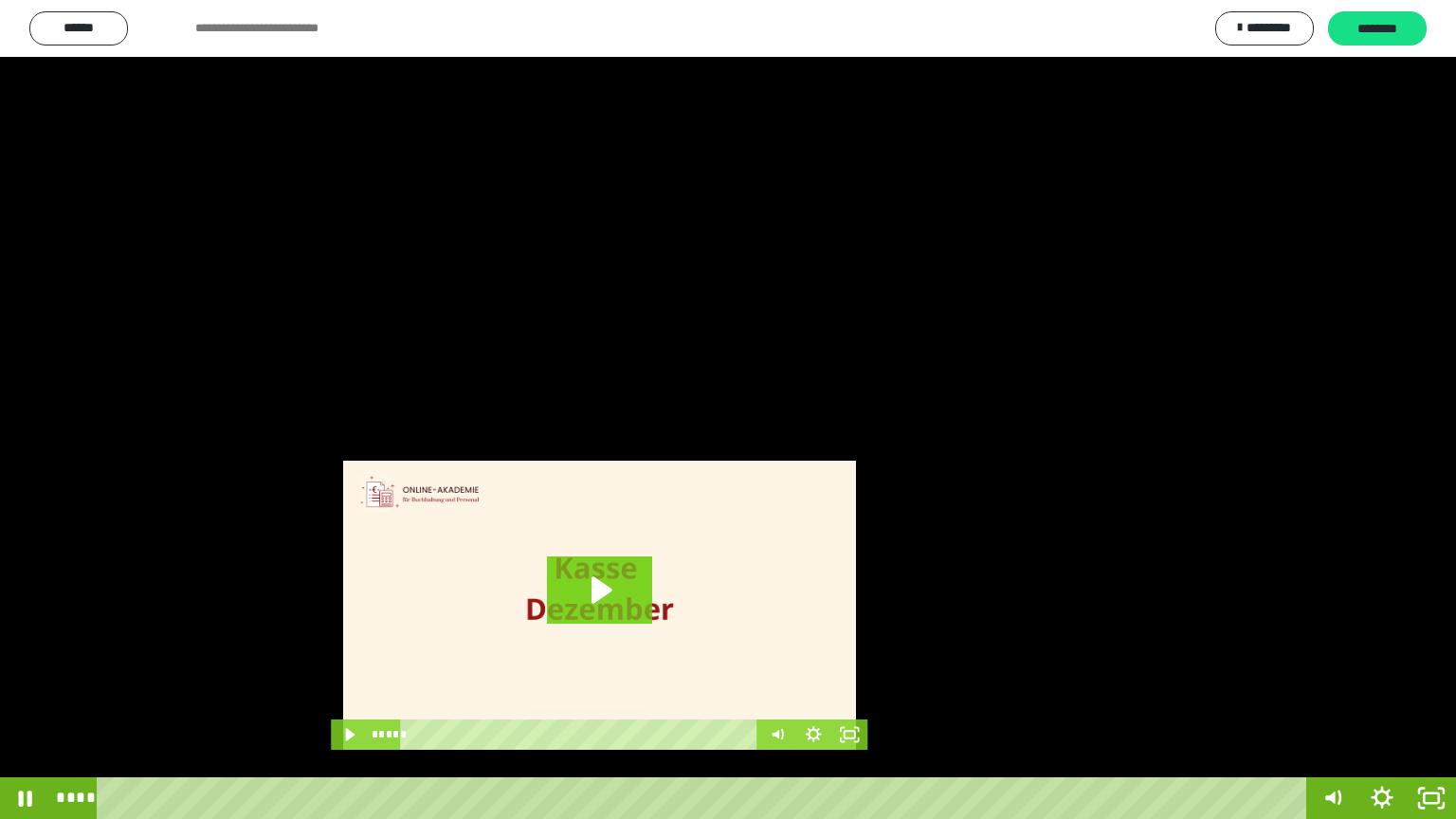 click at bounding box center (728, 410) 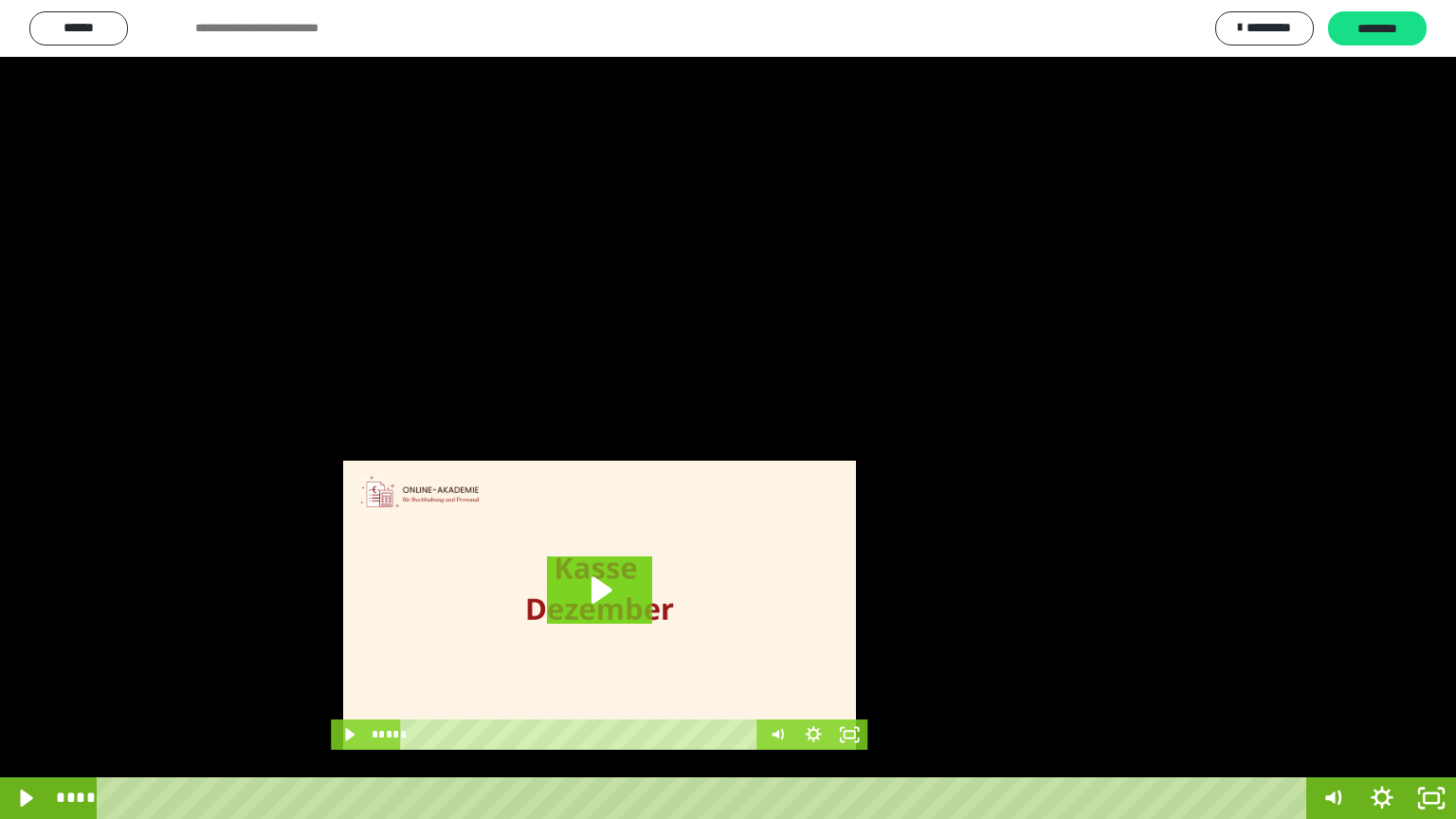 click at bounding box center [728, 410] 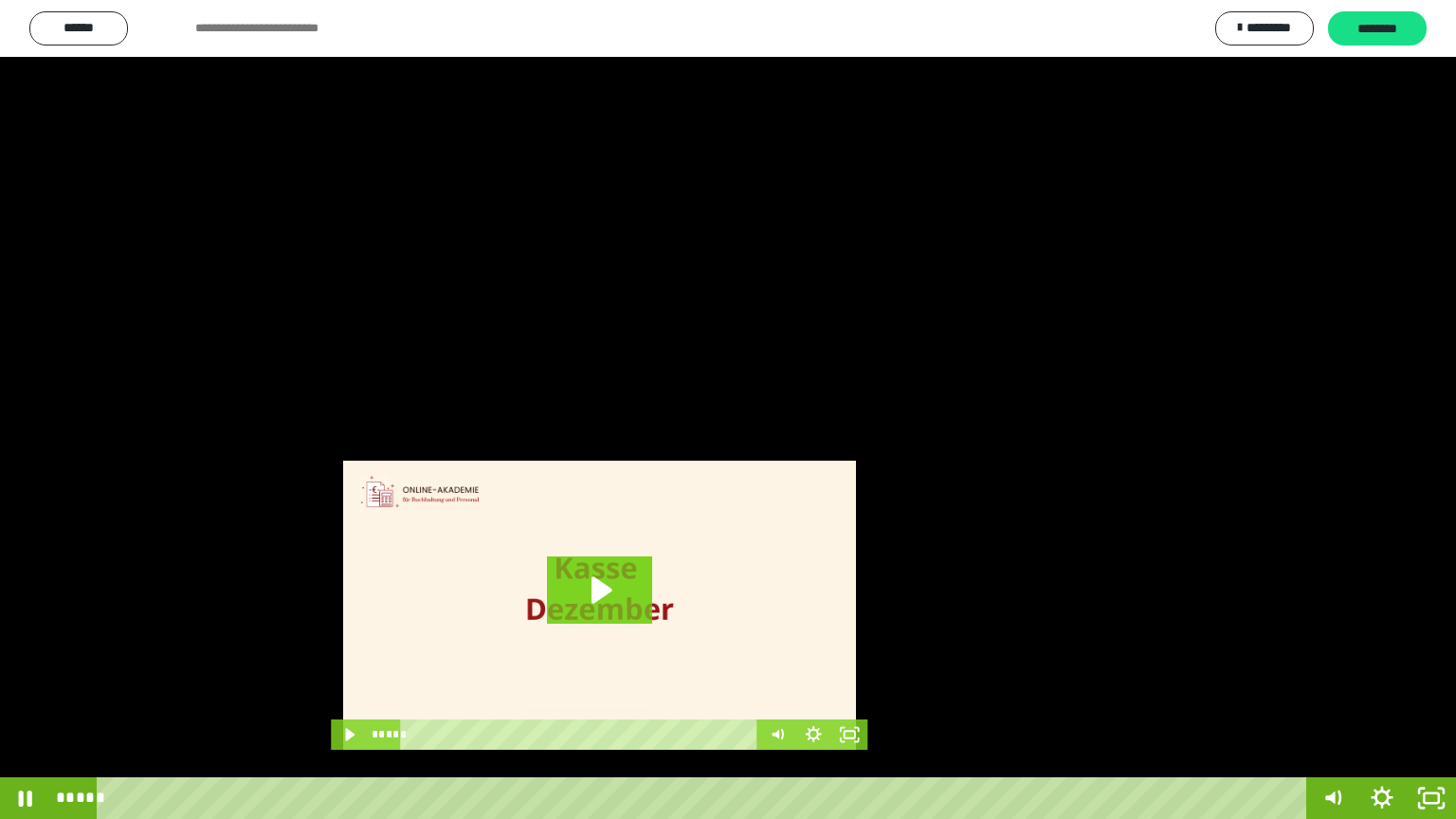 click at bounding box center [728, 410] 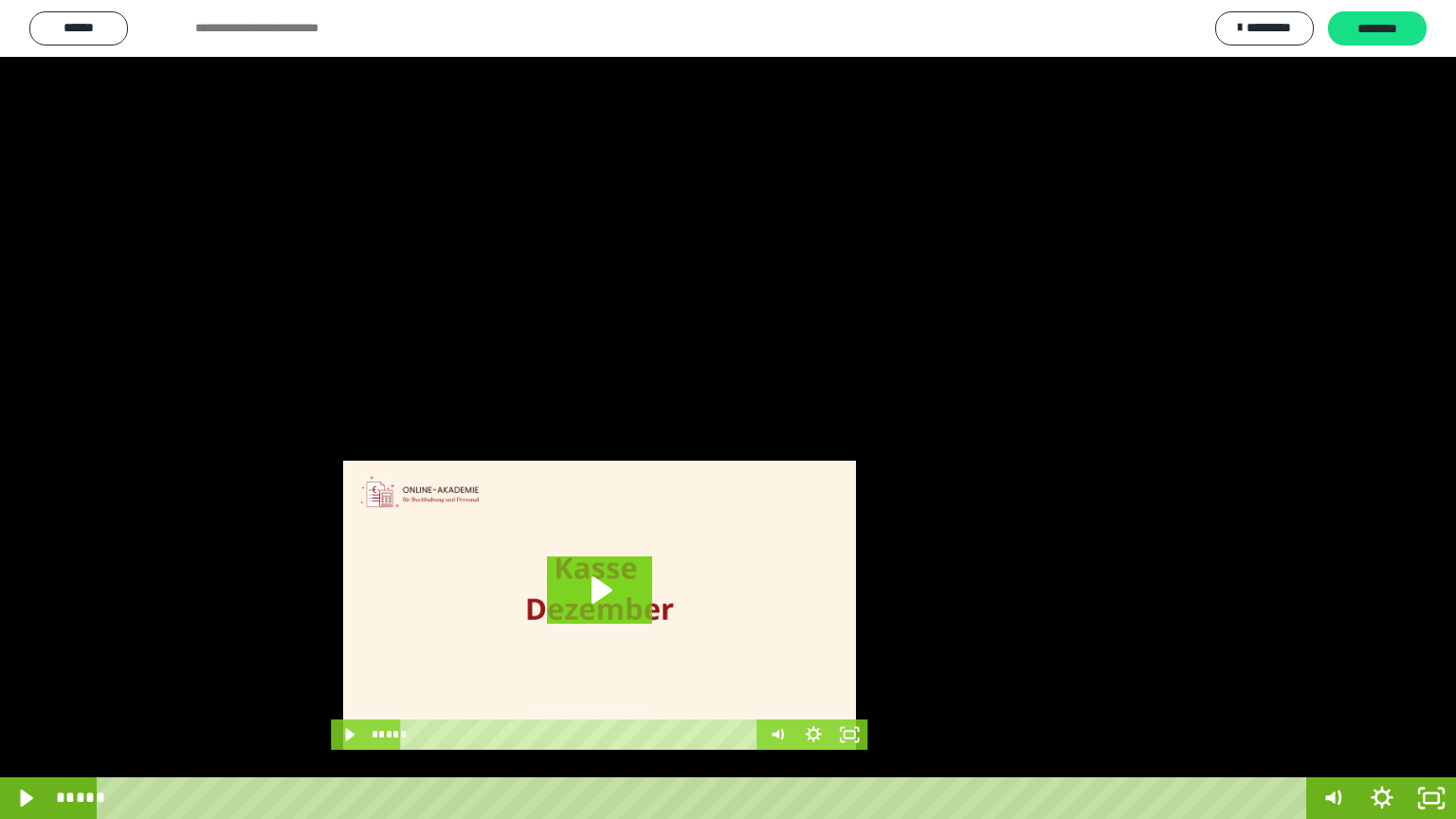 click at bounding box center [728, 410] 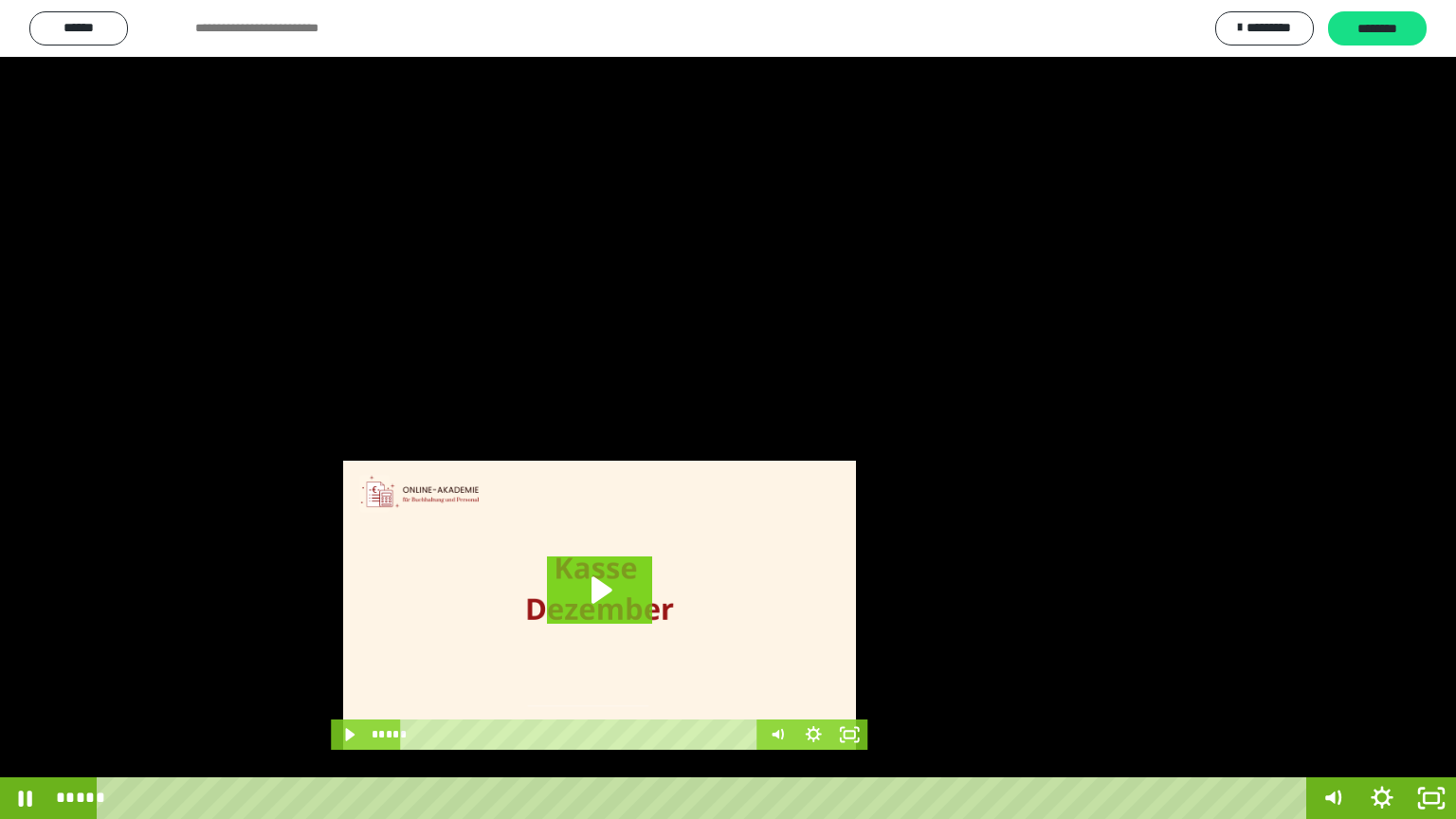 click at bounding box center (728, 410) 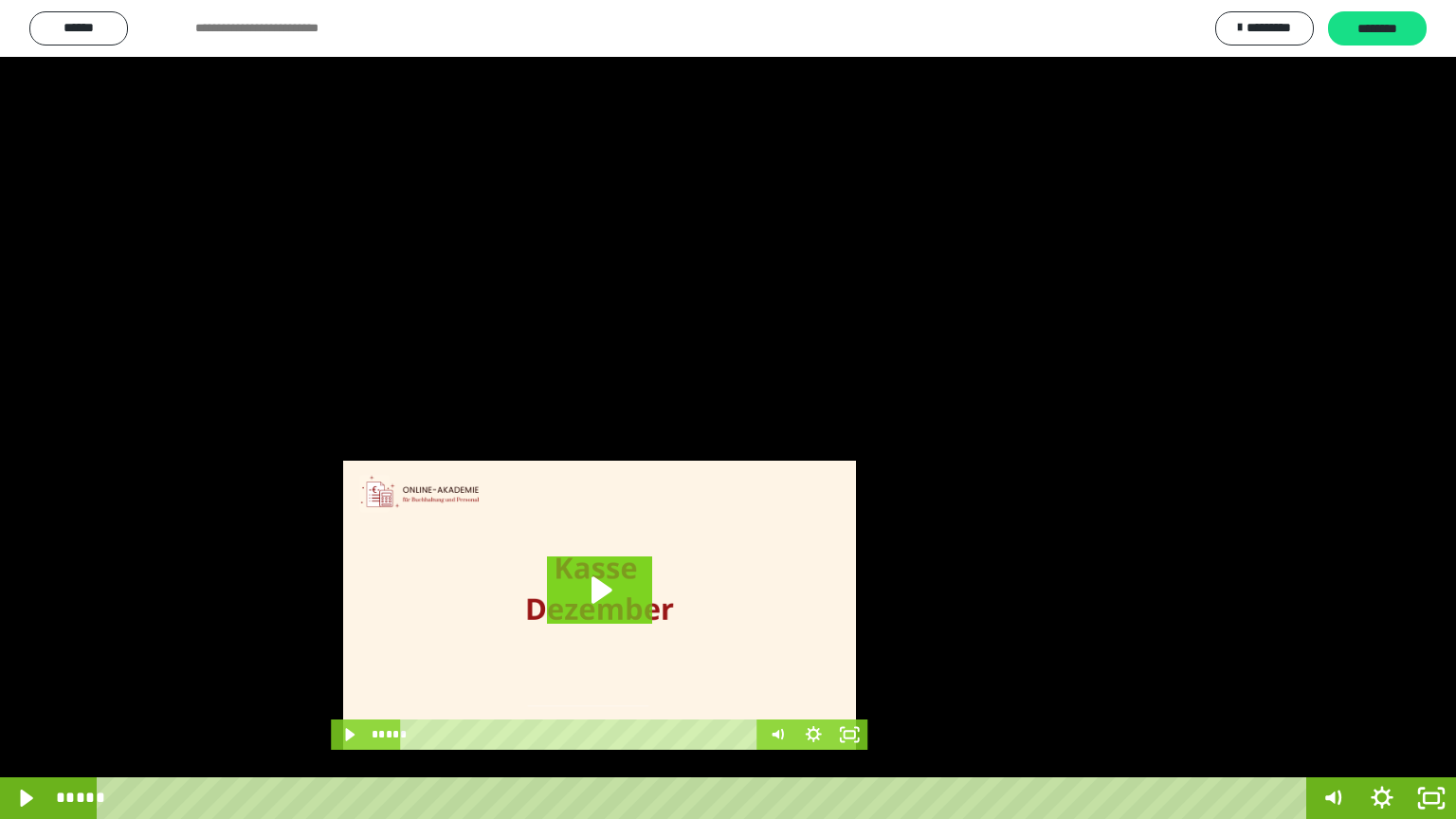 click at bounding box center [728, 410] 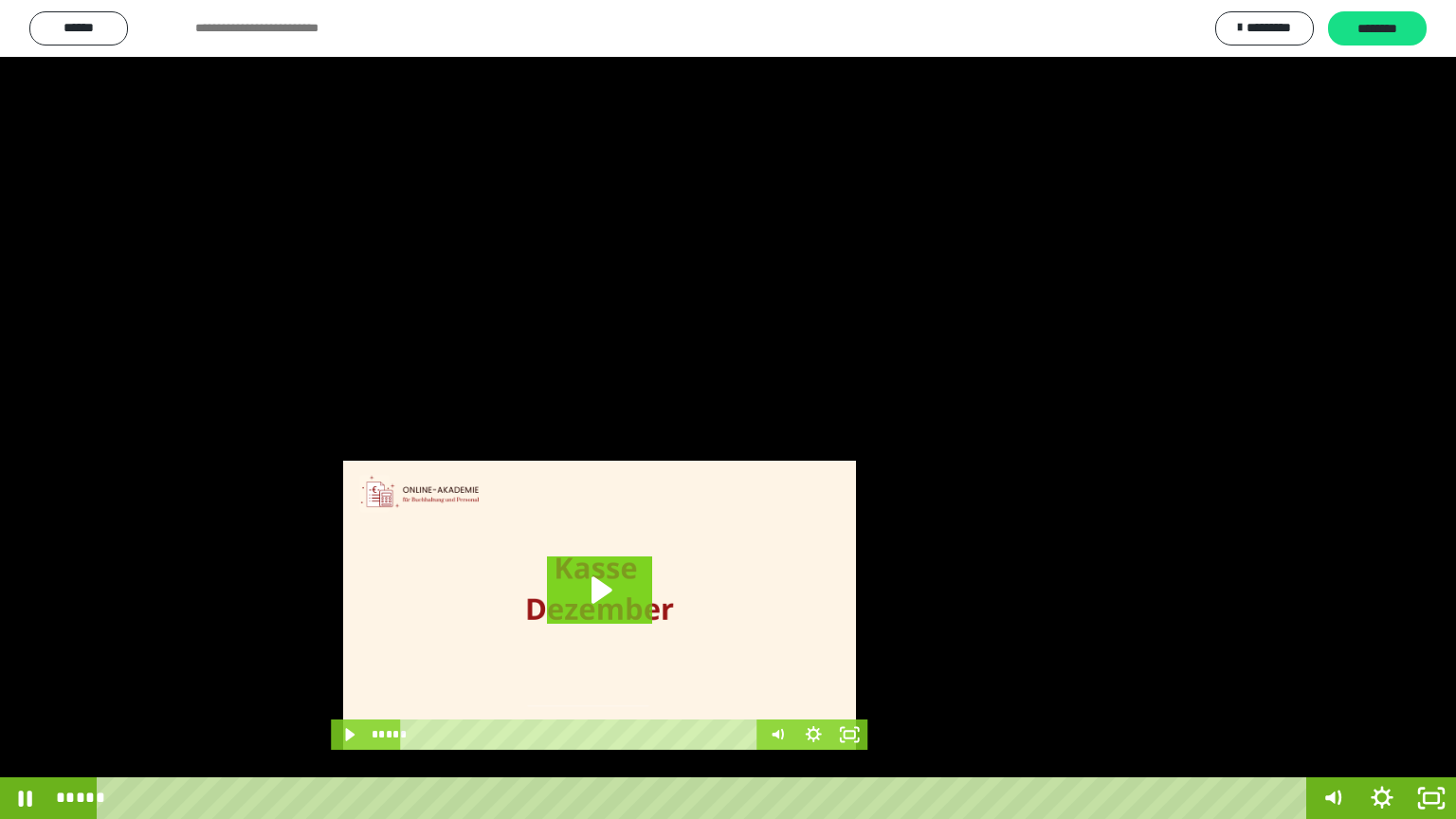 click at bounding box center (728, 410) 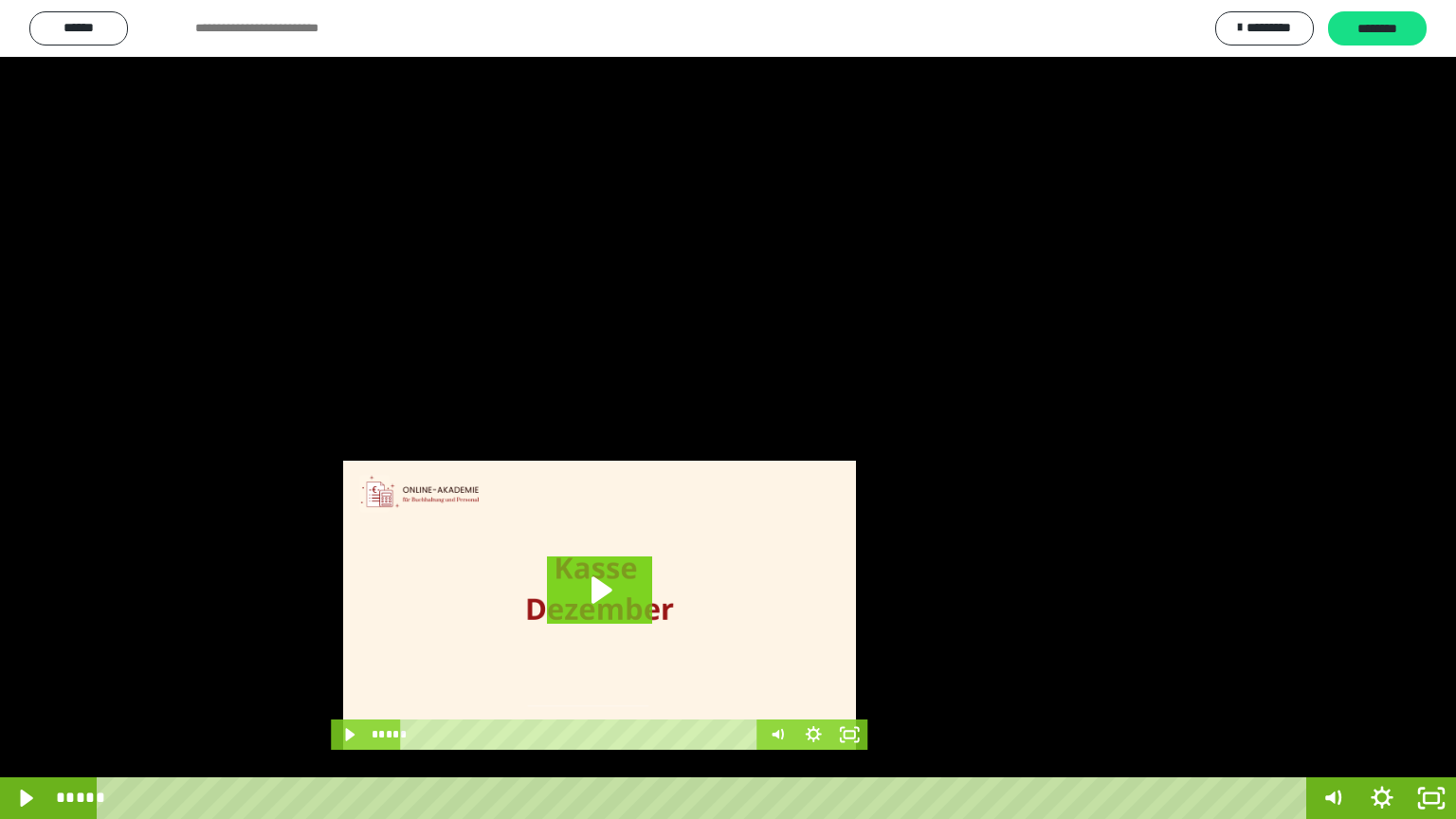 click at bounding box center [728, 410] 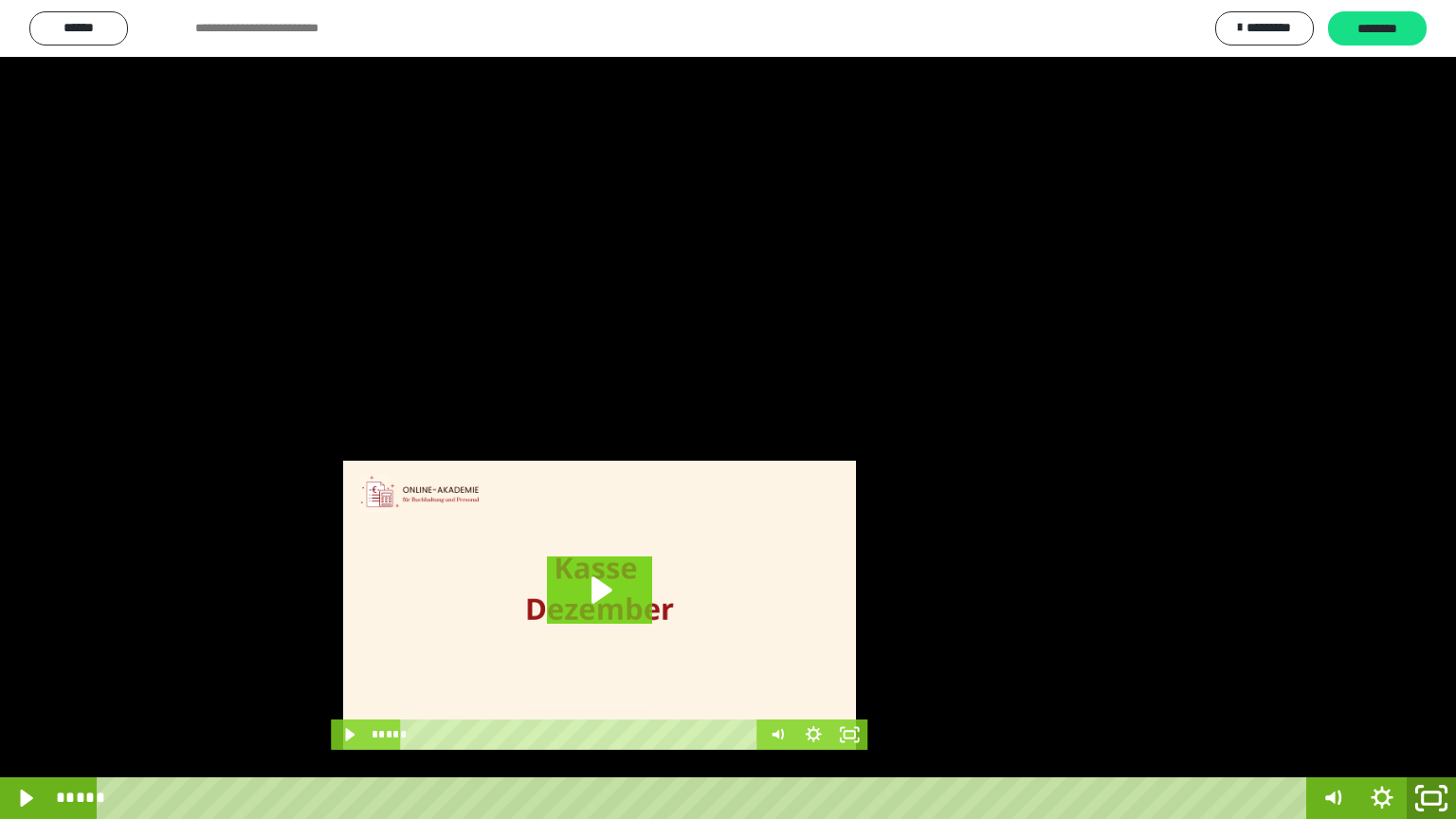 click 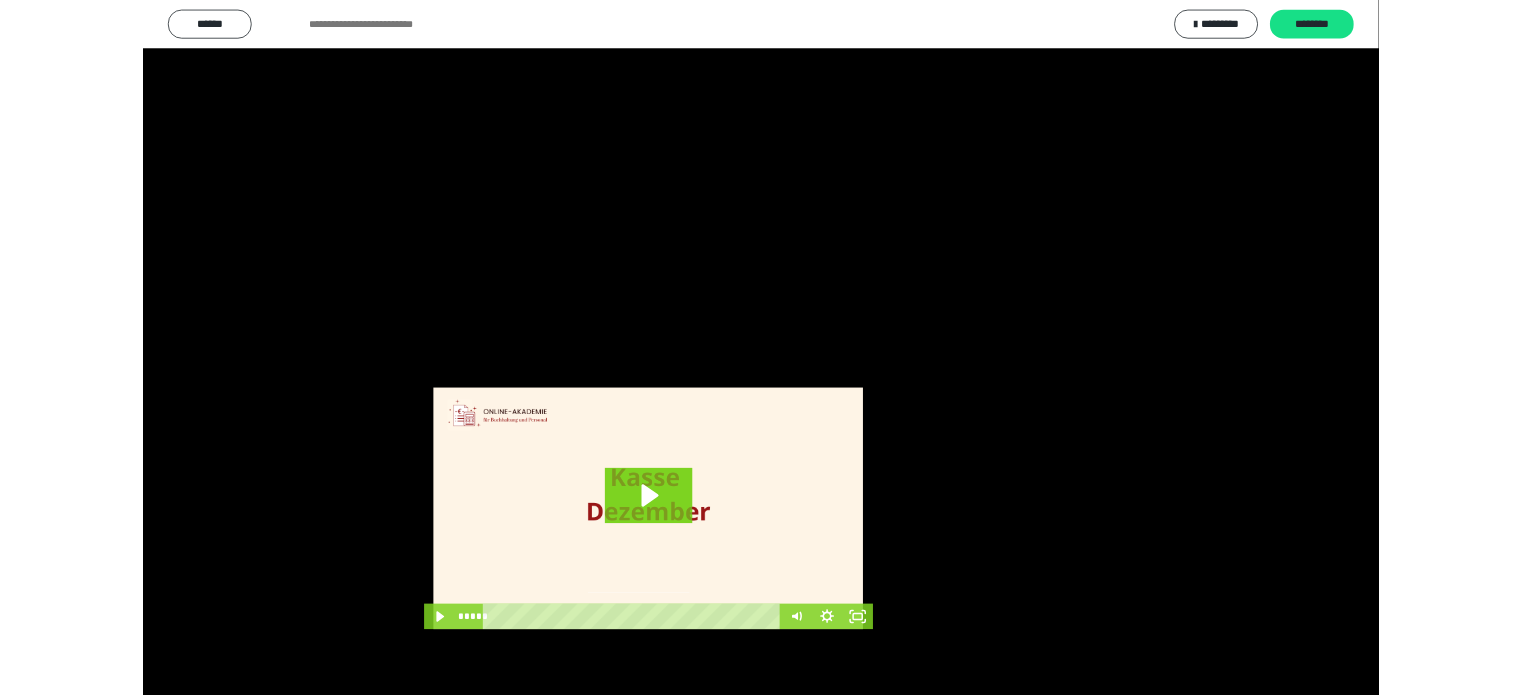 scroll, scrollTop: 3862, scrollLeft: 0, axis: vertical 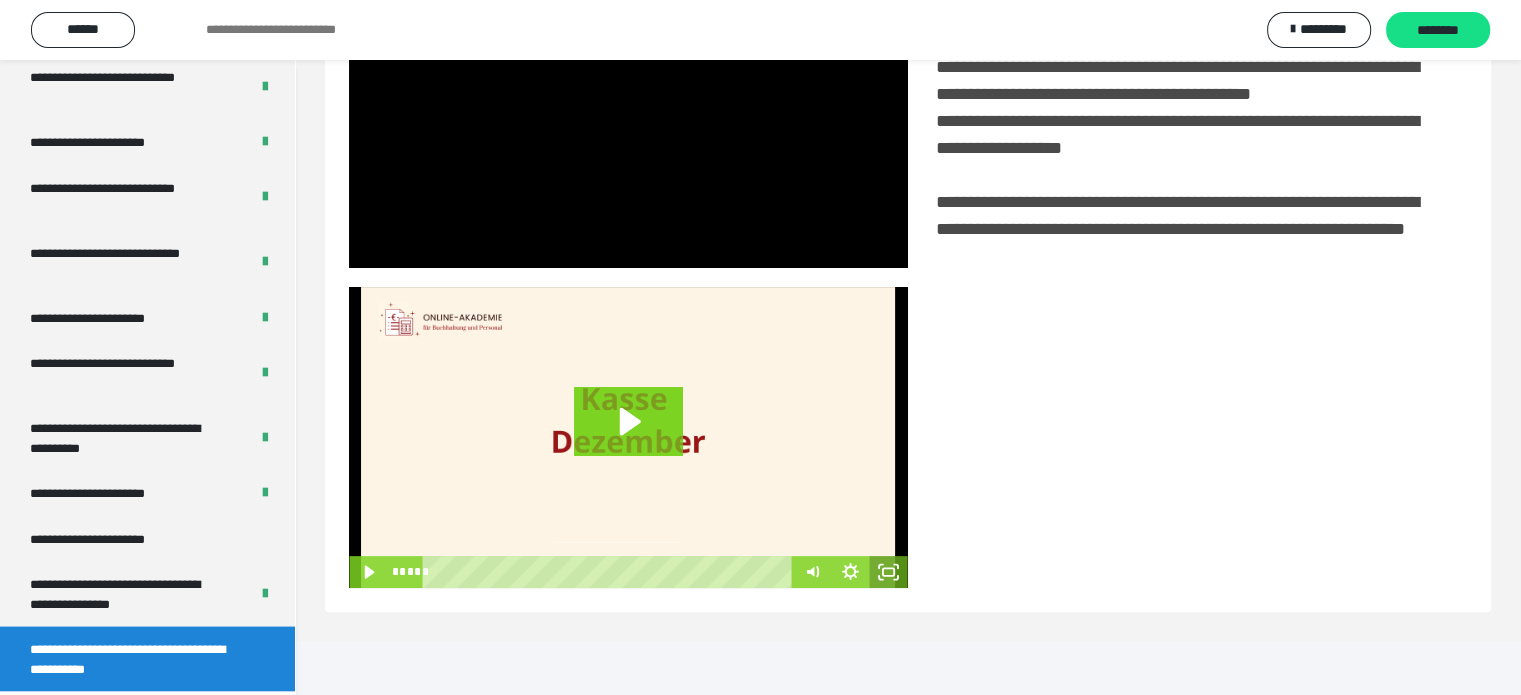 click 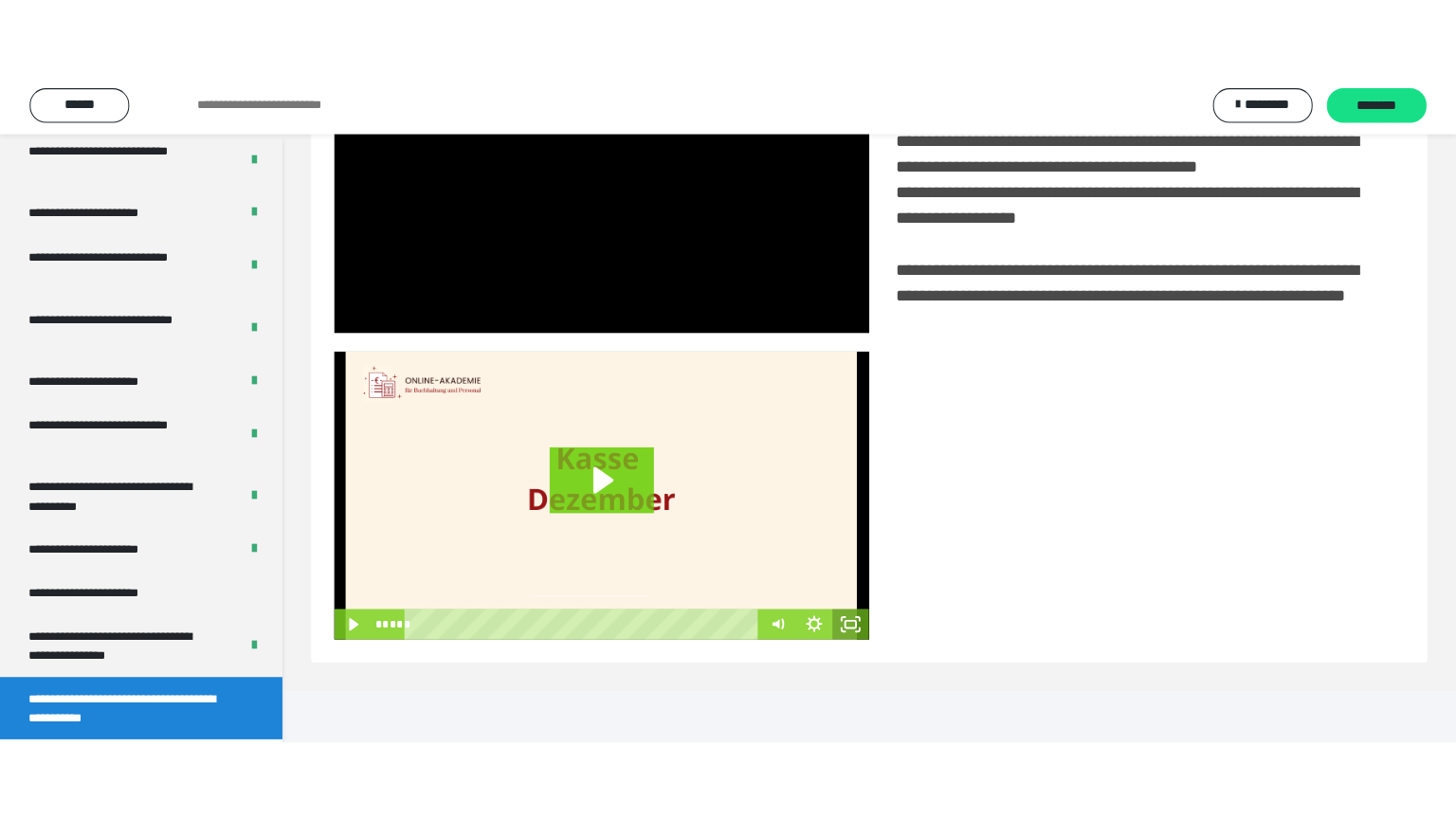 scroll, scrollTop: 317, scrollLeft: 0, axis: vertical 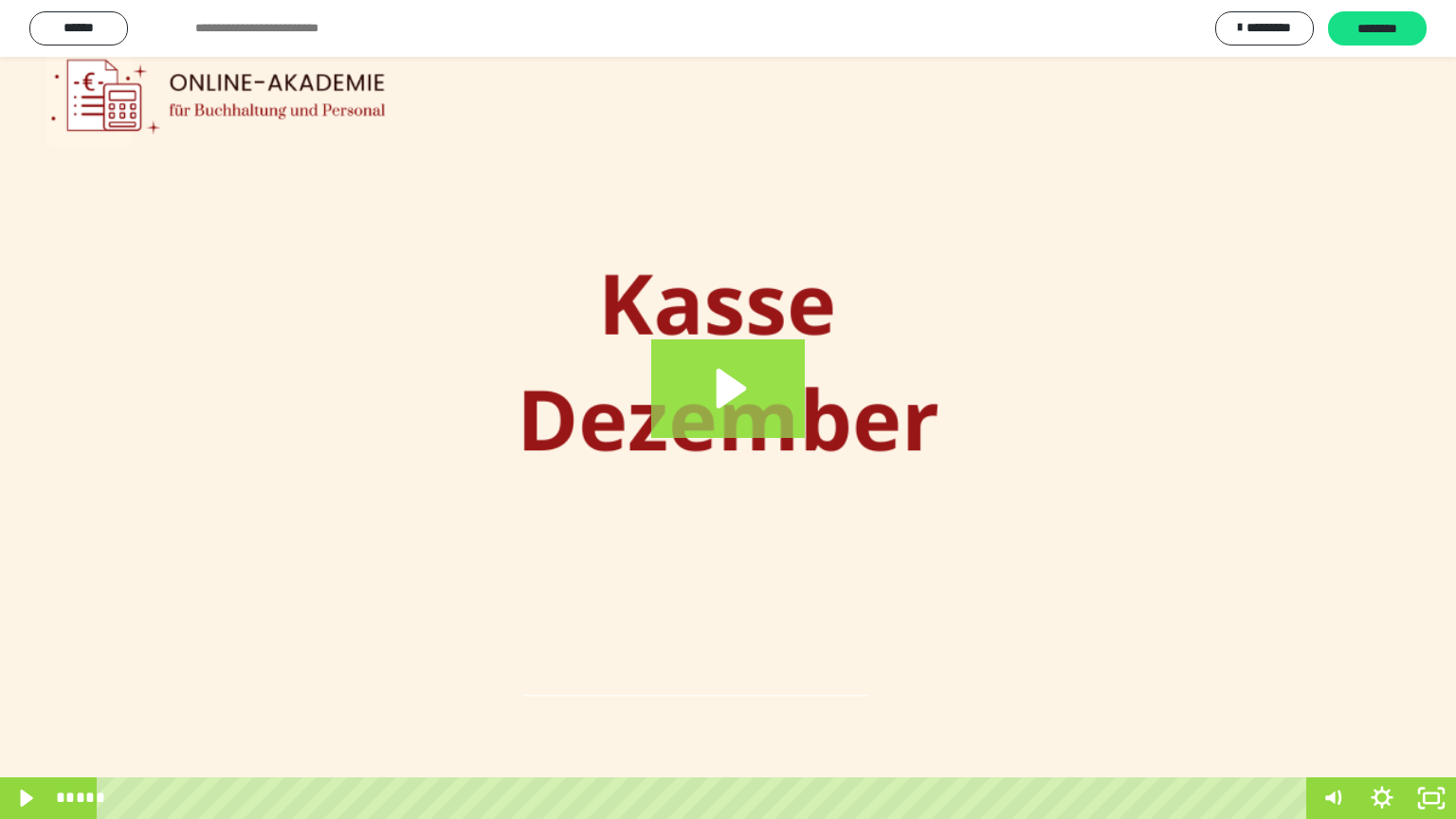 click 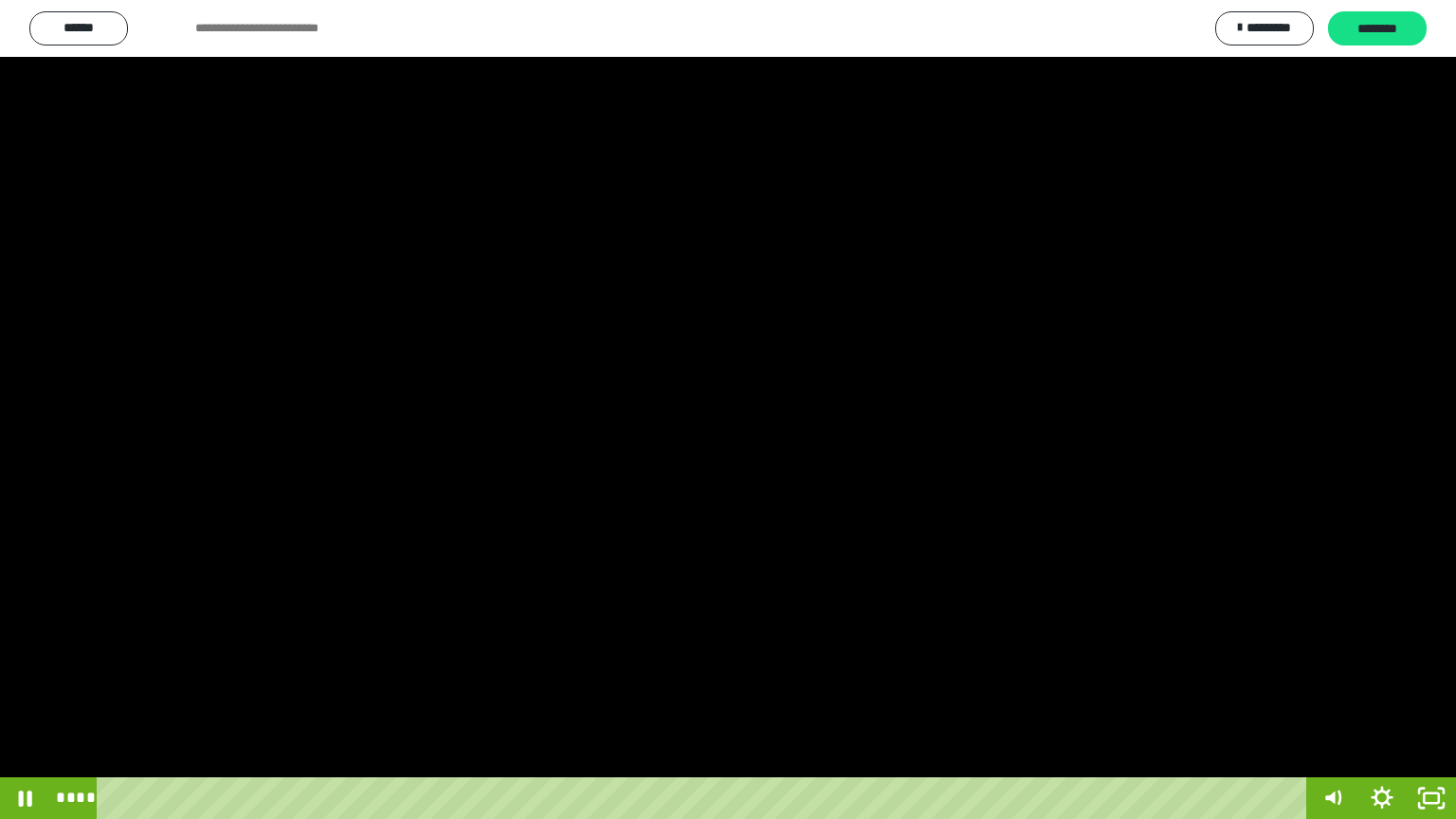 click at bounding box center (728, 410) 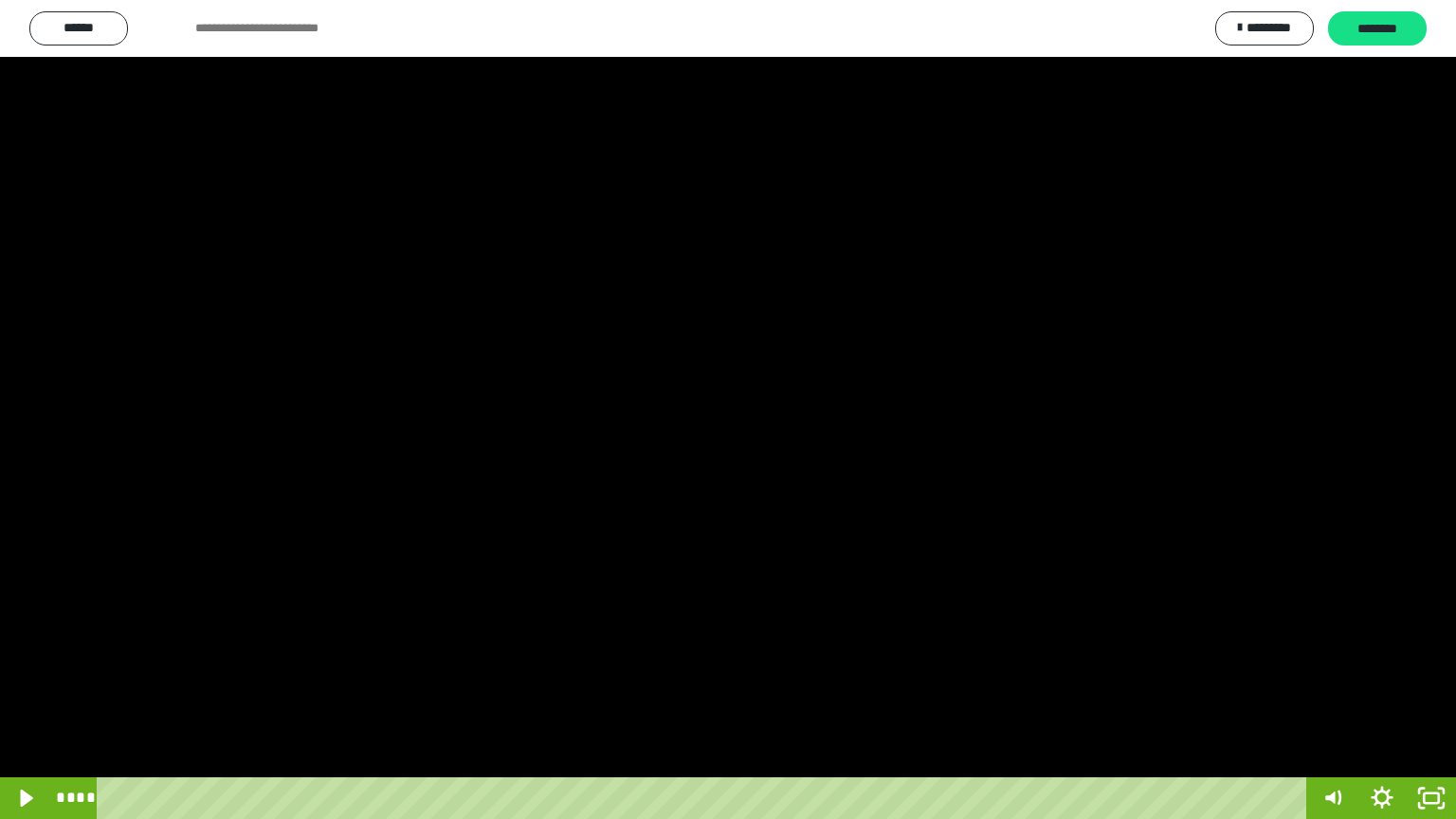 click at bounding box center [728, 410] 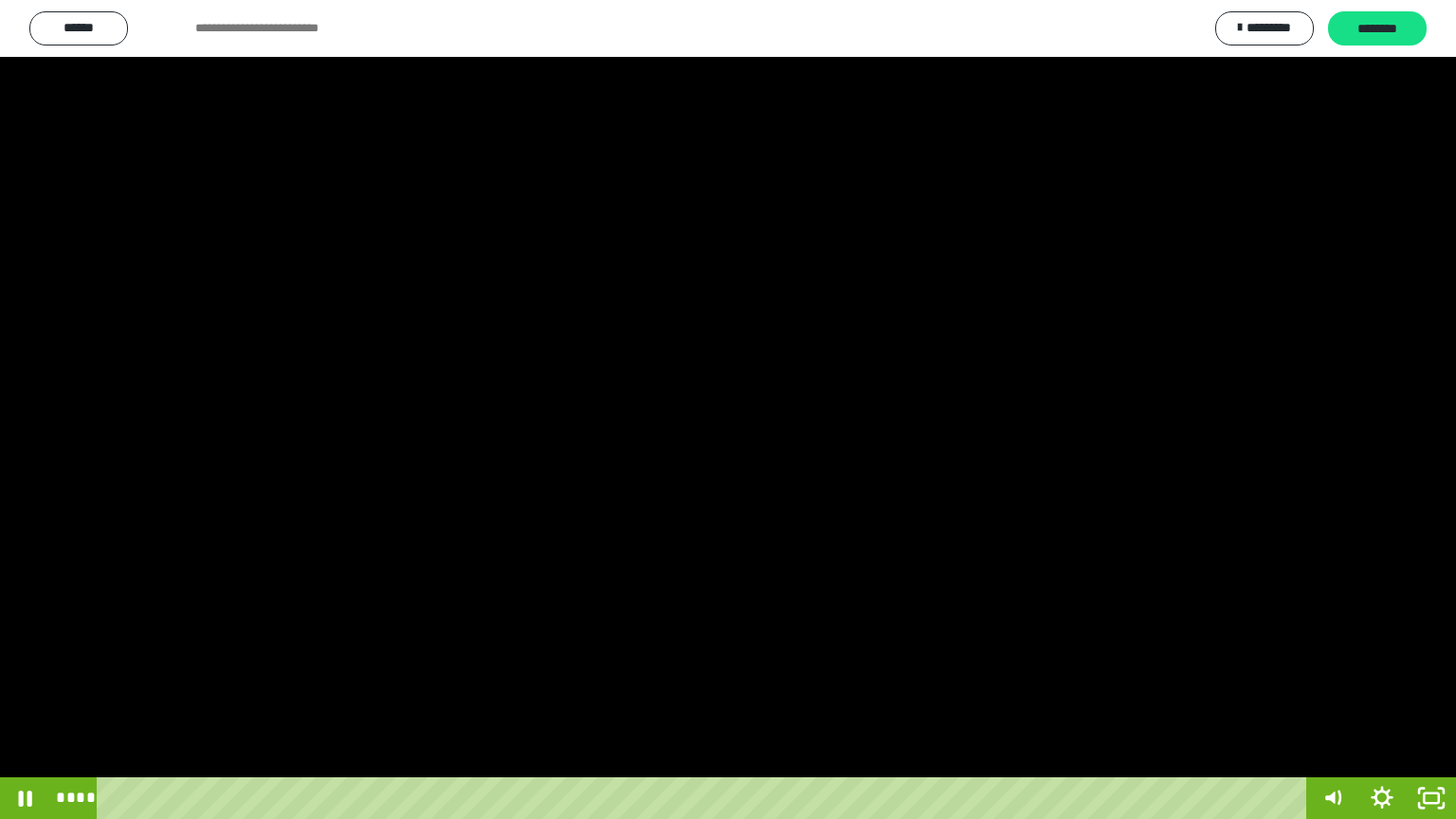click at bounding box center (728, 410) 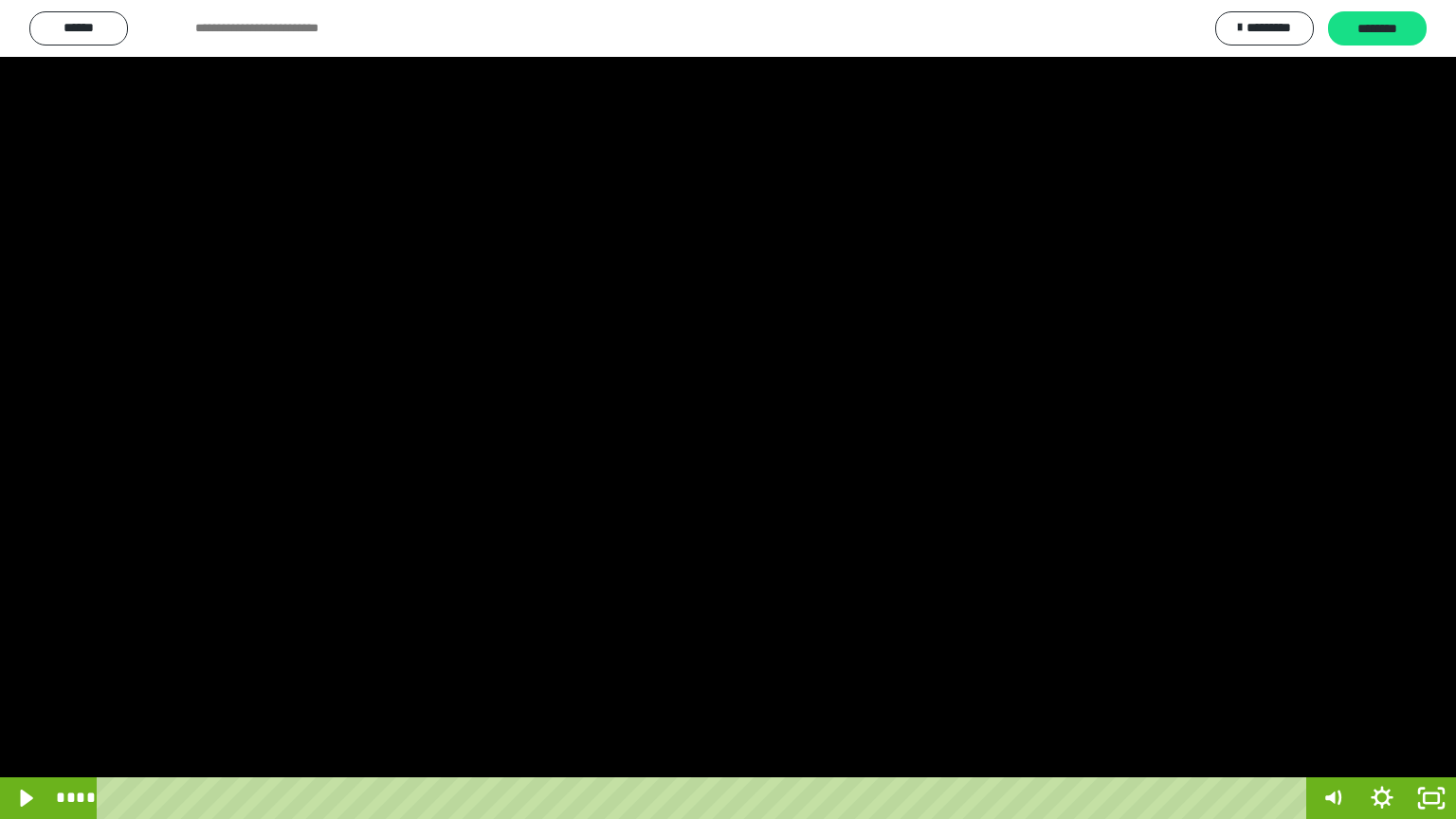 click at bounding box center [728, 410] 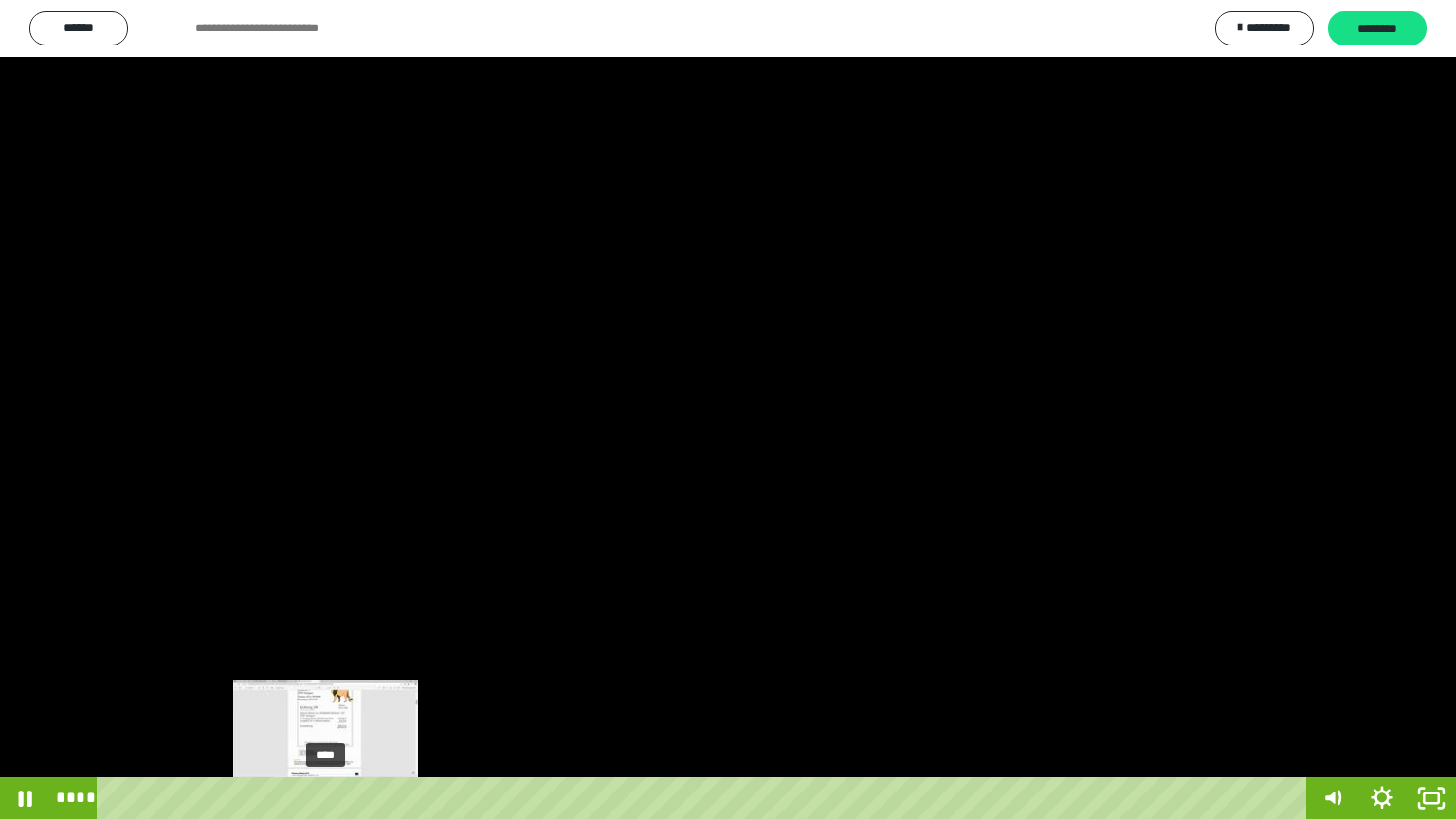 click at bounding box center [331, 798] 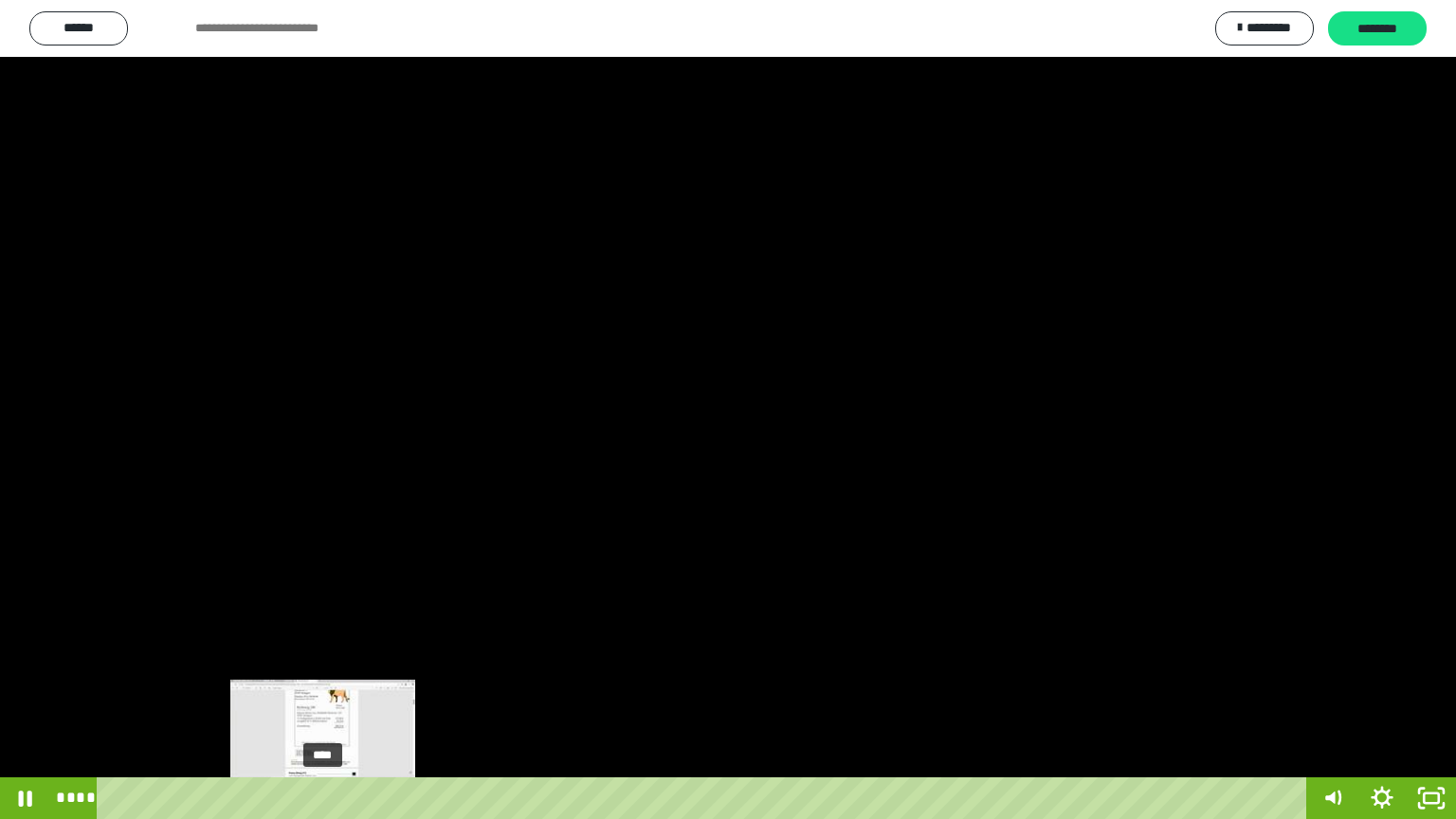click at bounding box center [322, 798] 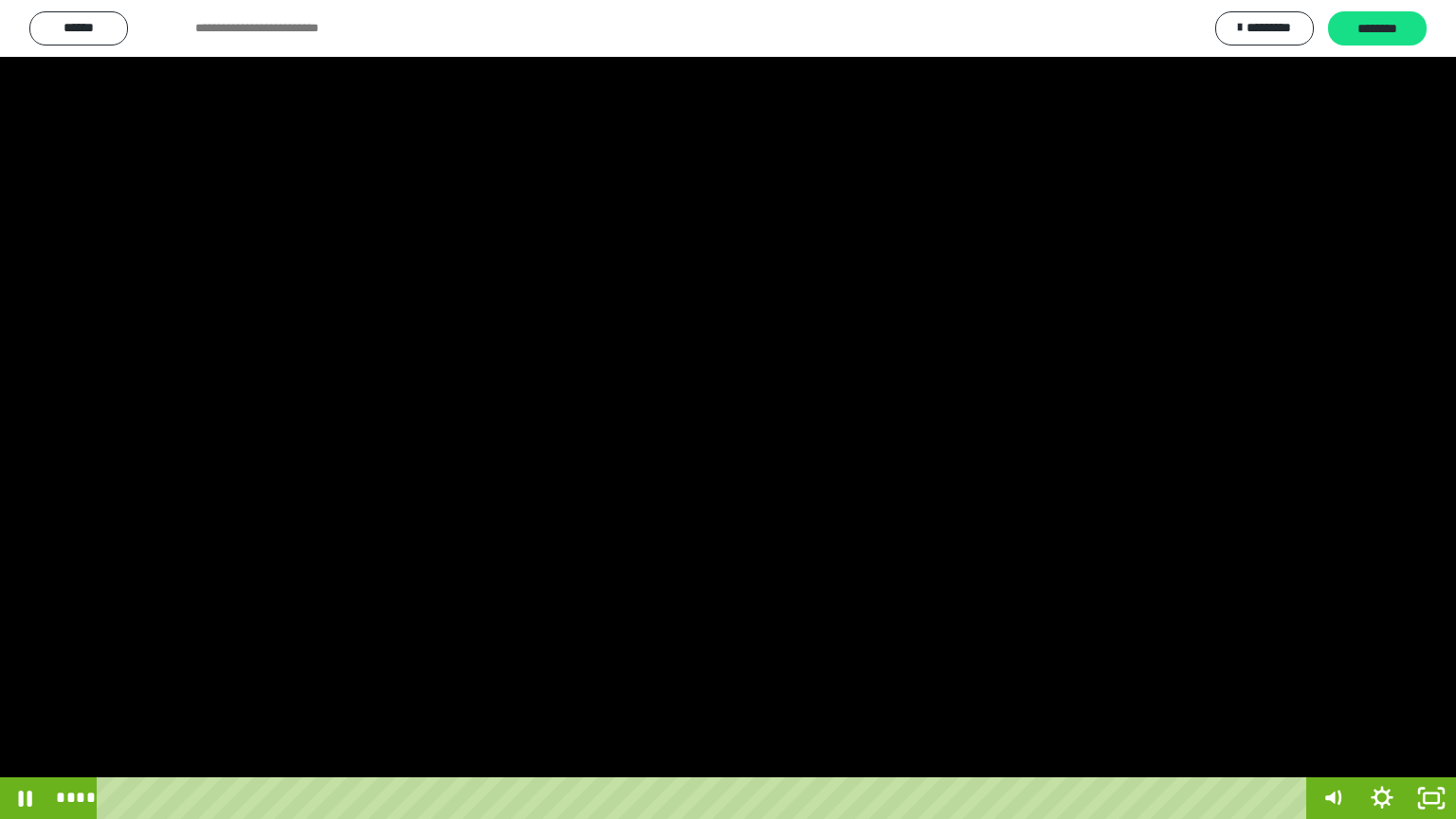 click at bounding box center [728, 410] 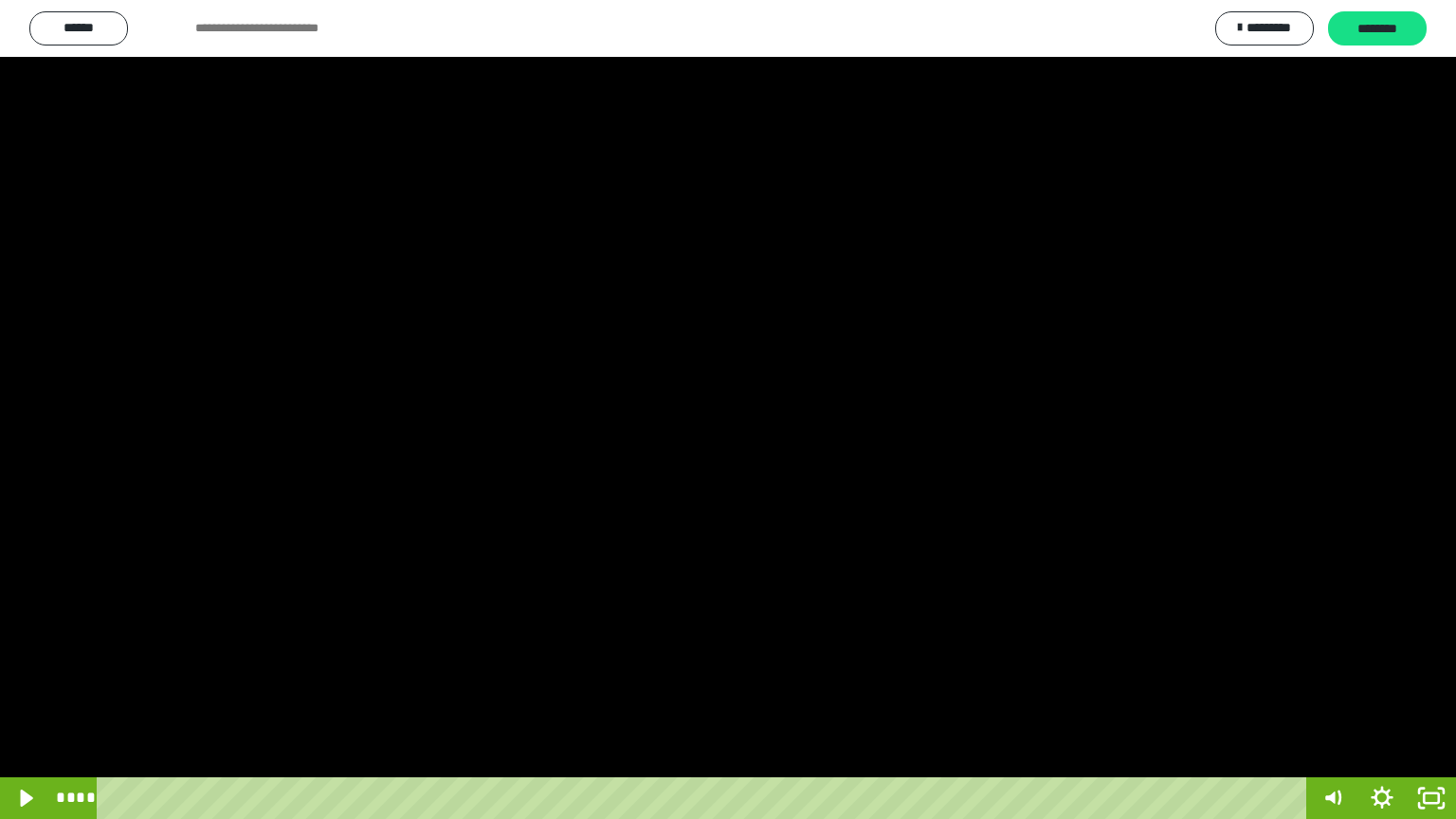 click at bounding box center [728, 410] 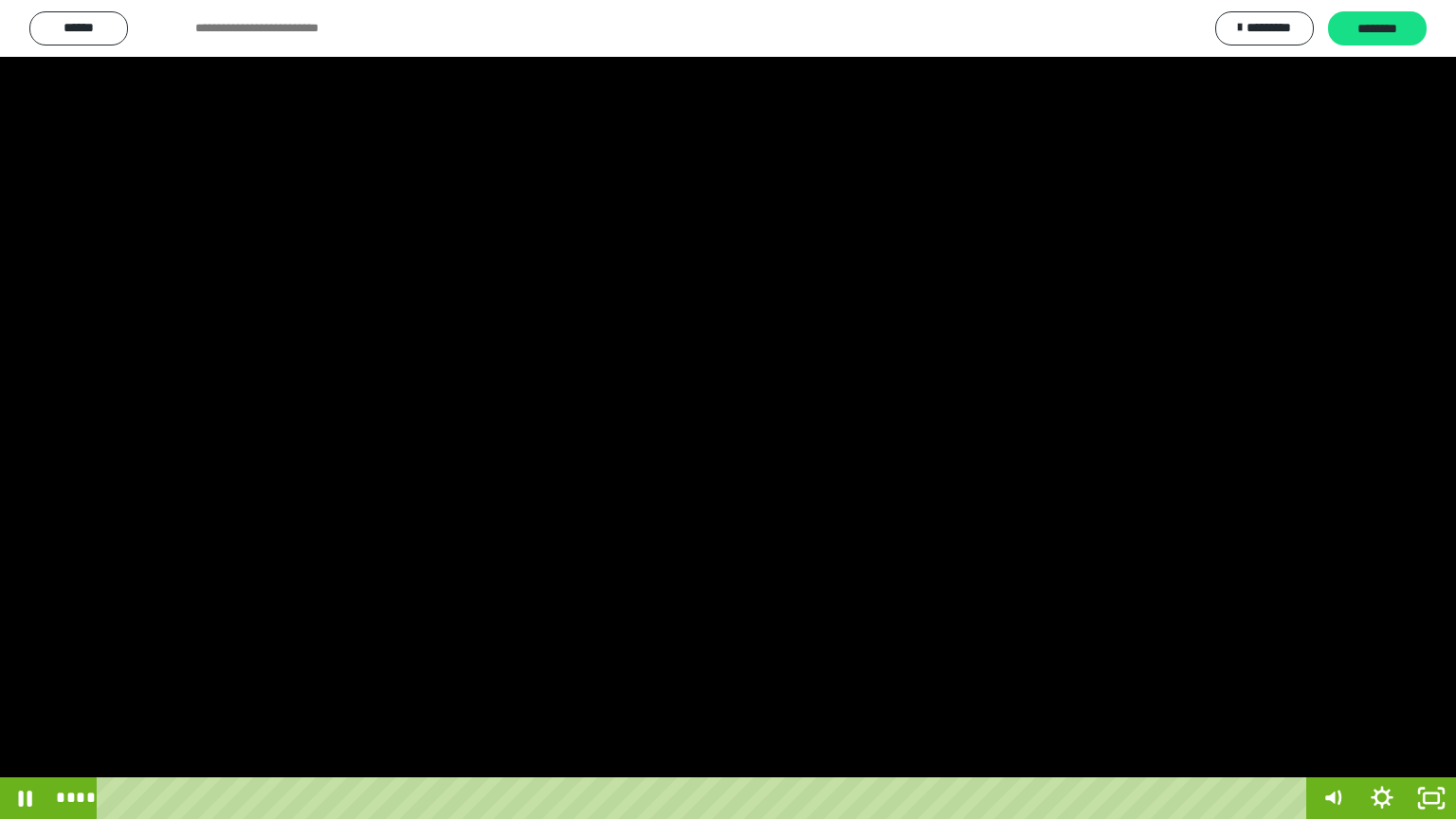 click at bounding box center (728, 410) 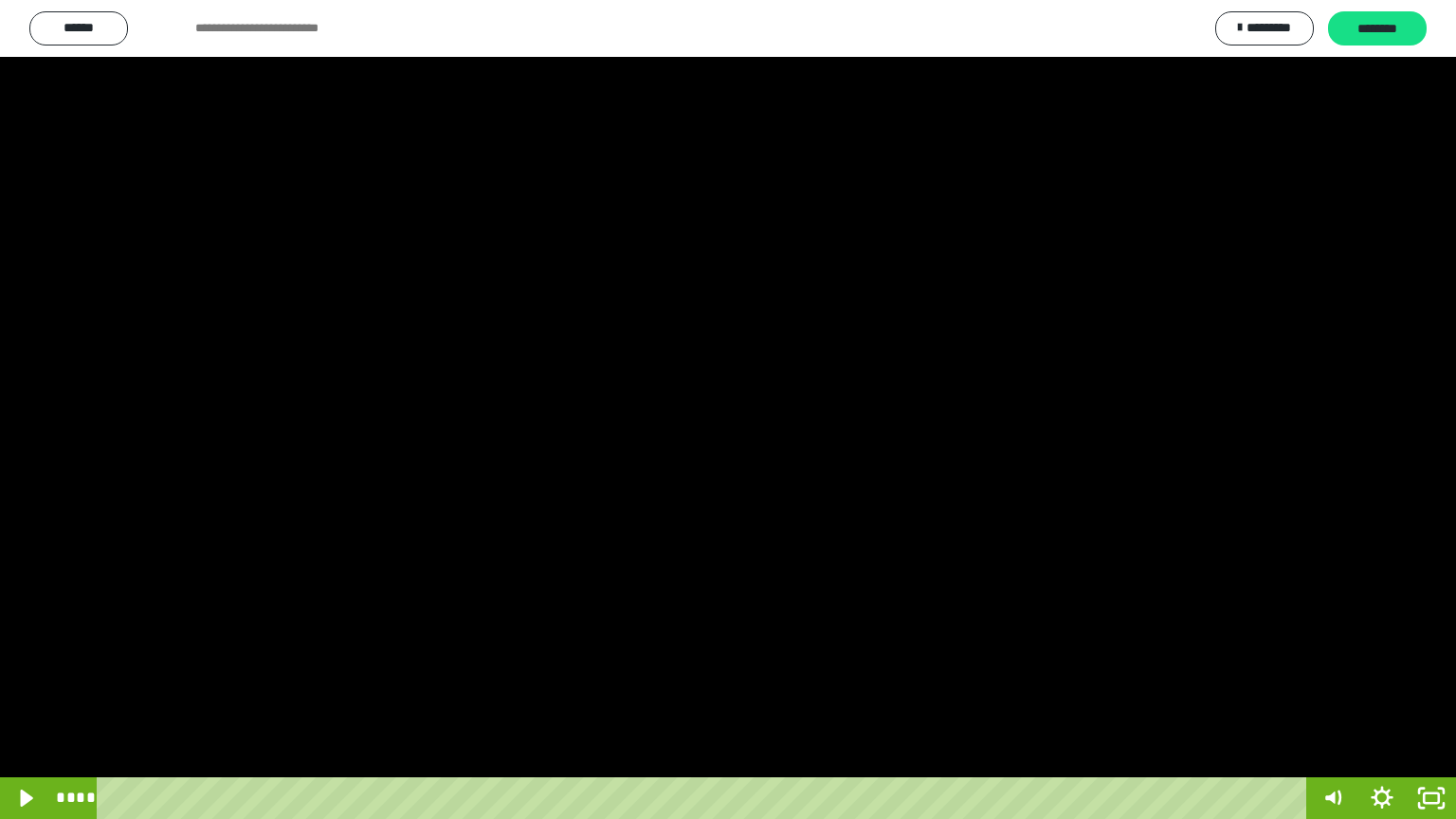 click at bounding box center [728, 410] 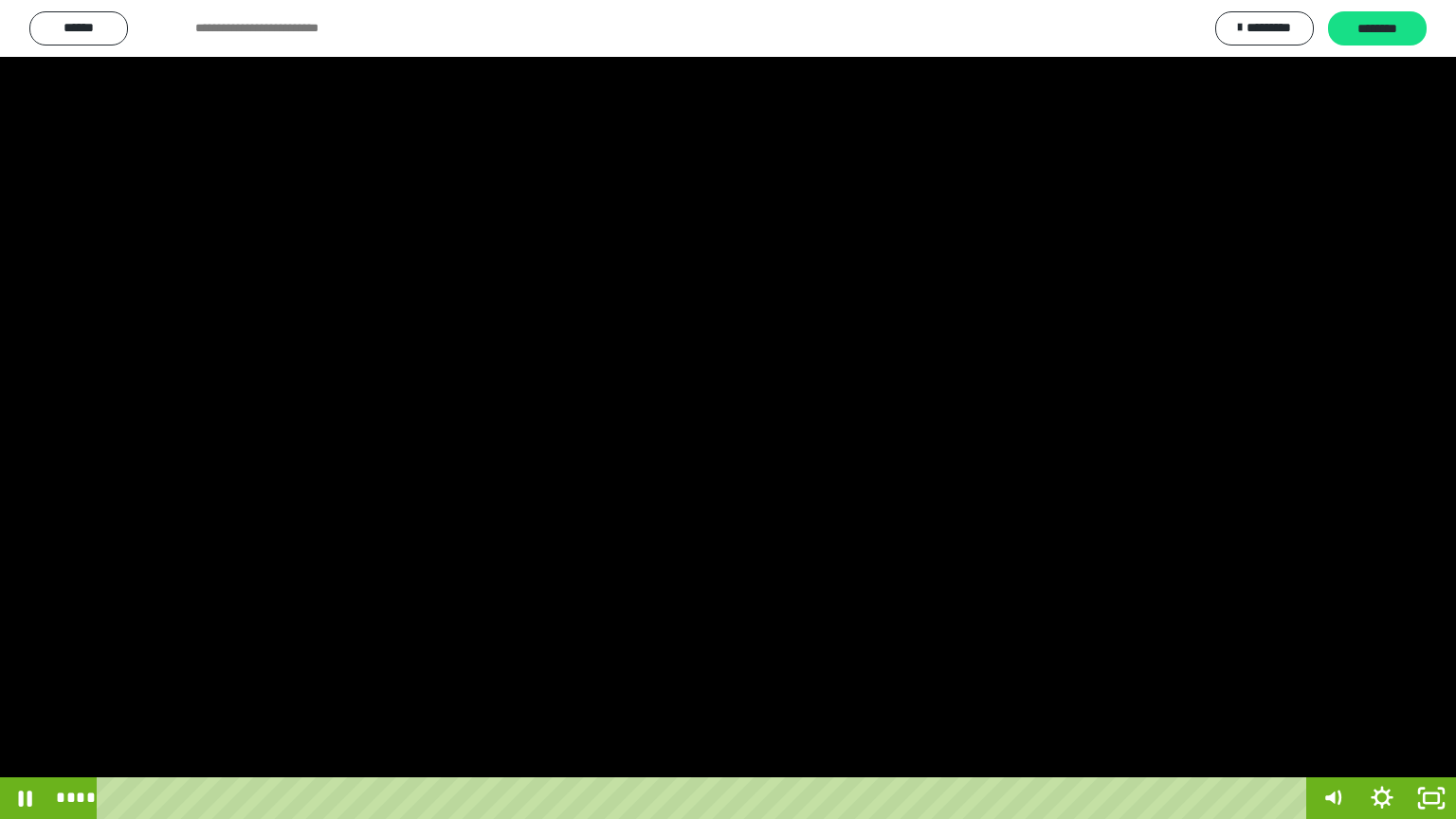 drag, startPoint x: 880, startPoint y: 369, endPoint x: 902, endPoint y: 364, distance: 22.561 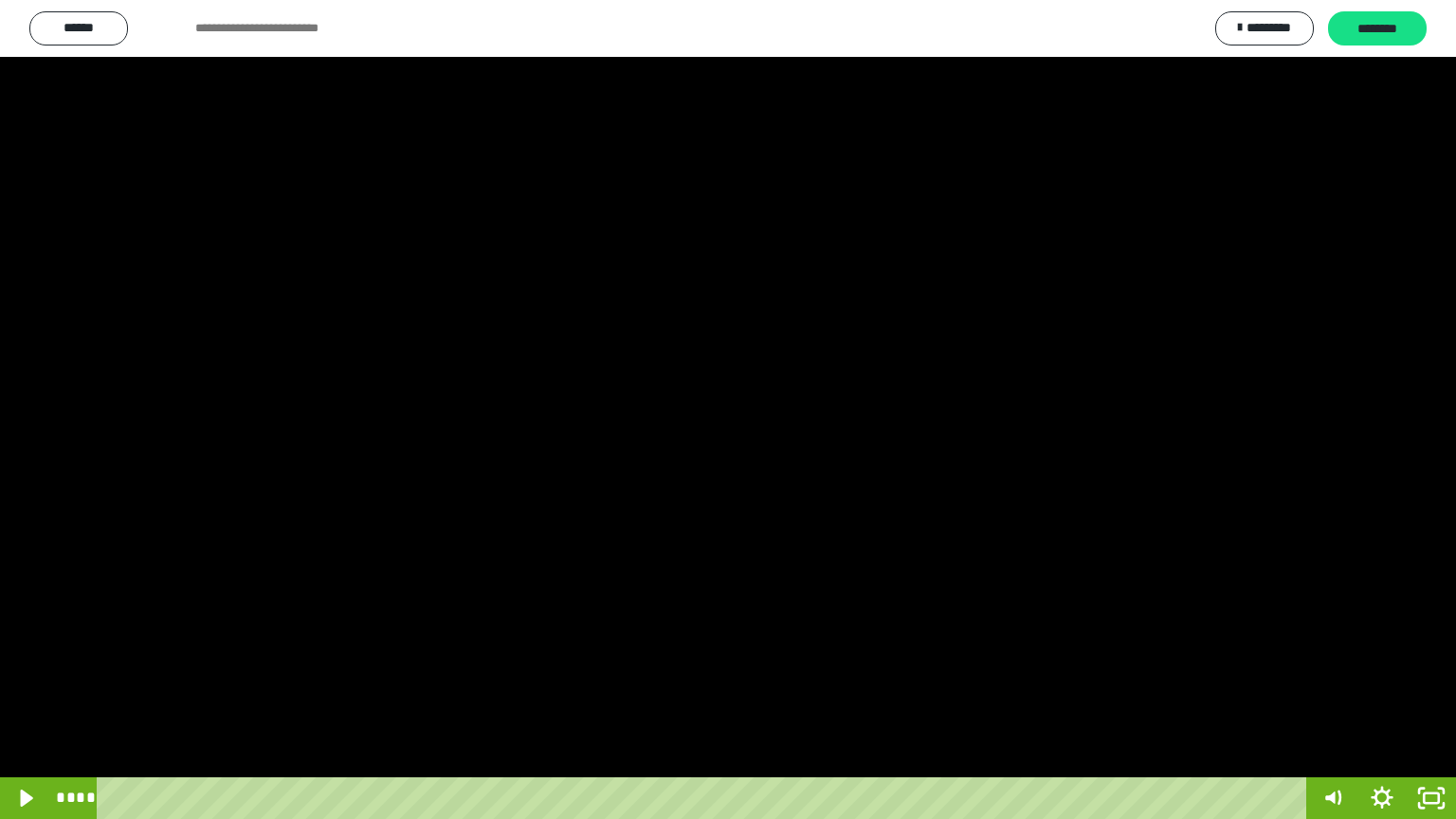 click at bounding box center [728, 410] 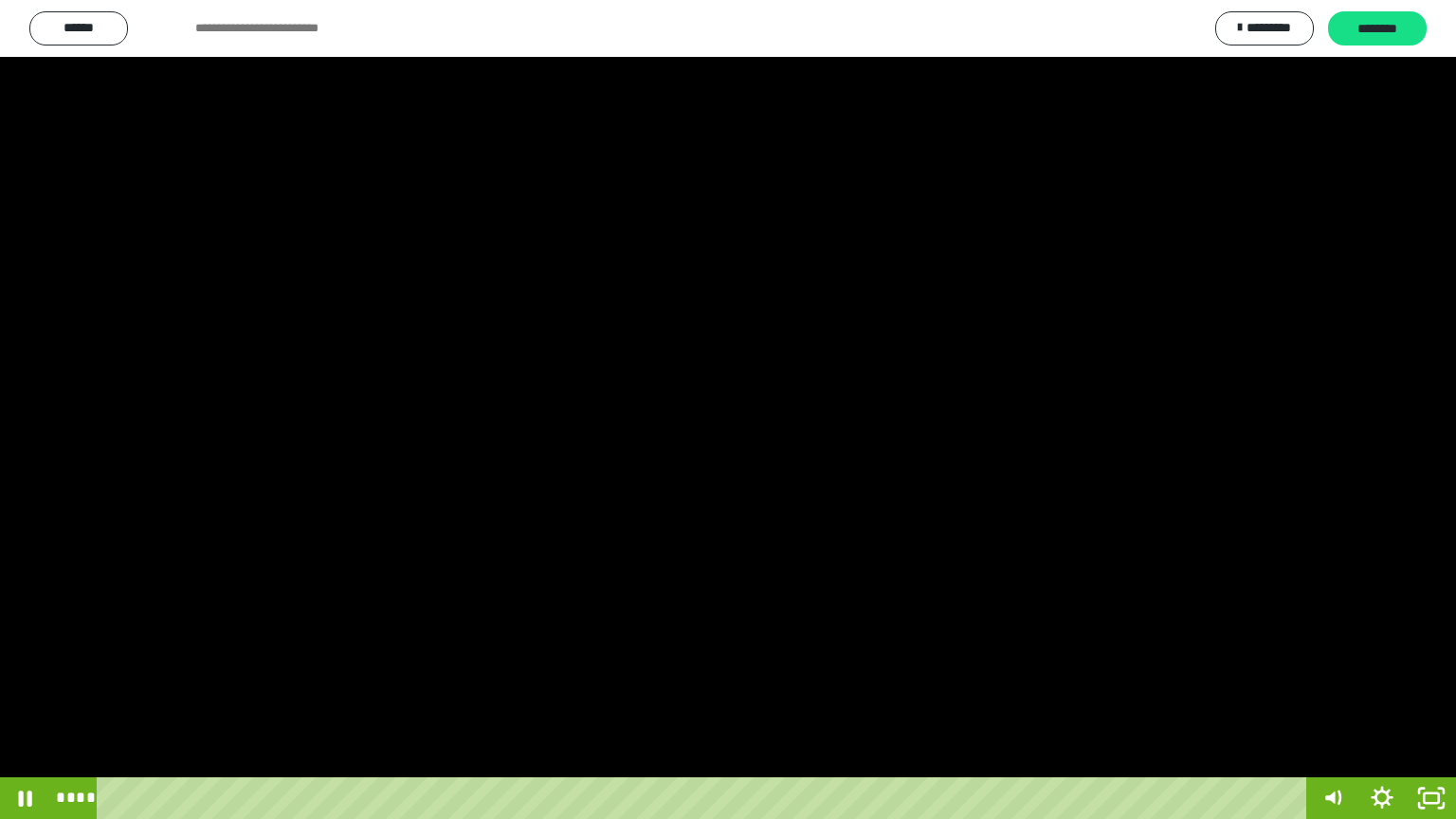 click at bounding box center [728, 410] 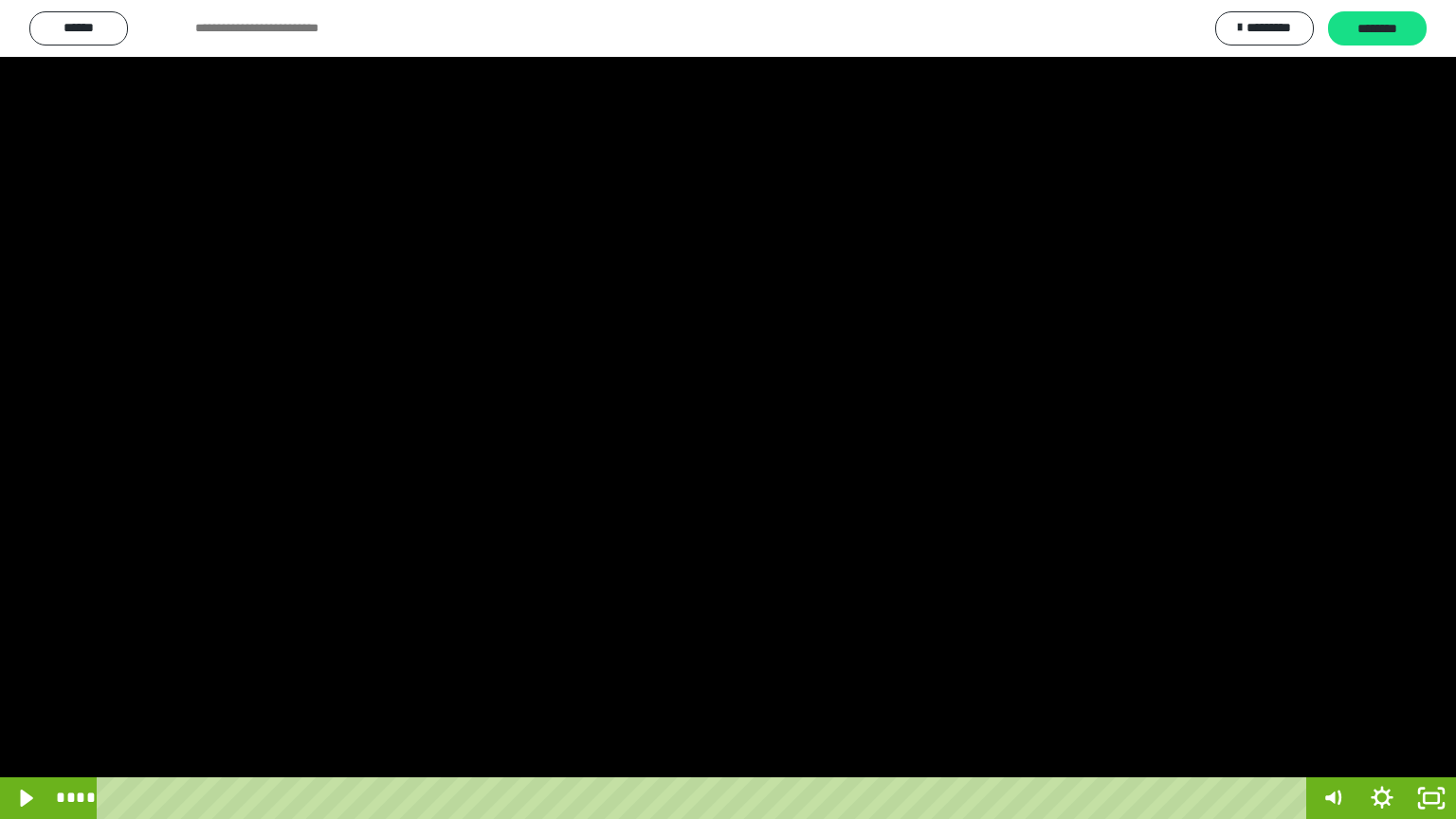 click at bounding box center [728, 410] 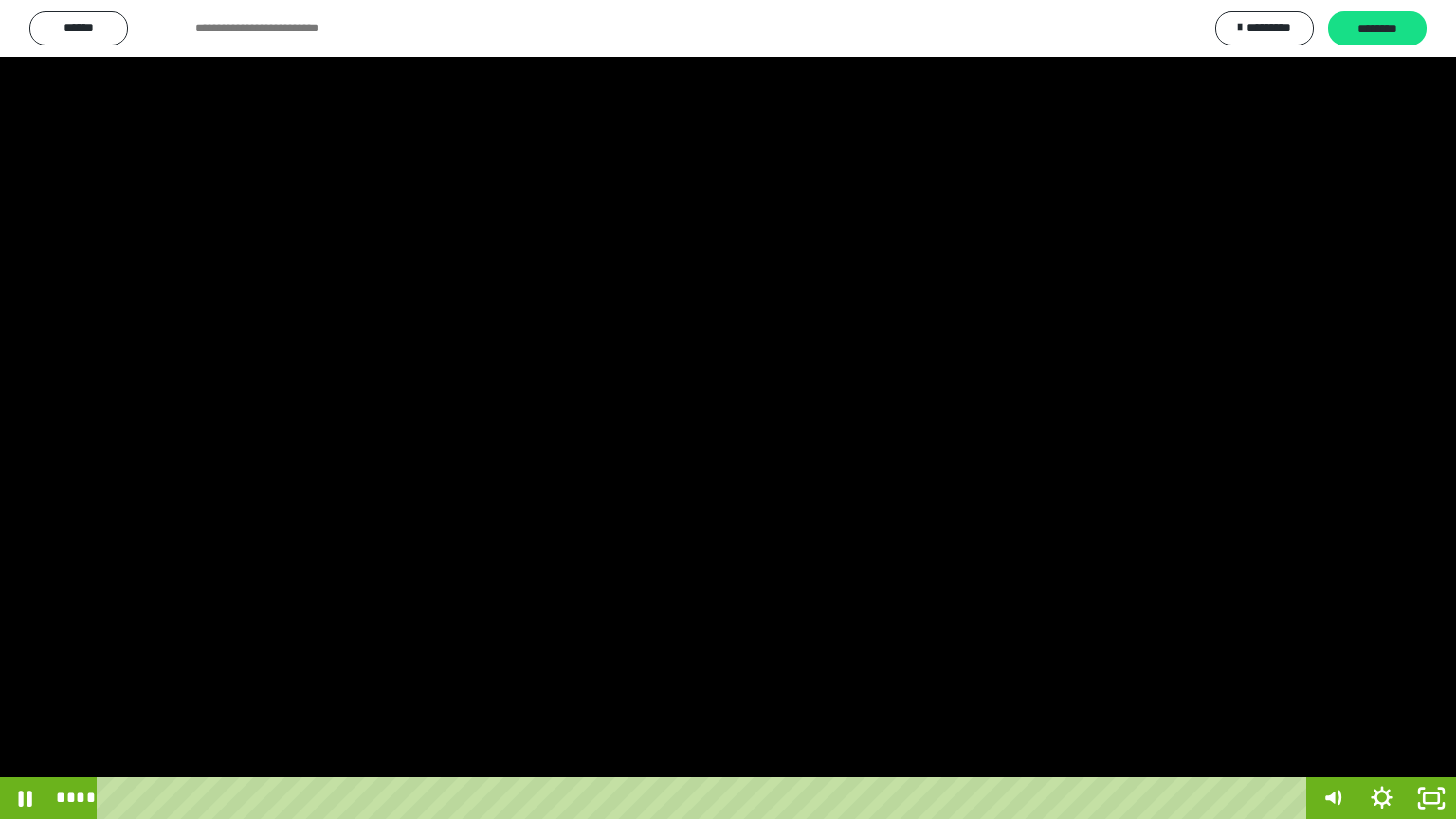 click at bounding box center (728, 410) 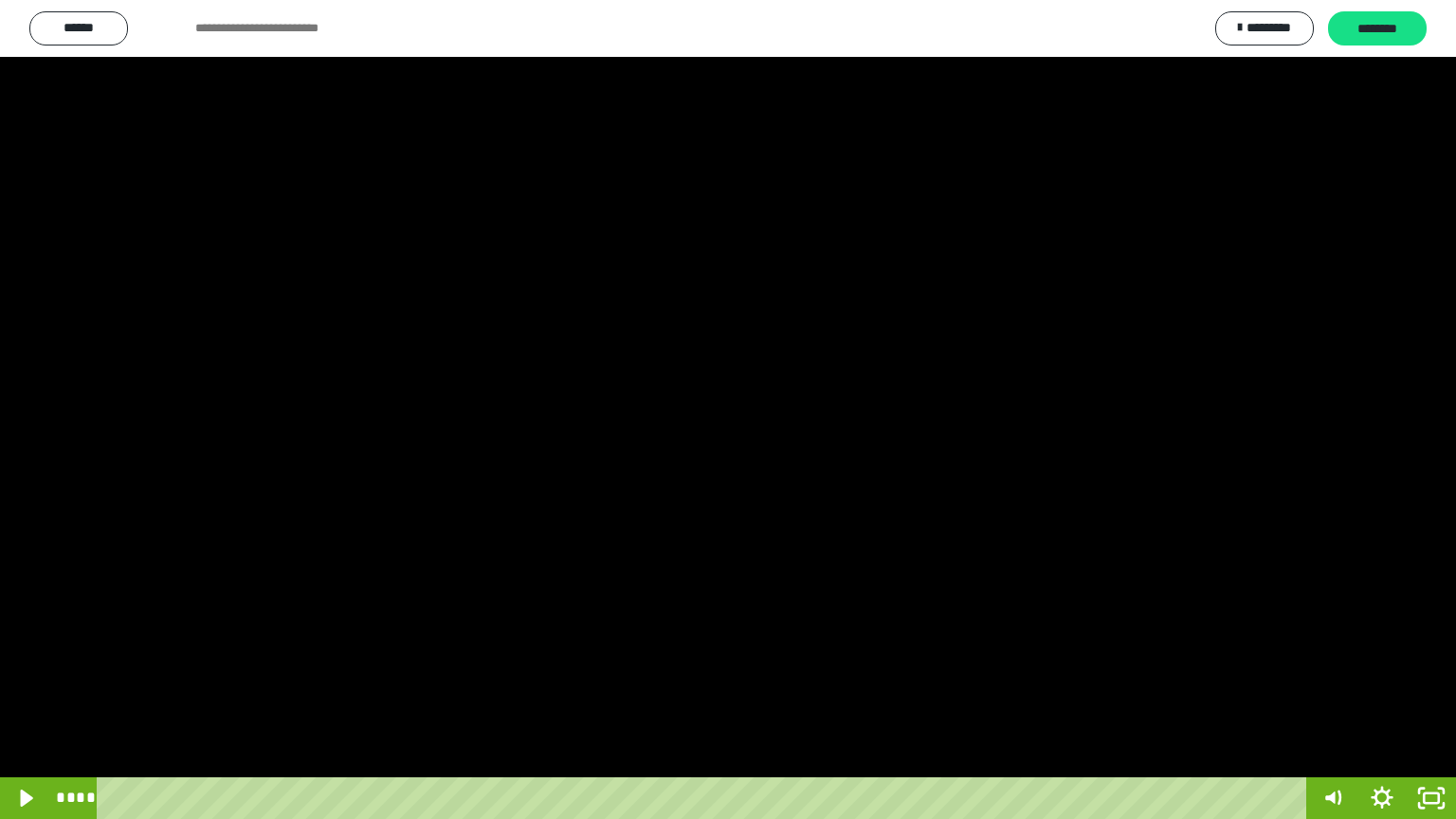 click at bounding box center [728, 410] 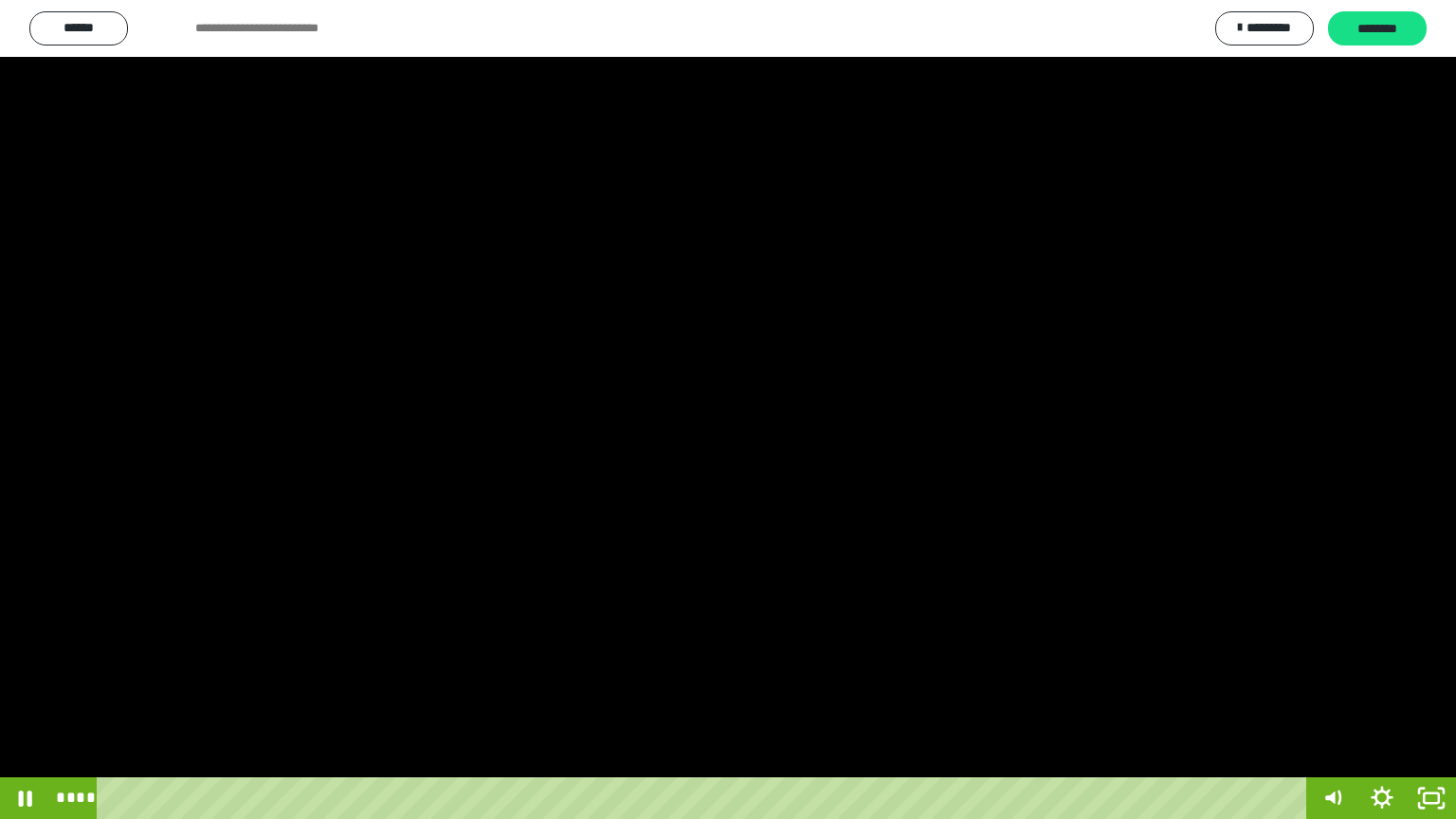 click at bounding box center [728, 410] 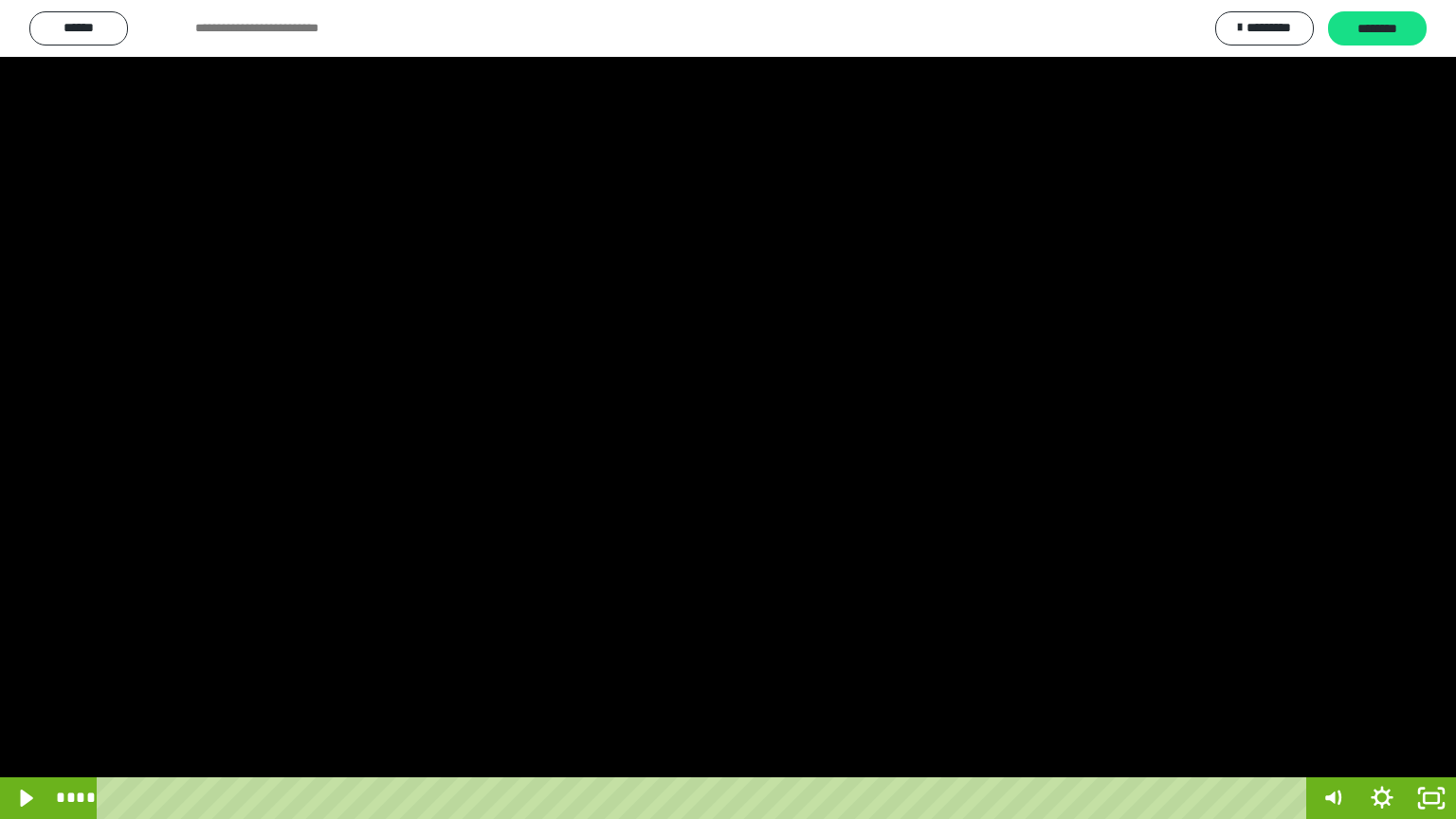 click at bounding box center (728, 410) 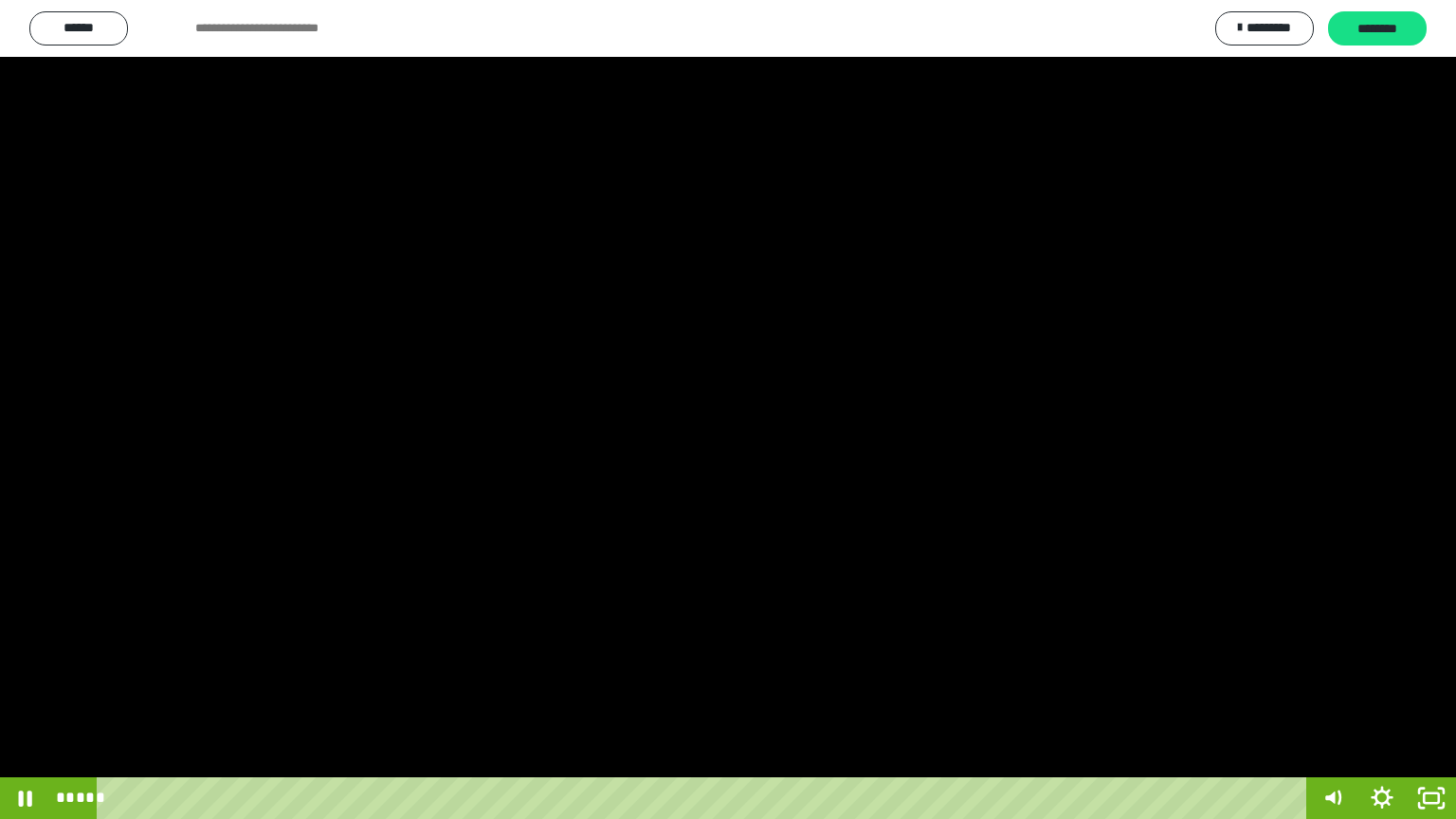 click at bounding box center [728, 410] 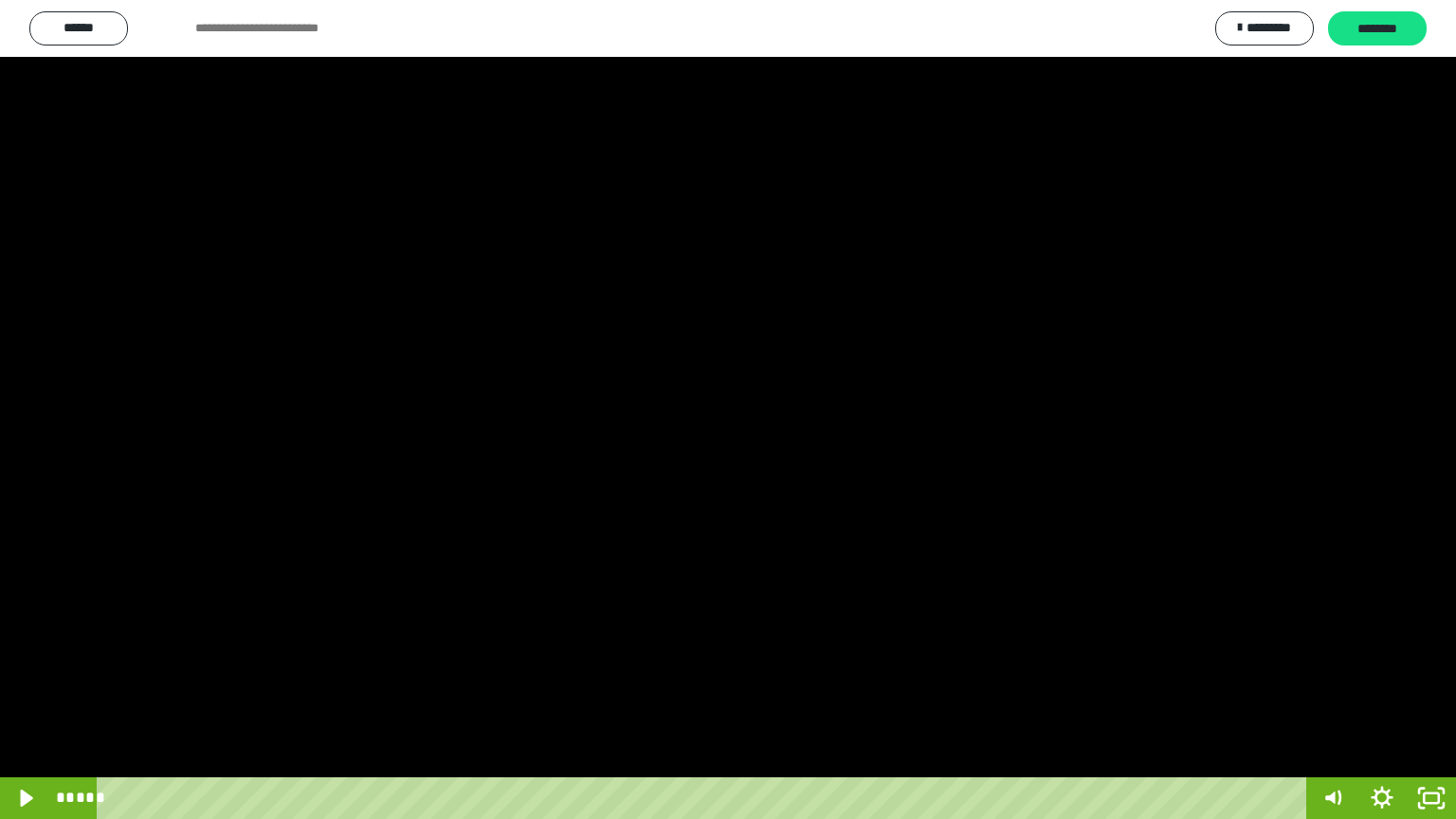 click at bounding box center (728, 410) 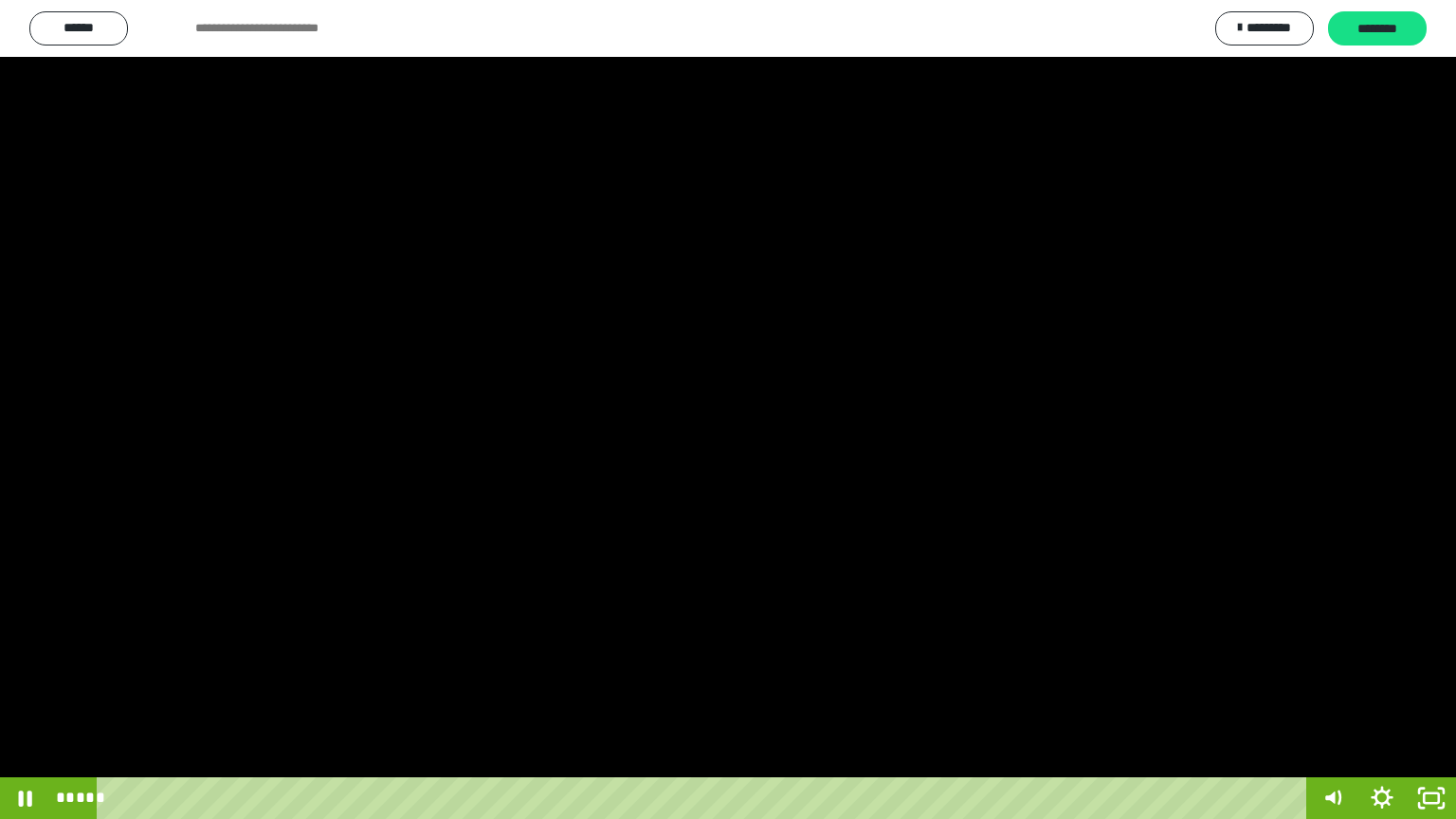 click at bounding box center (728, 410) 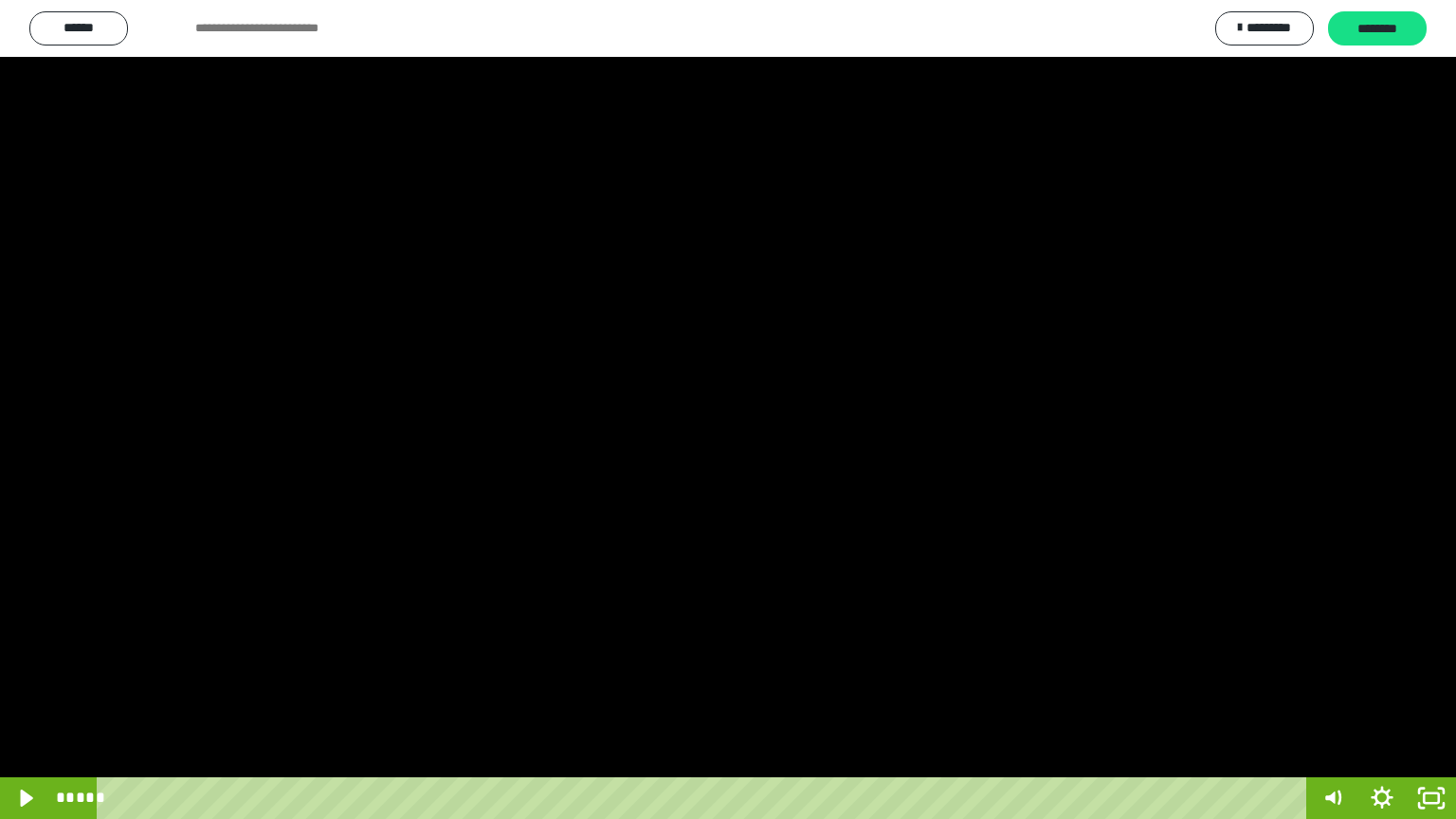 click at bounding box center [728, 410] 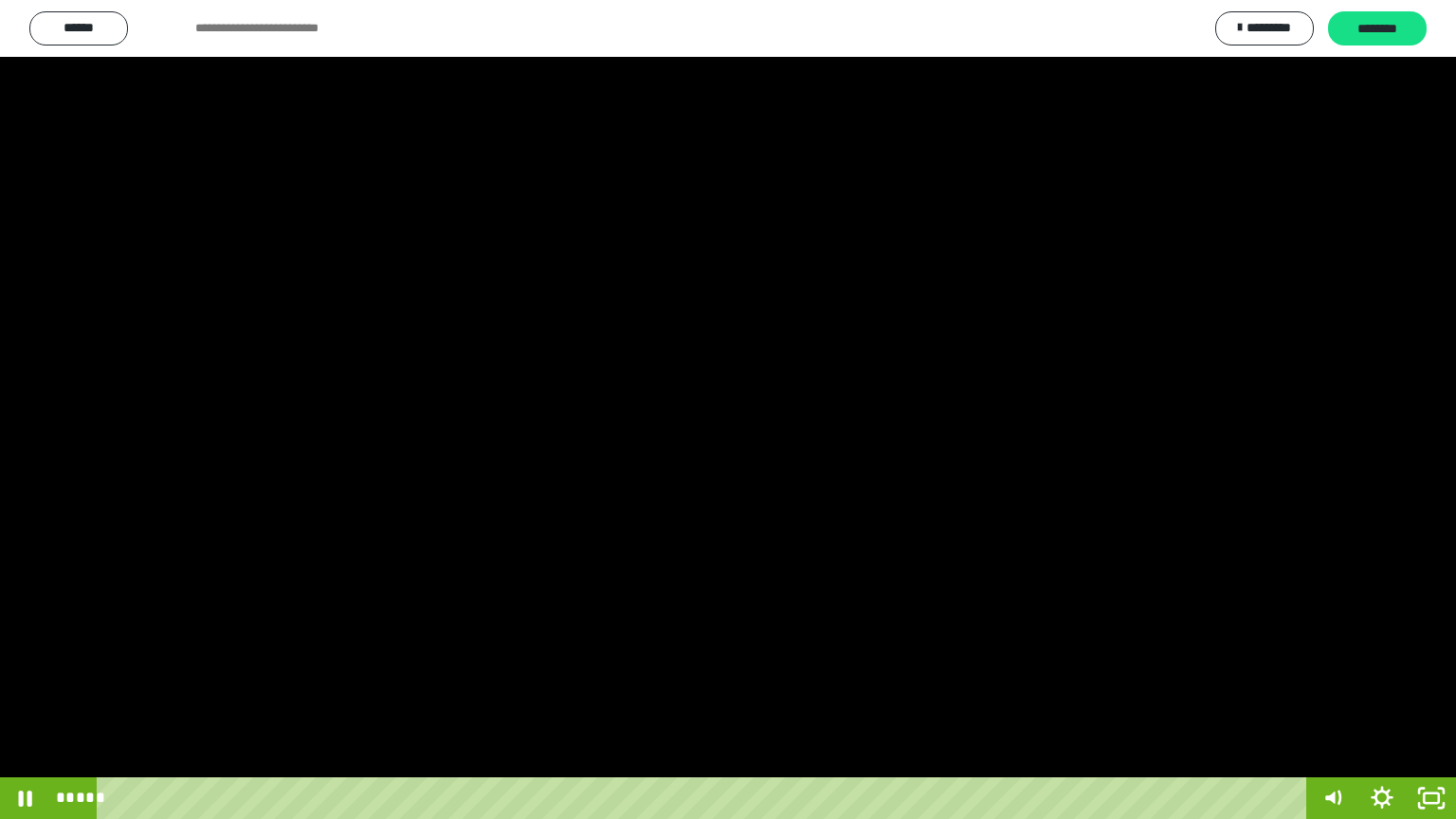 click at bounding box center [728, 410] 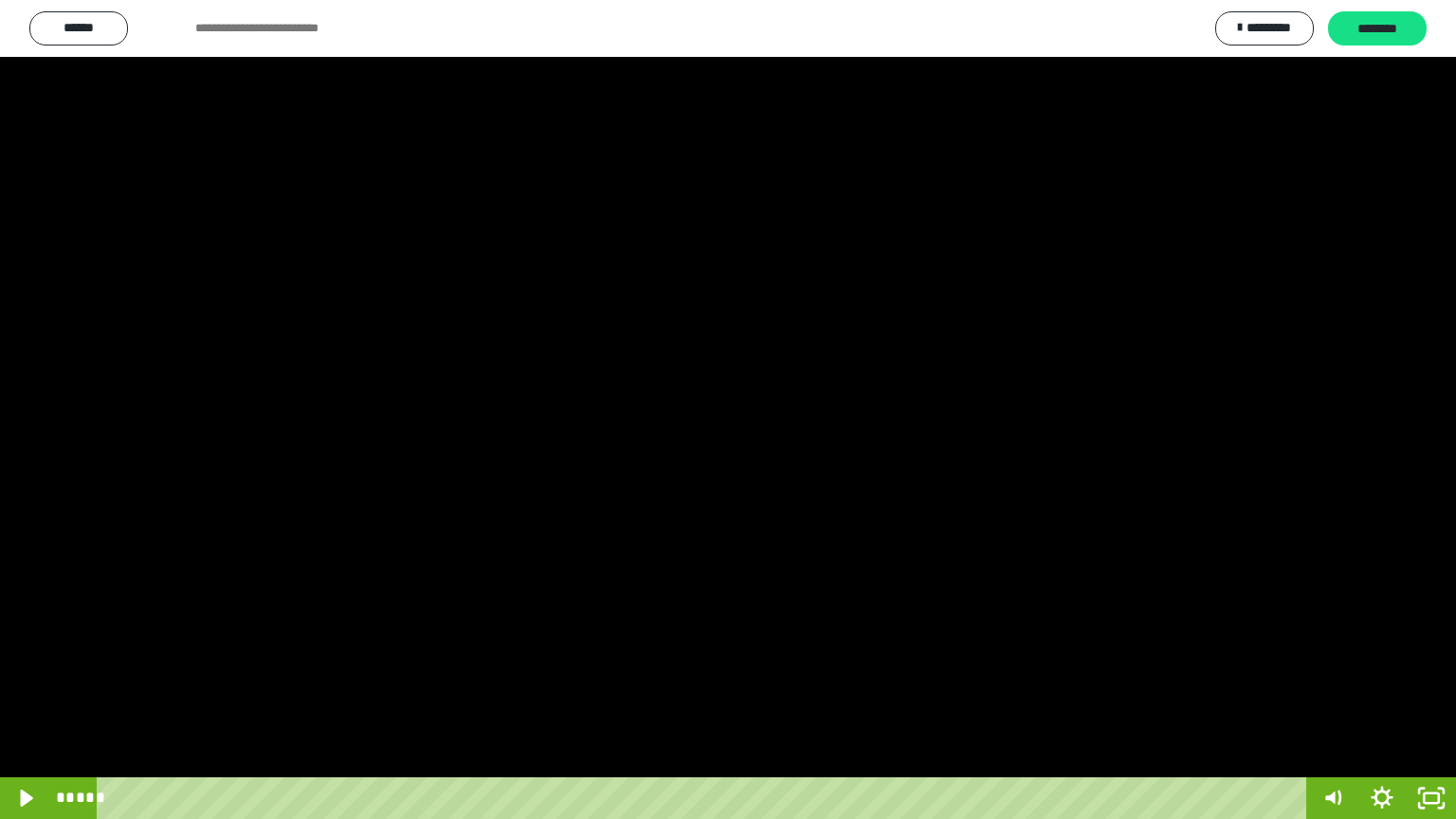 click at bounding box center [728, 410] 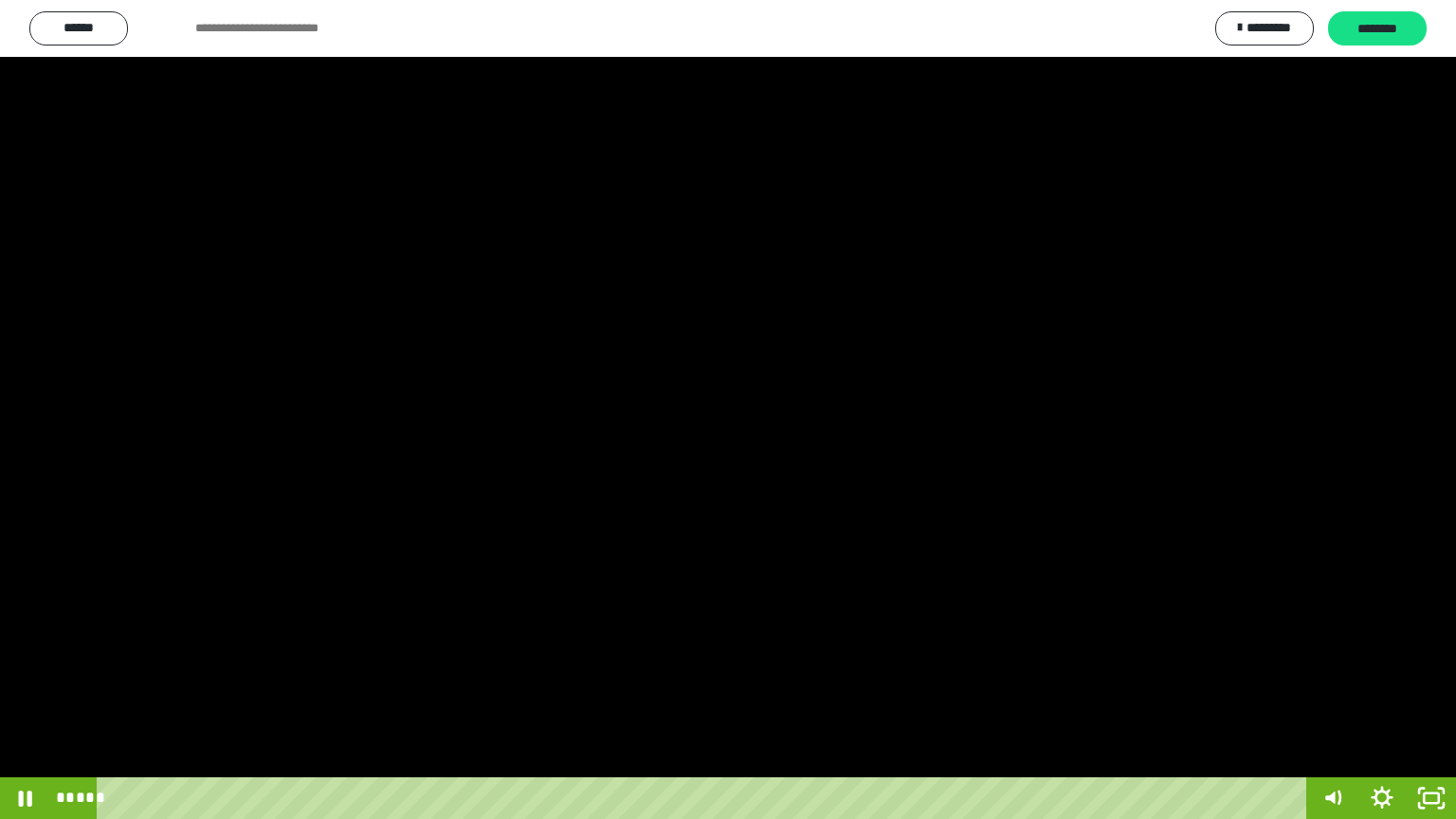 click at bounding box center (728, 410) 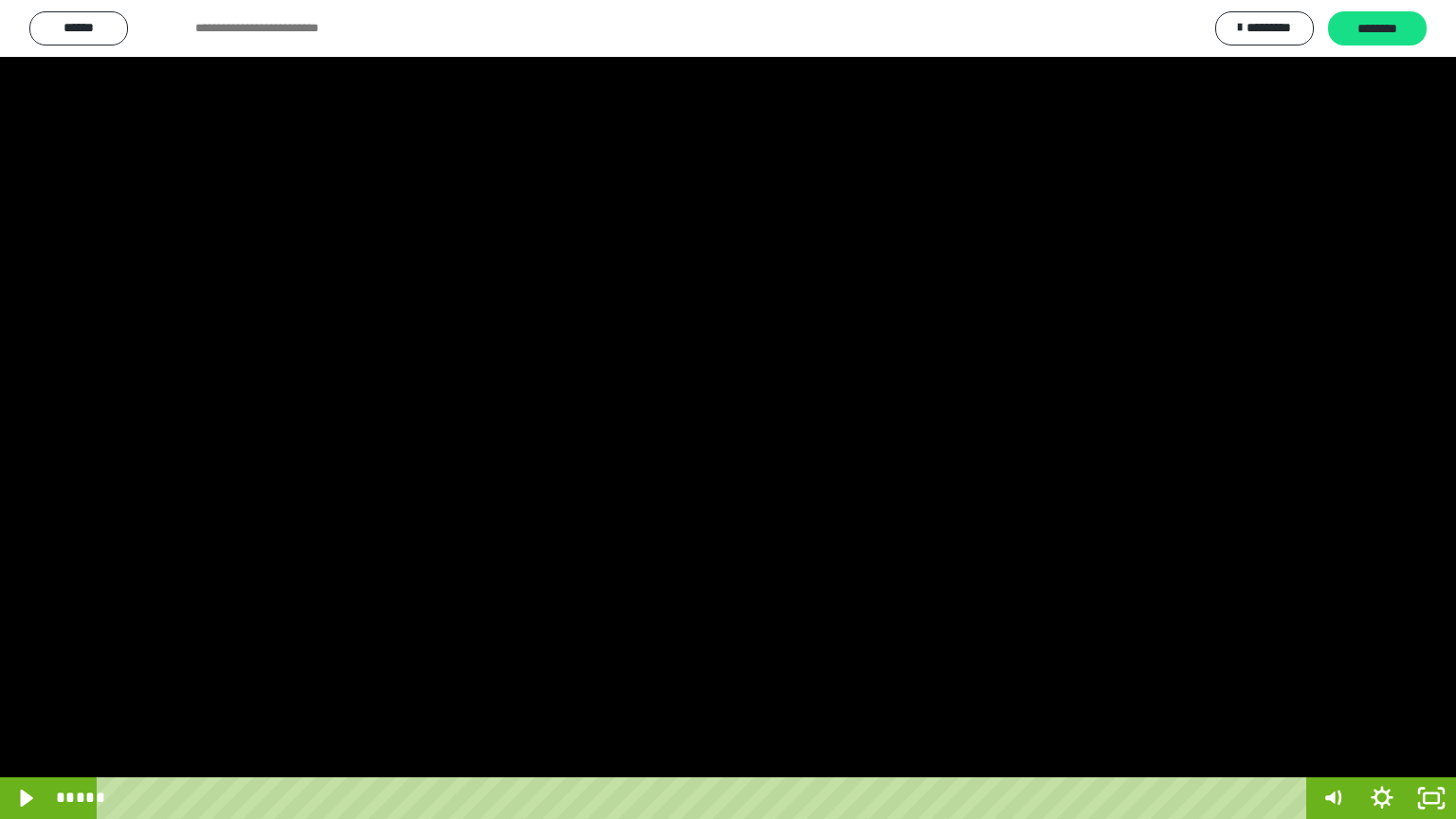 type 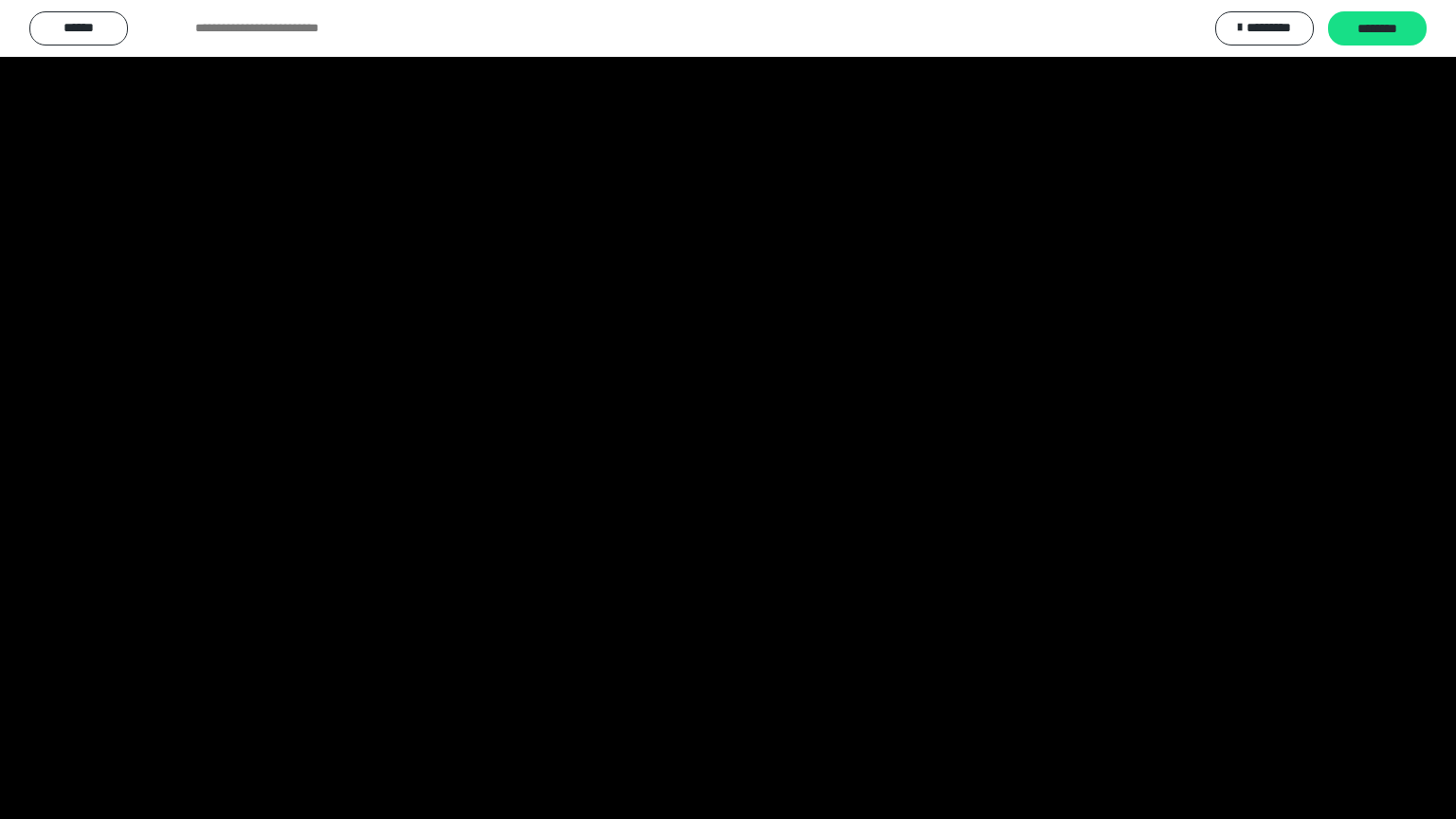 click at bounding box center [0, 0] 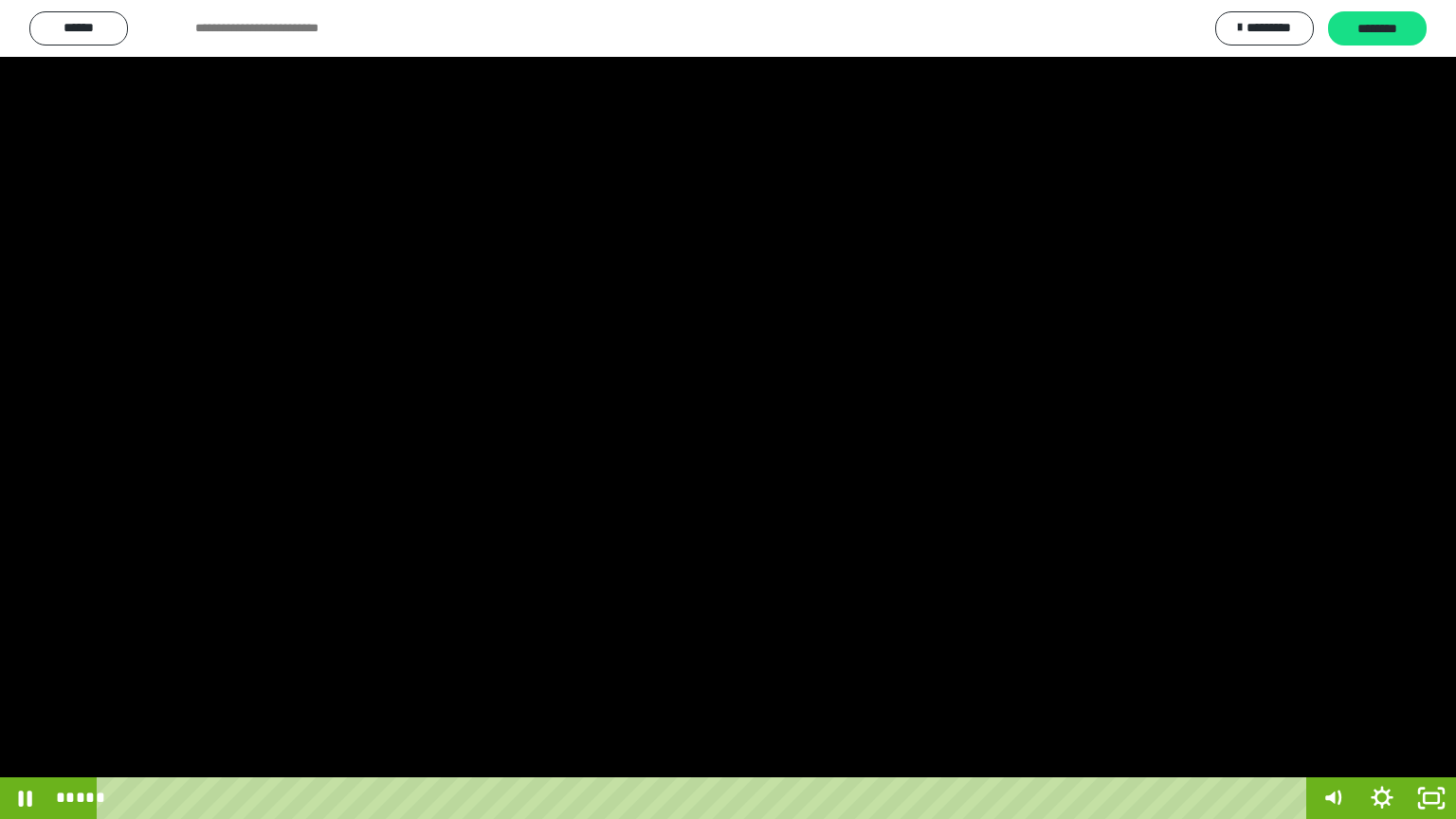 click at bounding box center [728, 410] 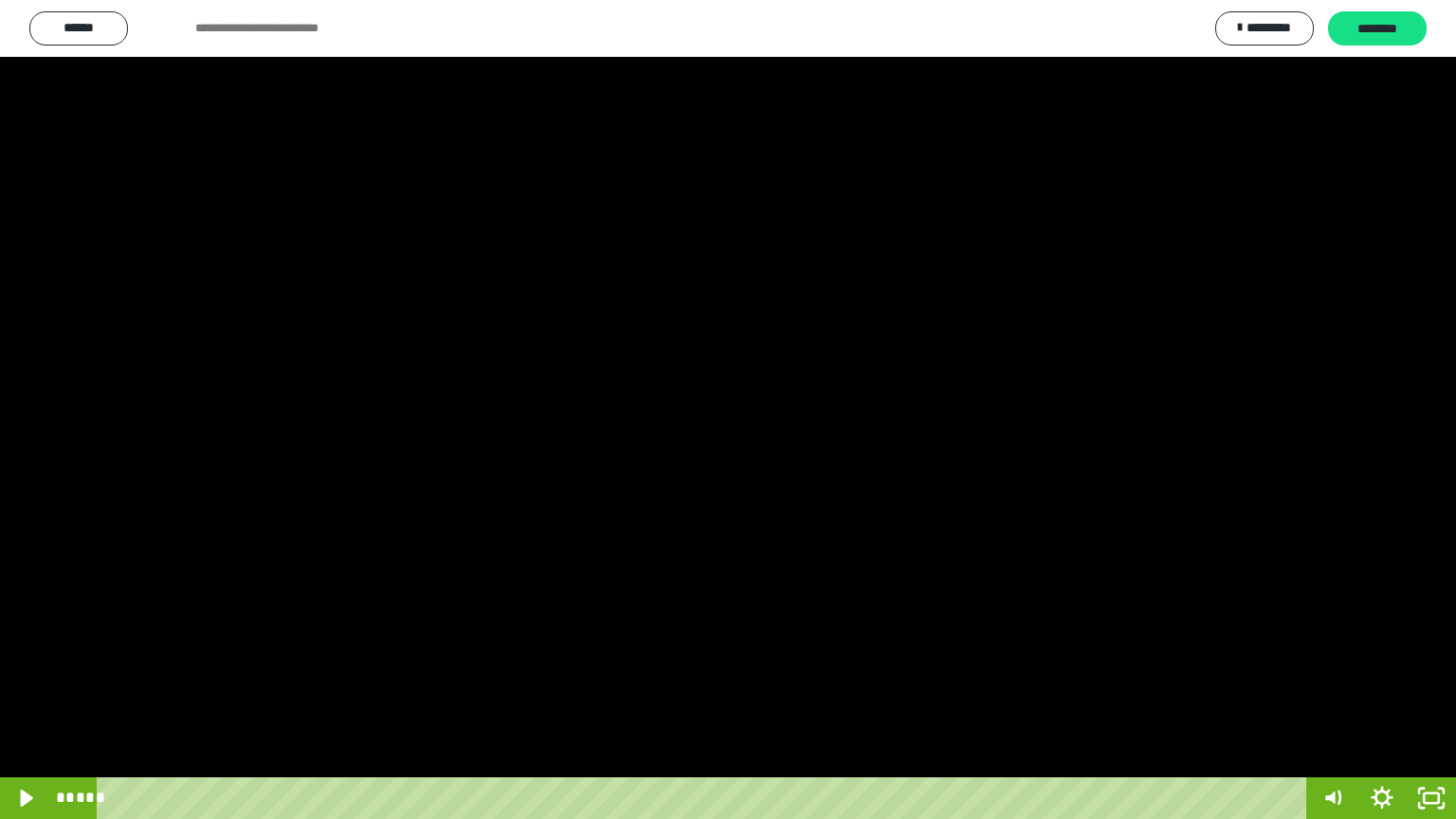 drag, startPoint x: 455, startPoint y: 409, endPoint x: 470, endPoint y: 404, distance: 15.811388 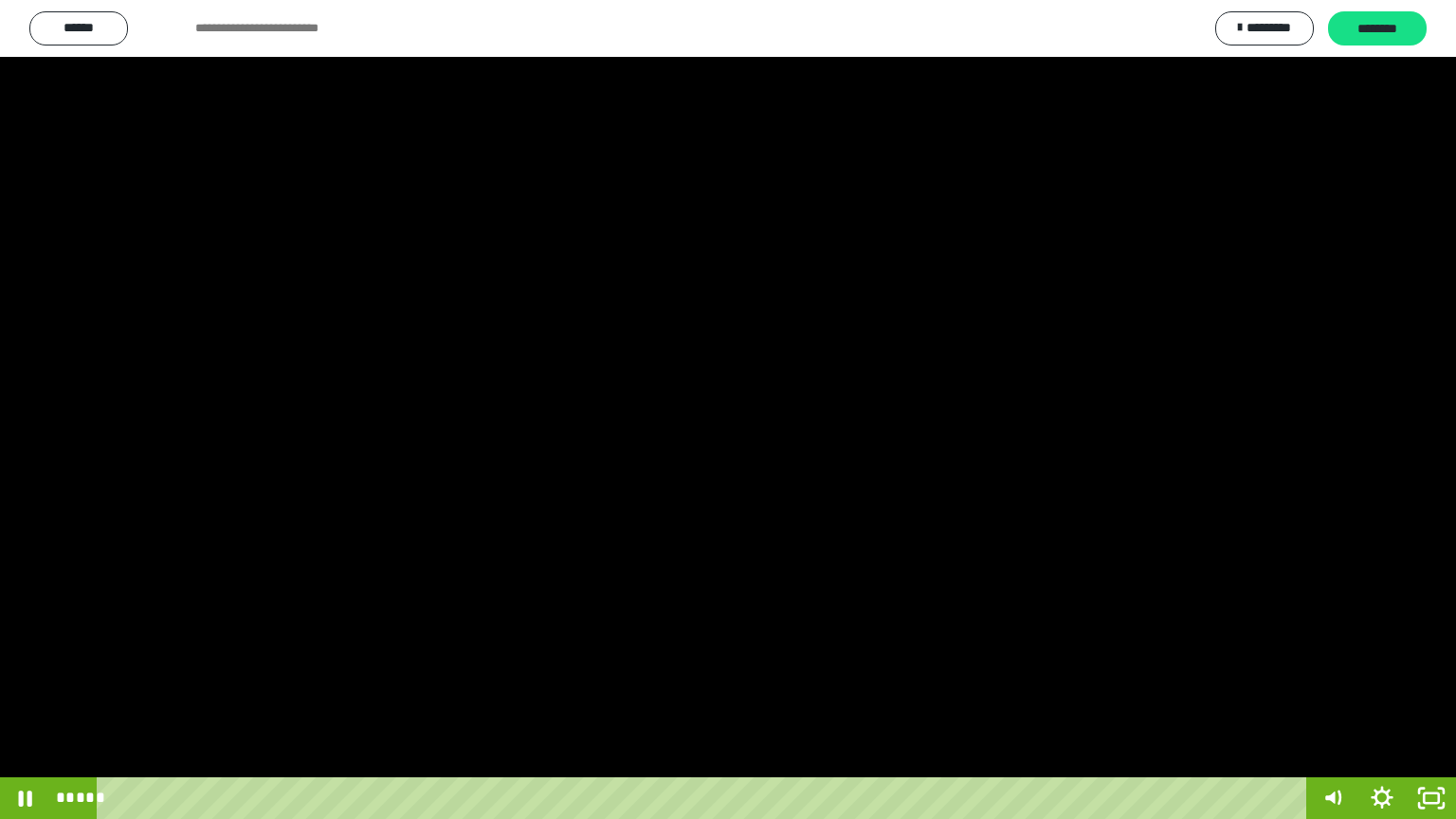 click at bounding box center (728, 410) 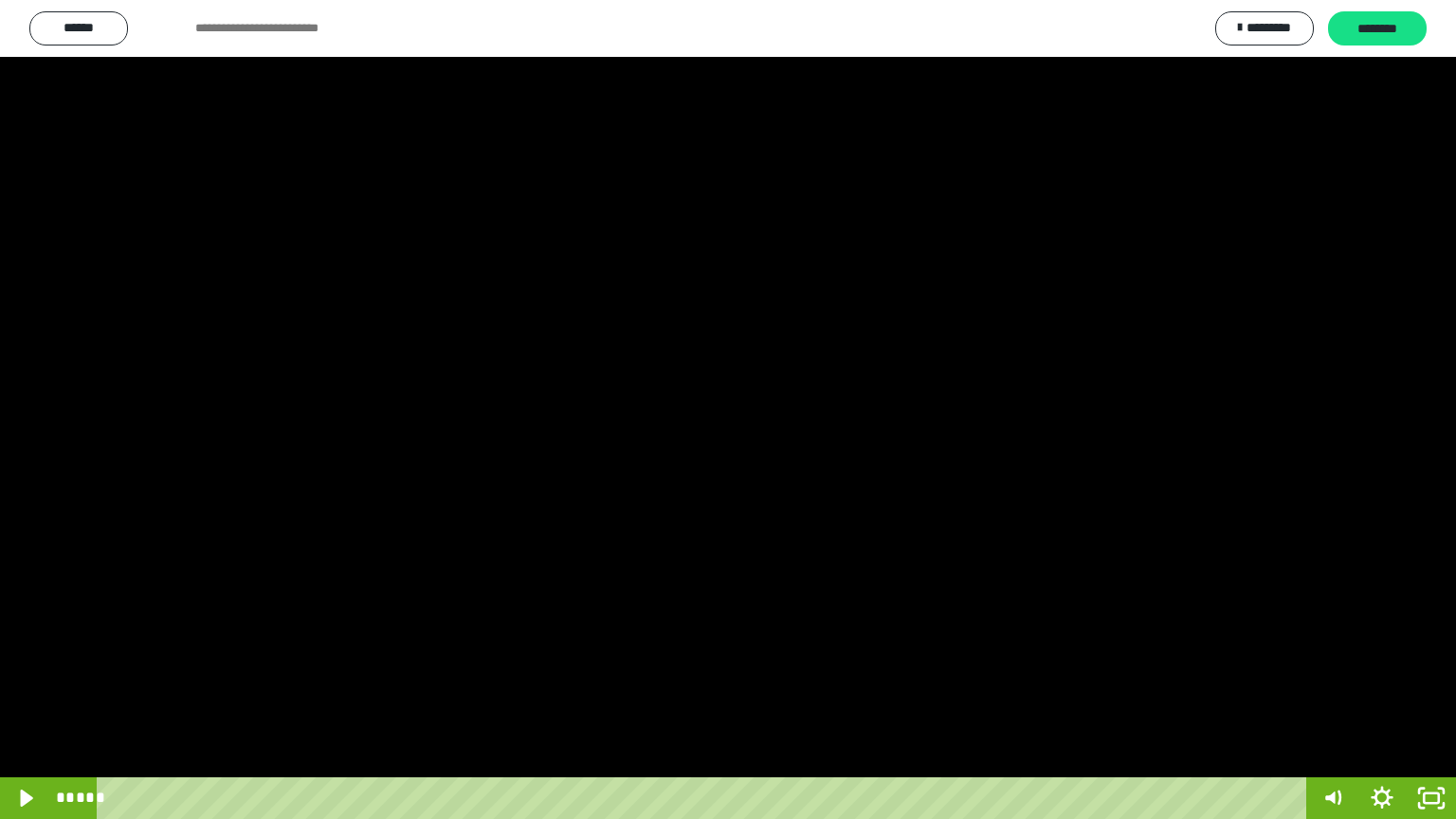 click at bounding box center [728, 410] 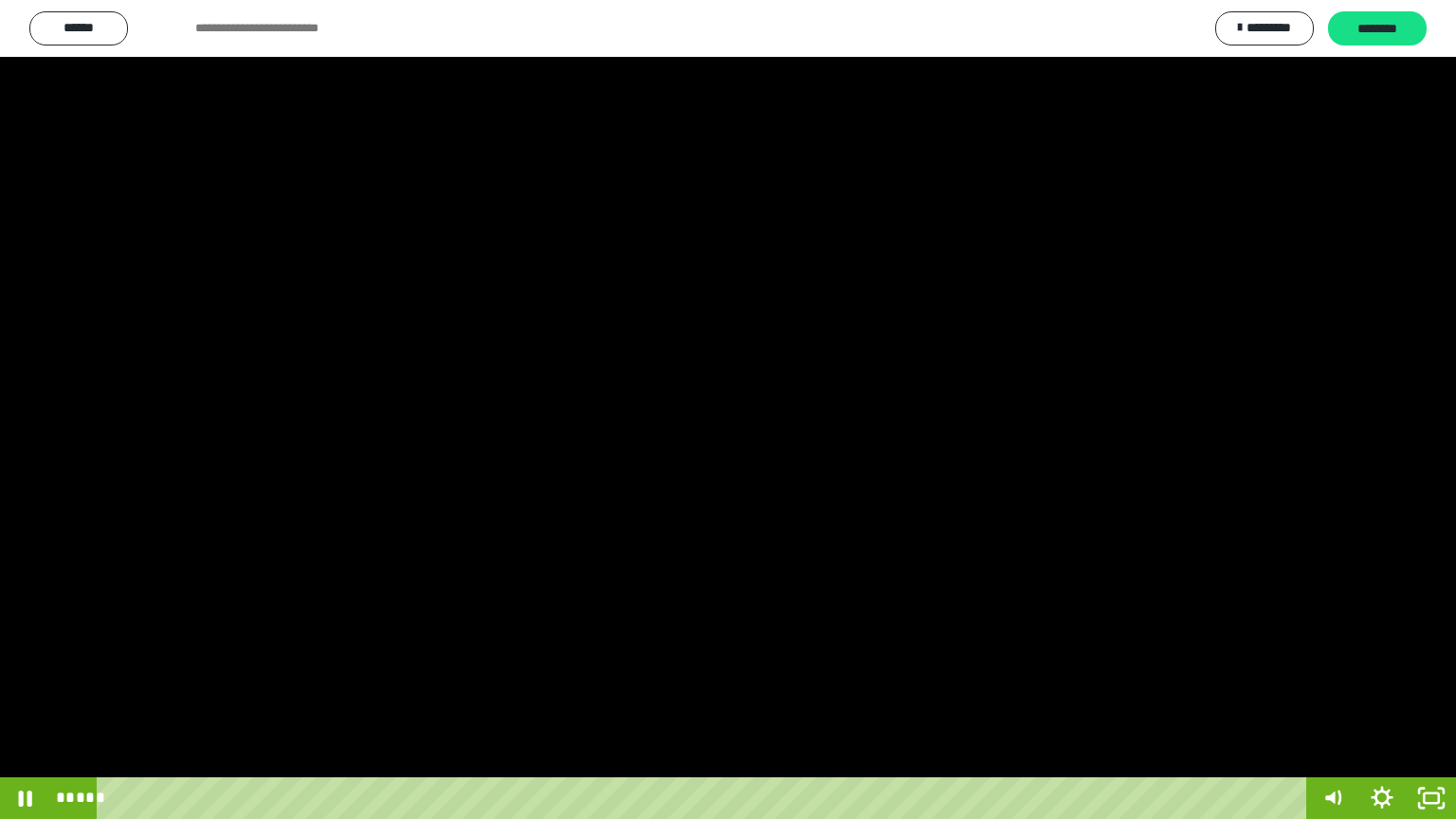 click at bounding box center [728, 410] 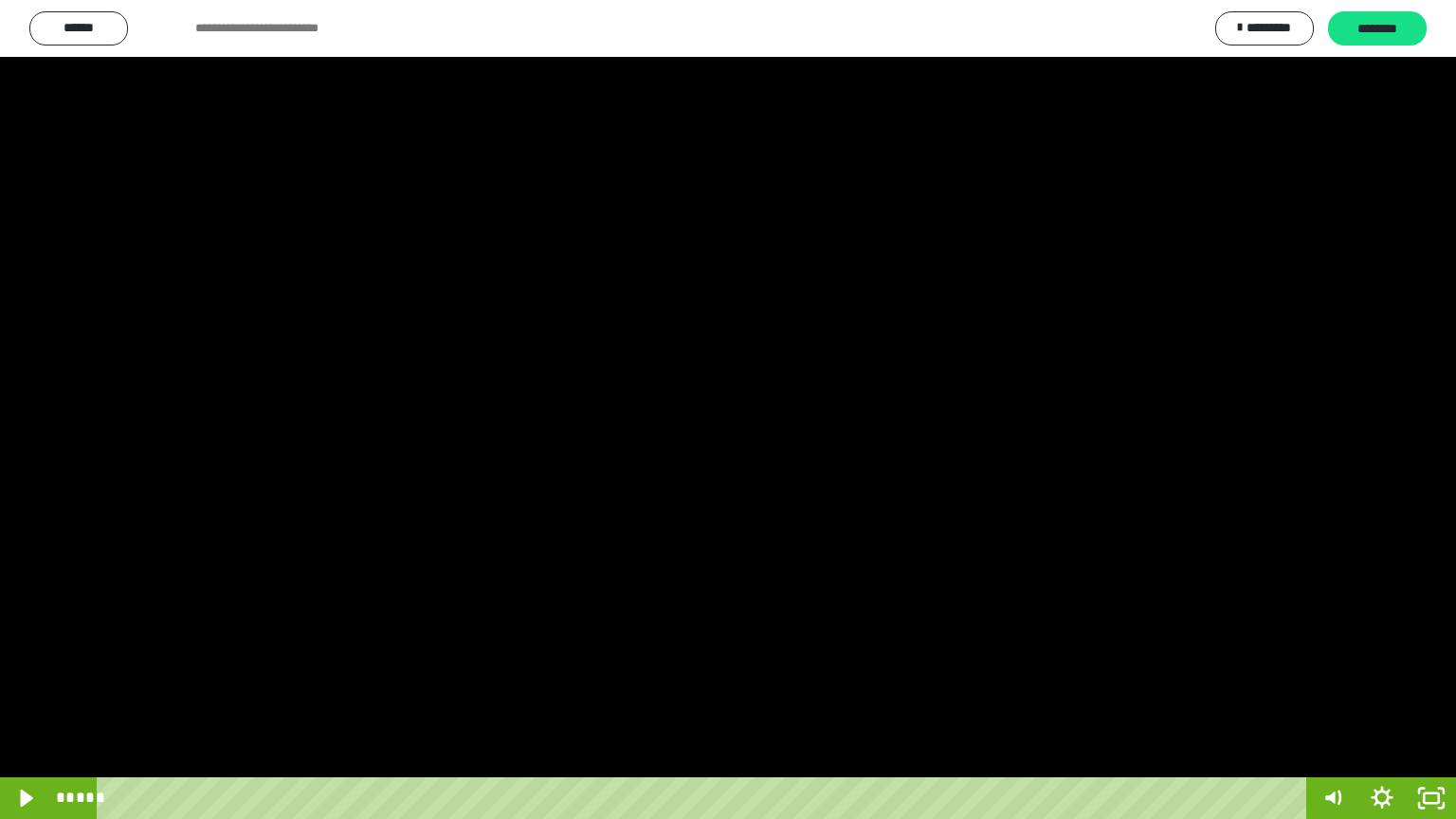 click at bounding box center [728, 410] 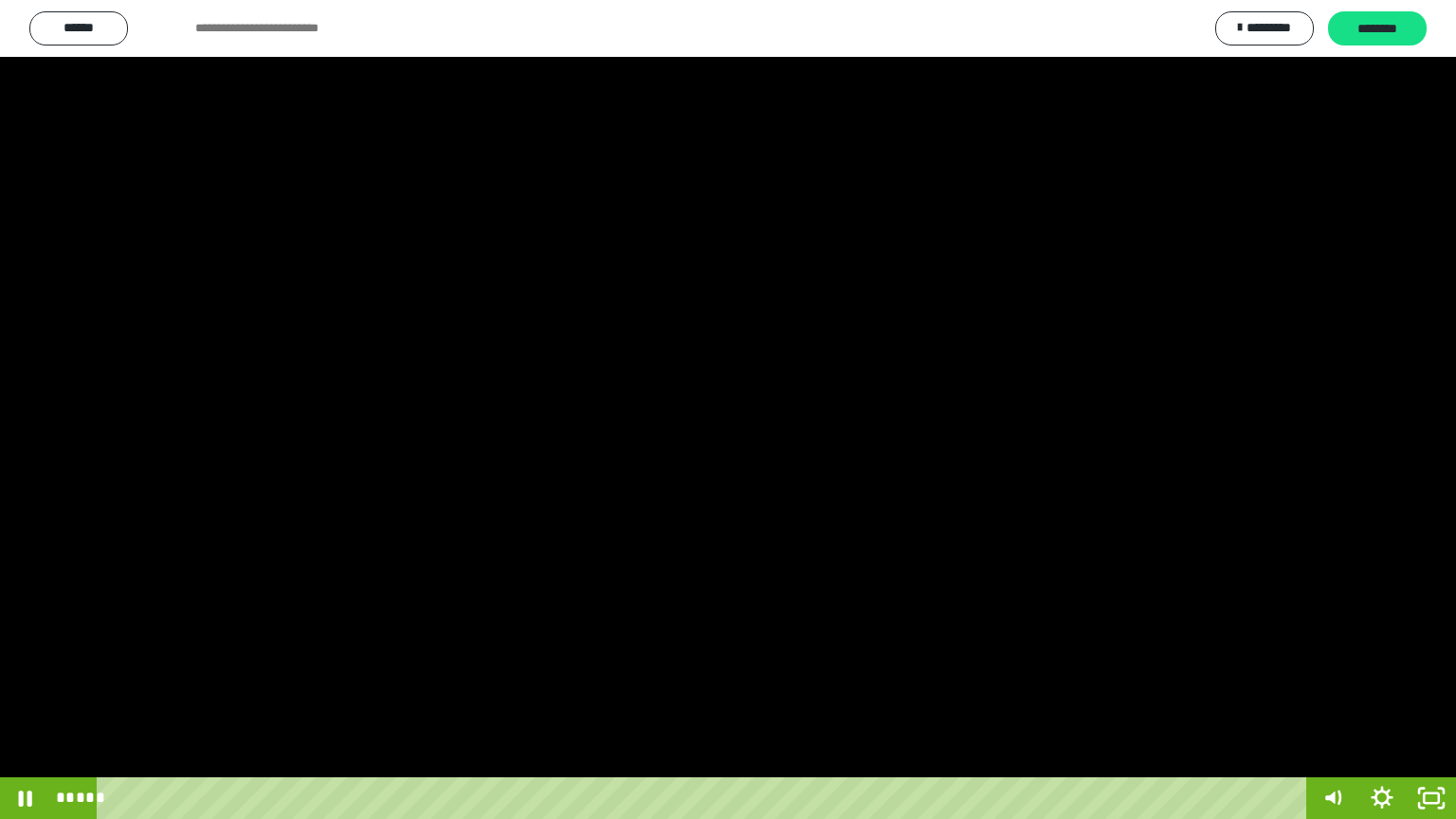 click at bounding box center (0, 0) 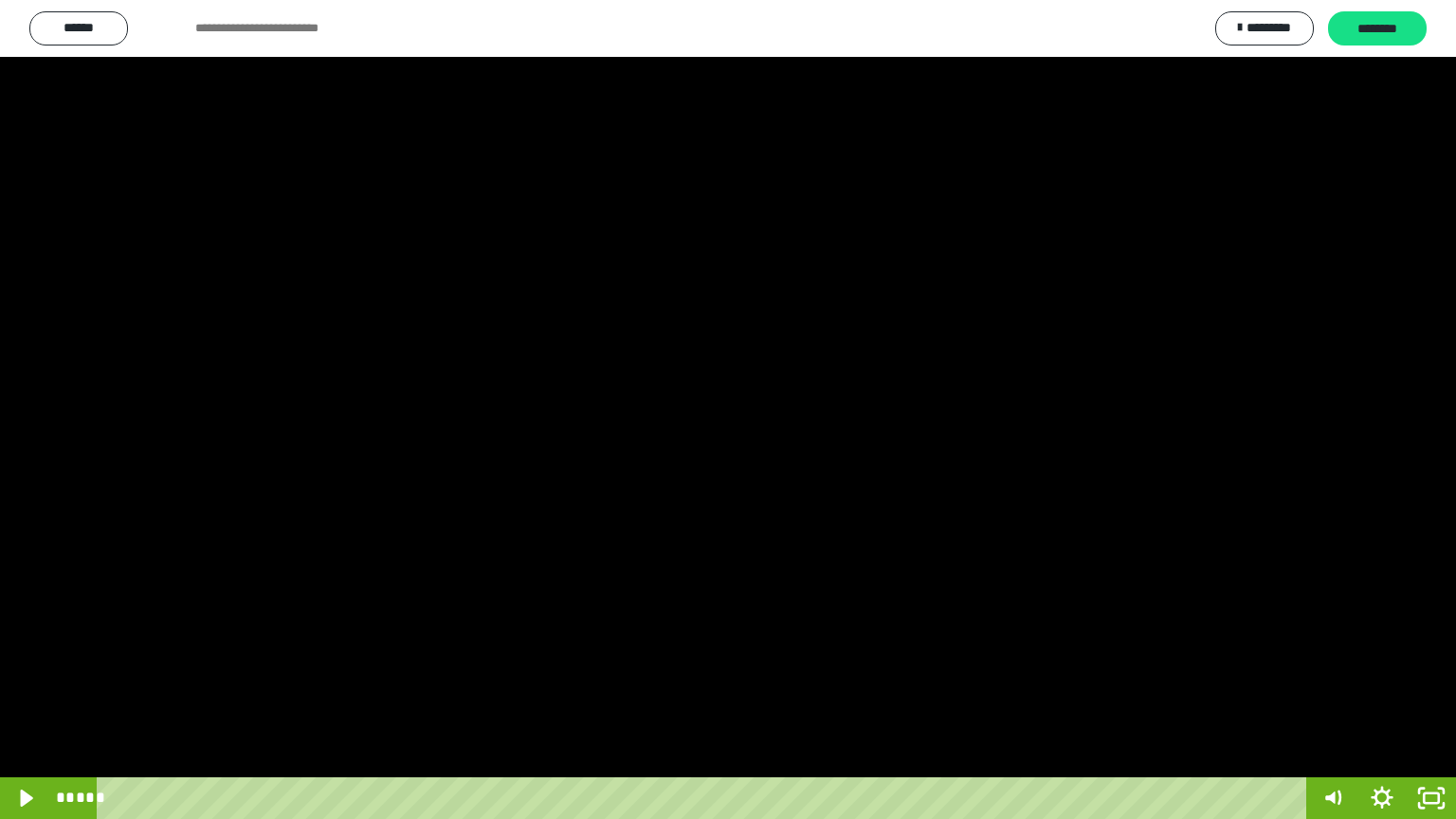drag, startPoint x: 833, startPoint y: 457, endPoint x: 1028, endPoint y: 479, distance: 196.24 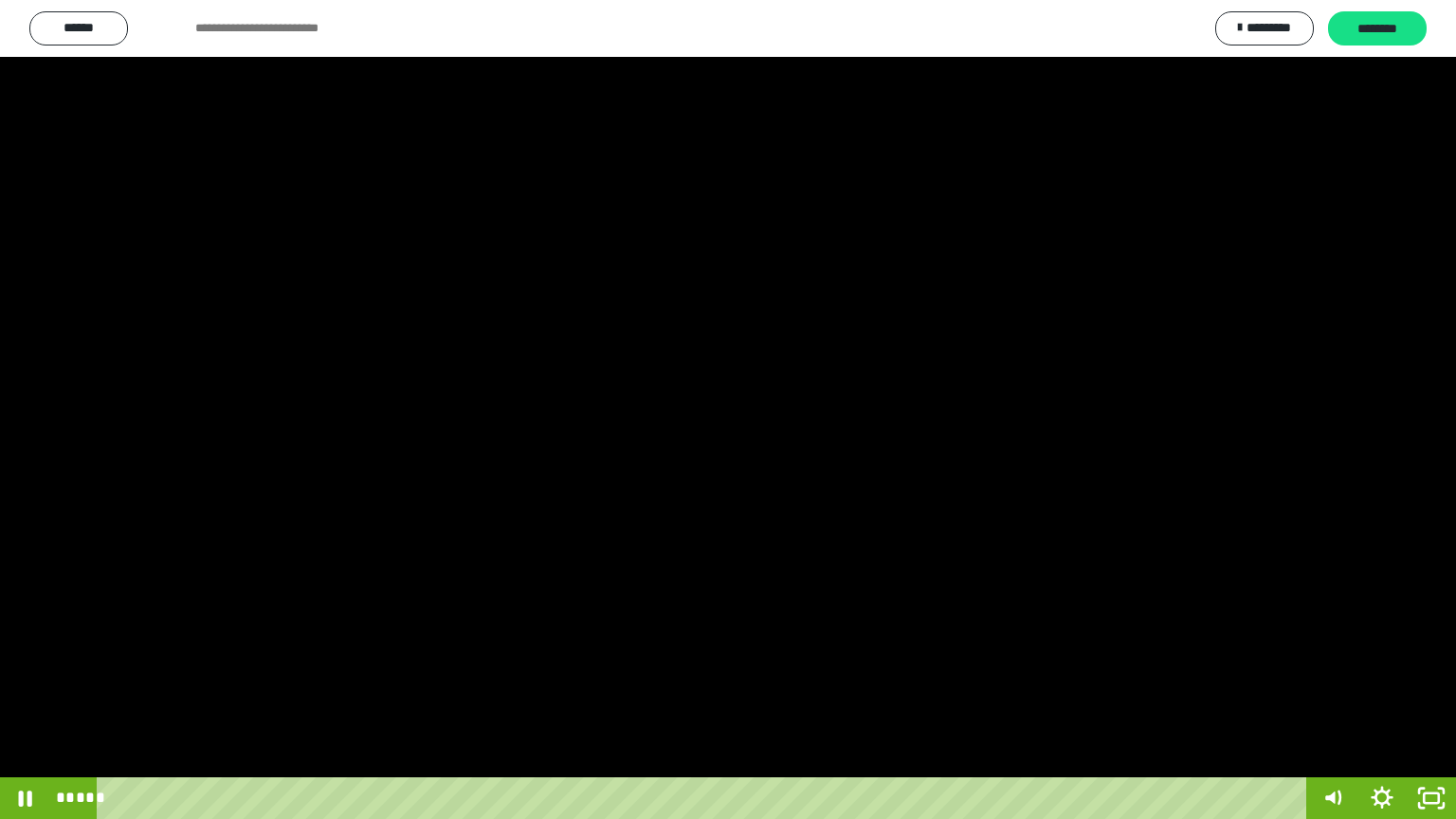 click at bounding box center (728, 410) 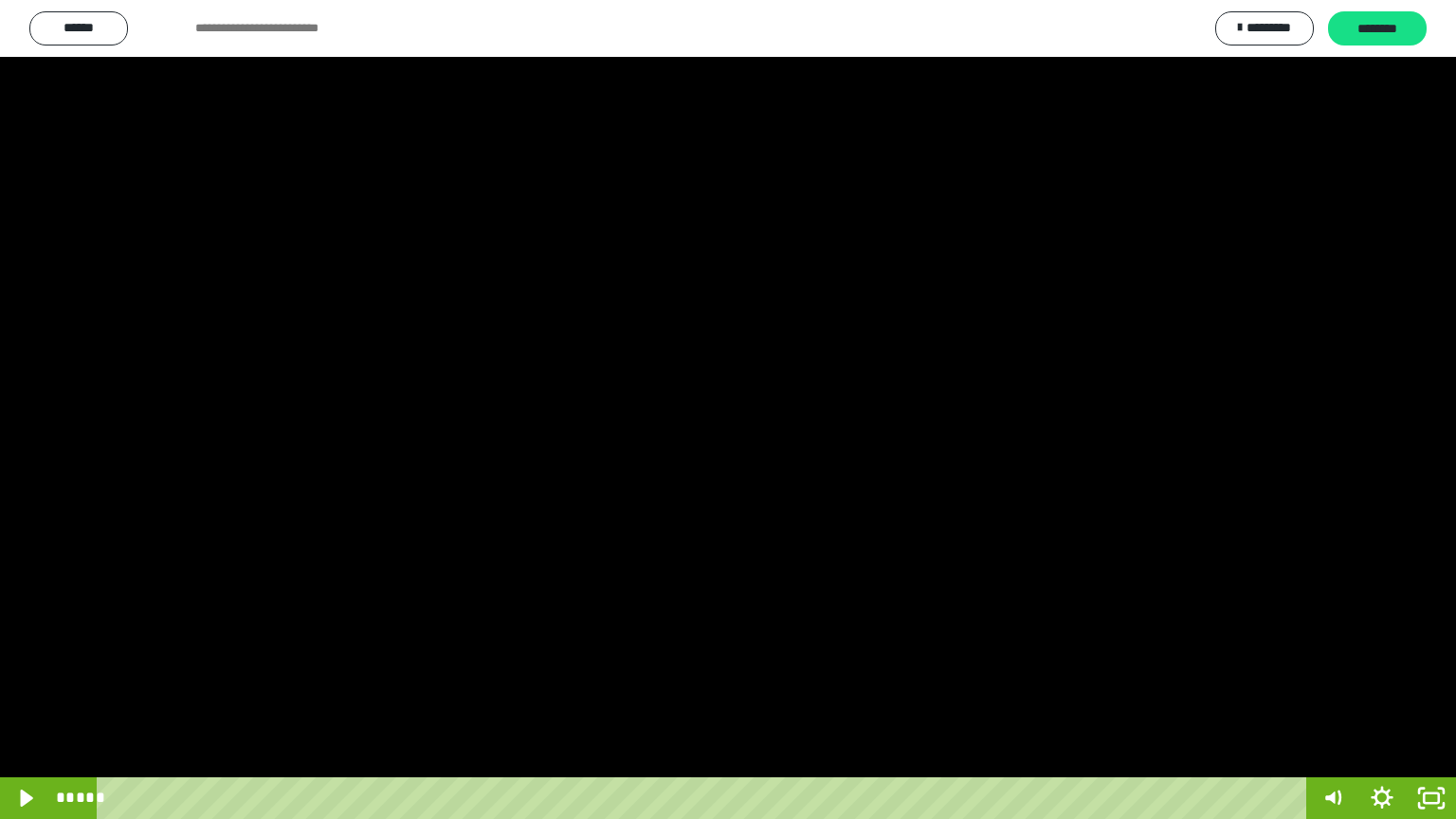 click at bounding box center (728, 410) 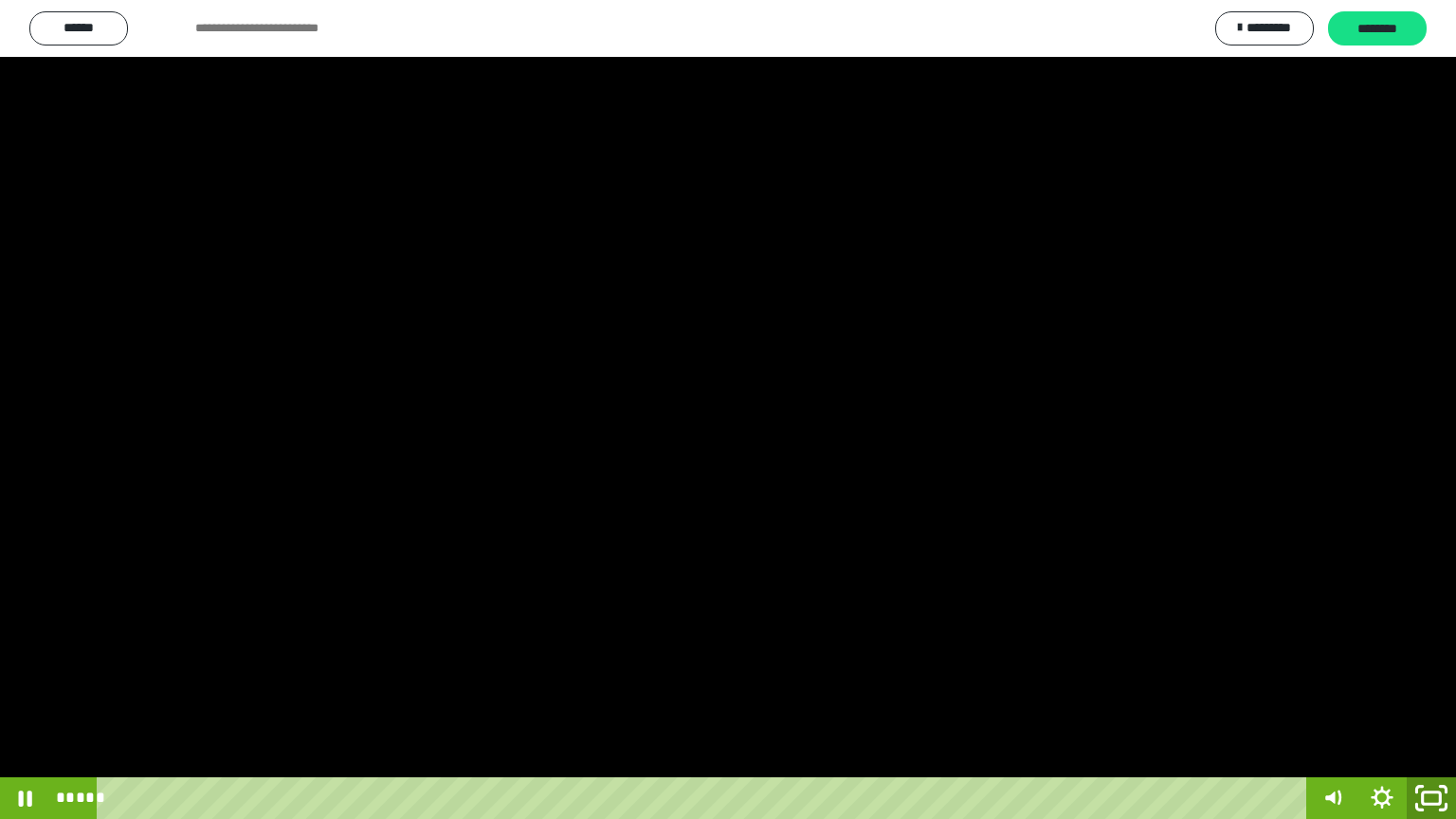 click 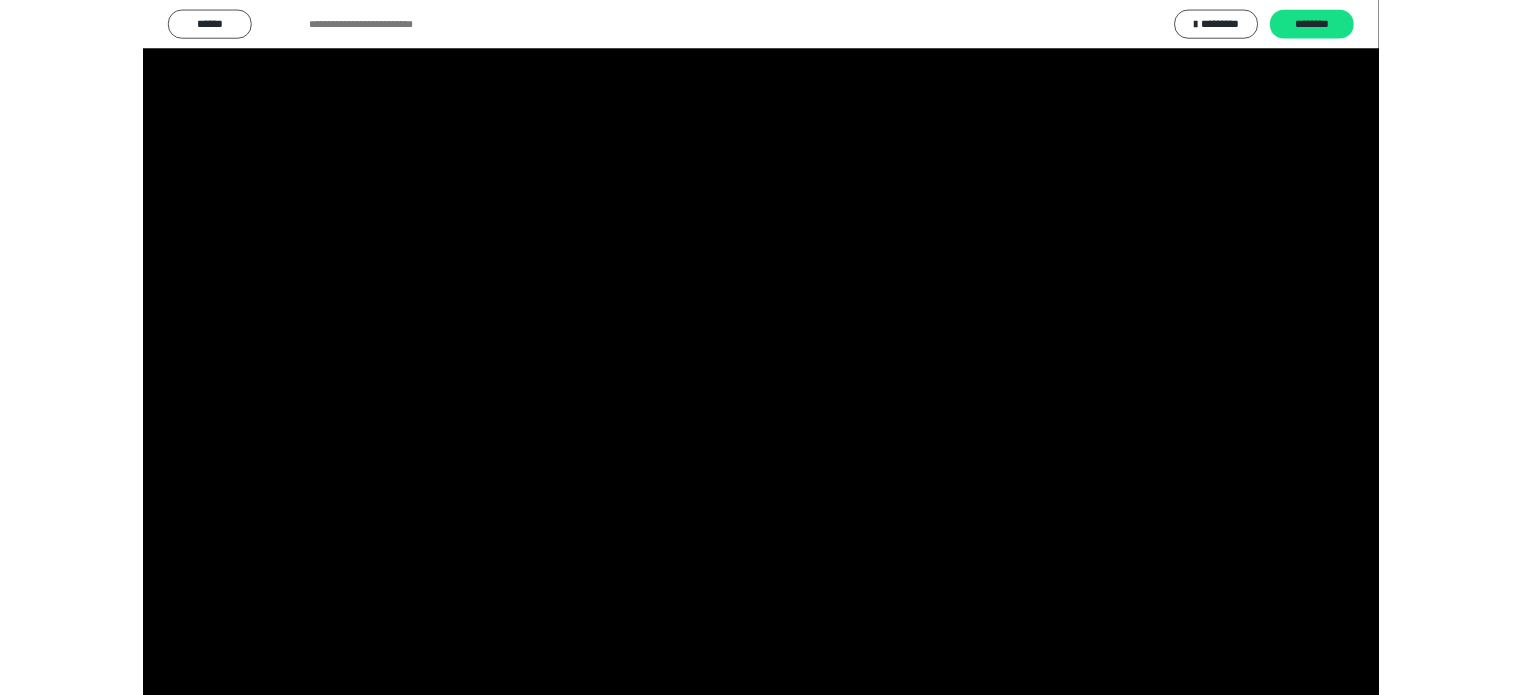 scroll, scrollTop: 3862, scrollLeft: 0, axis: vertical 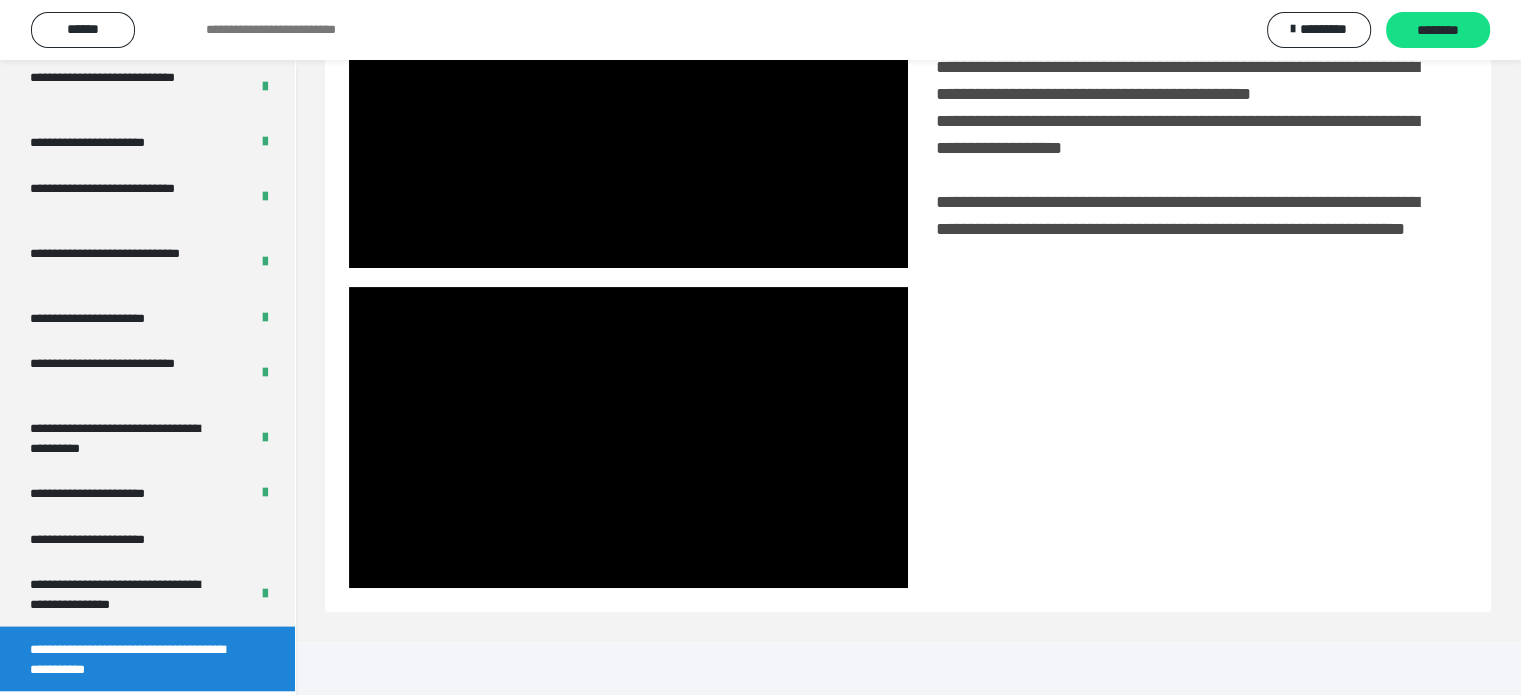 click at bounding box center (1187, 437) 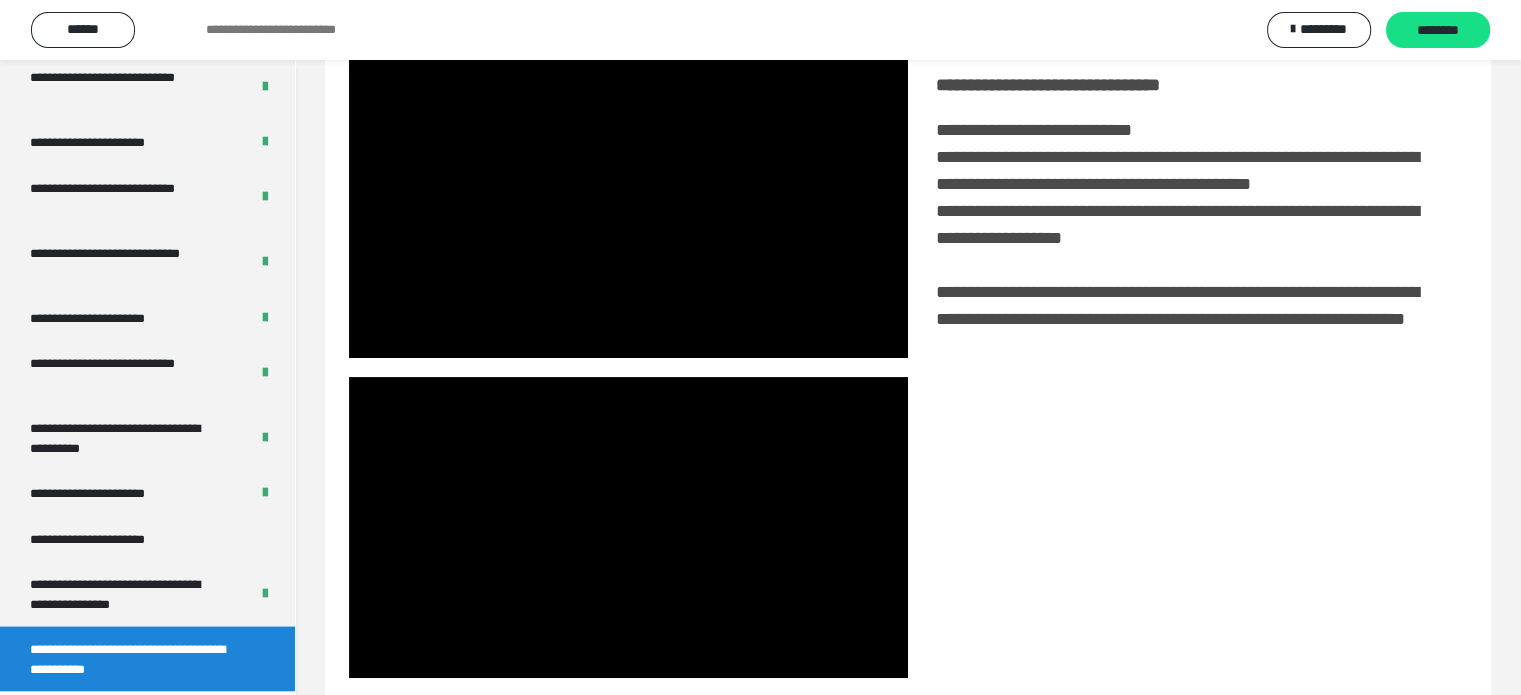 scroll, scrollTop: 494, scrollLeft: 0, axis: vertical 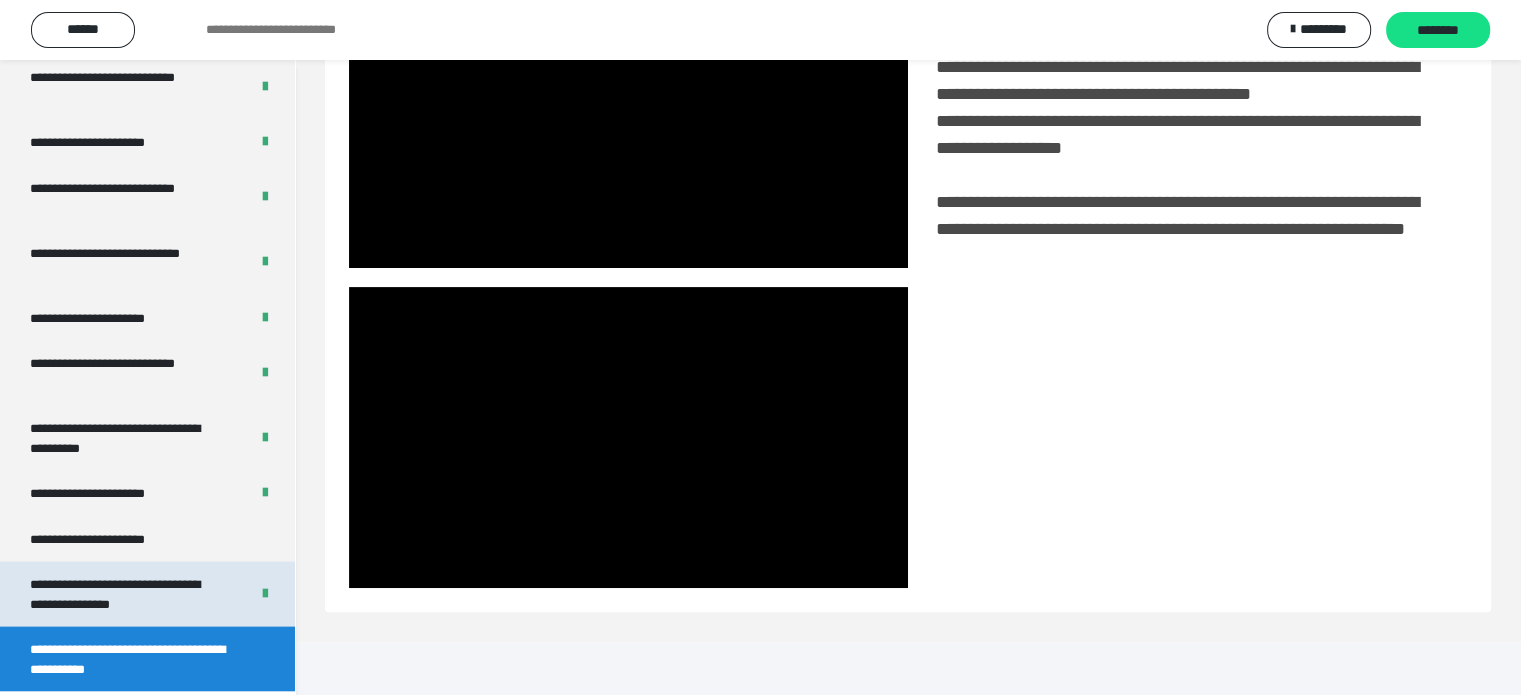 click on "**********" at bounding box center (124, 594) 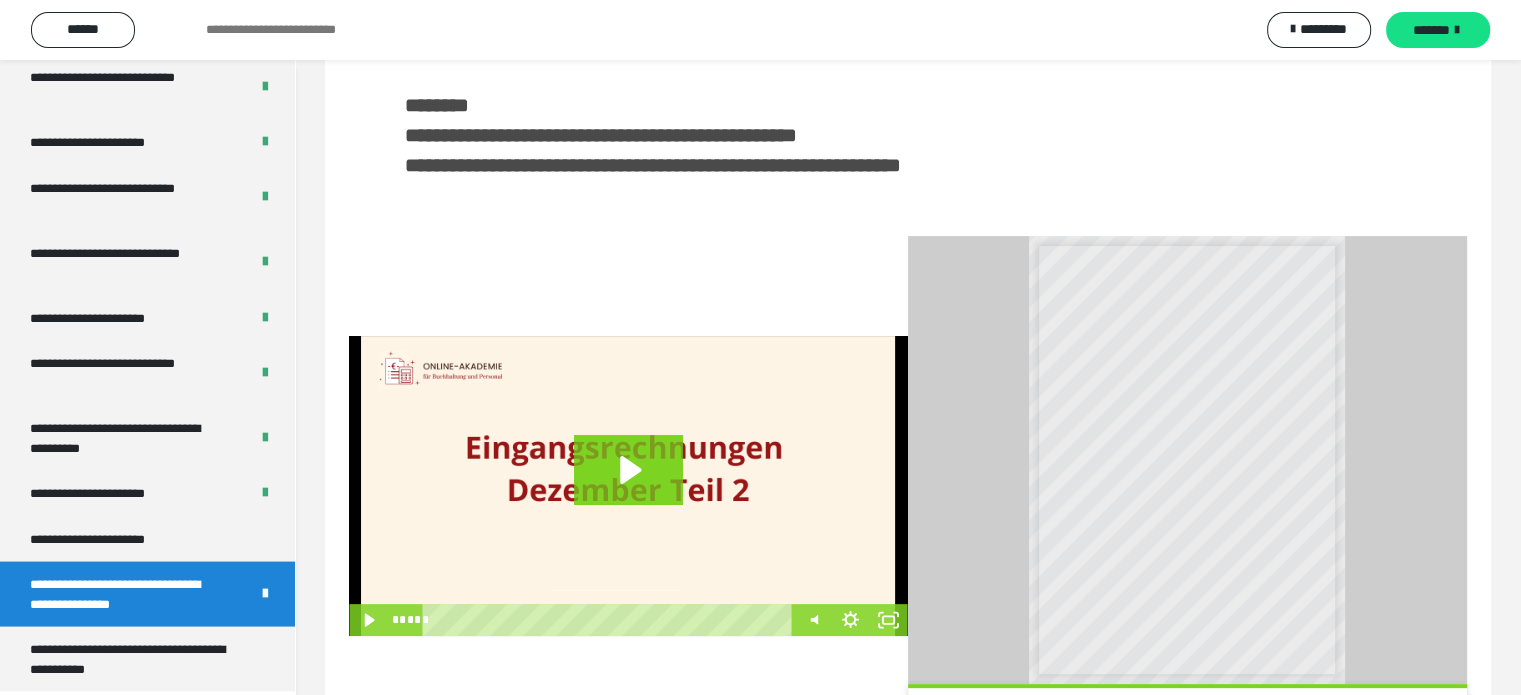 scroll, scrollTop: 516, scrollLeft: 0, axis: vertical 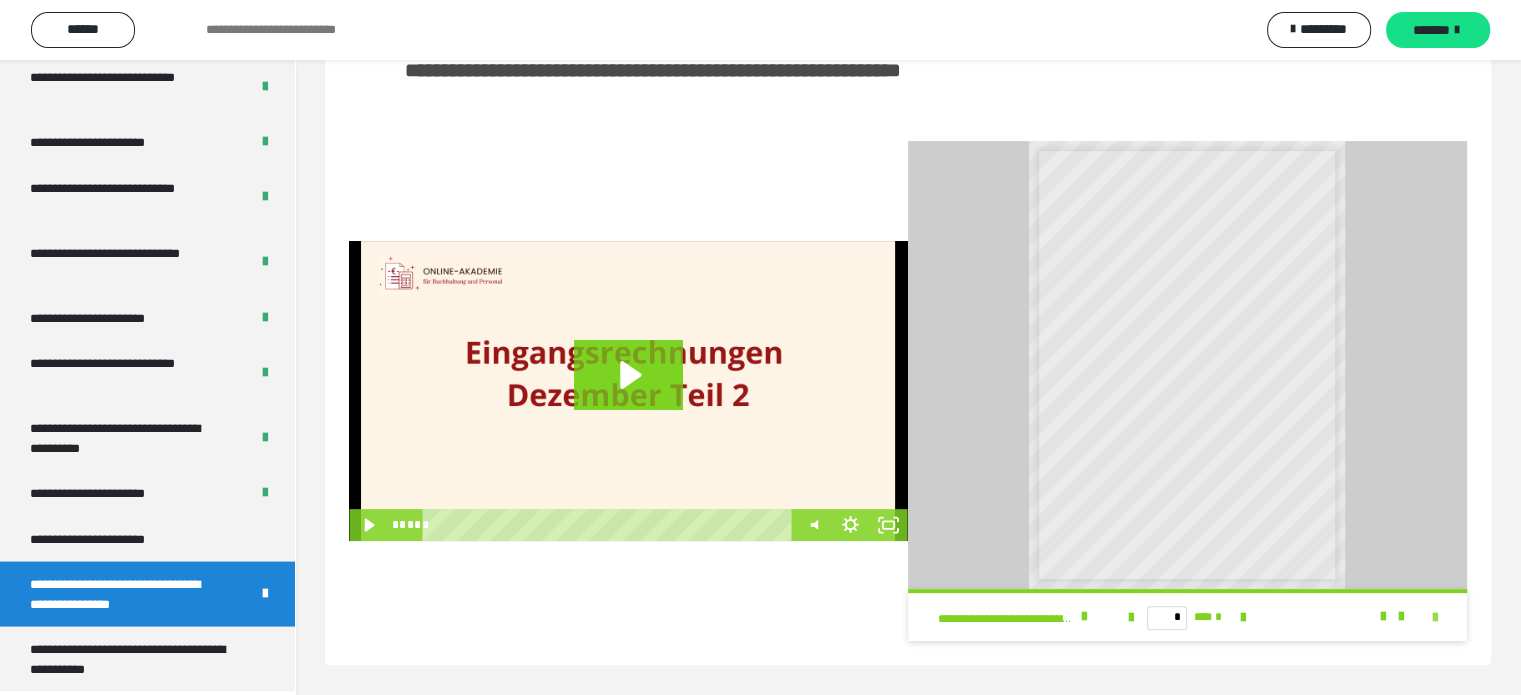 click at bounding box center [1435, 618] 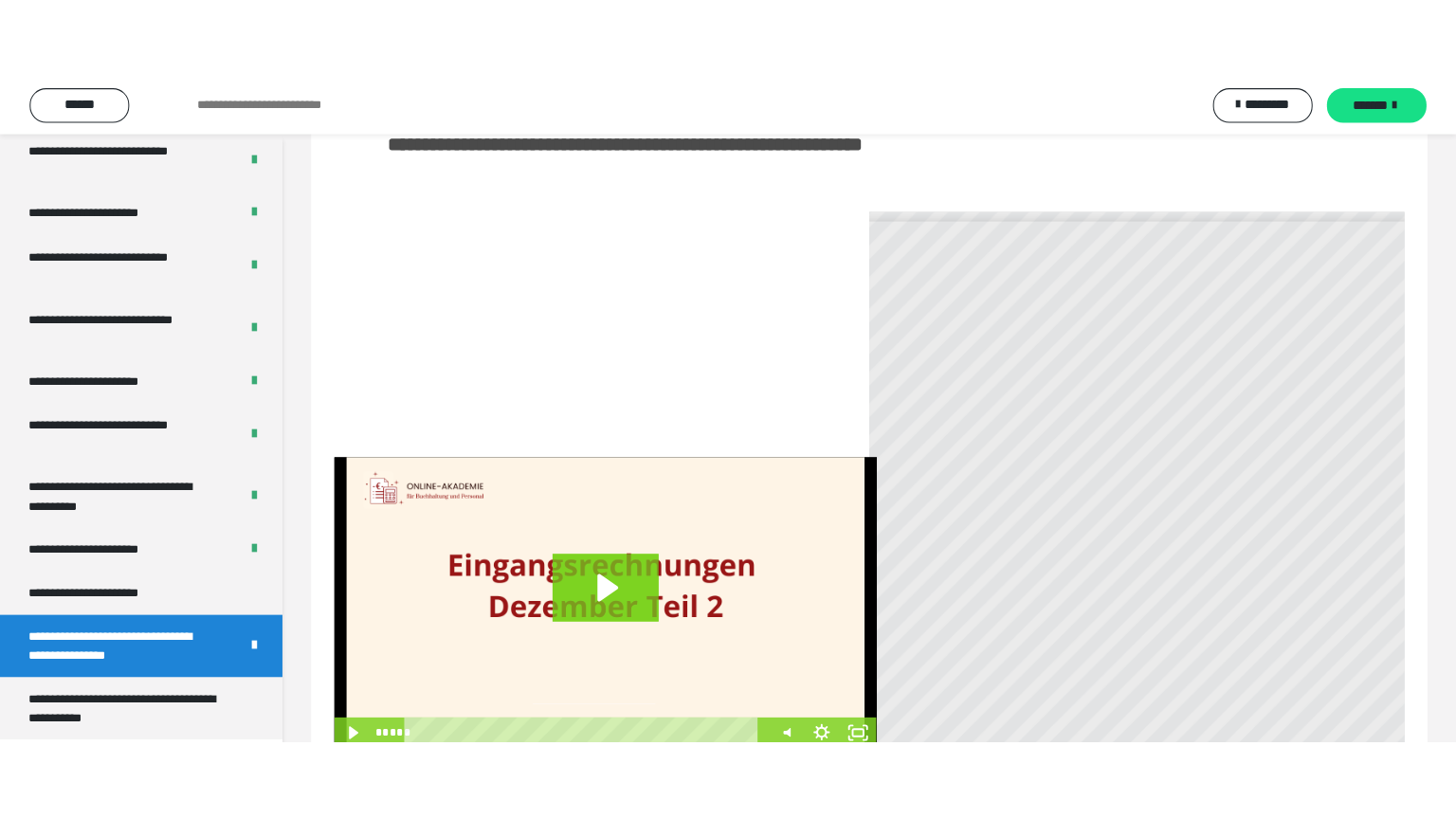 scroll, scrollTop: 334, scrollLeft: 0, axis: vertical 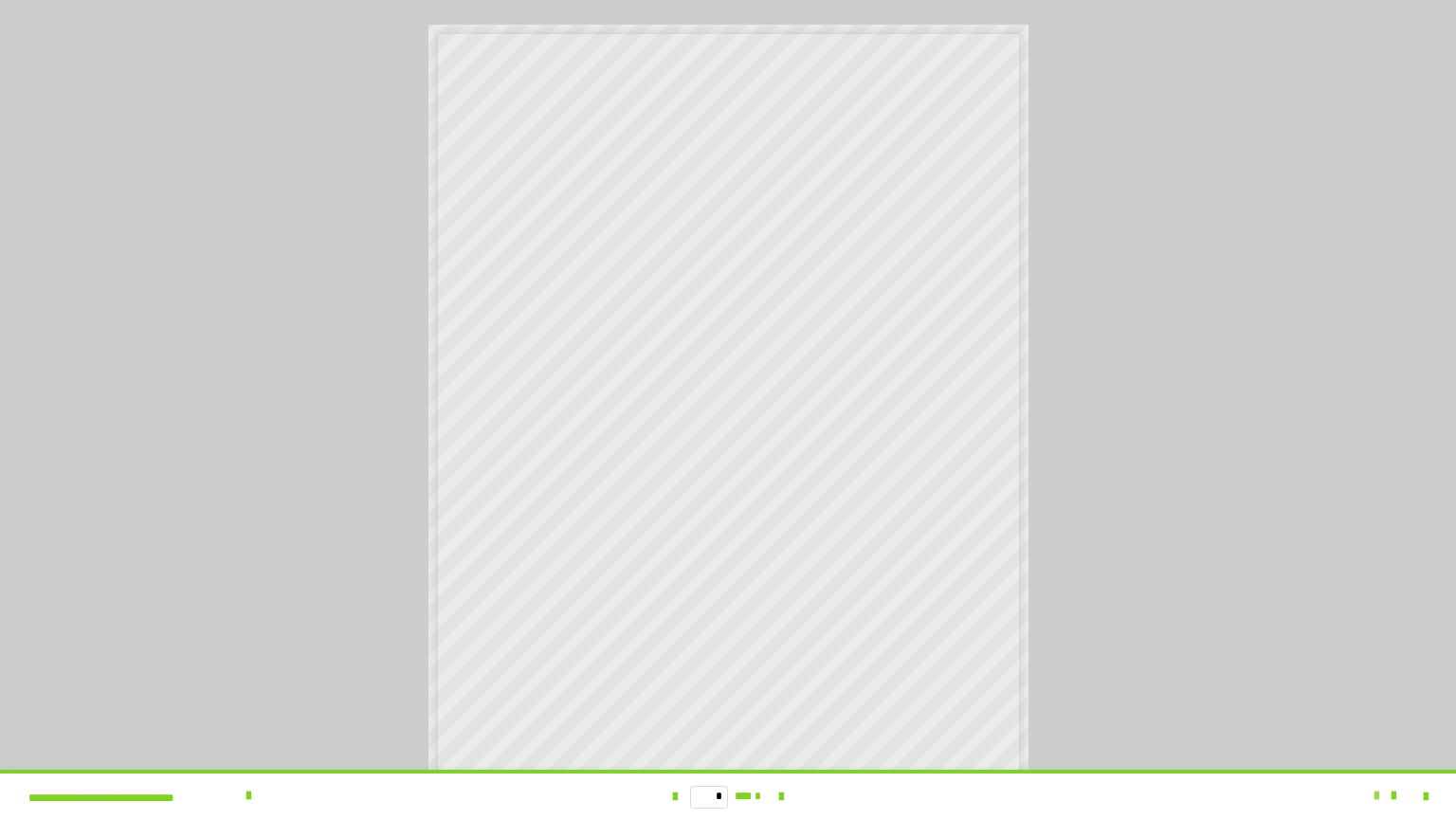 click at bounding box center [1376, 796] 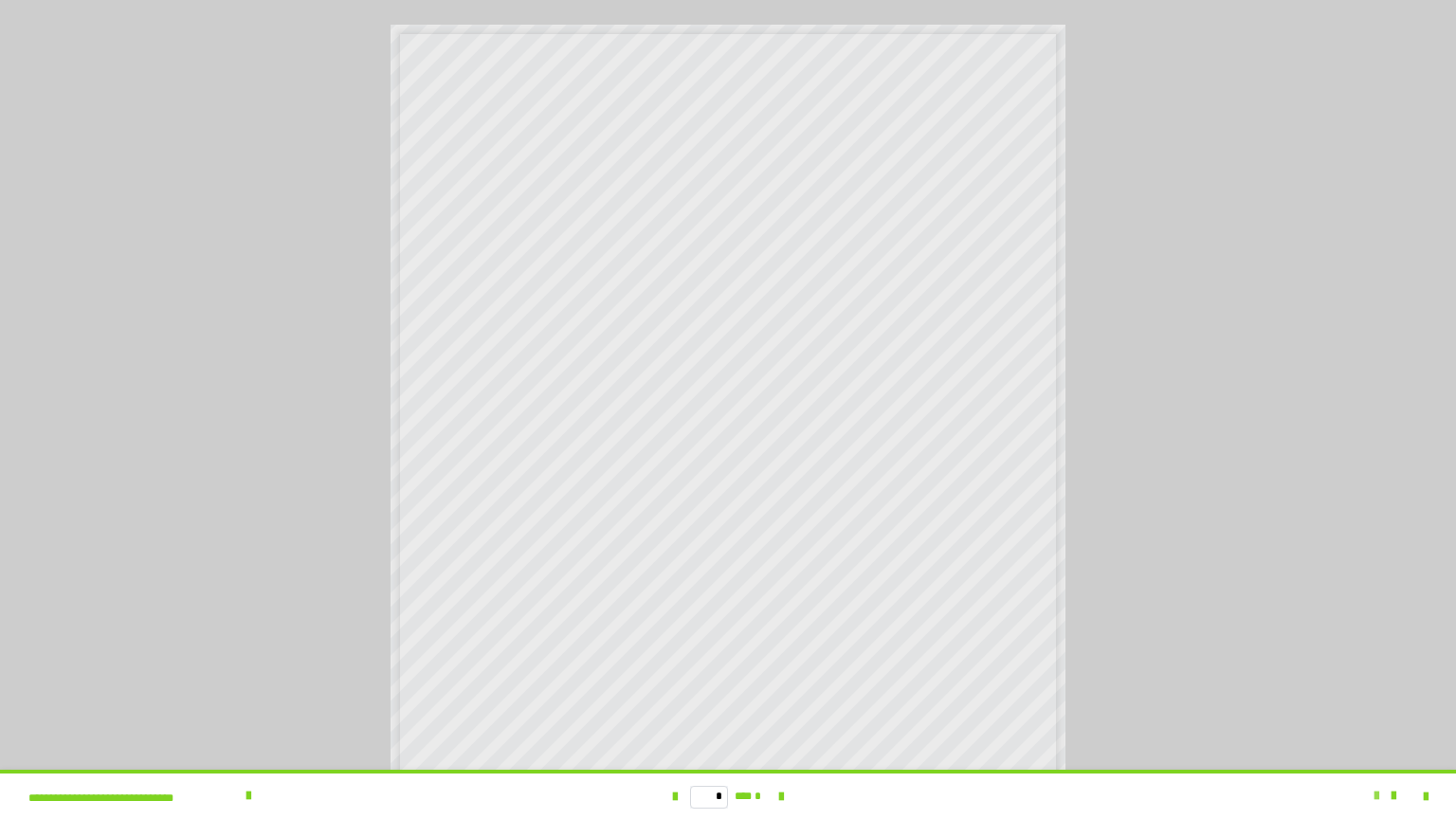 click at bounding box center [1376, 796] 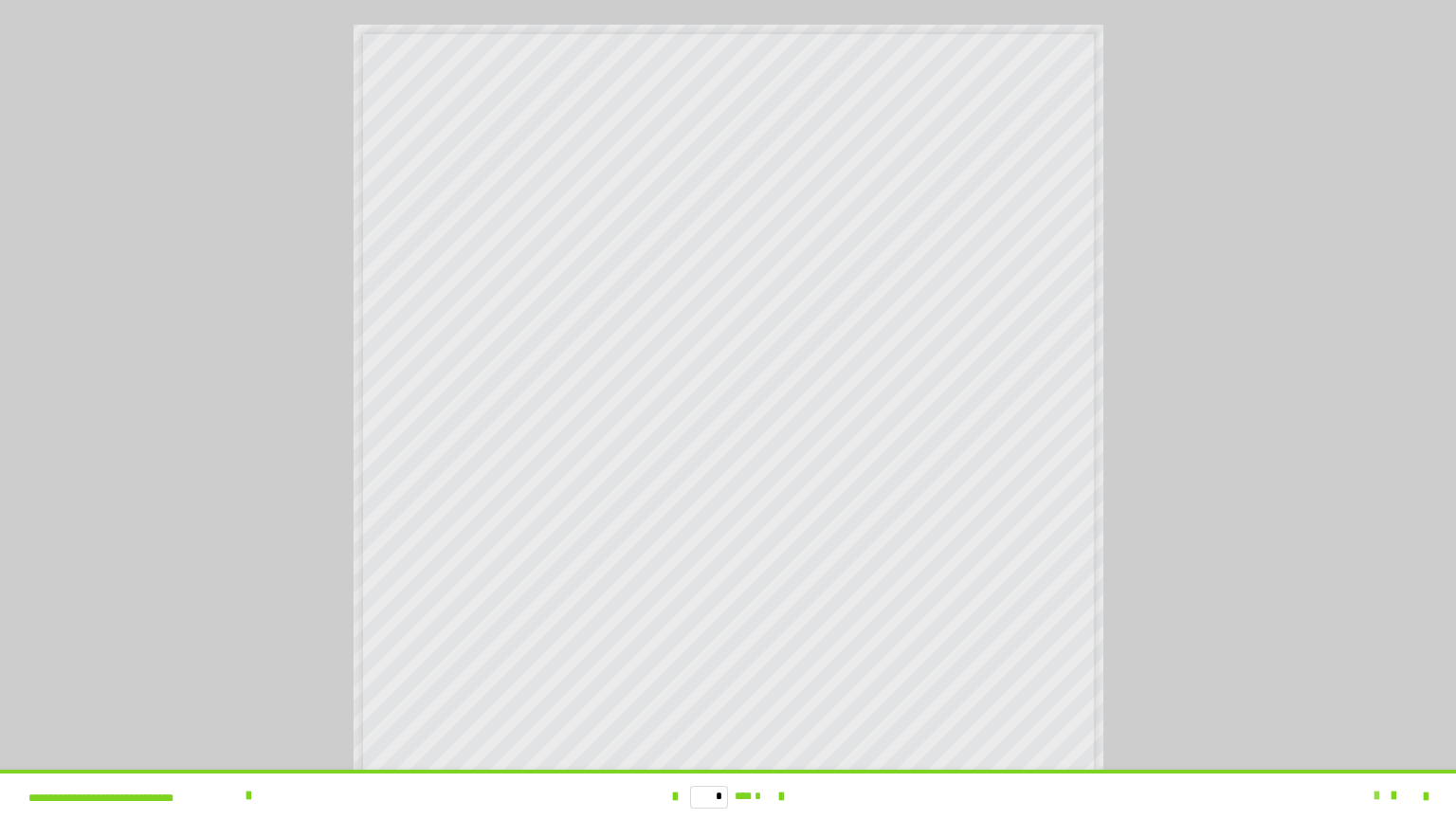 click at bounding box center (1376, 796) 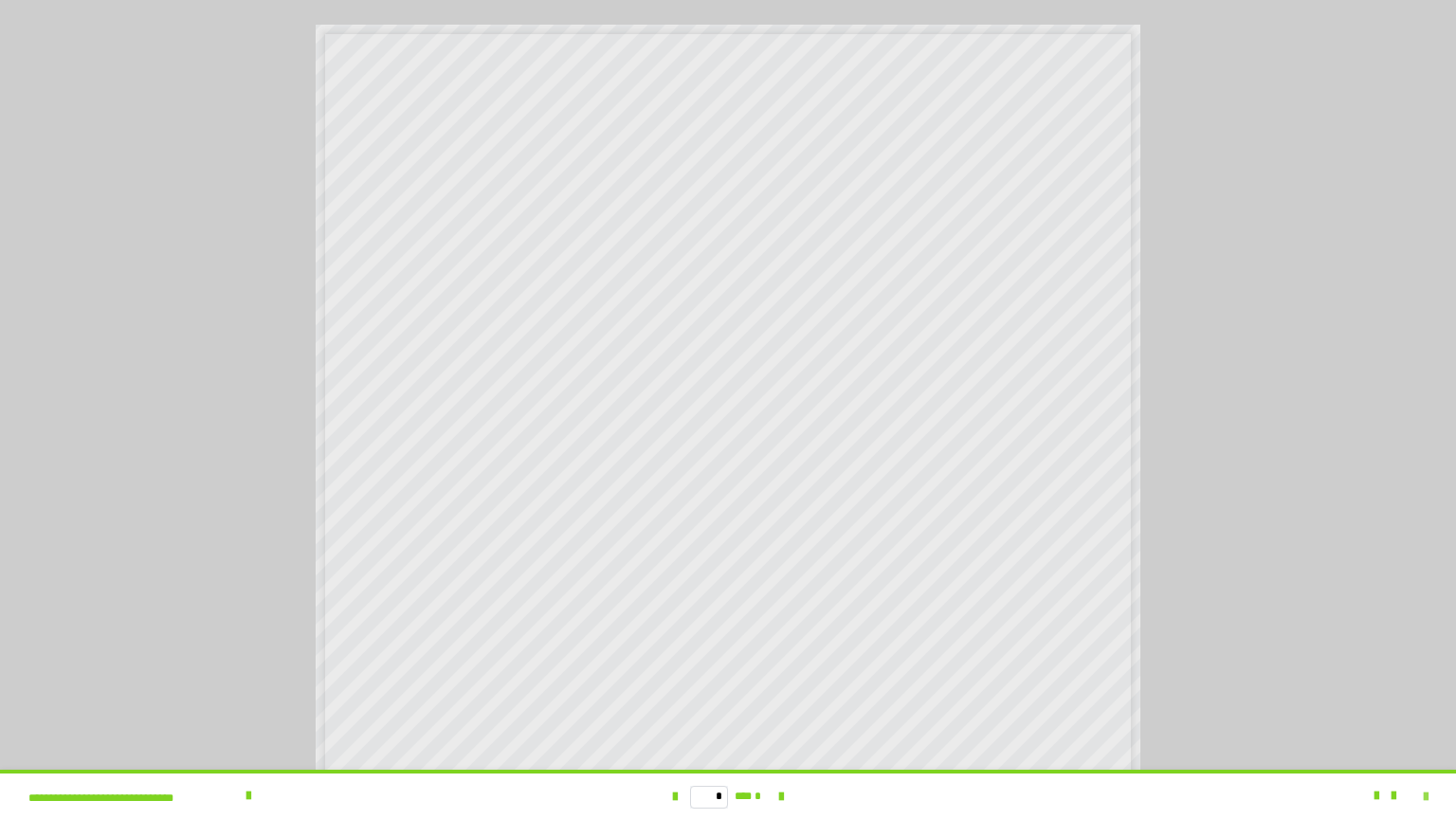 click at bounding box center (1426, 797) 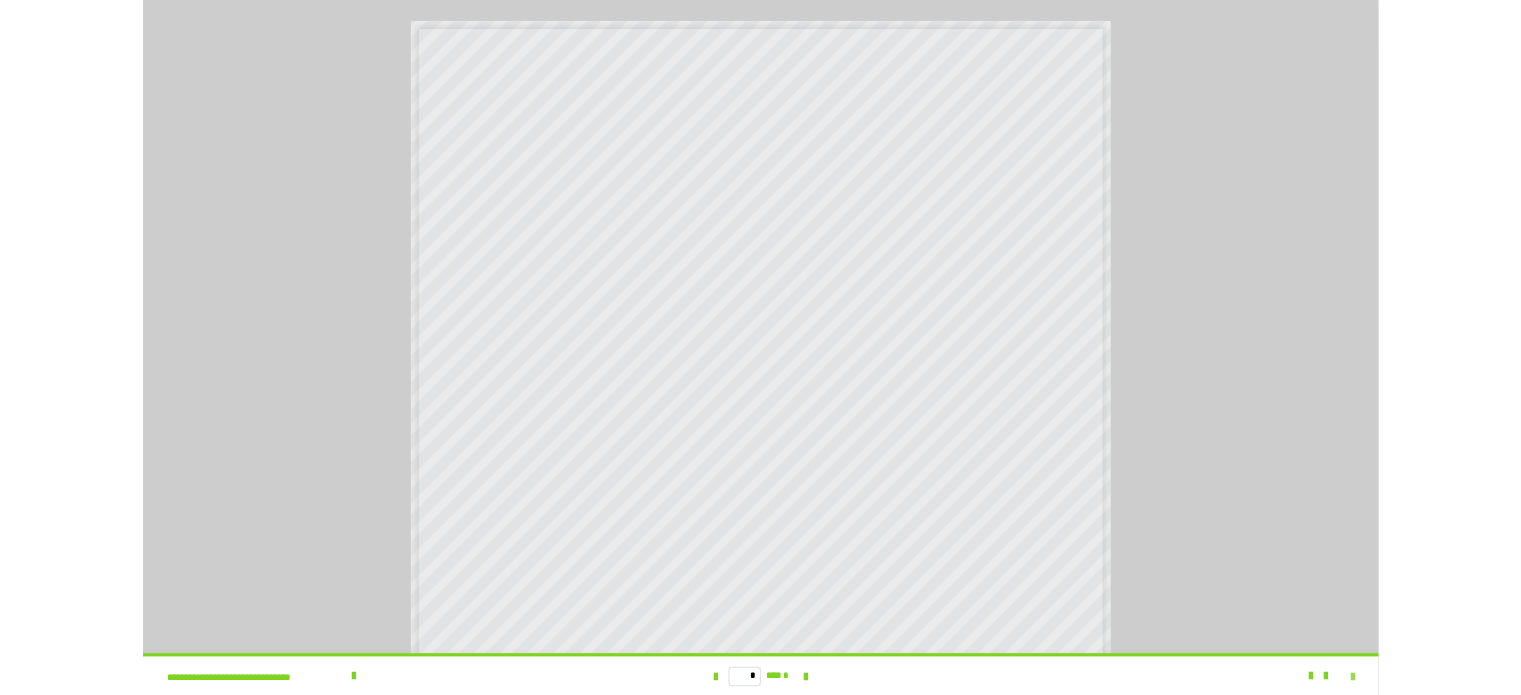 scroll, scrollTop: 3862, scrollLeft: 0, axis: vertical 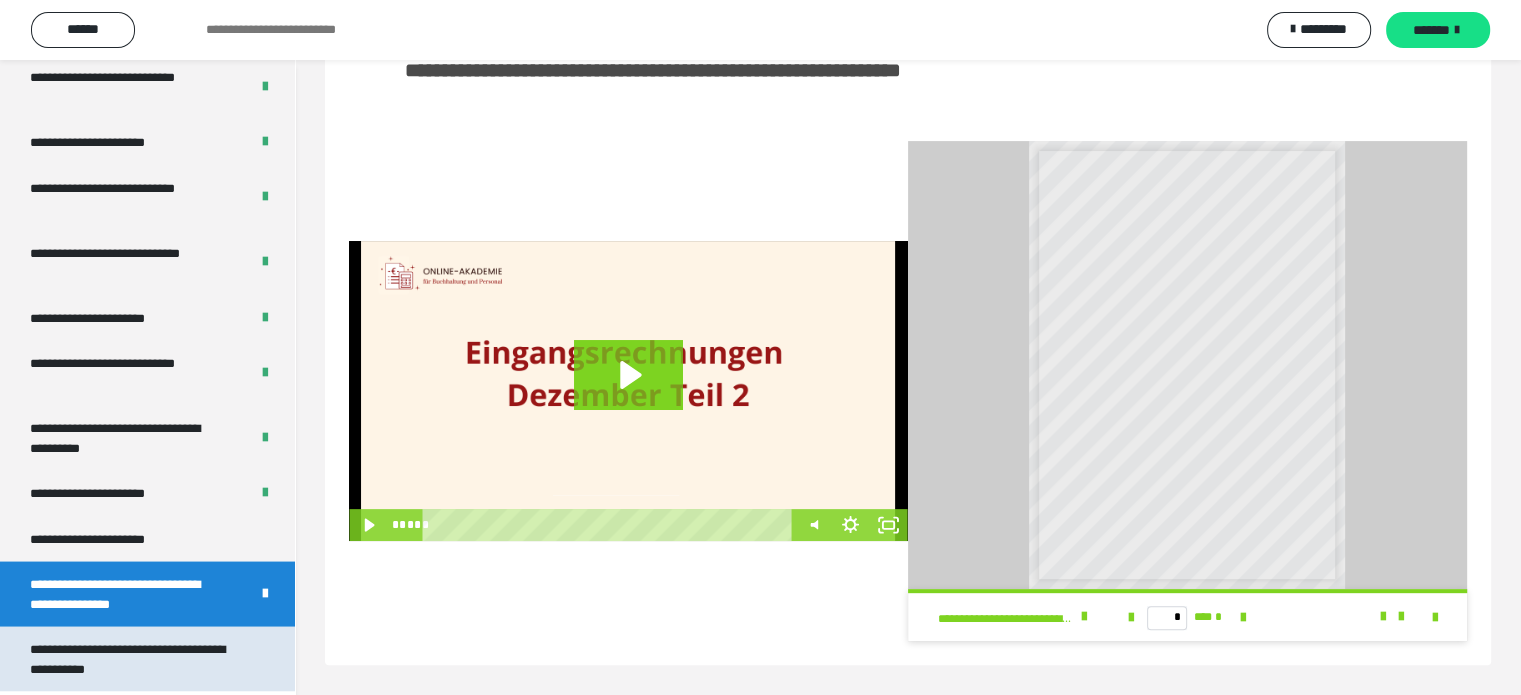 click on "**********" at bounding box center [132, 659] 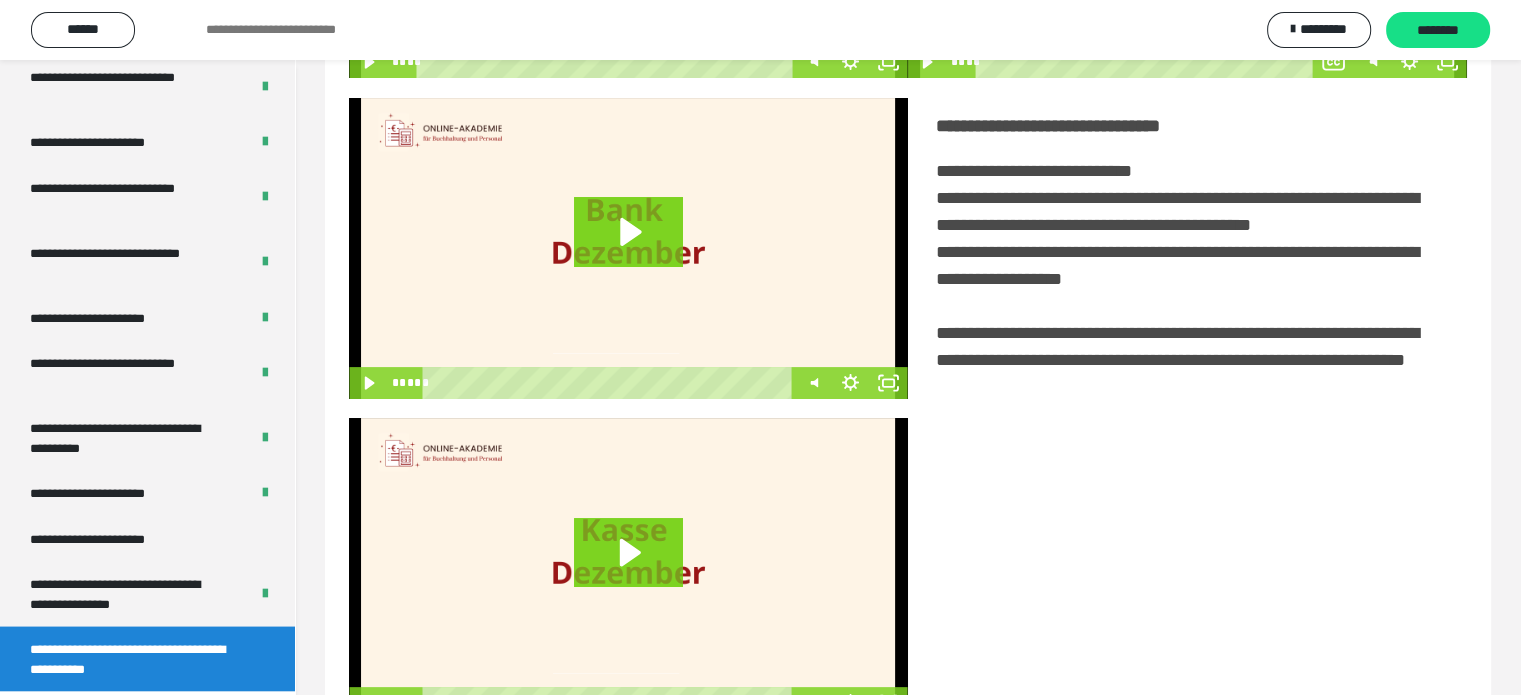 scroll, scrollTop: 494, scrollLeft: 0, axis: vertical 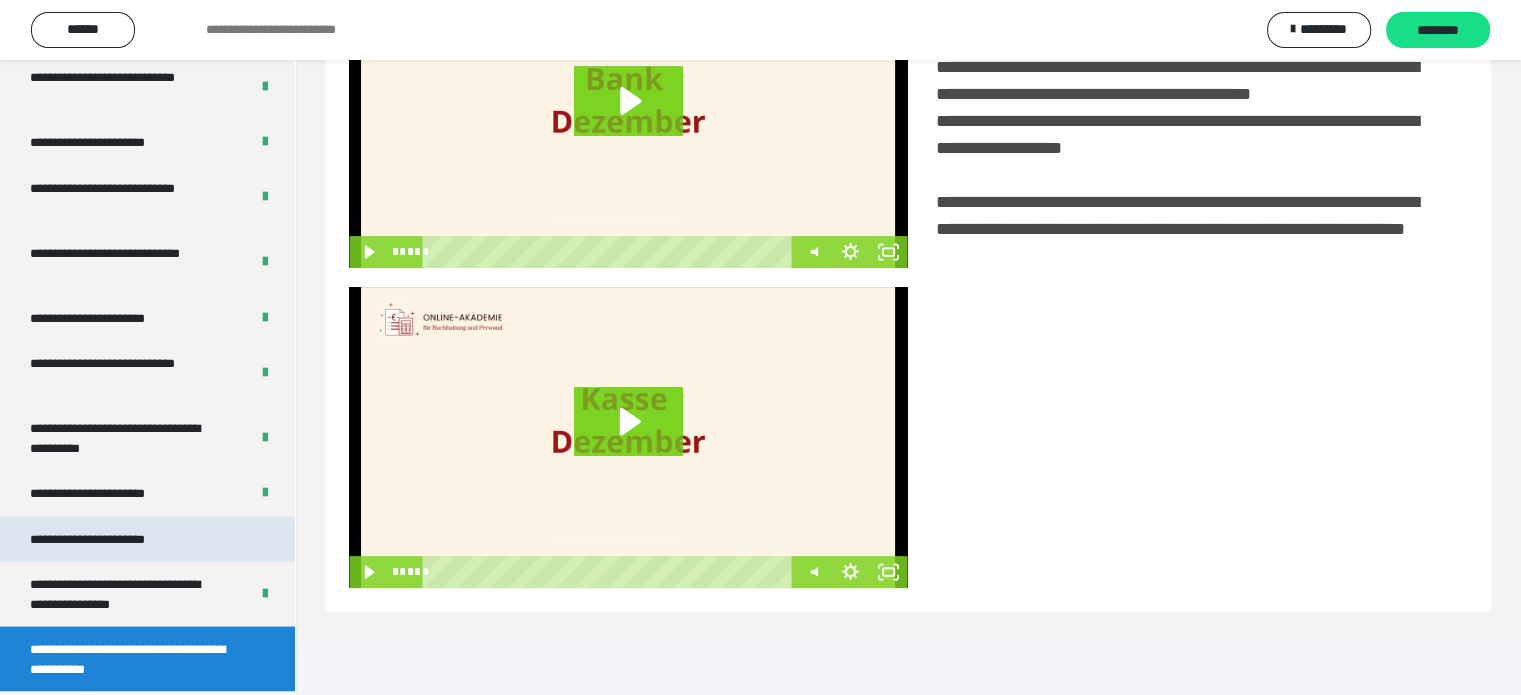 click on "**********" at bounding box center [111, 540] 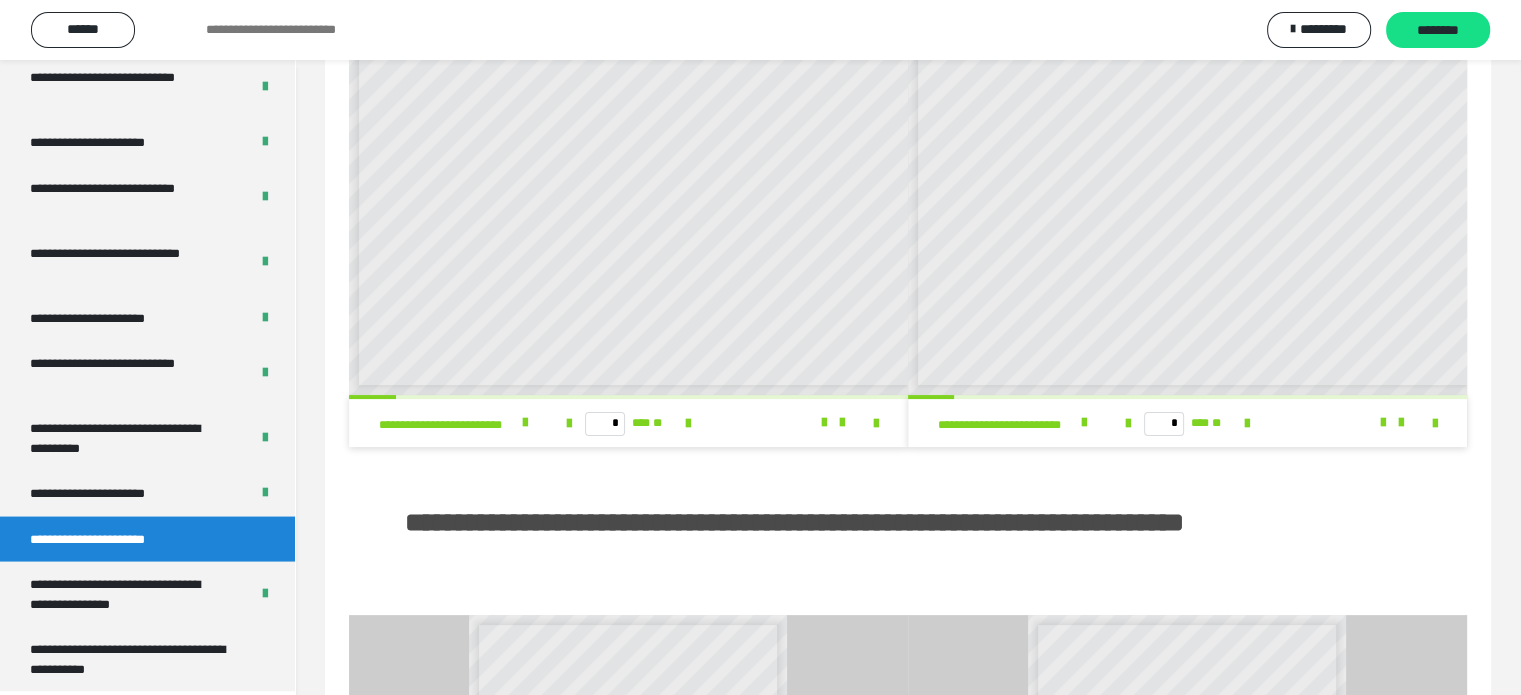 scroll, scrollTop: 0, scrollLeft: 0, axis: both 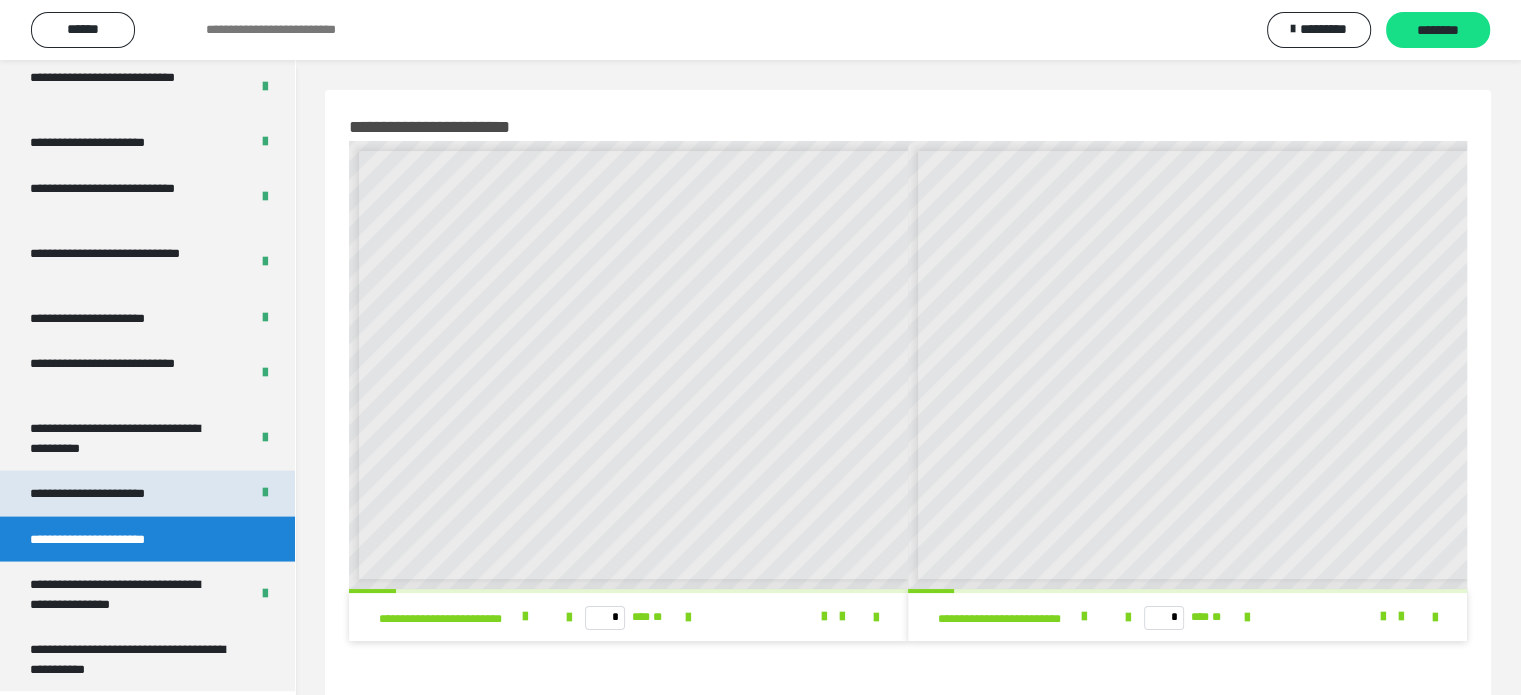 click on "**********" at bounding box center [110, 494] 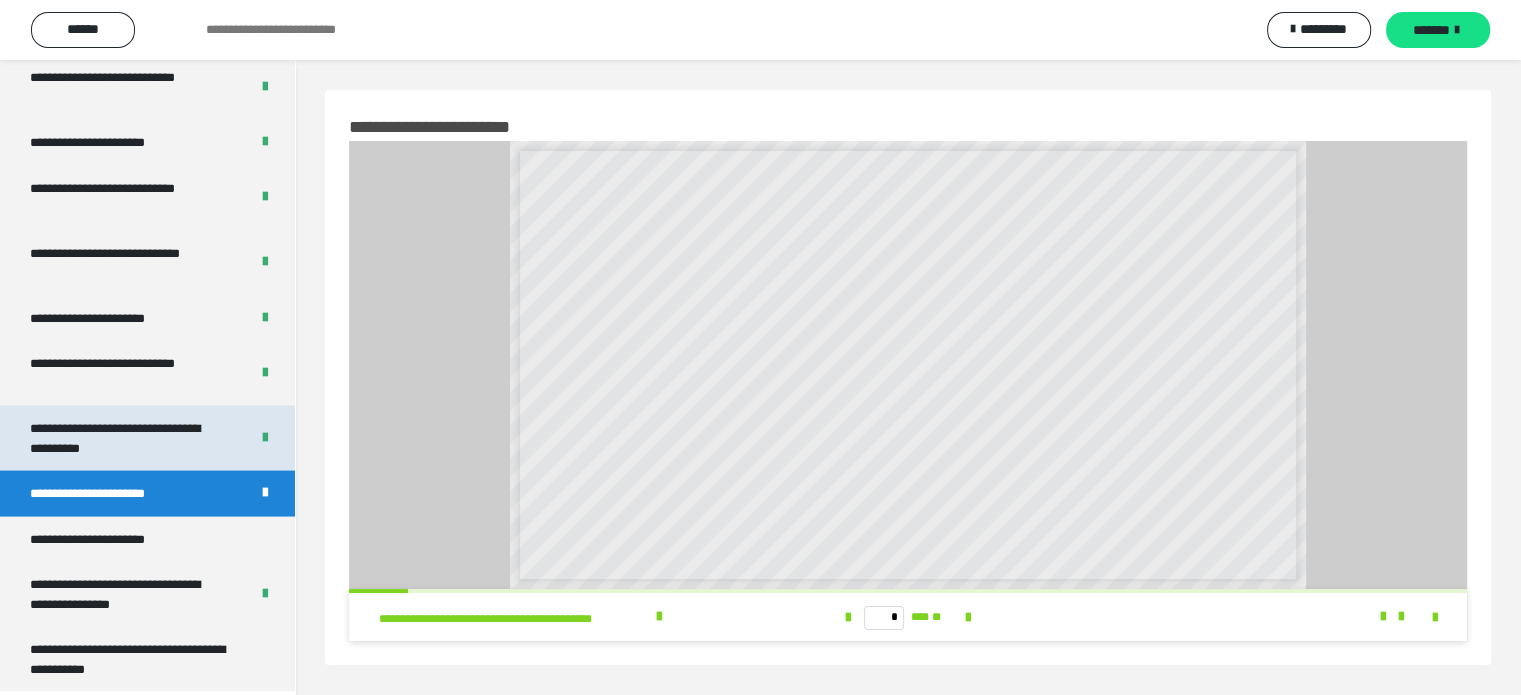click on "**********" at bounding box center [124, 438] 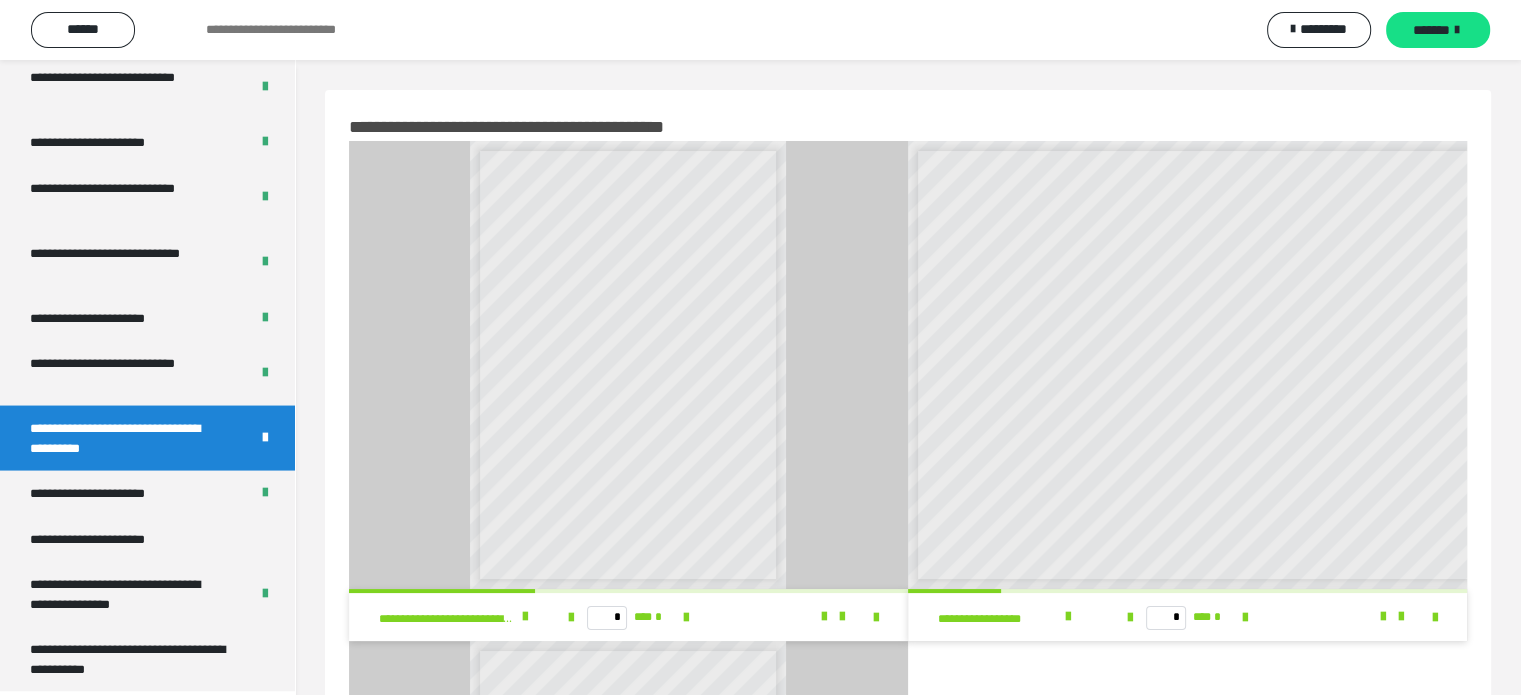 scroll, scrollTop: 8, scrollLeft: 0, axis: vertical 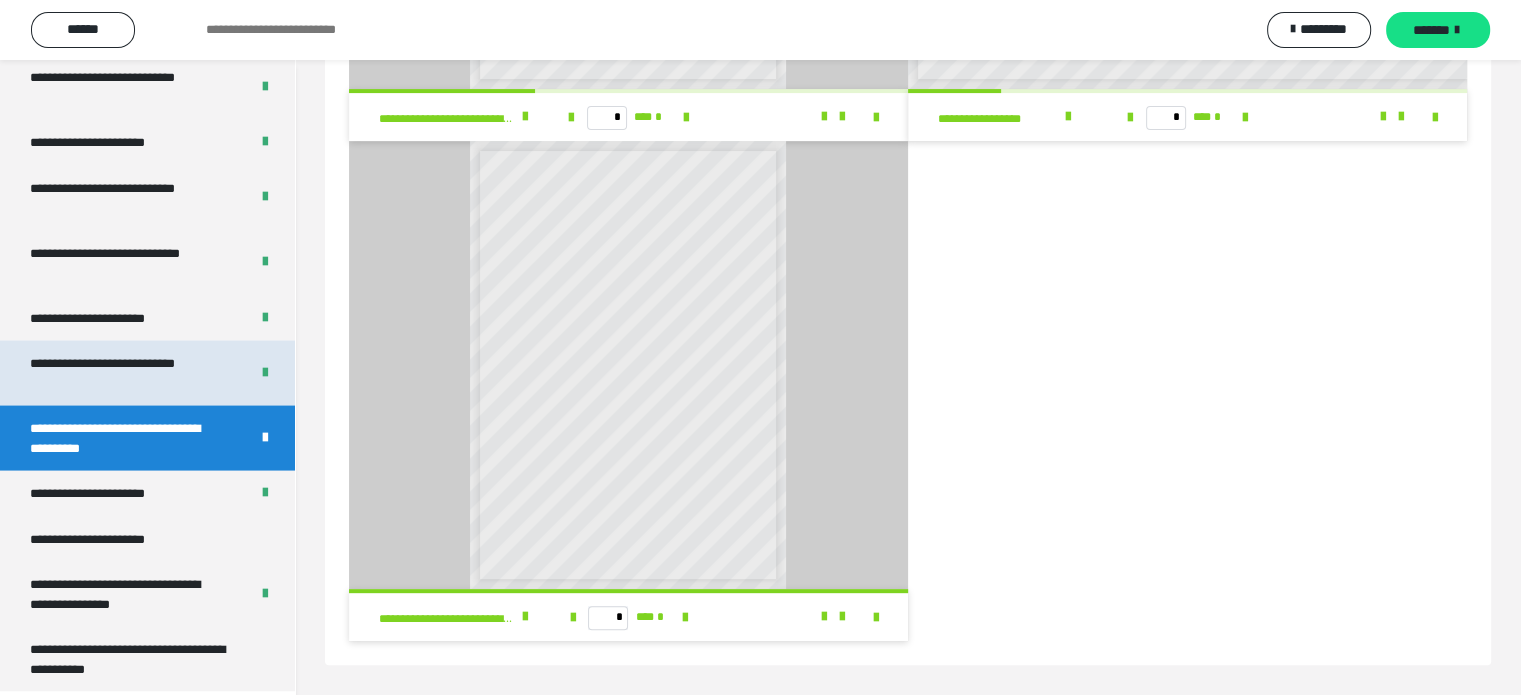 click on "**********" at bounding box center [124, 373] 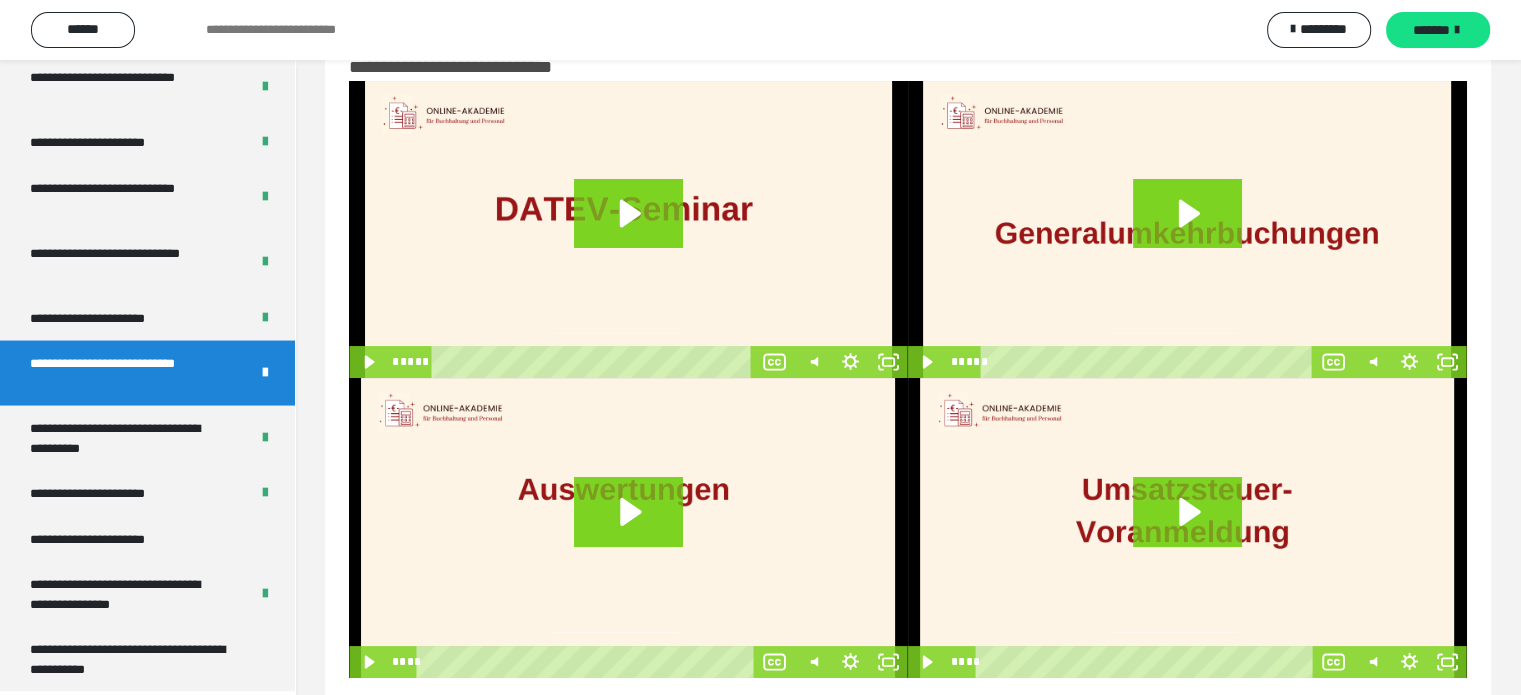 scroll, scrollTop: 96, scrollLeft: 0, axis: vertical 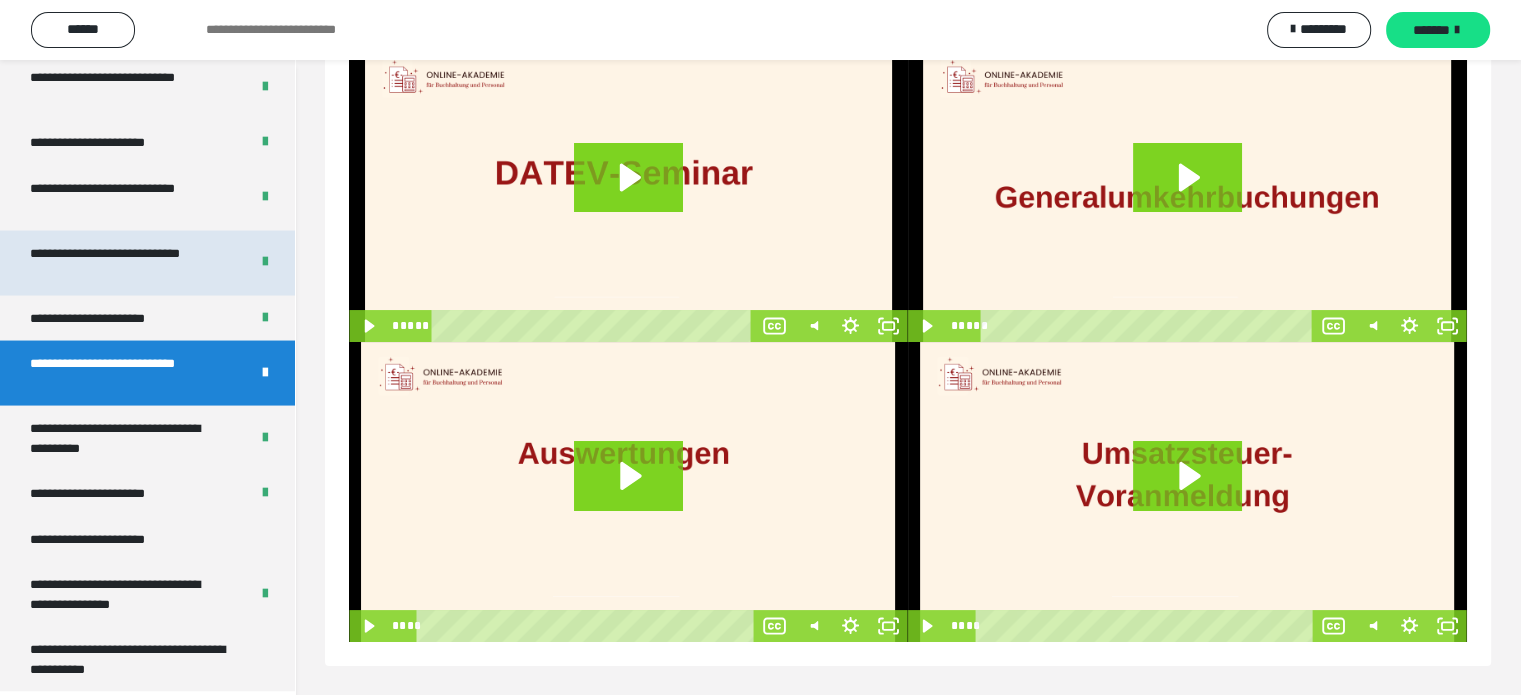 click on "**********" at bounding box center [124, 263] 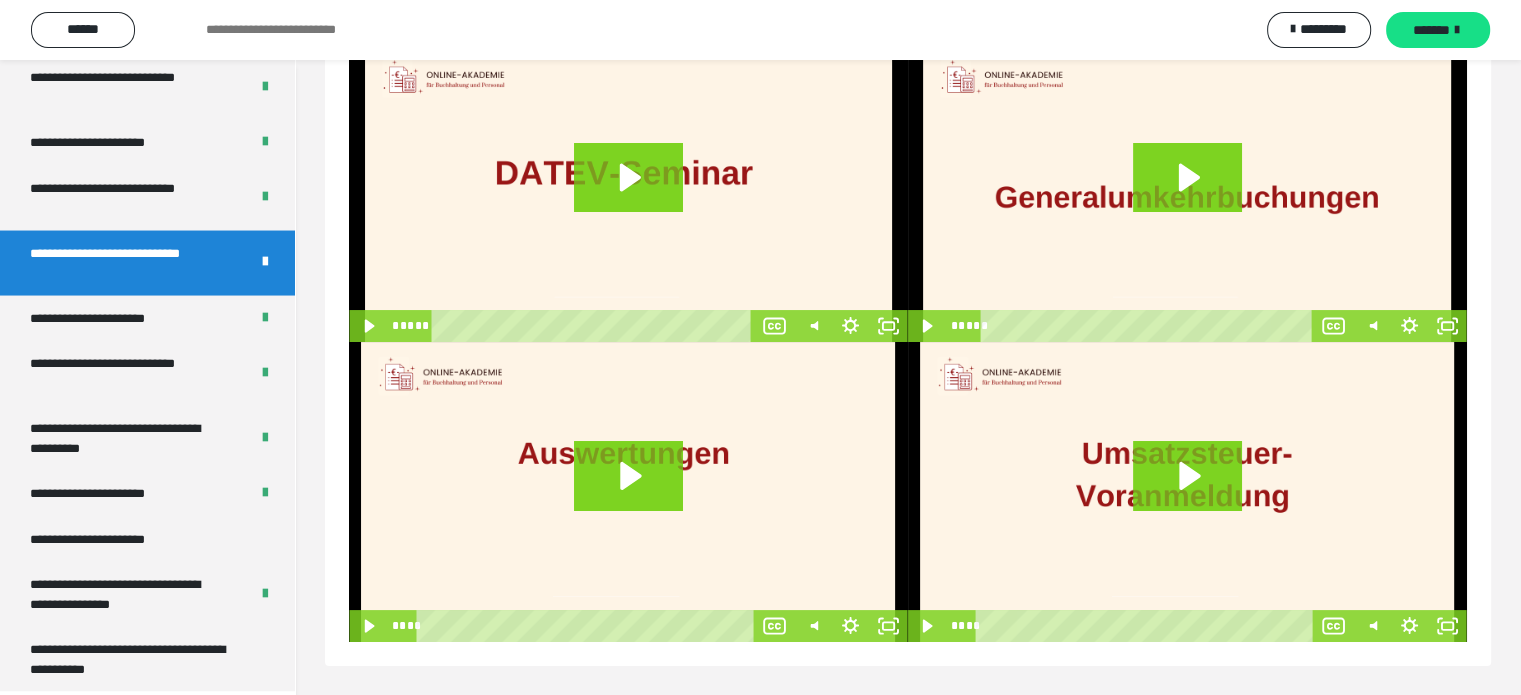 scroll, scrollTop: 60, scrollLeft: 0, axis: vertical 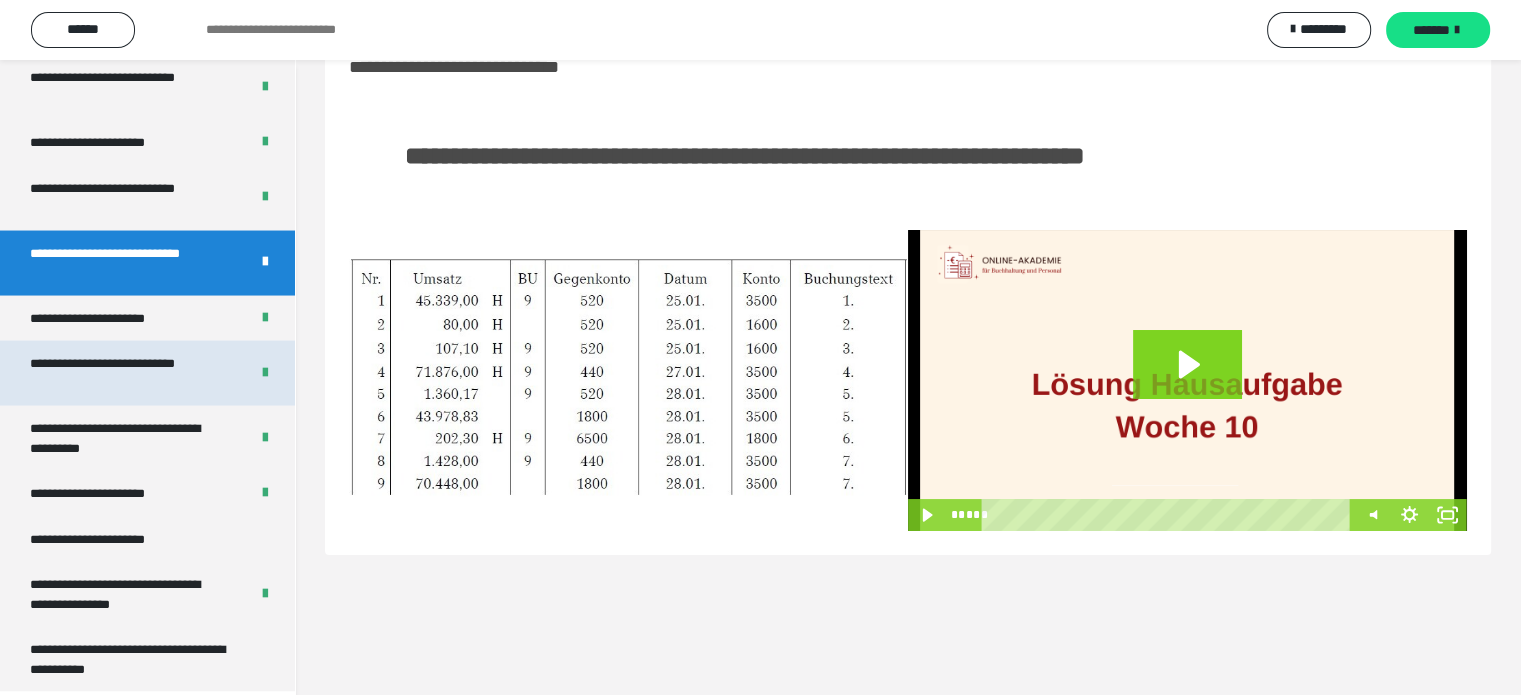 click on "**********" at bounding box center [124, 373] 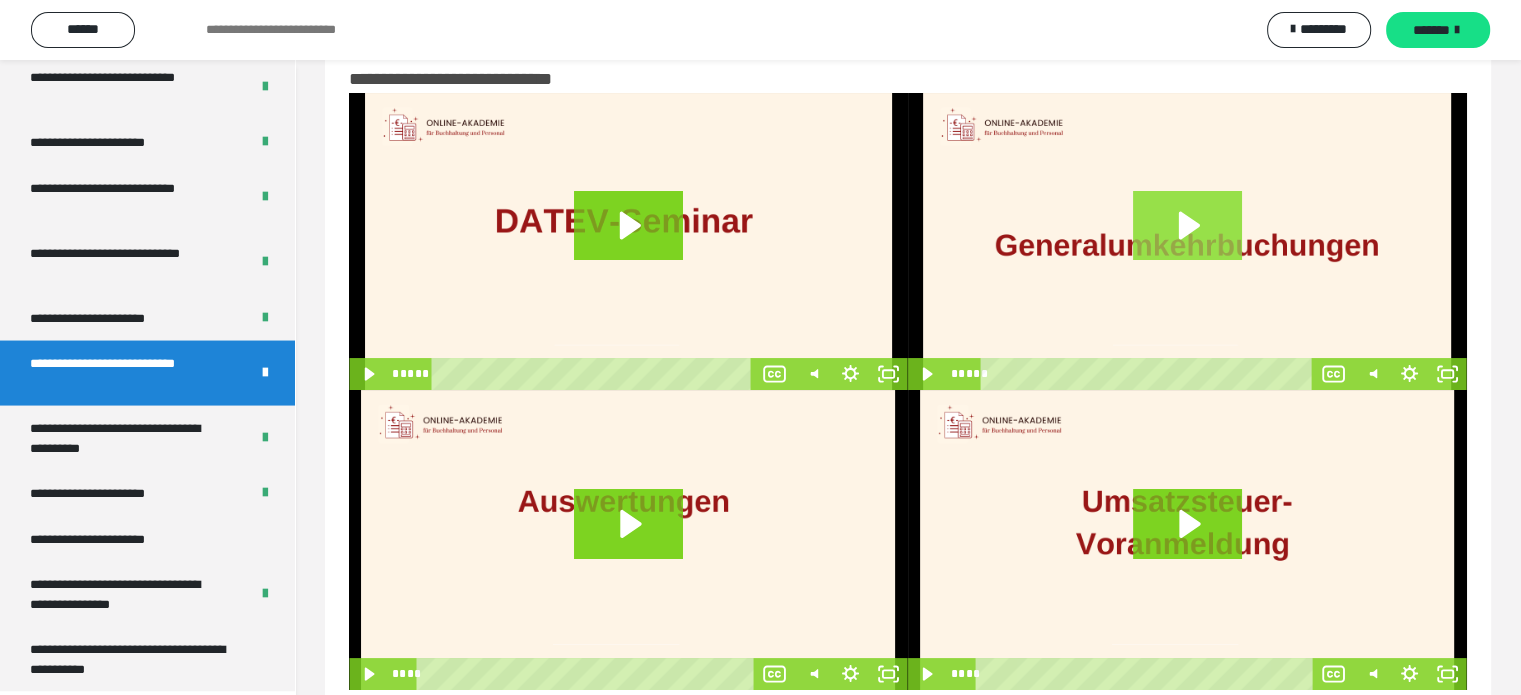 scroll, scrollTop: 96, scrollLeft: 0, axis: vertical 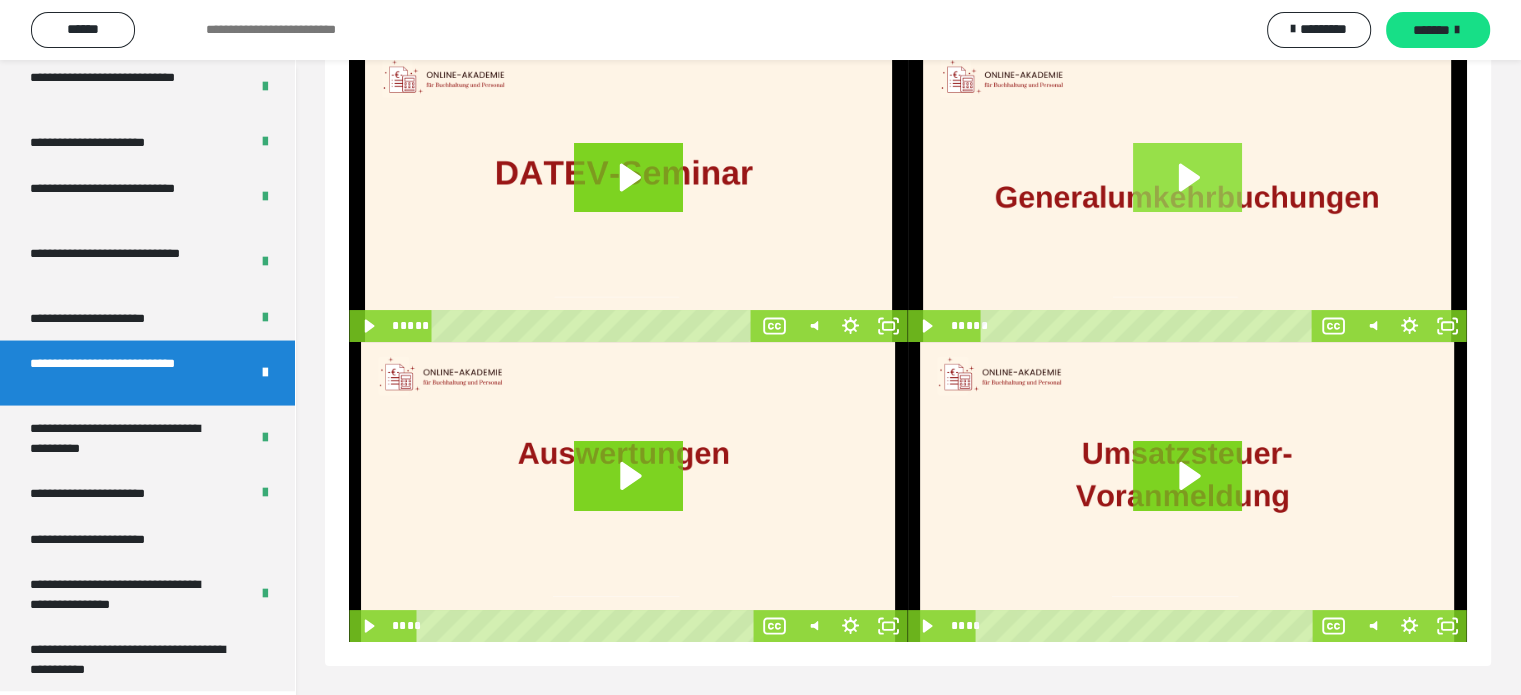 click 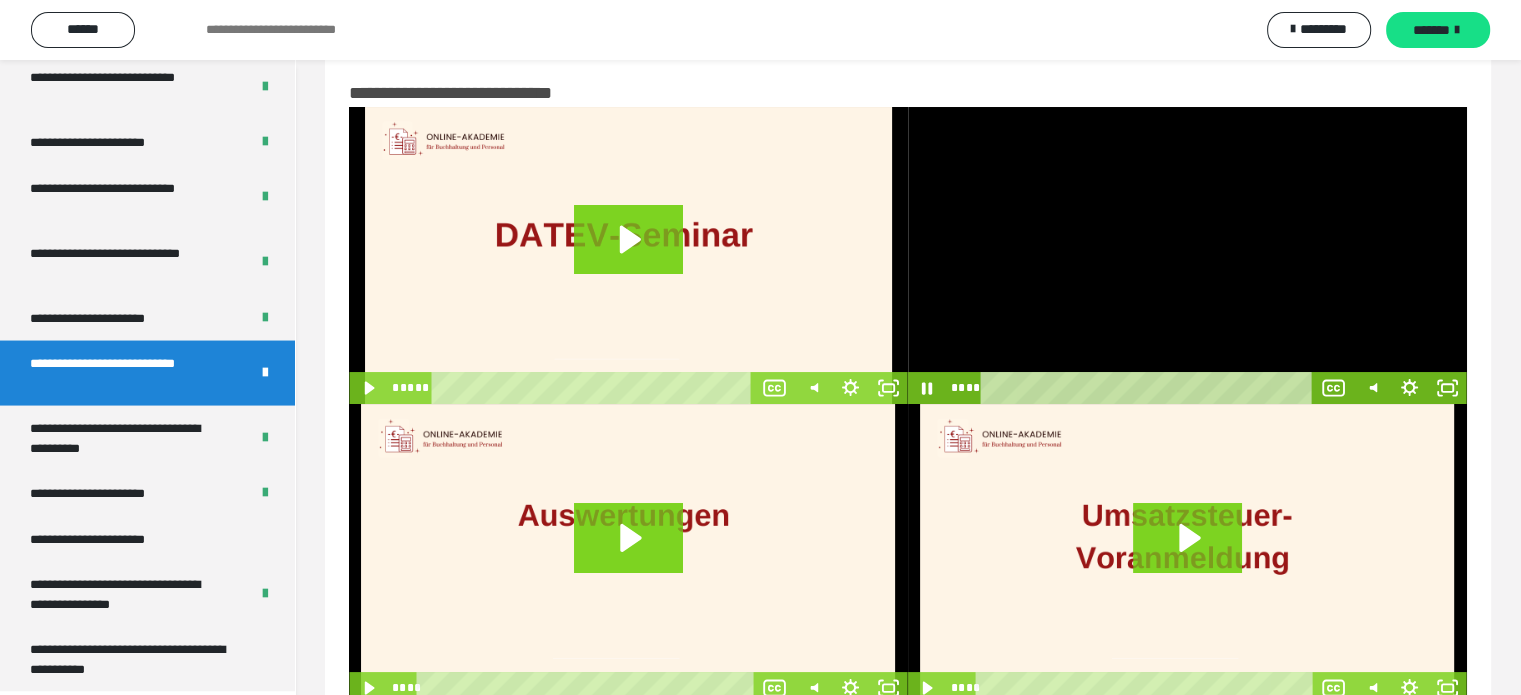 scroll, scrollTop: 0, scrollLeft: 0, axis: both 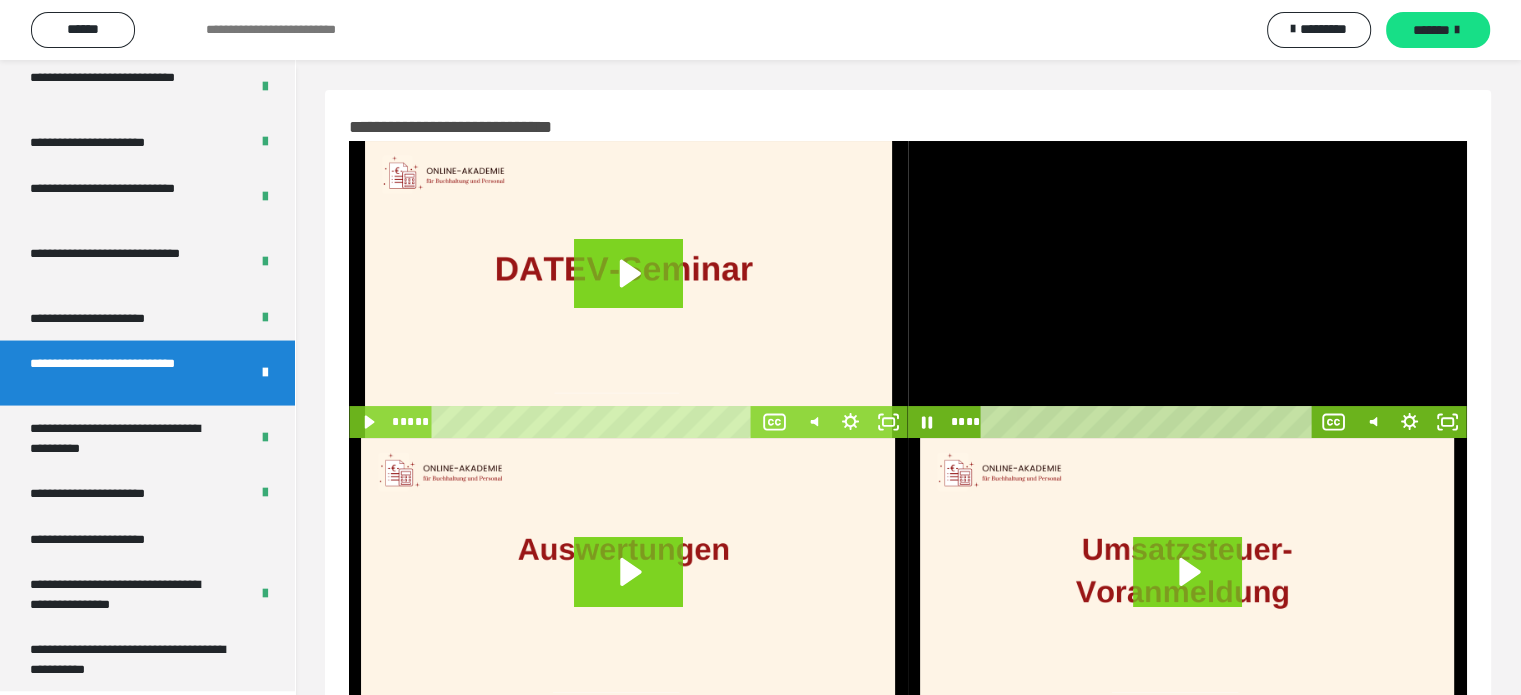 drag, startPoint x: 1072, startPoint y: 303, endPoint x: 1008, endPoint y: 327, distance: 68.35203 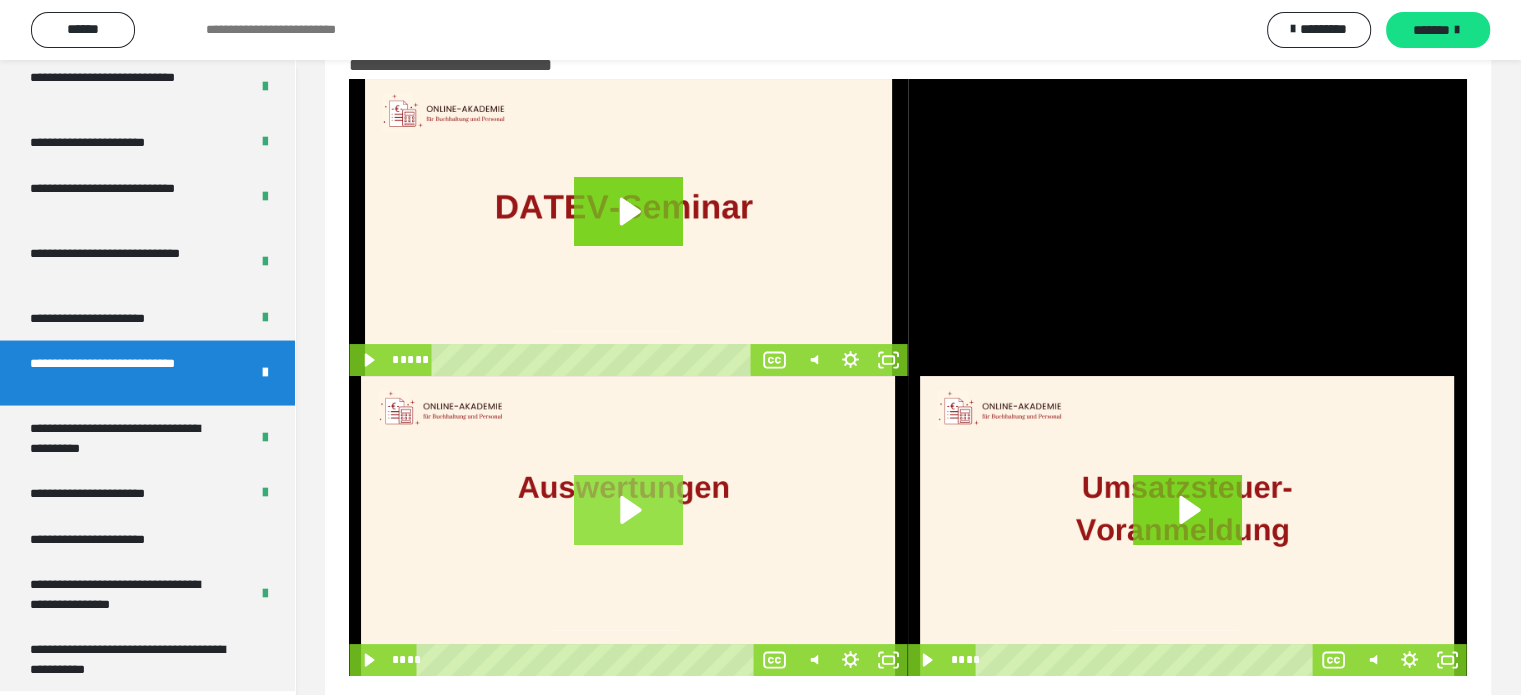 scroll, scrollTop: 96, scrollLeft: 0, axis: vertical 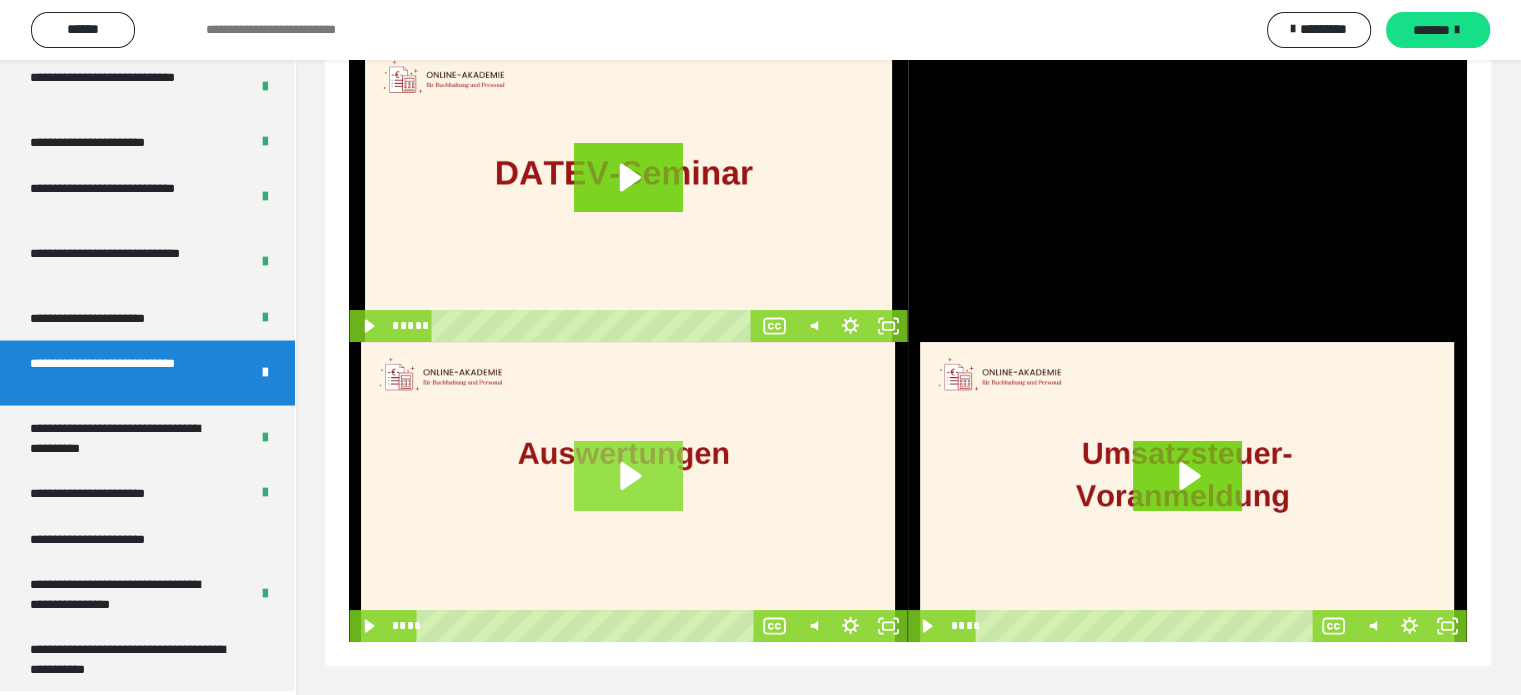 click 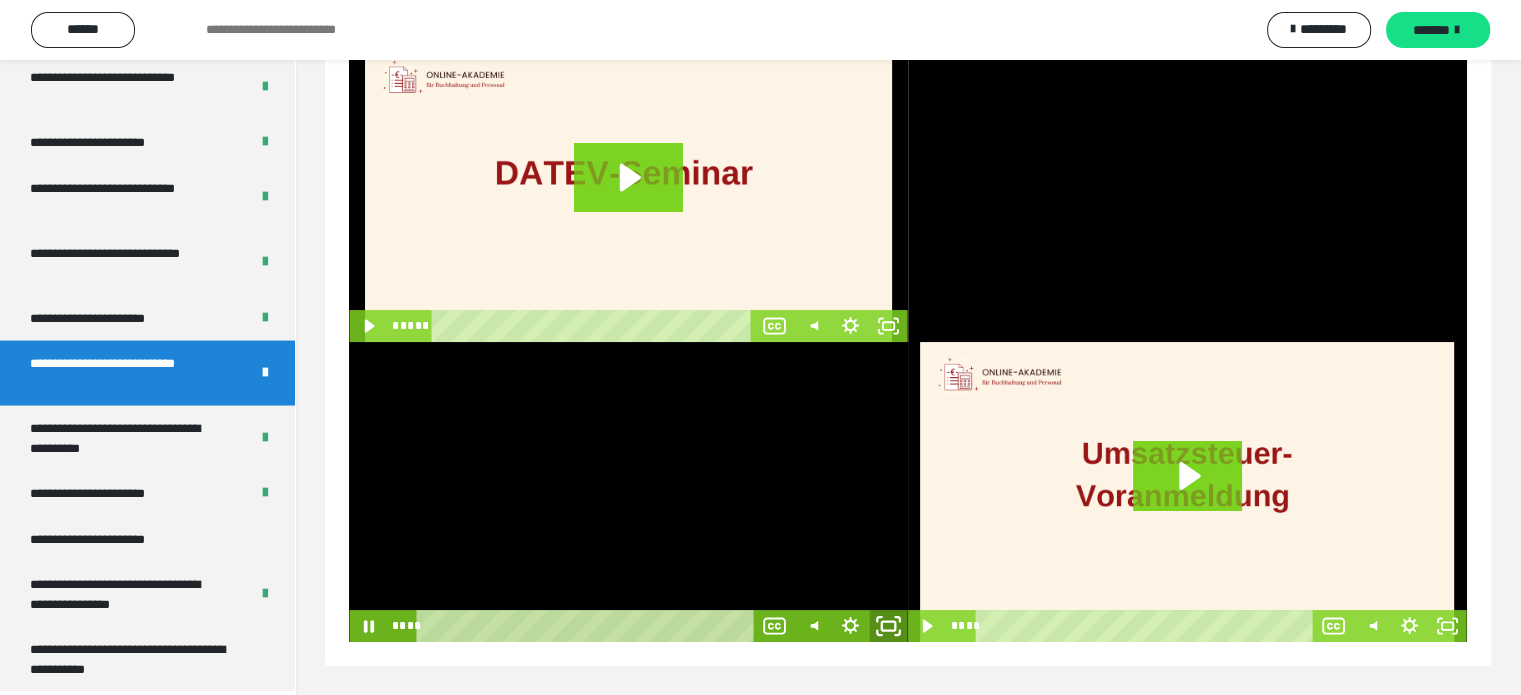 click 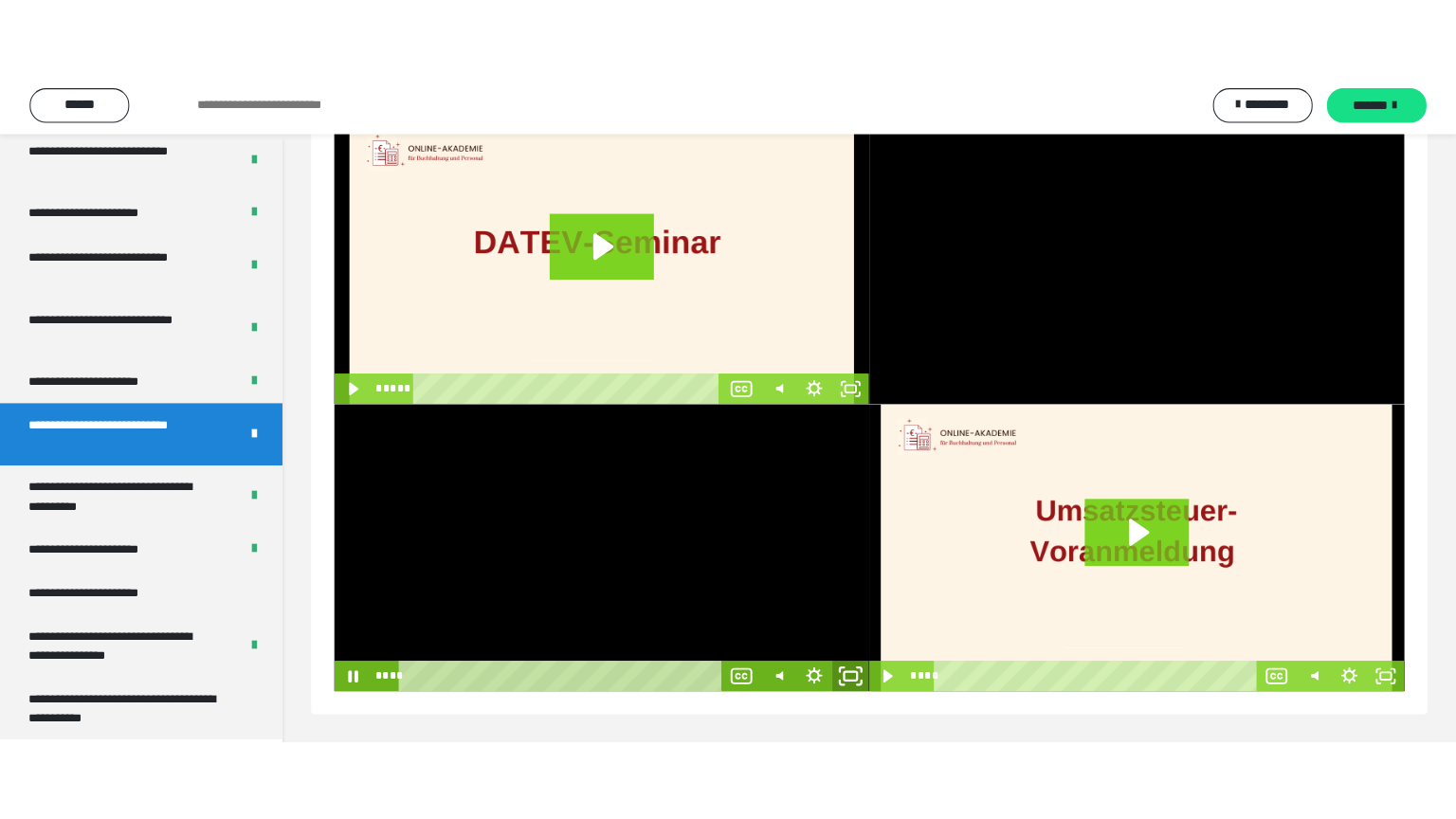 scroll, scrollTop: 57, scrollLeft: 0, axis: vertical 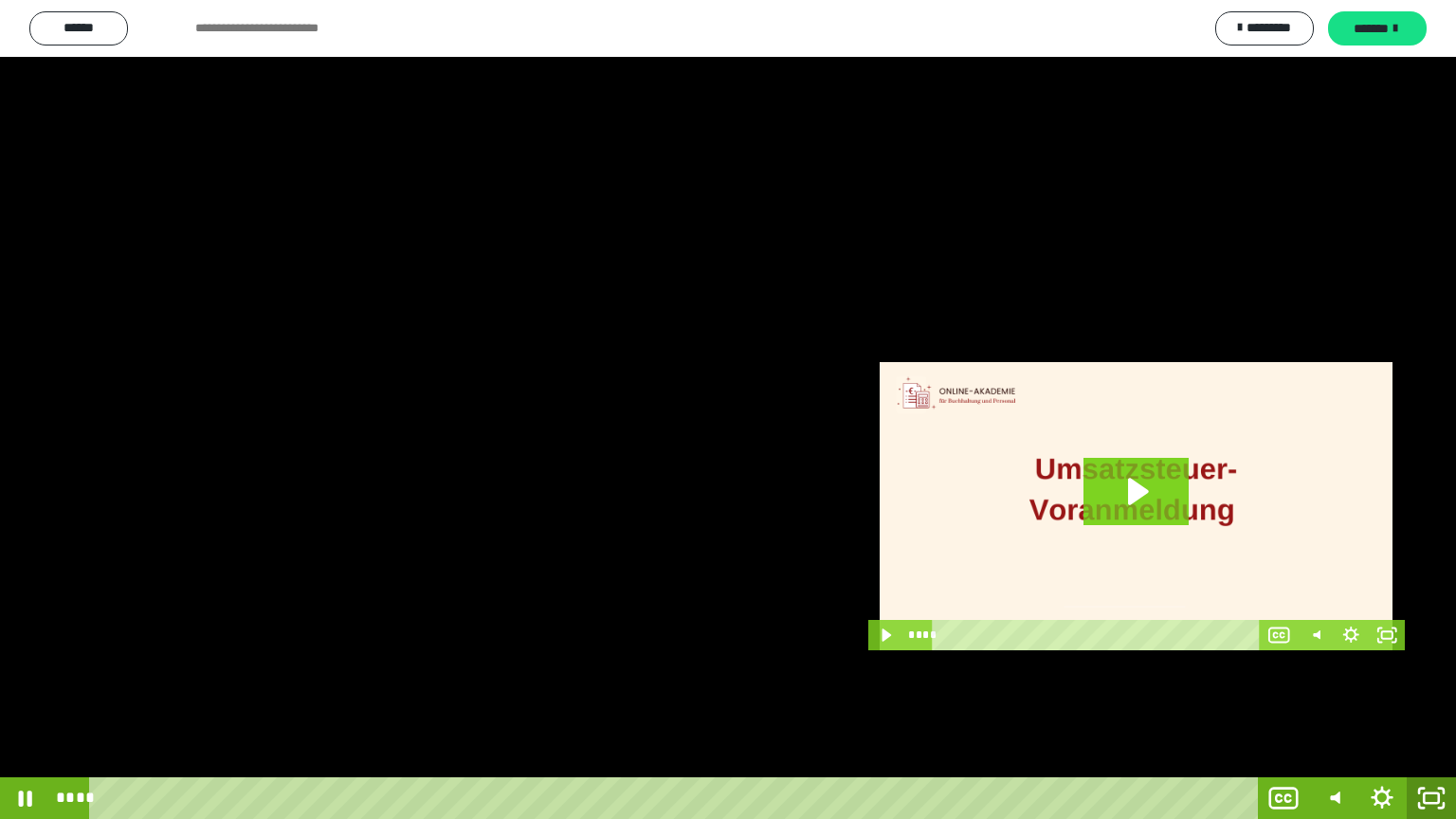 click 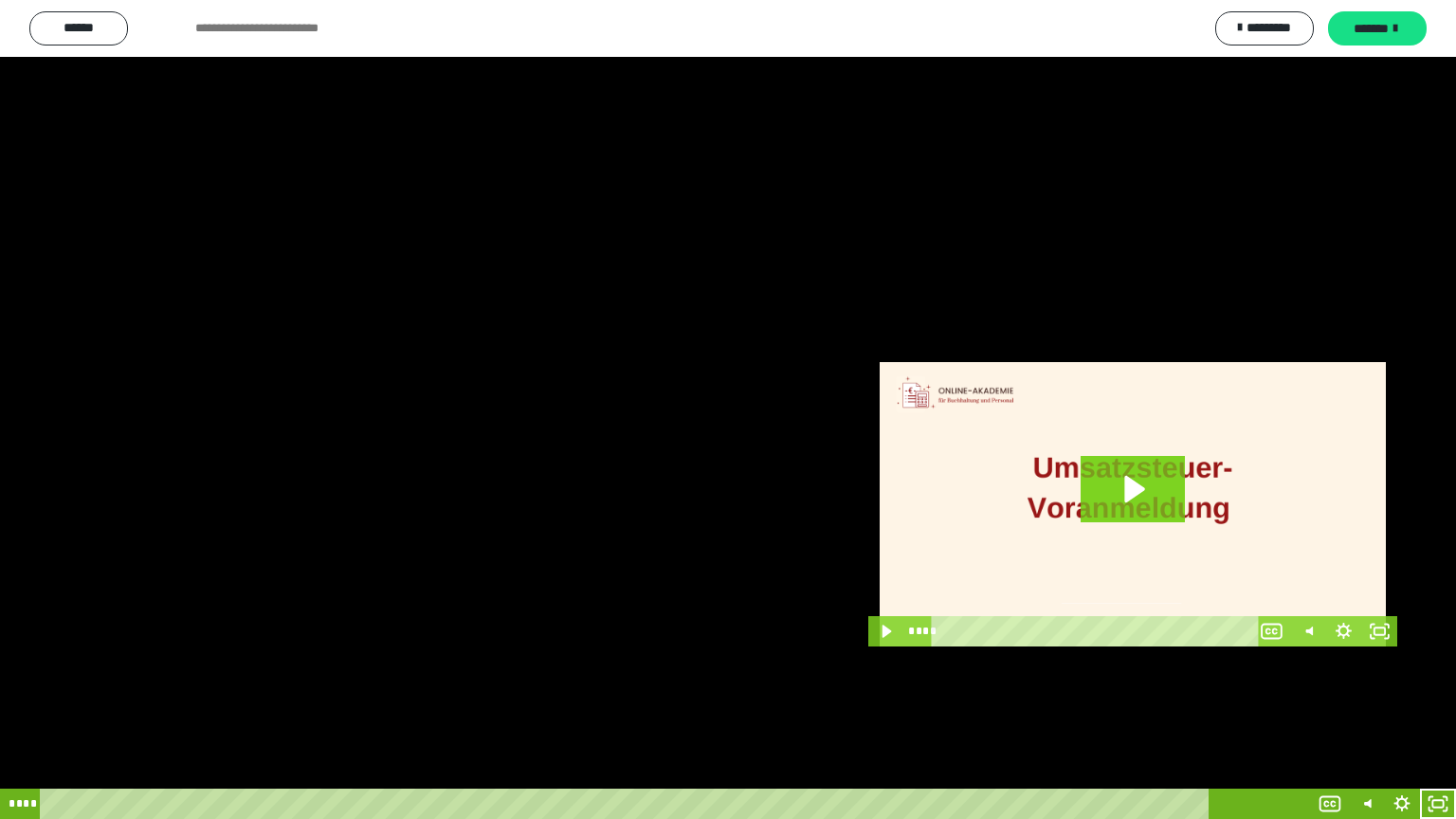 scroll, scrollTop: 3661, scrollLeft: 0, axis: vertical 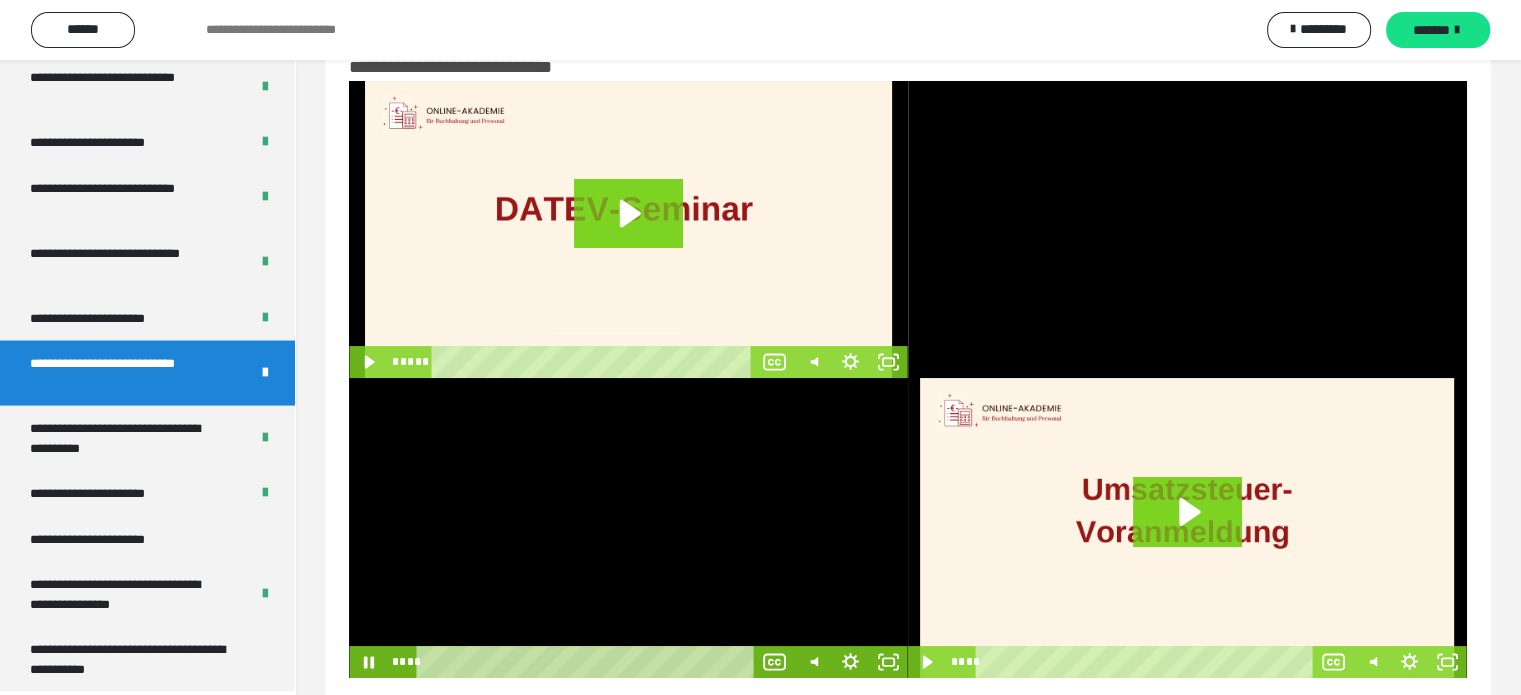 click at bounding box center (628, 528) 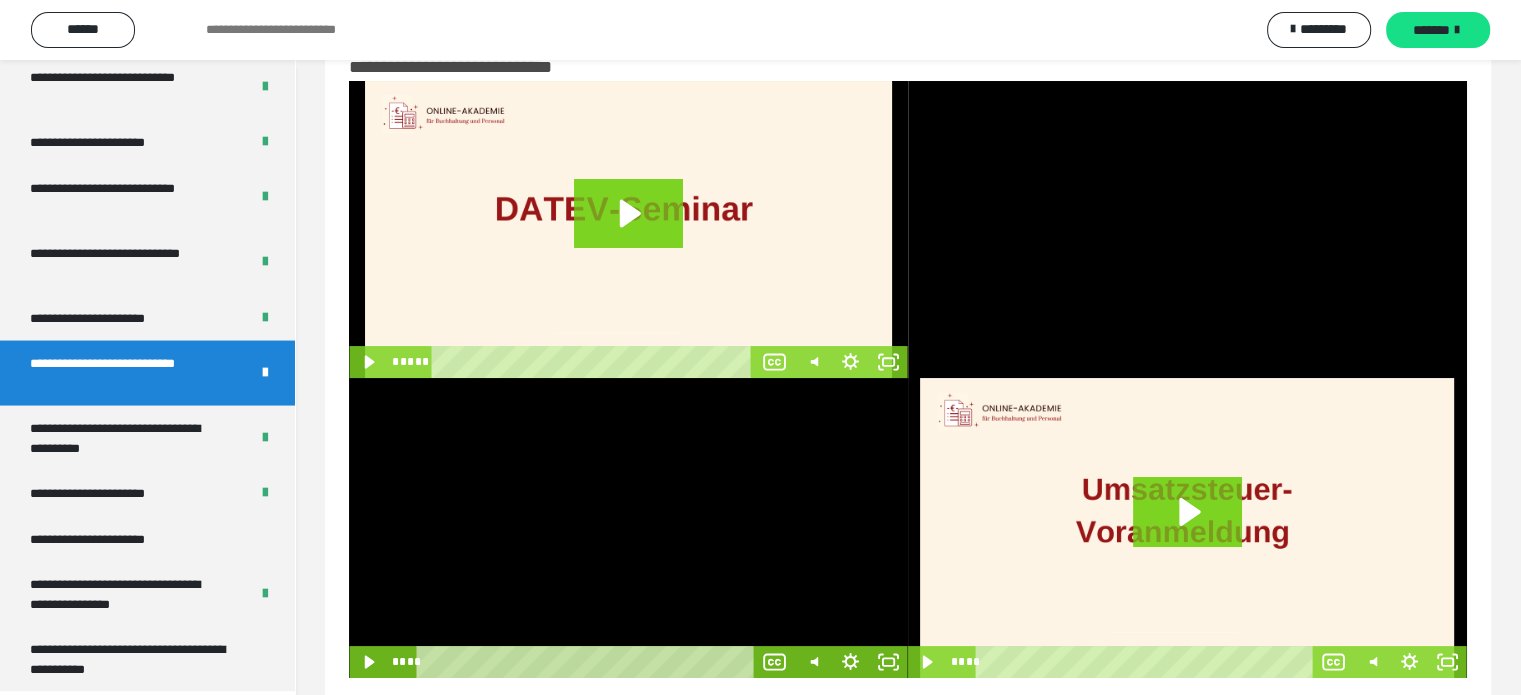 click at bounding box center [628, 528] 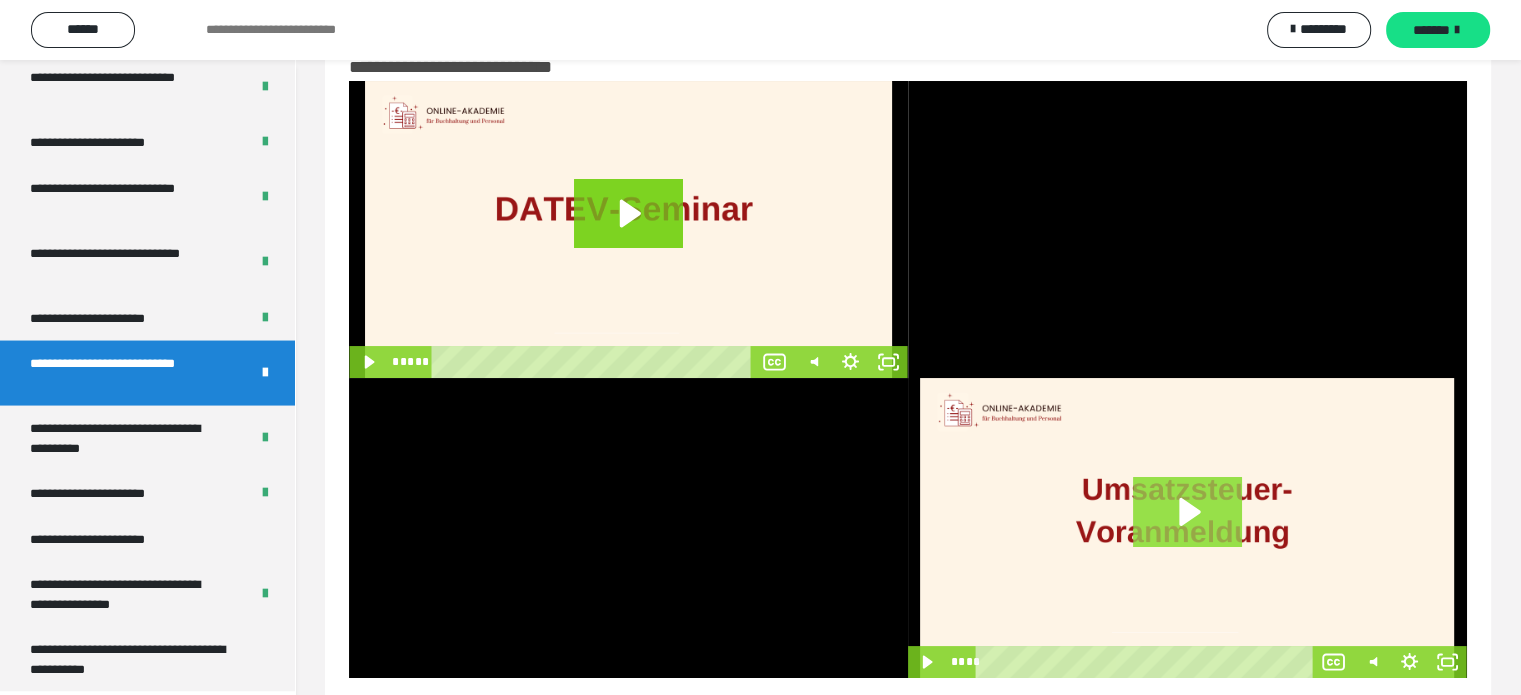 click 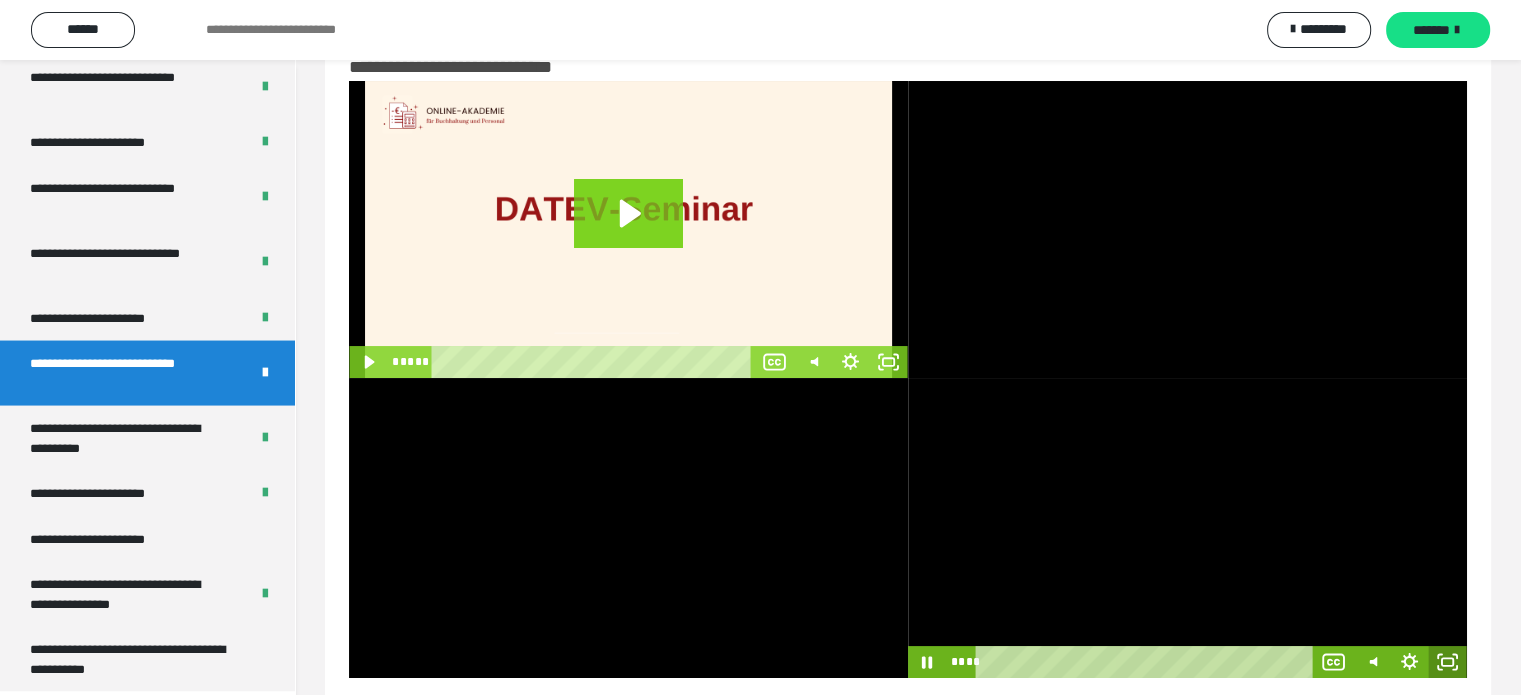 click 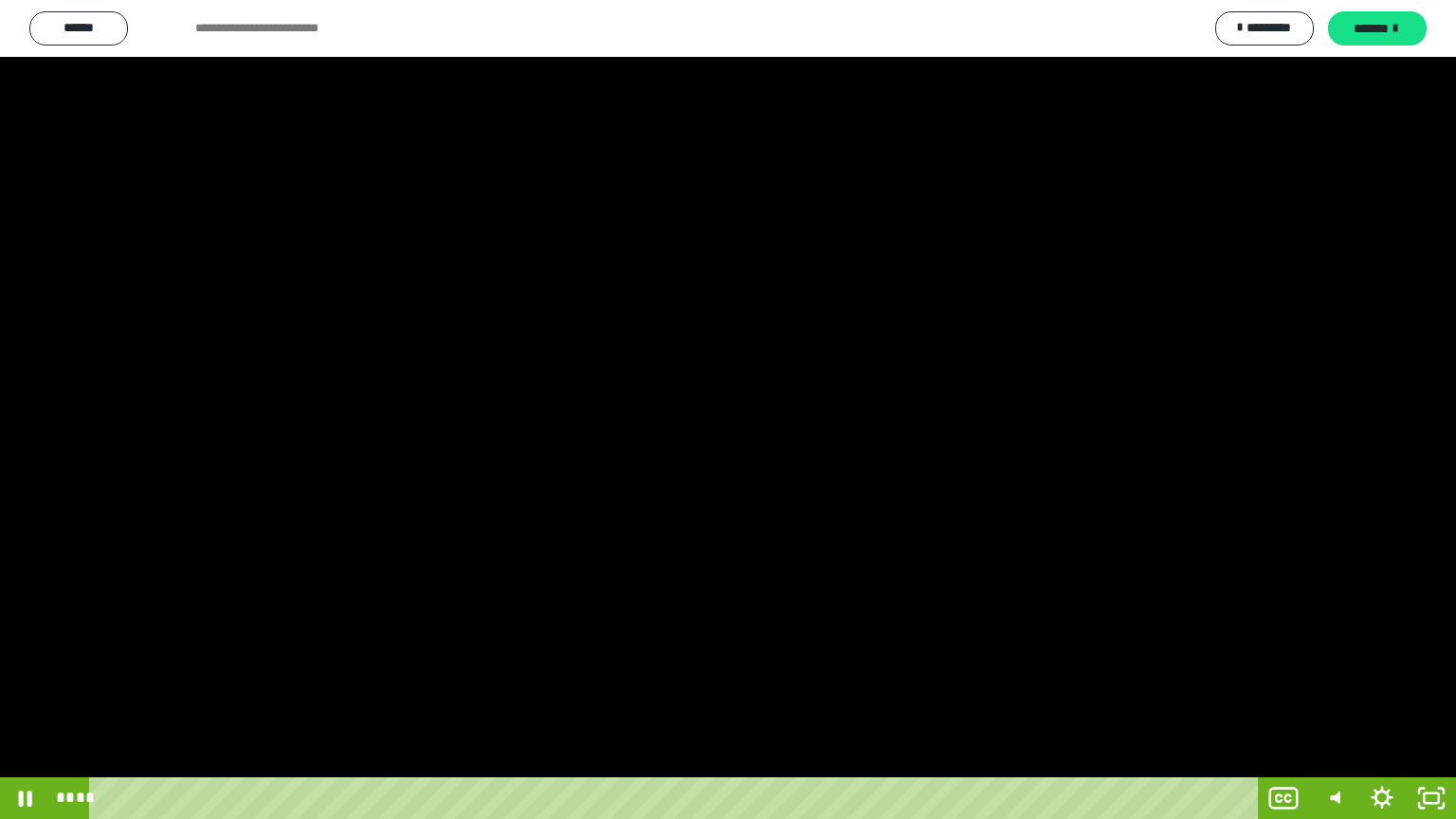 click at bounding box center (728, 410) 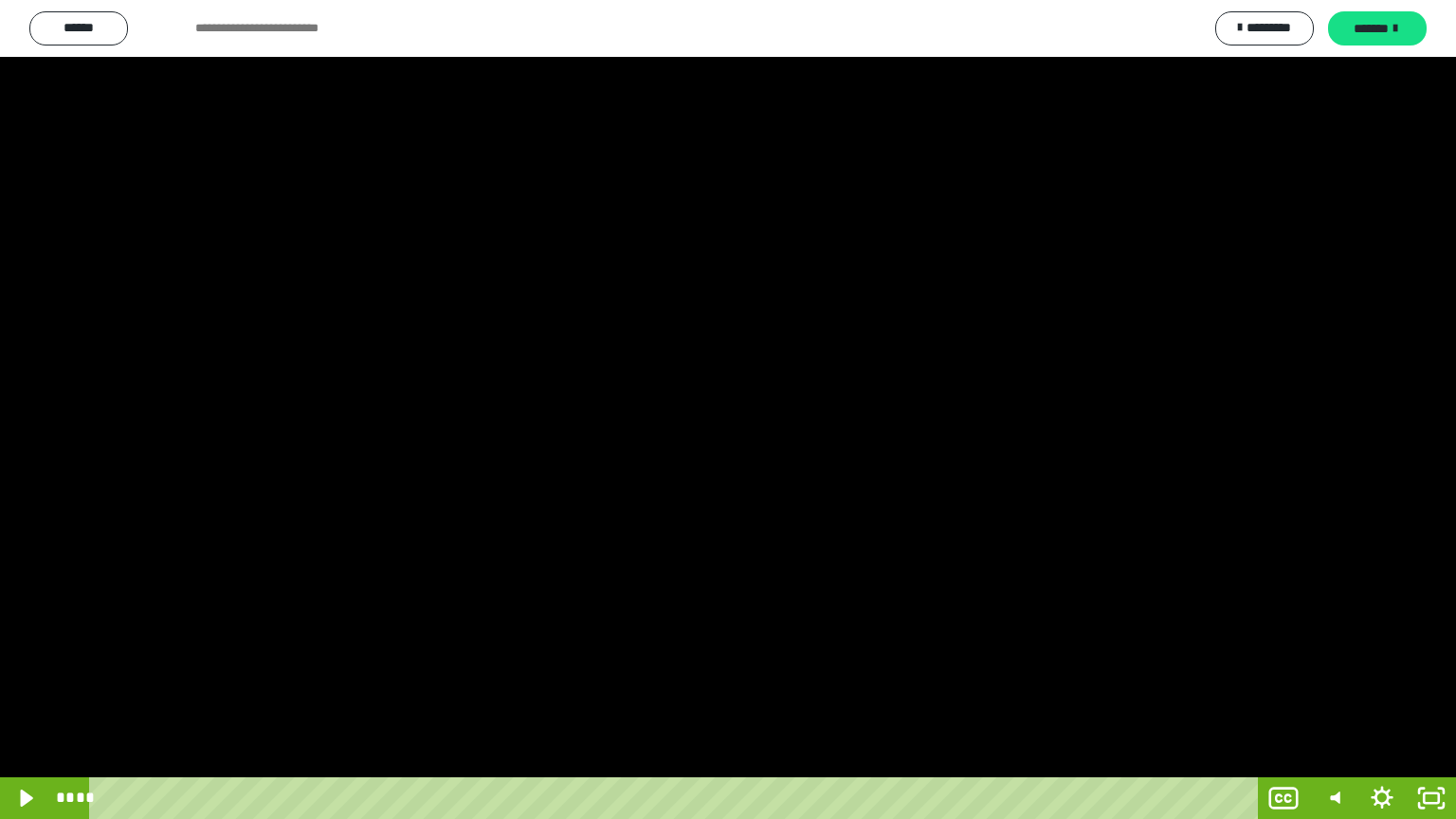 click at bounding box center [728, 410] 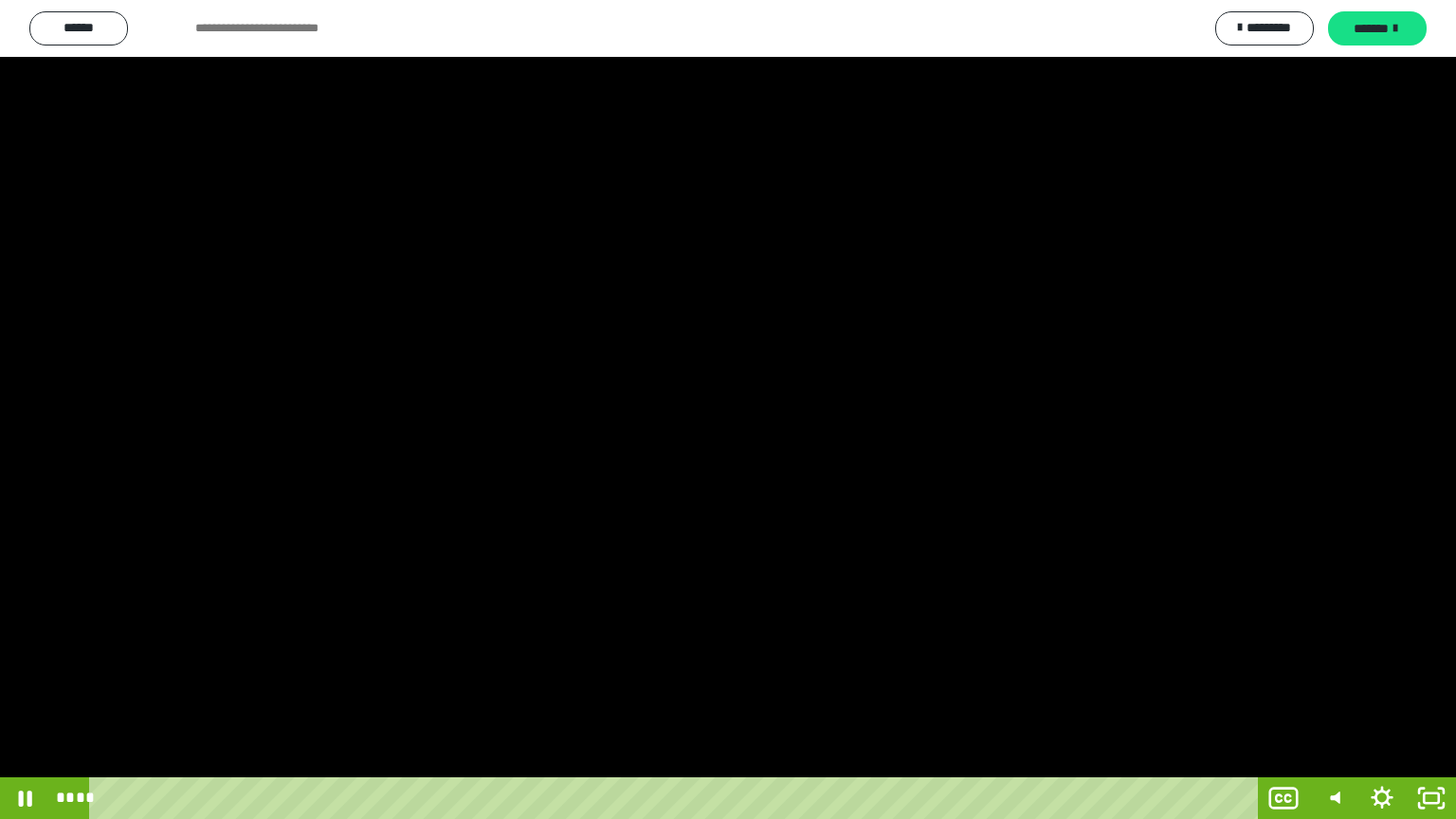 click at bounding box center [728, 410] 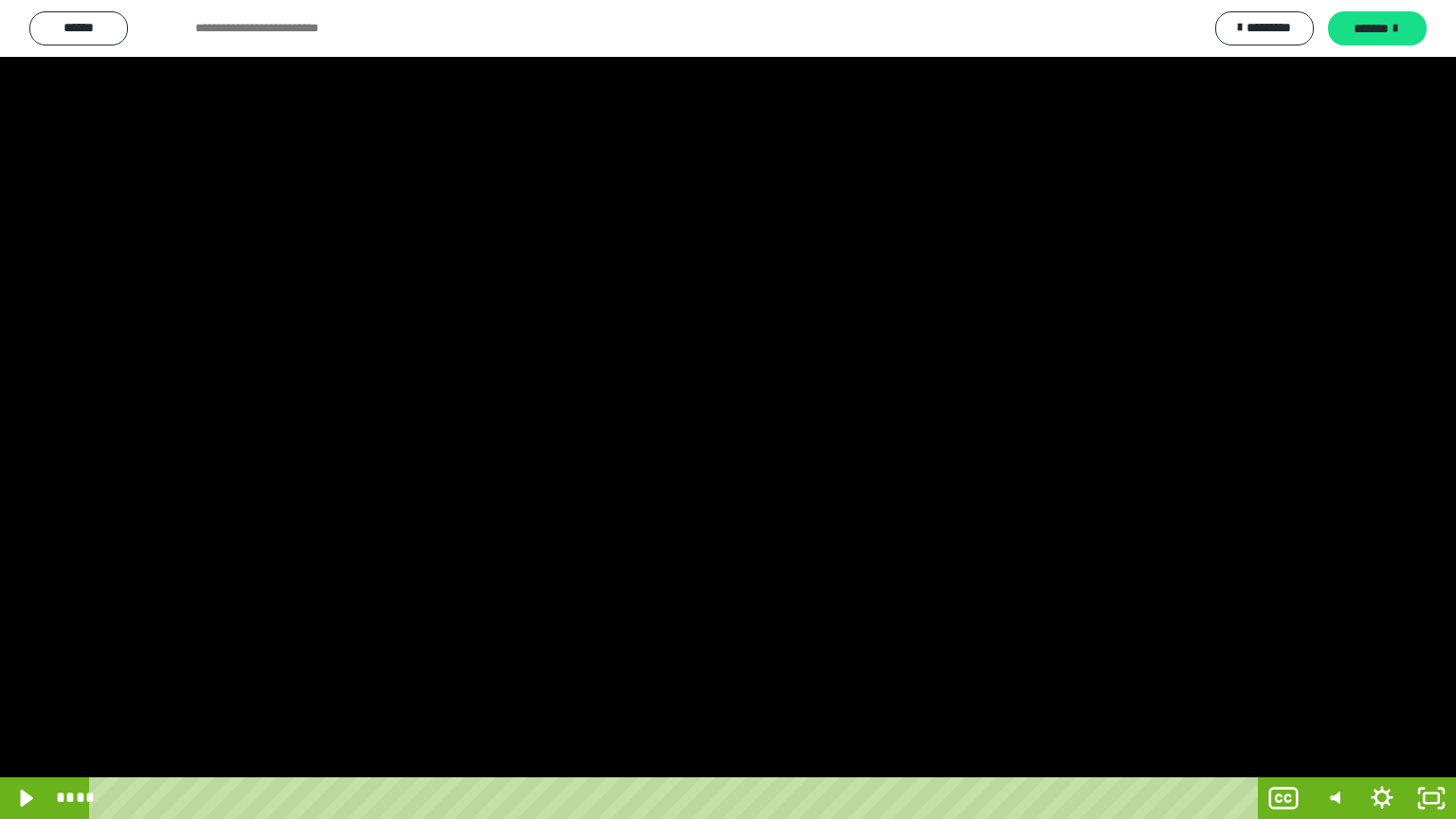 click at bounding box center (728, 410) 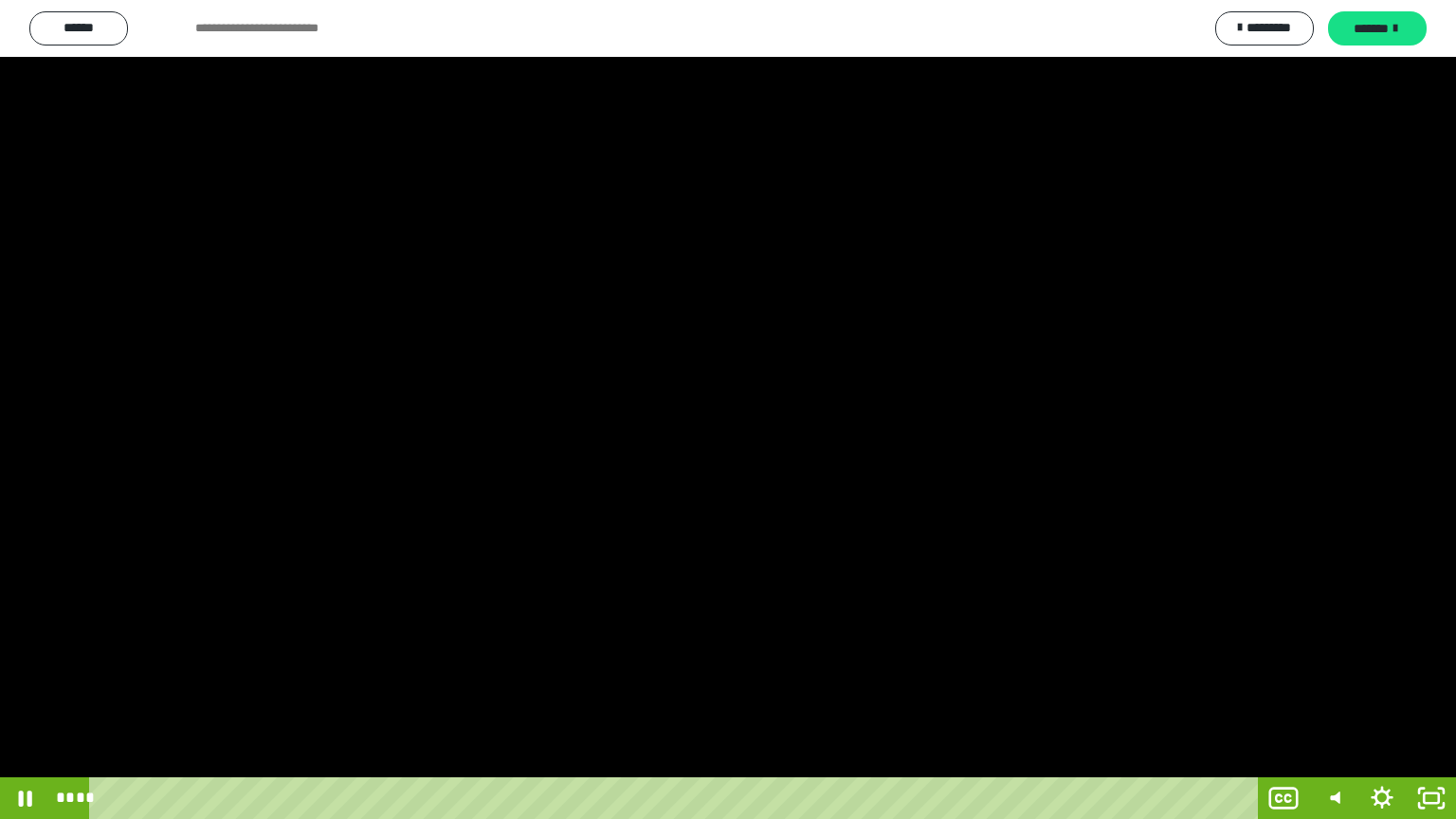 click at bounding box center [728, 410] 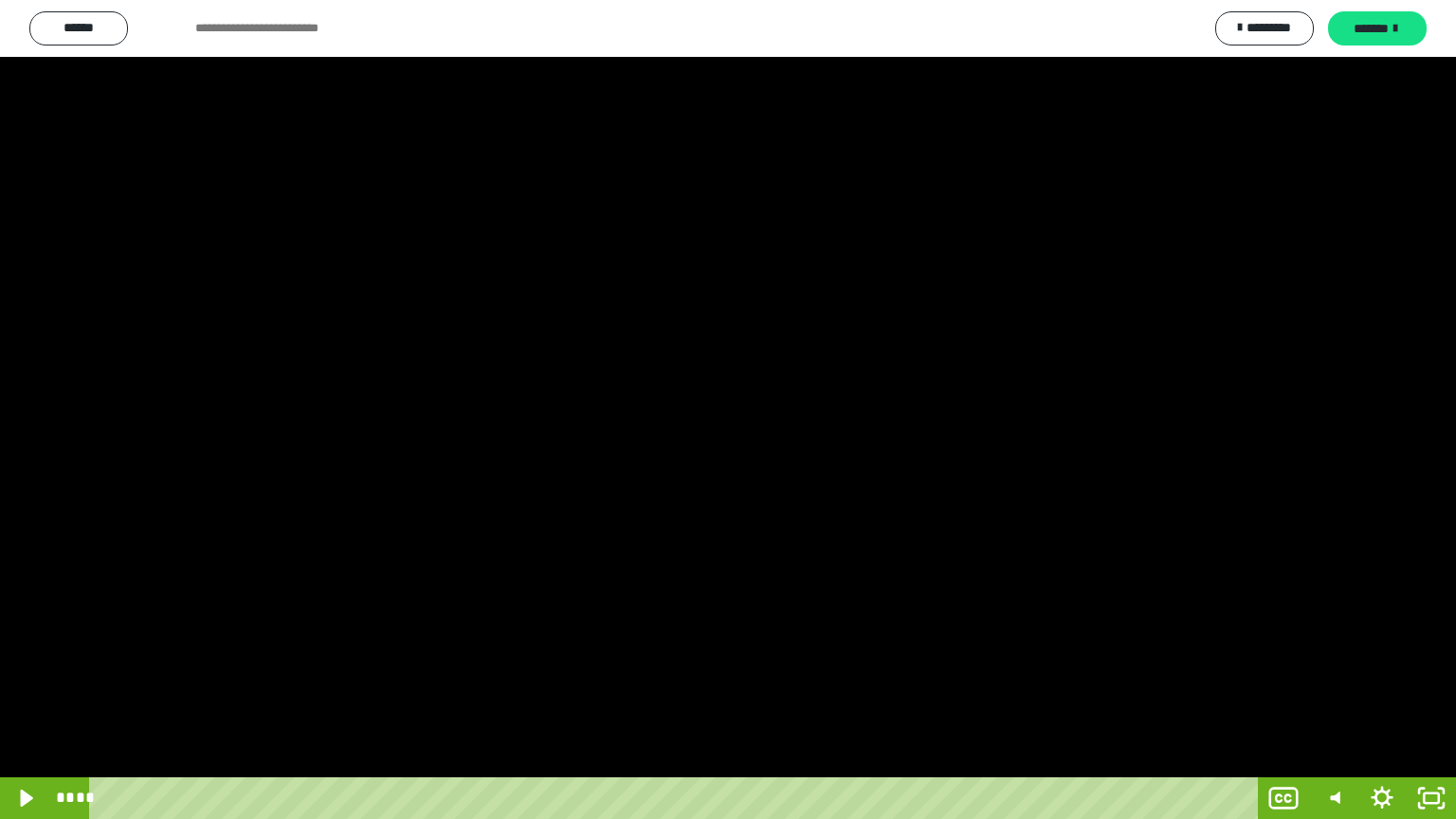 click at bounding box center (728, 410) 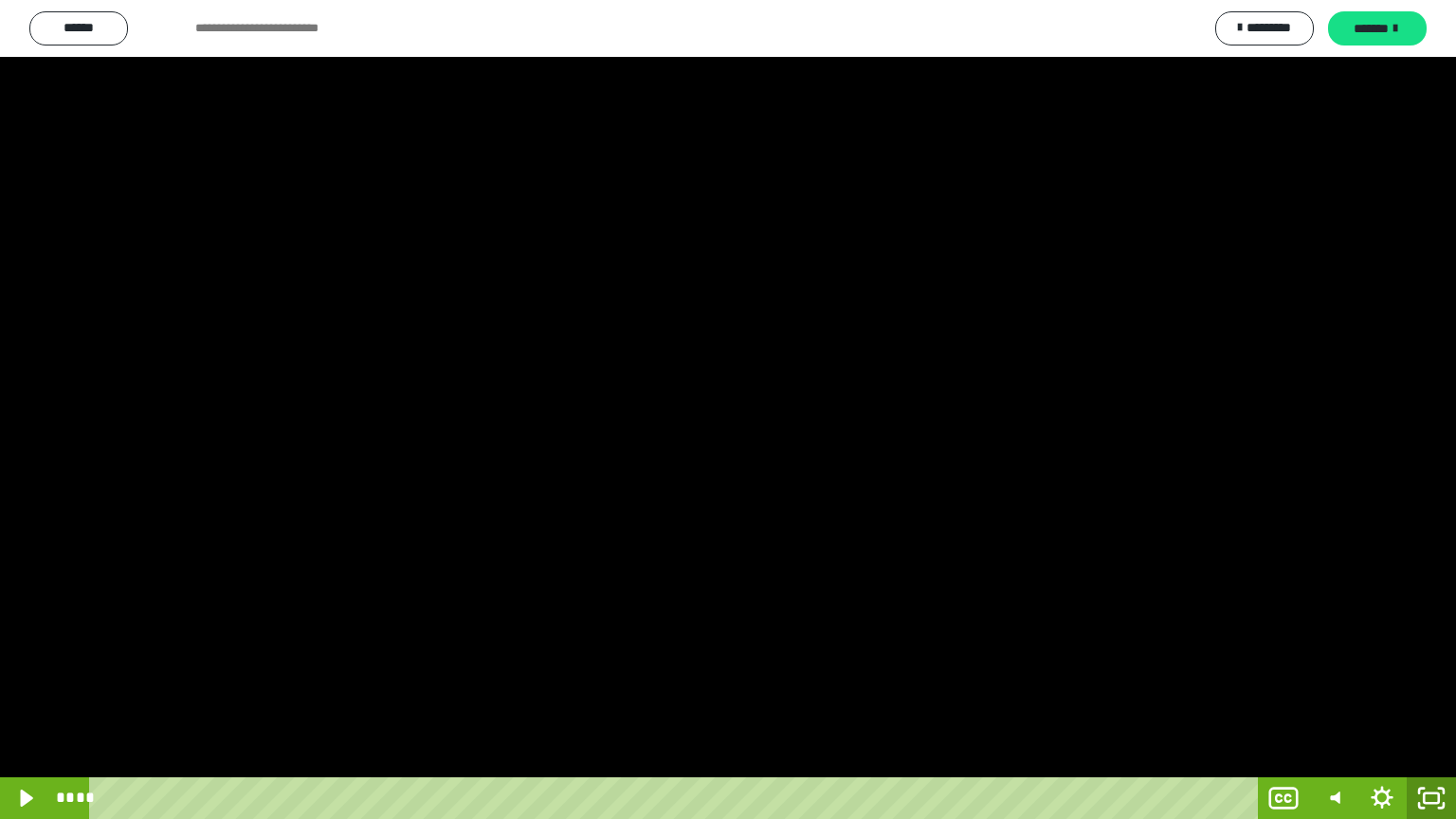 click 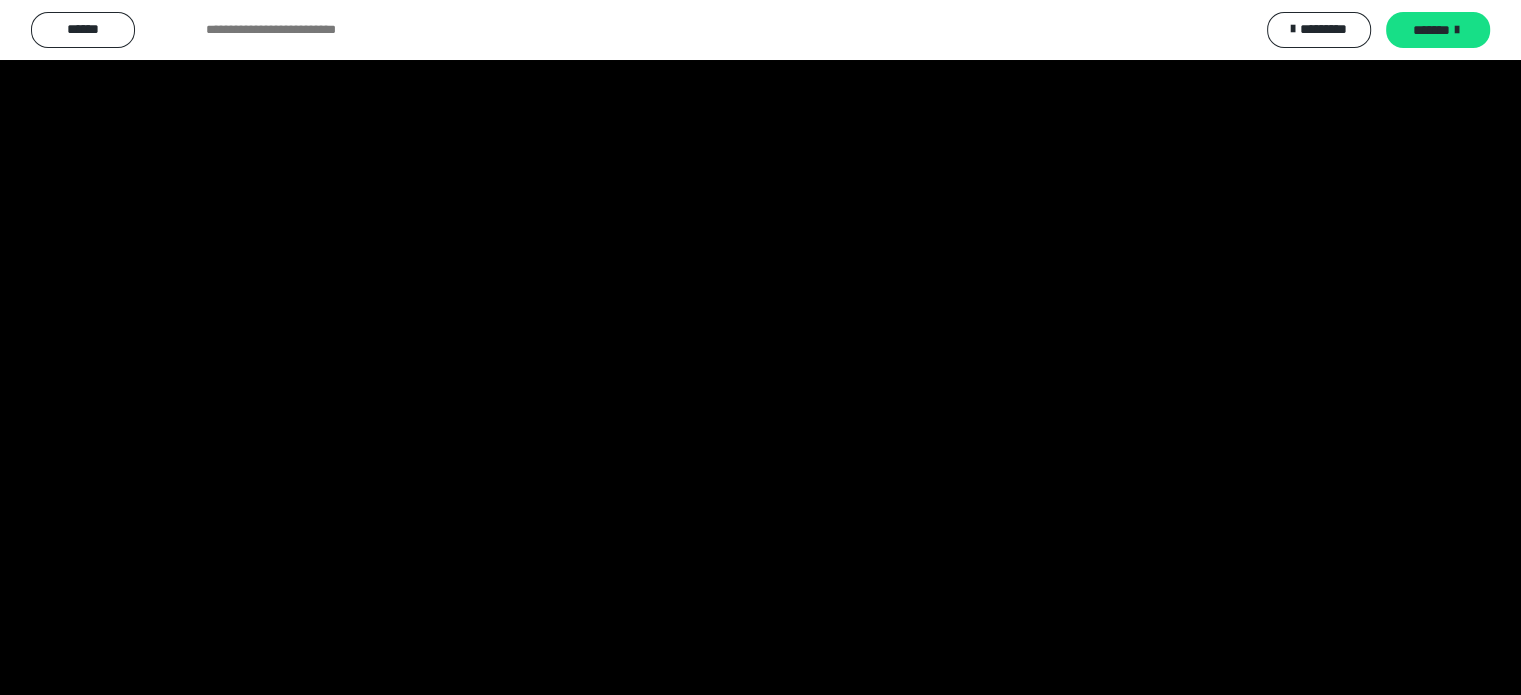 scroll, scrollTop: 3862, scrollLeft: 0, axis: vertical 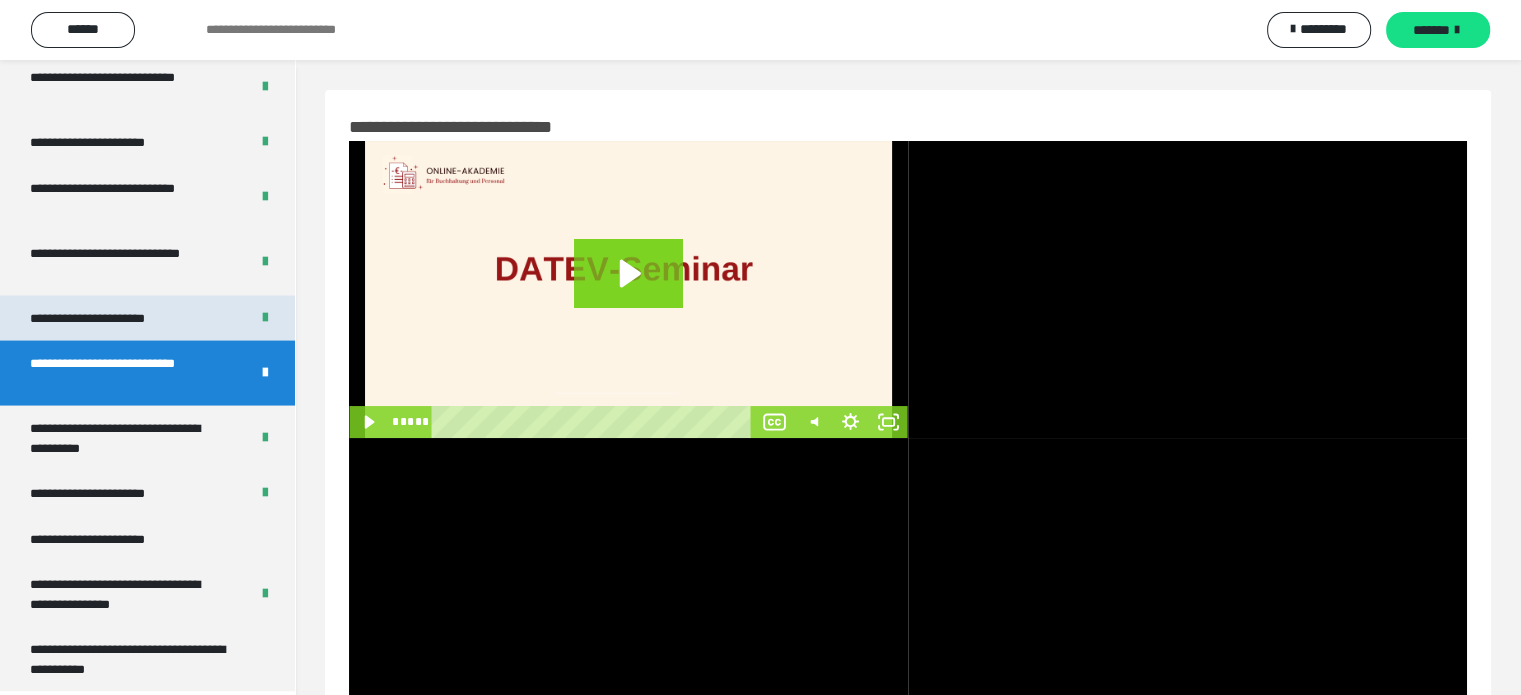 click on "**********" at bounding box center (147, 319) 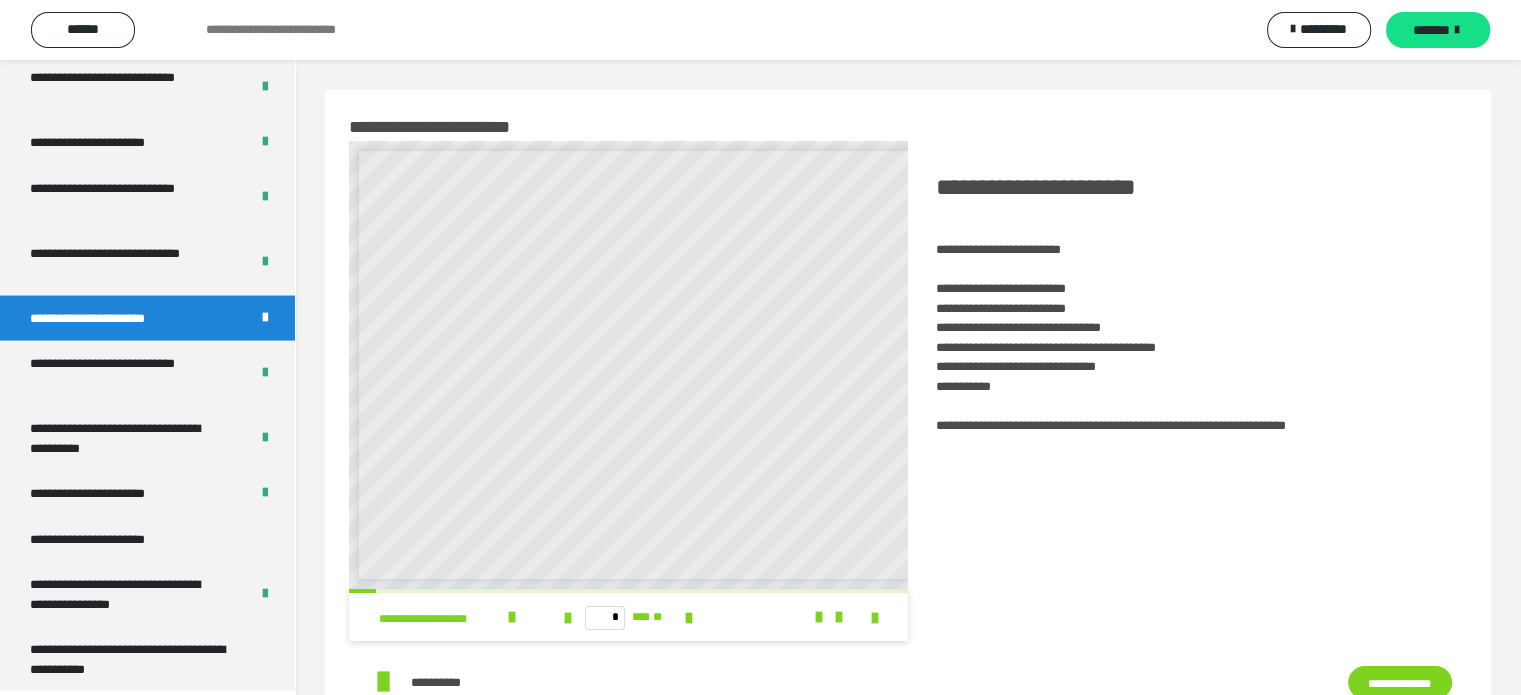 scroll, scrollTop: 8, scrollLeft: 0, axis: vertical 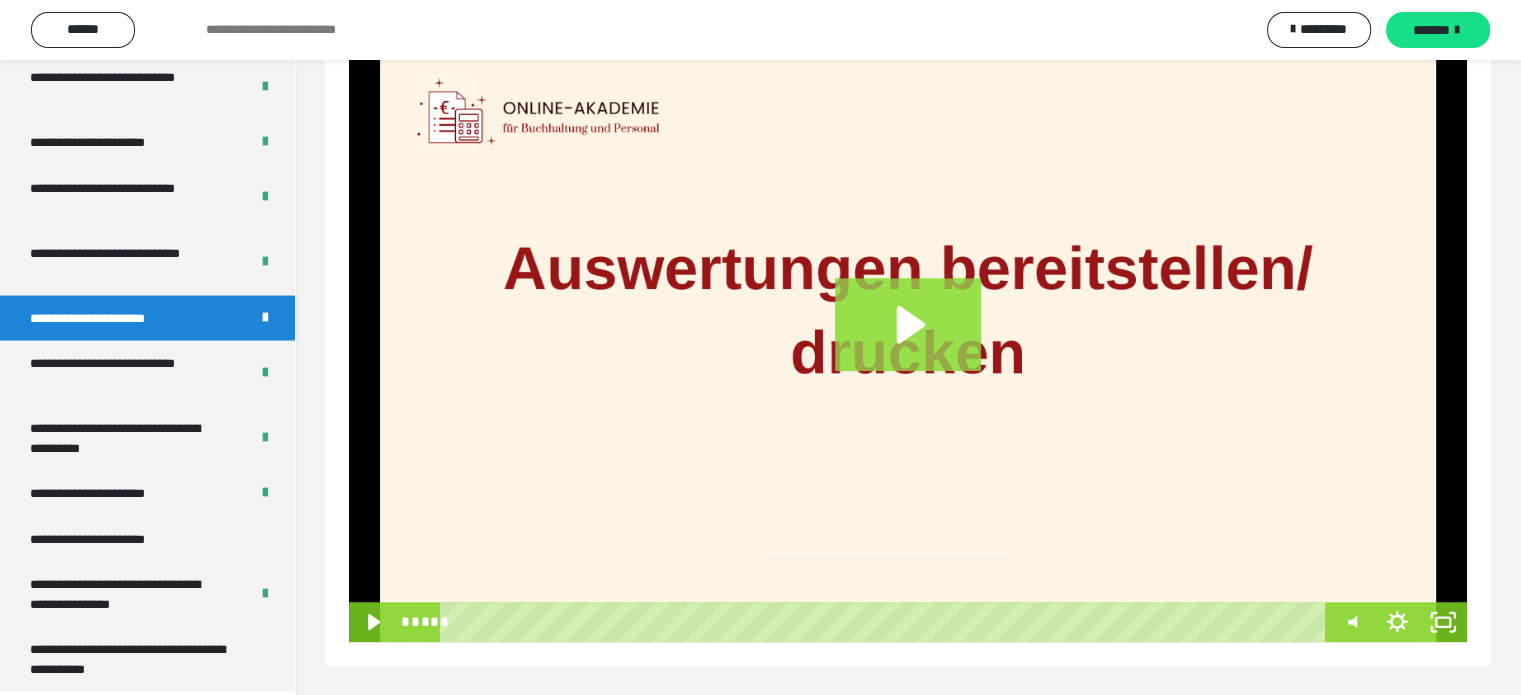 click 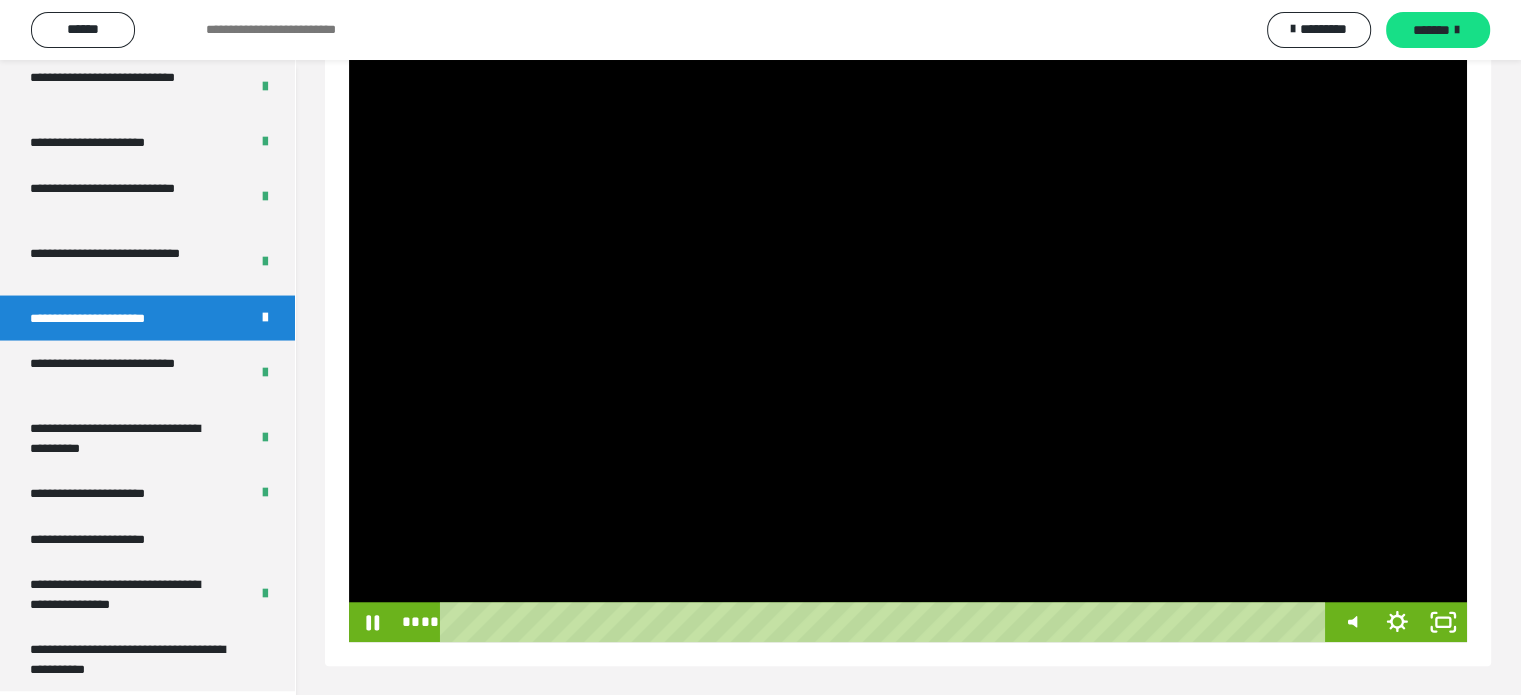 click at bounding box center [908, 345] 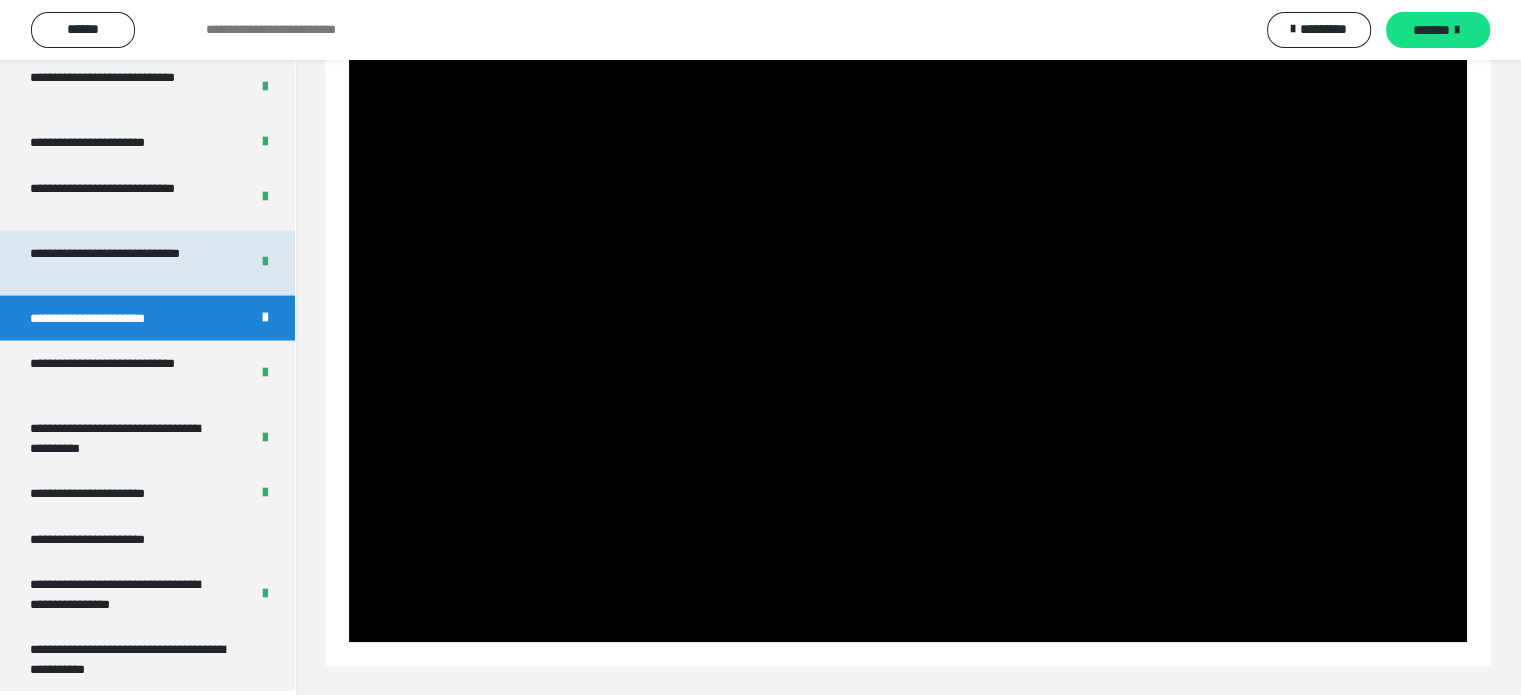 click on "**********" at bounding box center (124, 263) 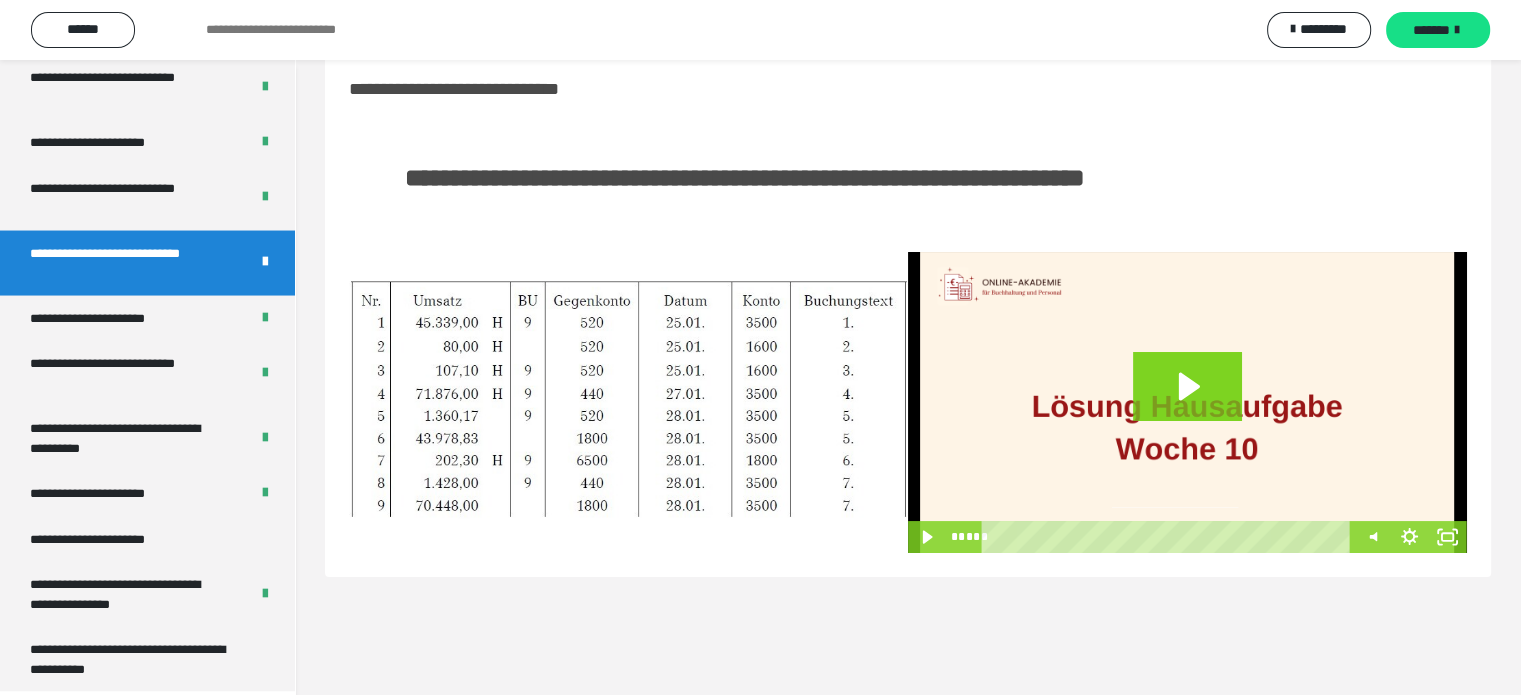 scroll, scrollTop: 60, scrollLeft: 0, axis: vertical 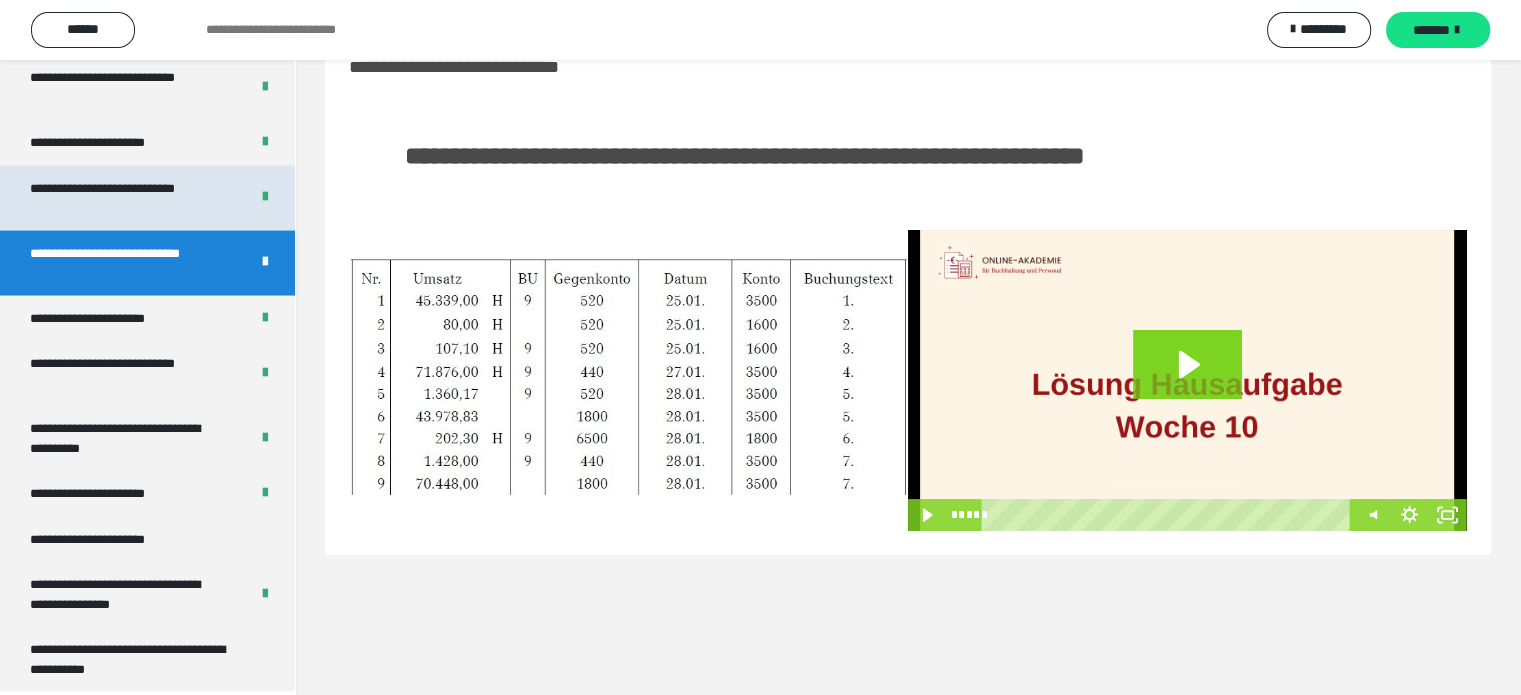 click on "**********" at bounding box center (124, 198) 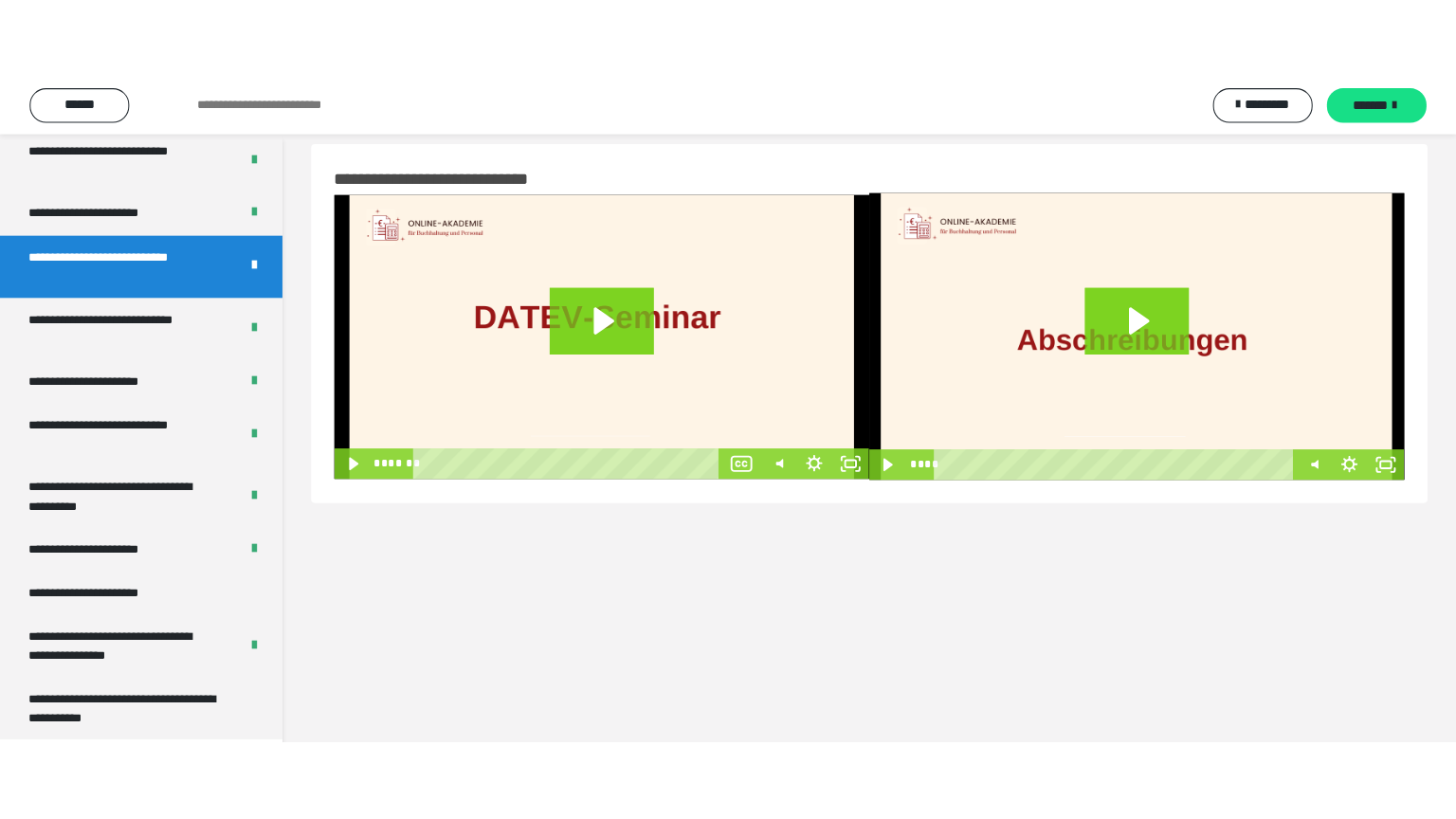 scroll, scrollTop: 0, scrollLeft: 0, axis: both 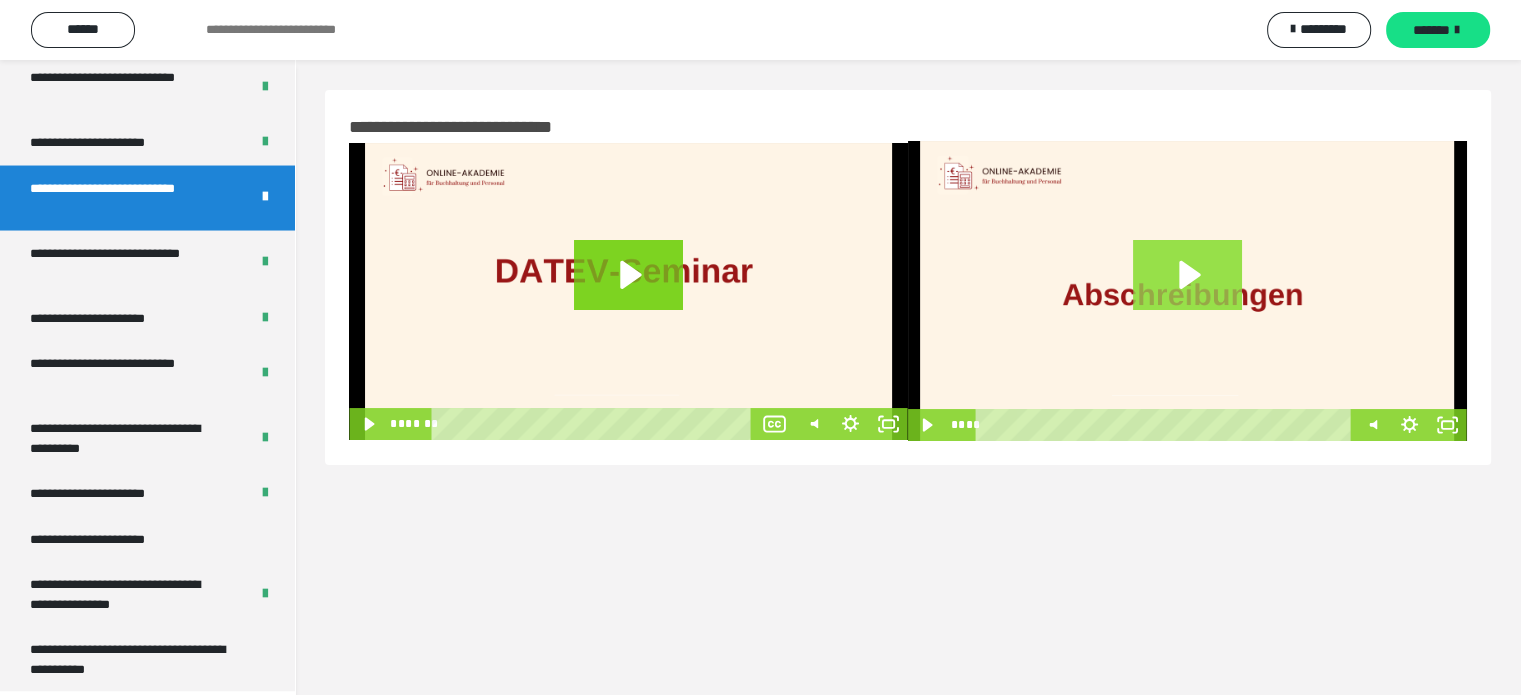 click 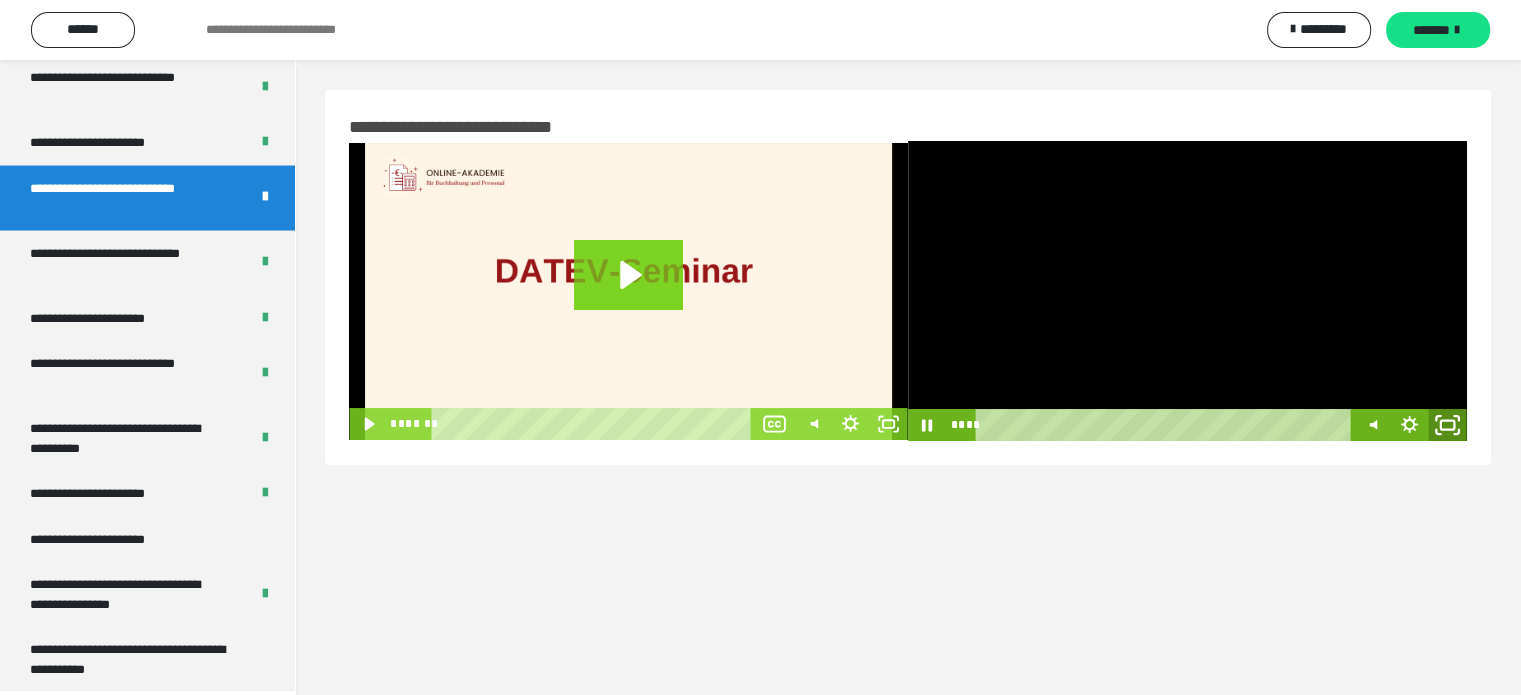 click 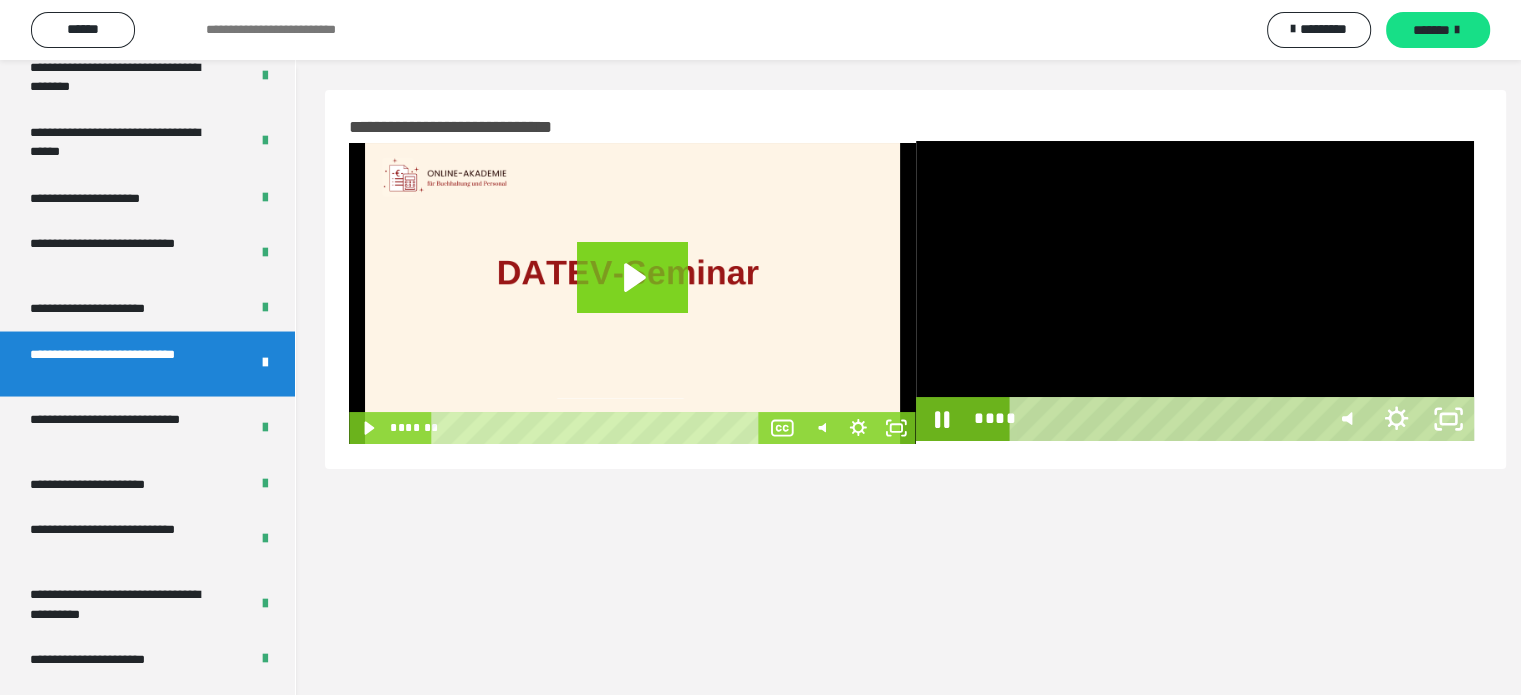scroll, scrollTop: 3693, scrollLeft: 0, axis: vertical 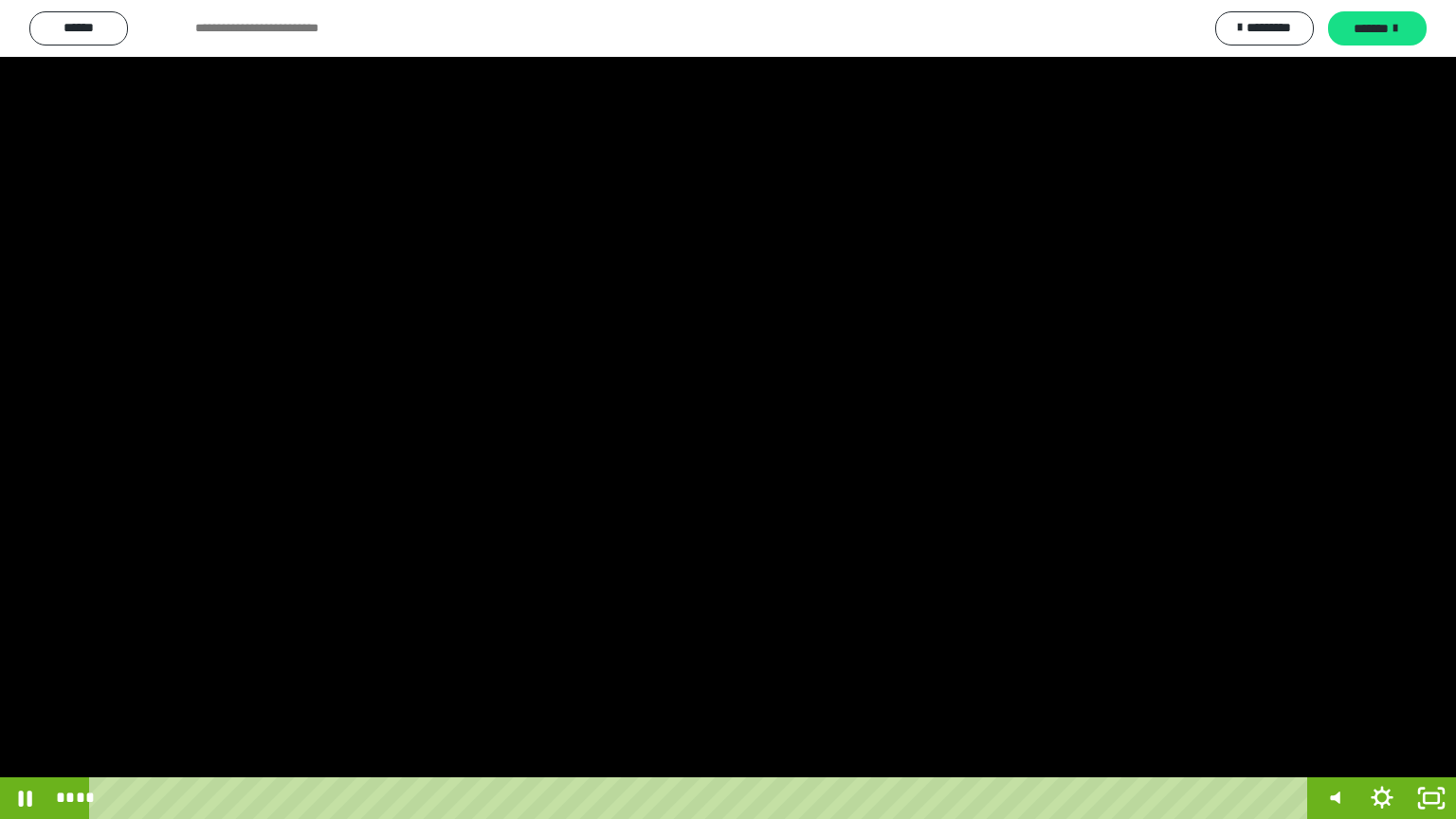 click at bounding box center (728, 410) 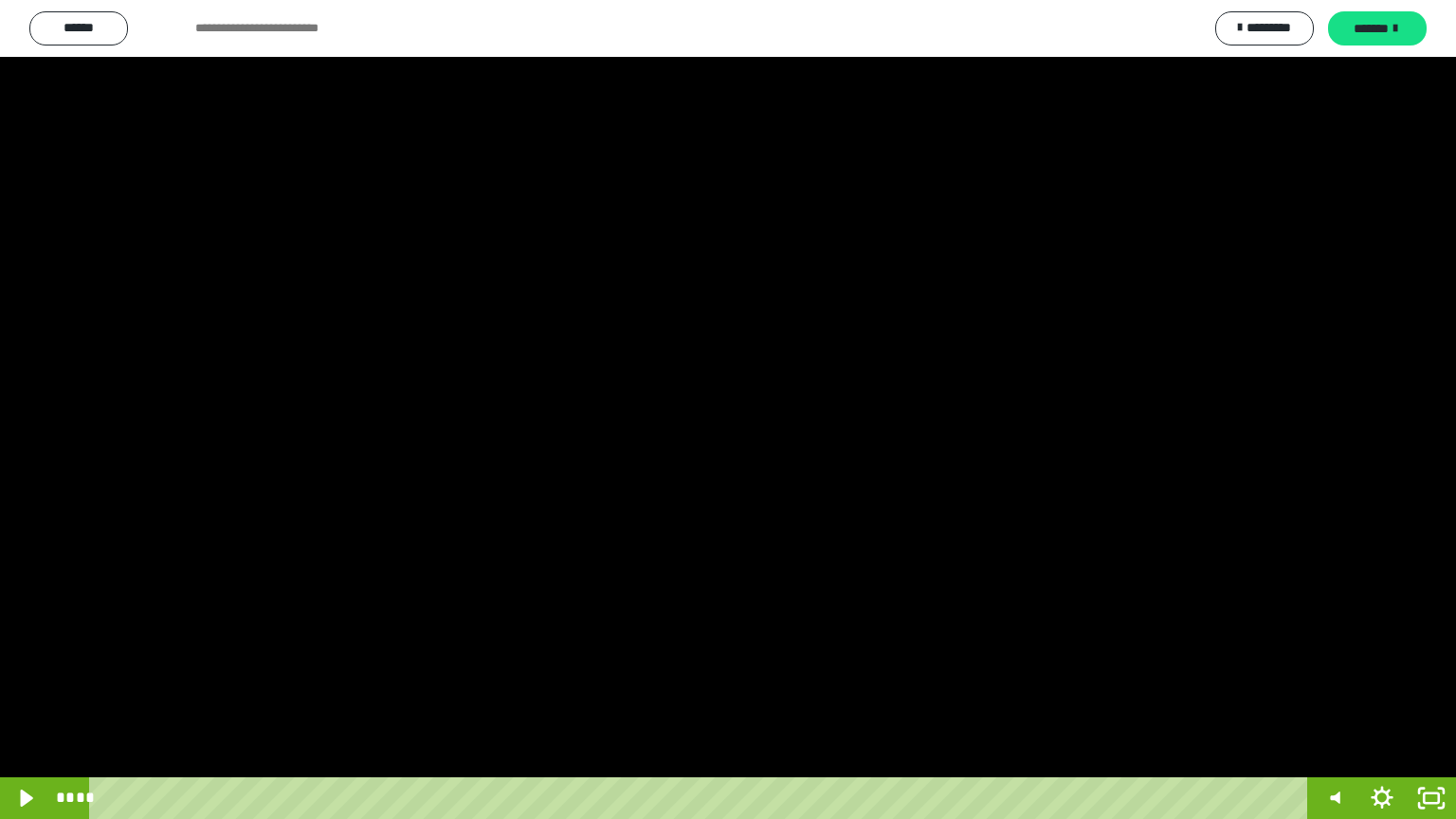 click at bounding box center (728, 410) 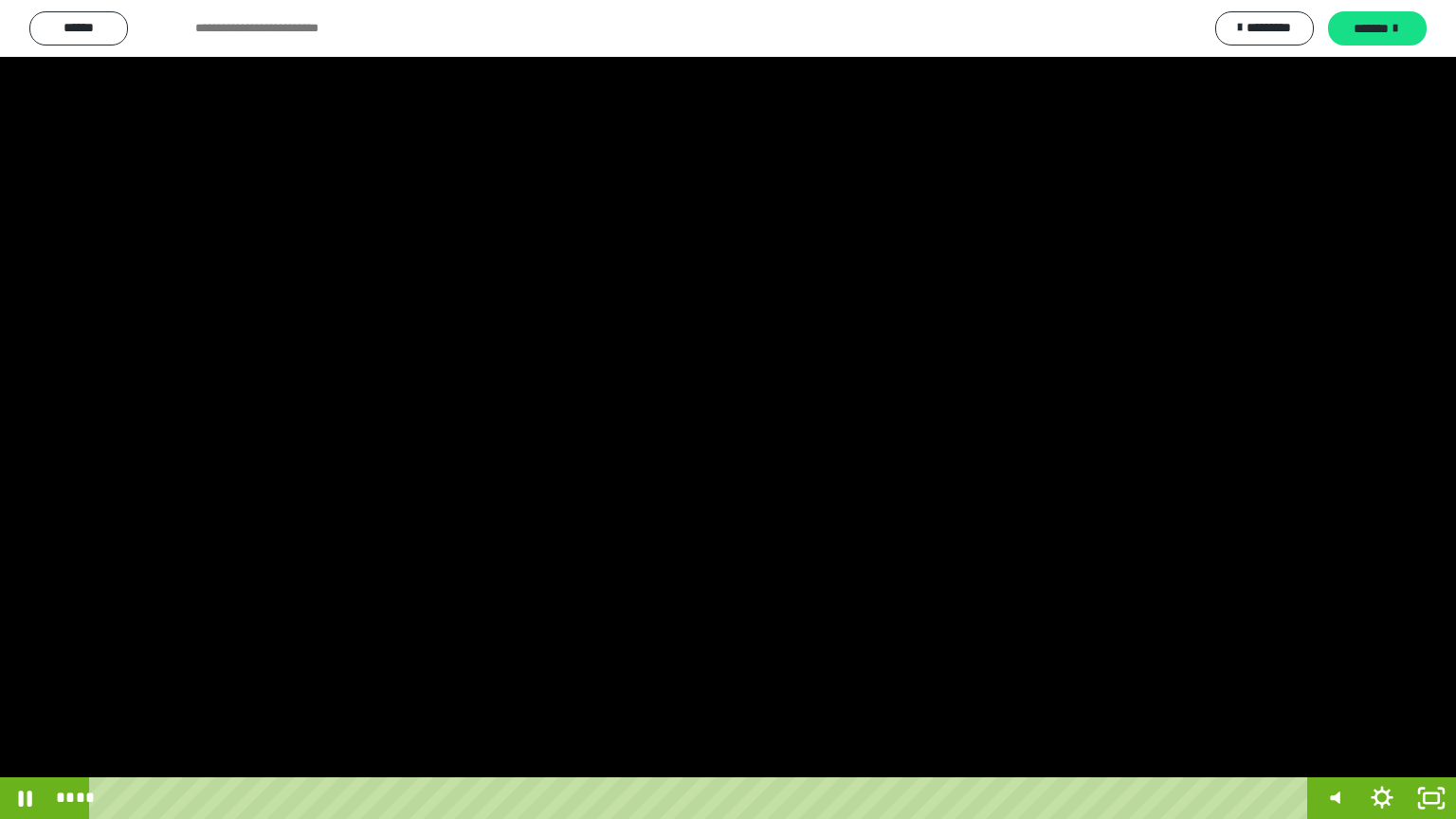 click at bounding box center [728, 410] 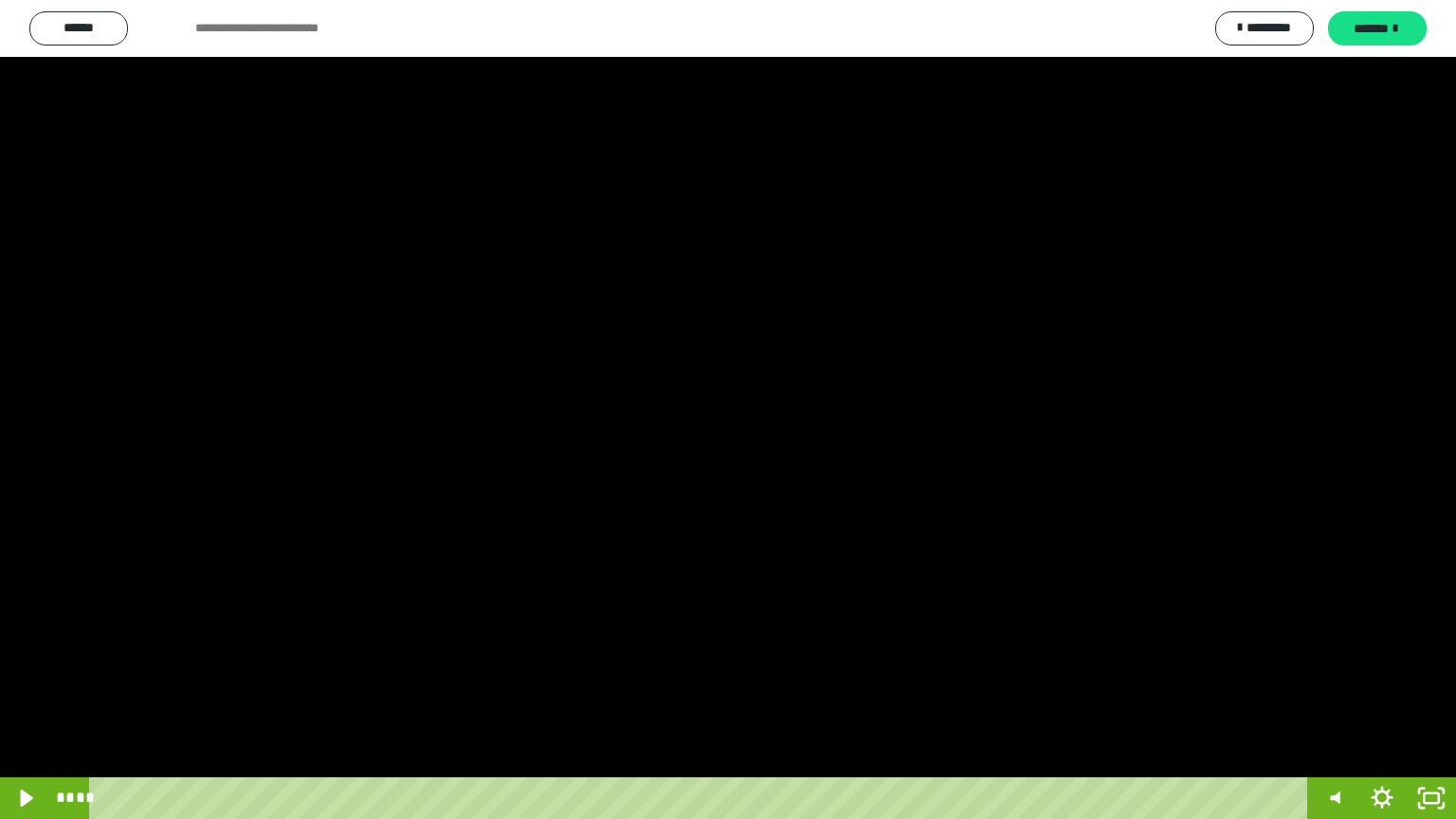 click at bounding box center [728, 410] 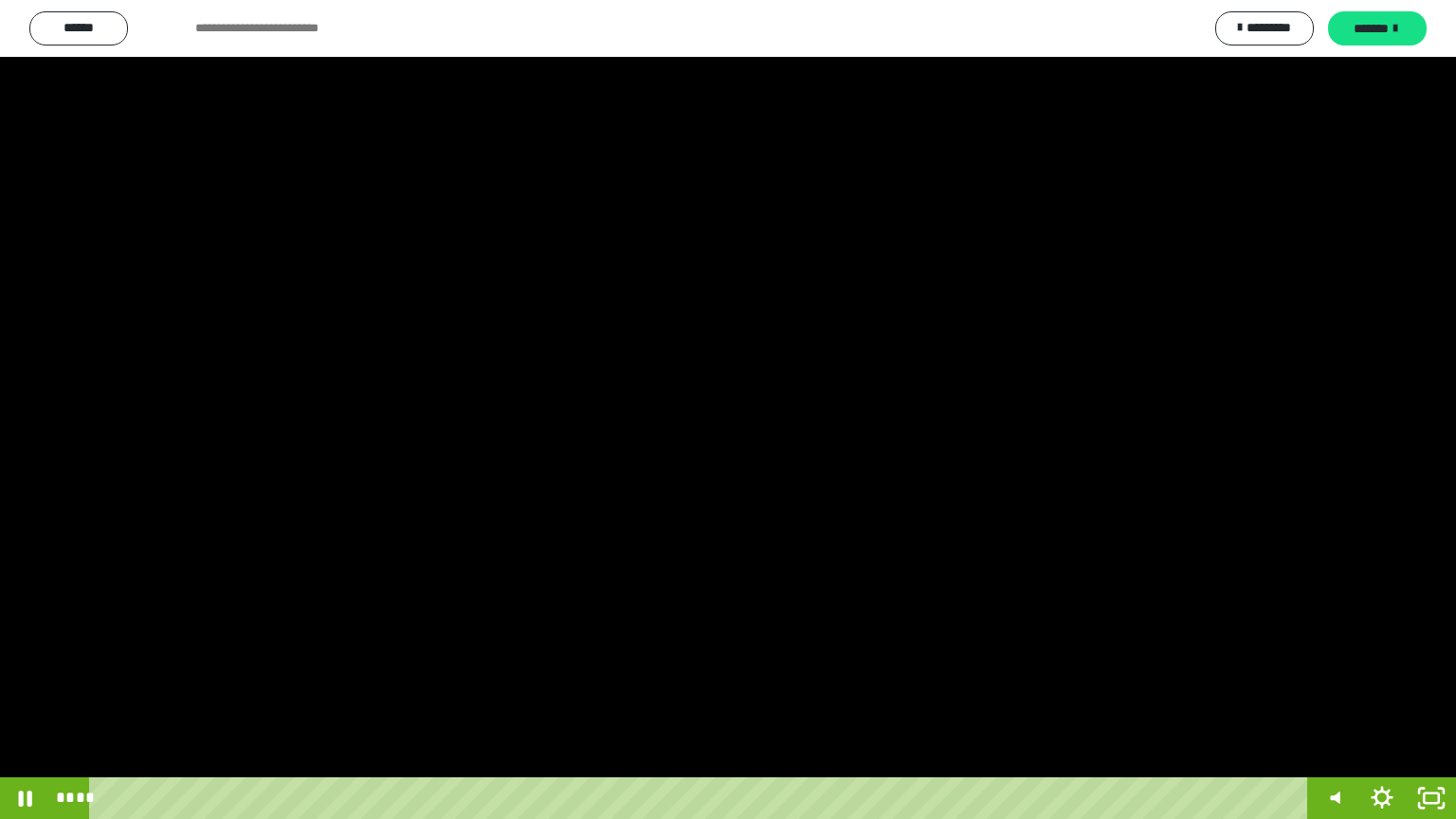 click at bounding box center [728, 410] 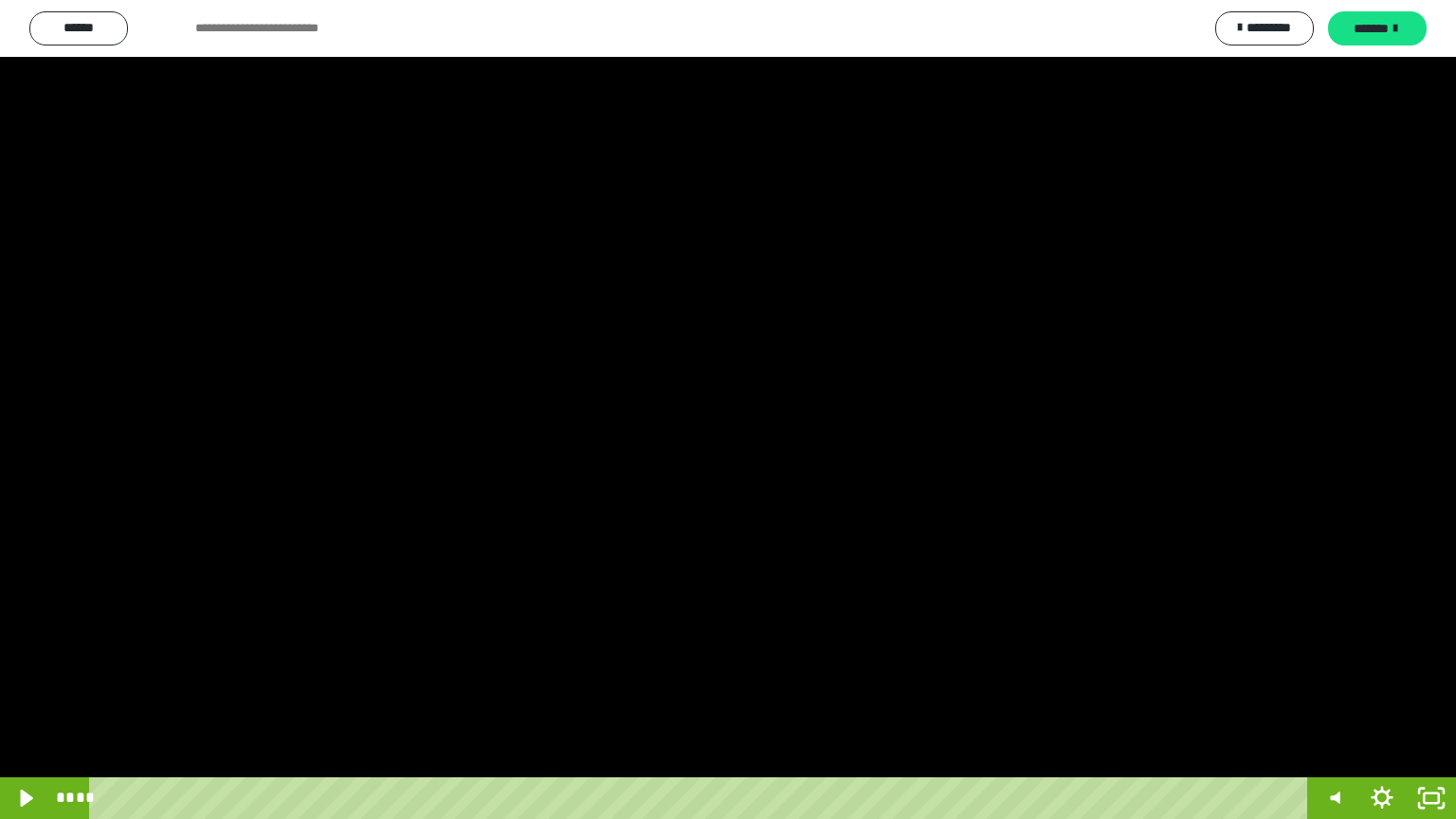 click at bounding box center [728, 410] 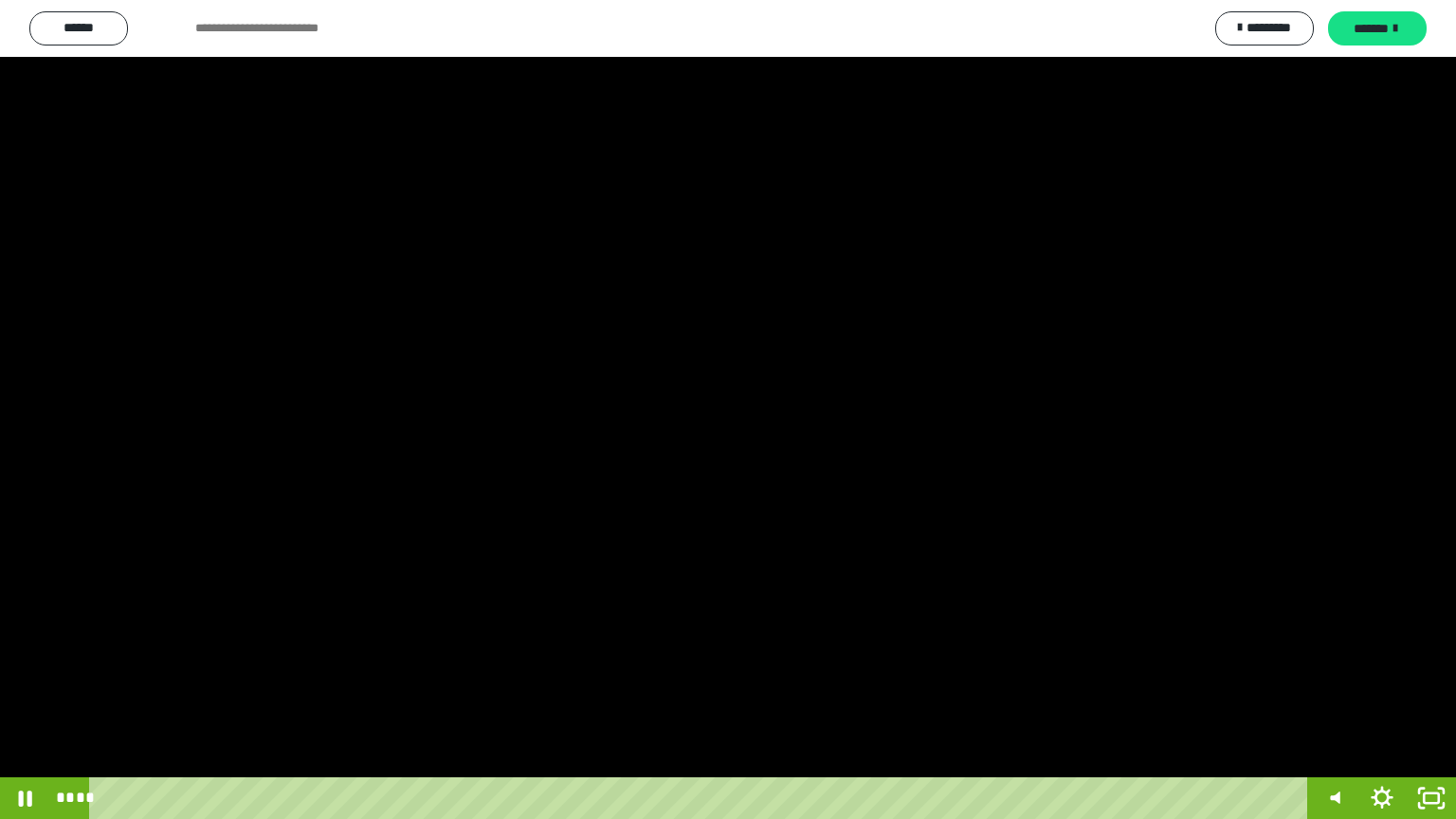 click at bounding box center [728, 410] 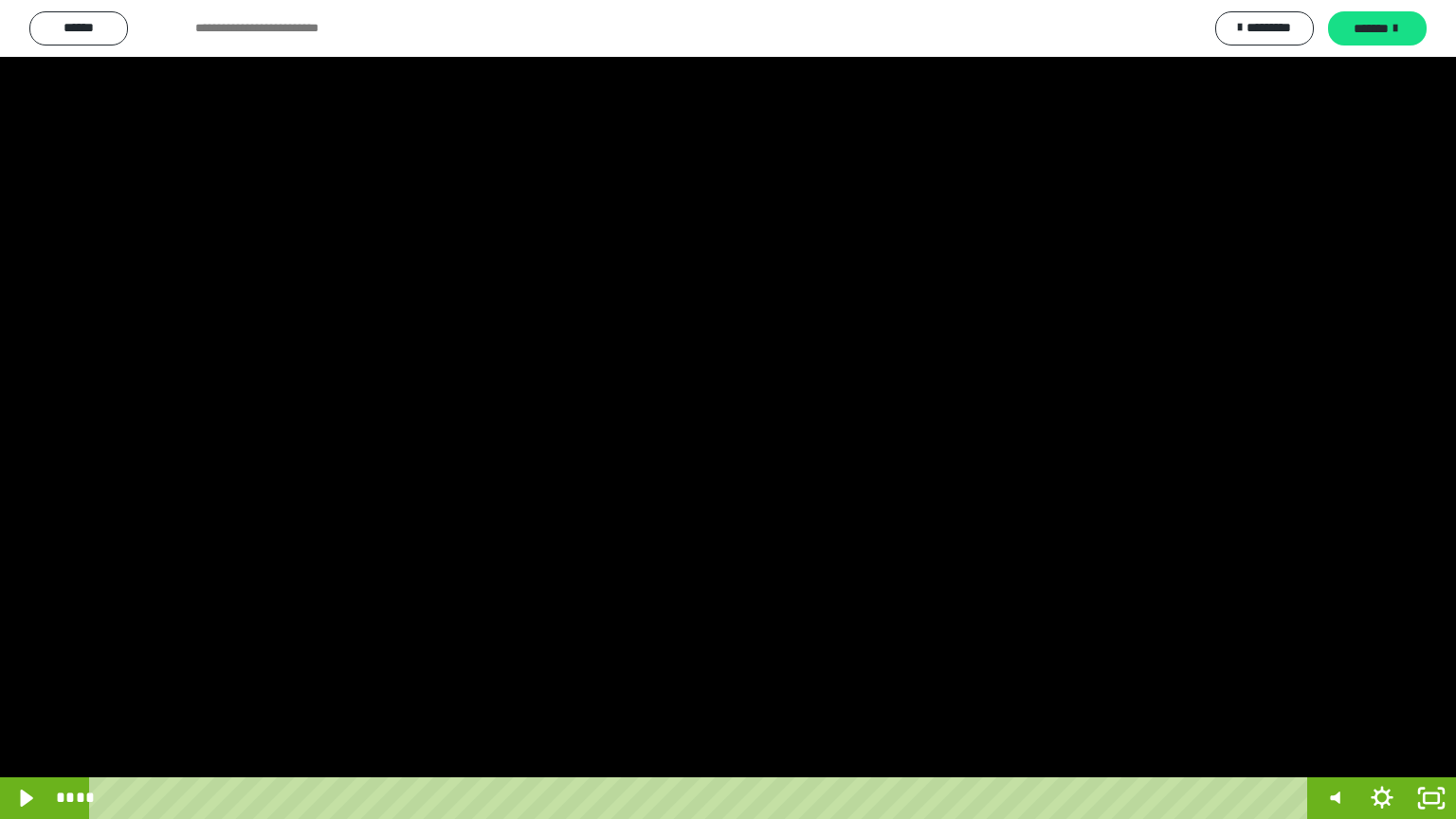 click at bounding box center (728, 410) 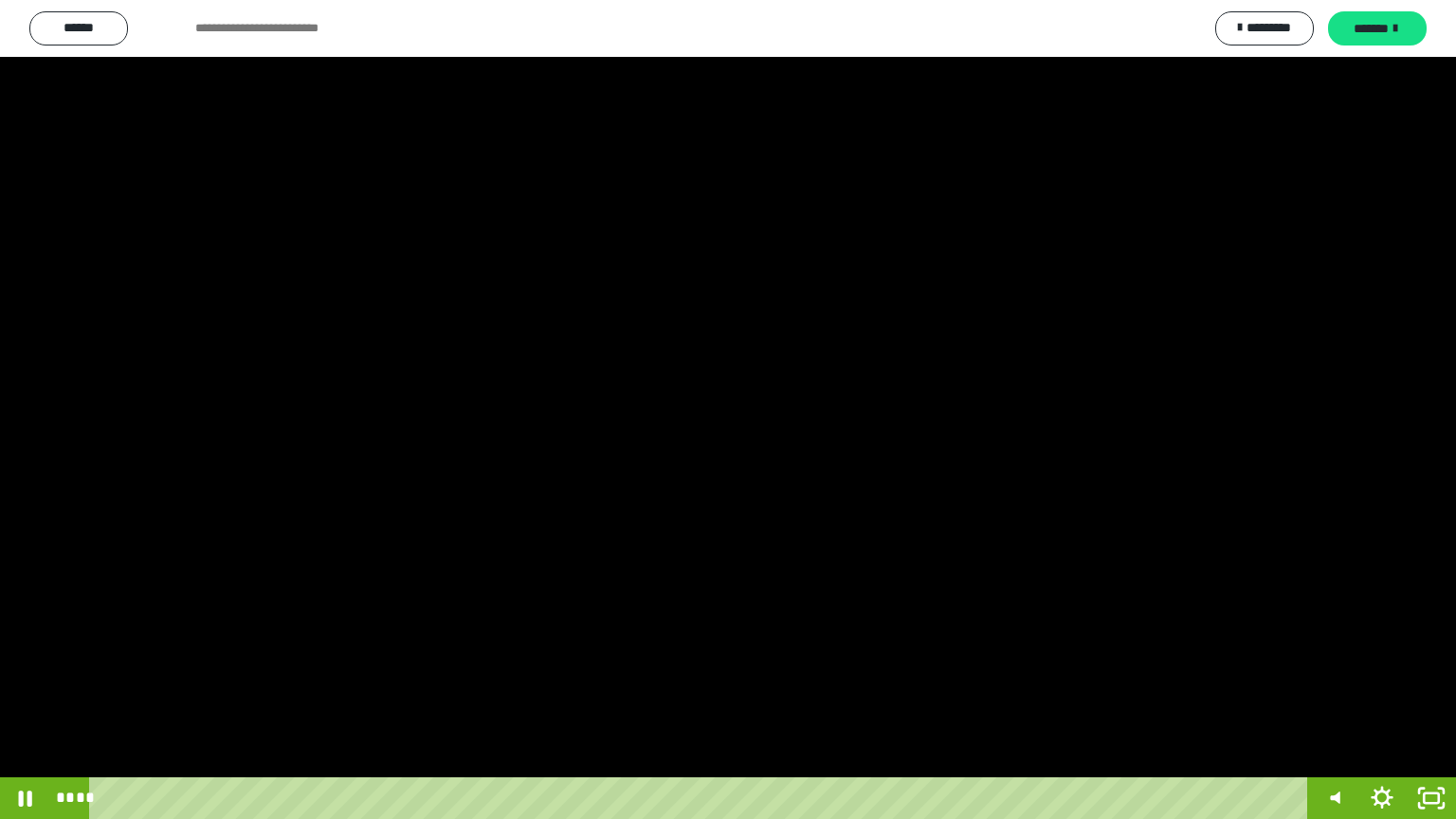 click at bounding box center (728, 410) 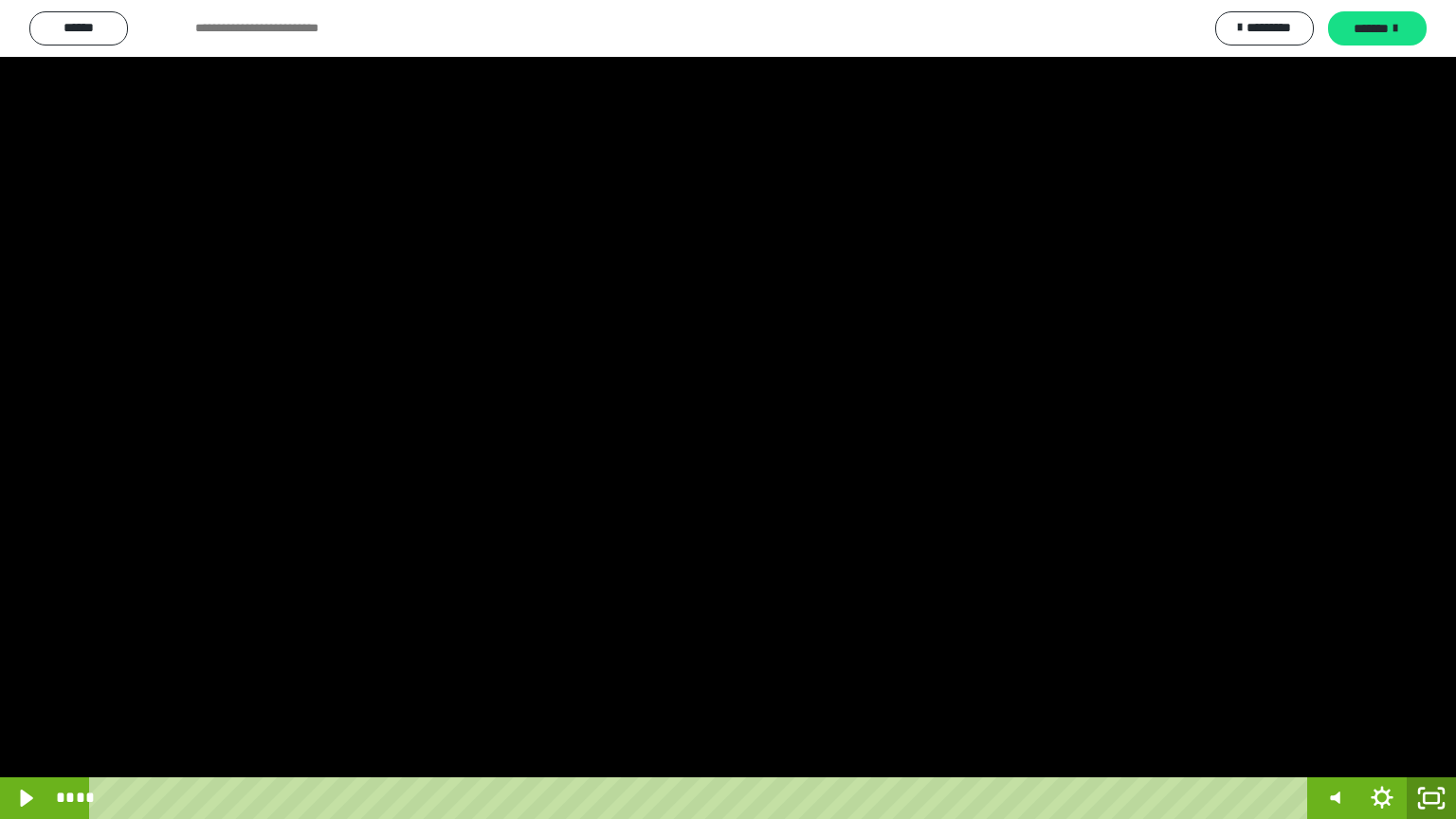 click 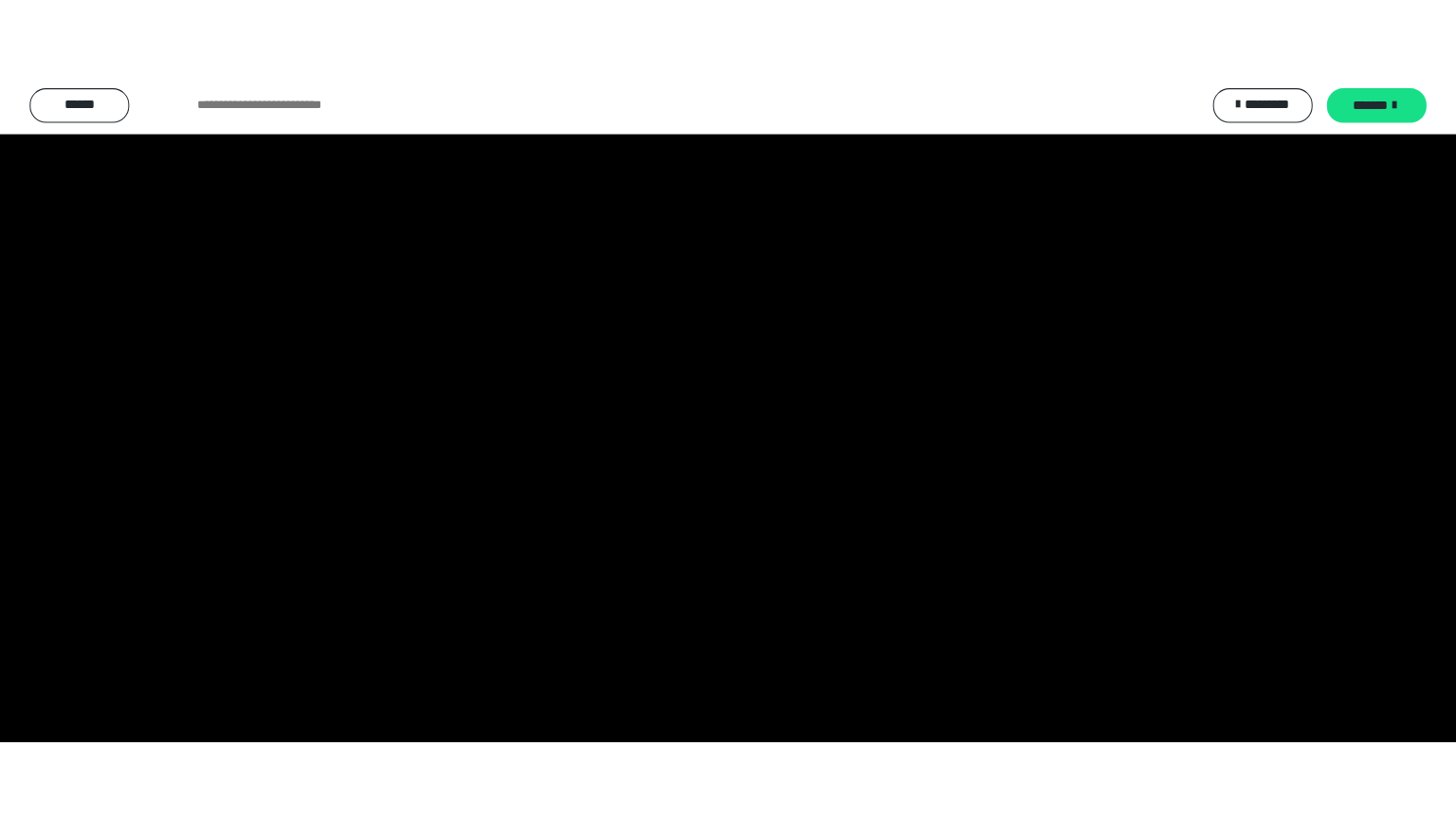 scroll, scrollTop: 3661, scrollLeft: 0, axis: vertical 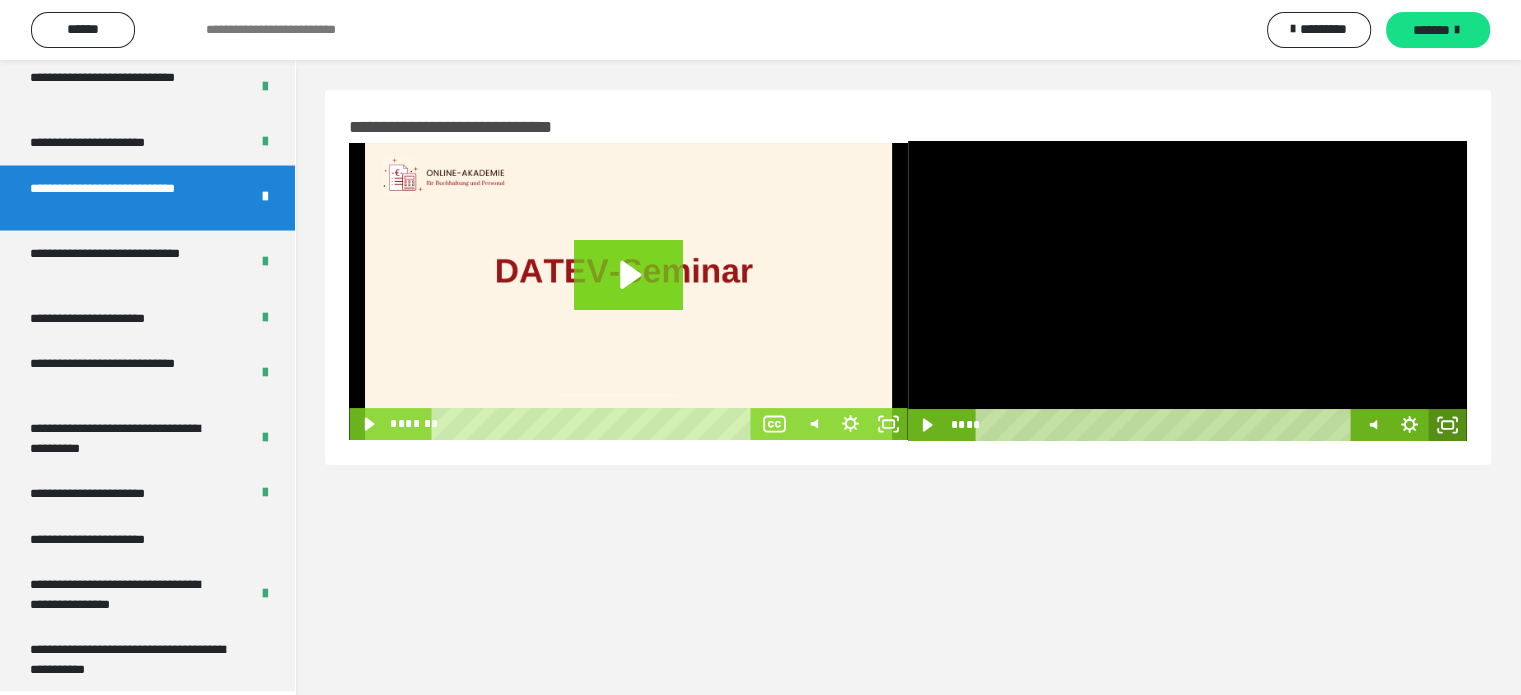 drag, startPoint x: 1447, startPoint y: 423, endPoint x: 1437, endPoint y: 554, distance: 131.38112 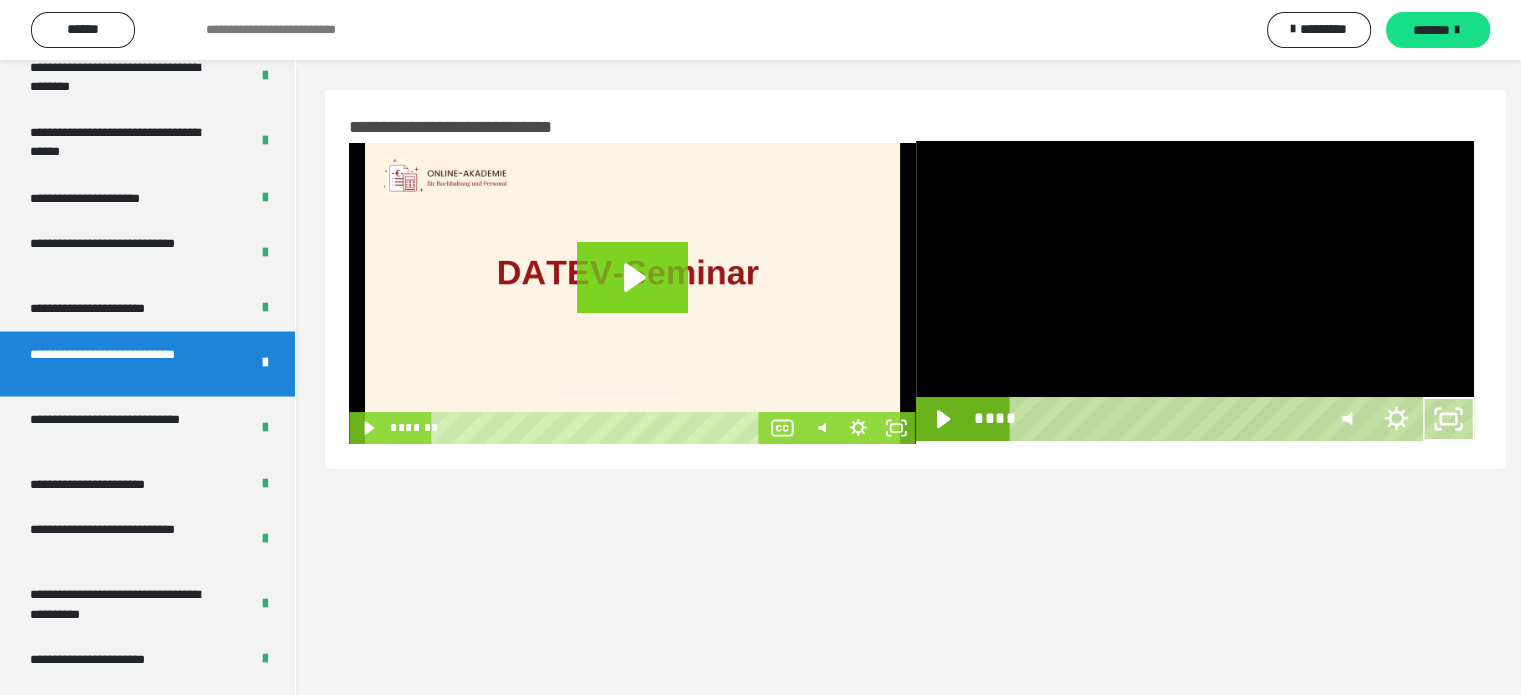 scroll, scrollTop: 3693, scrollLeft: 0, axis: vertical 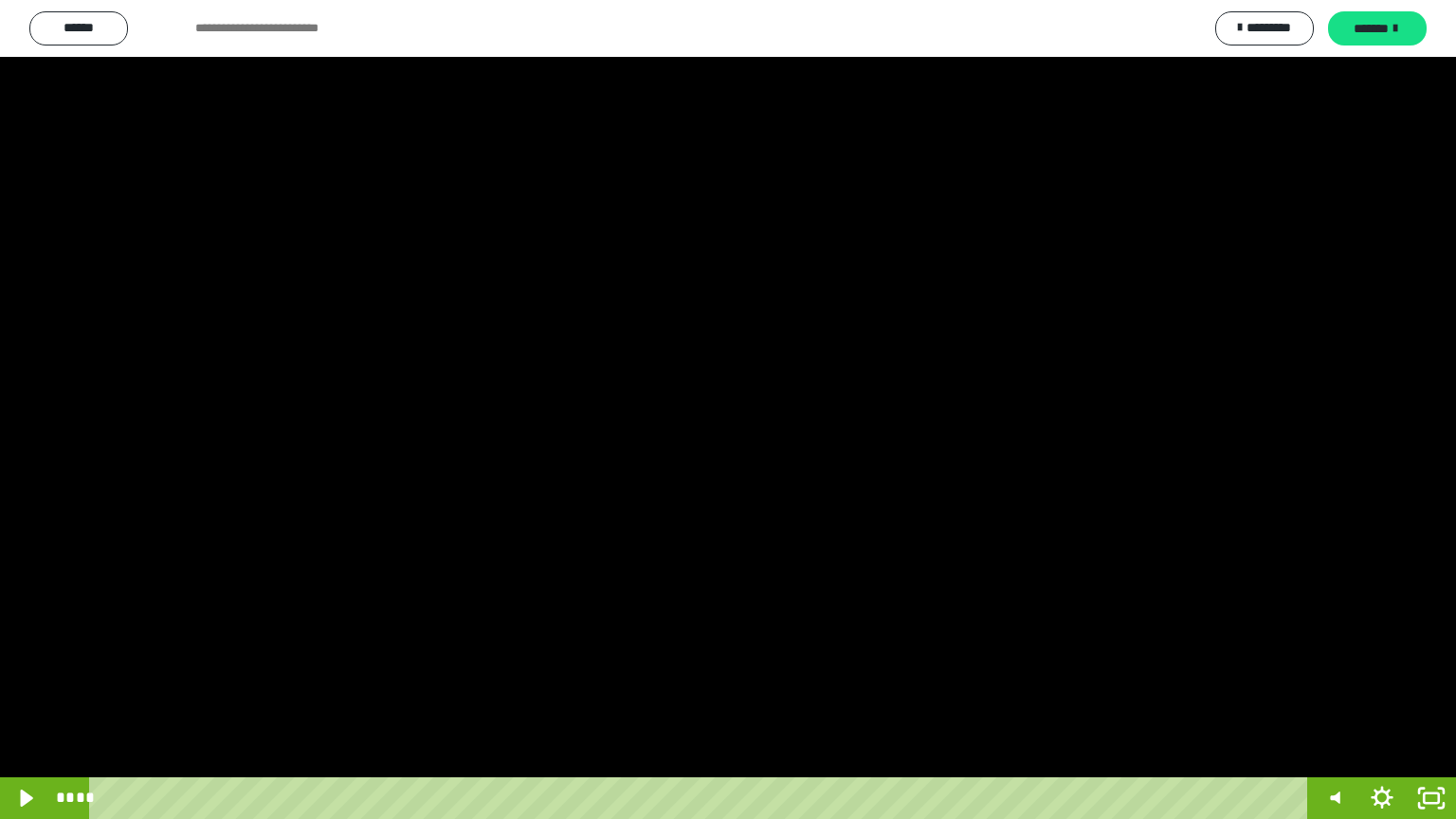click at bounding box center [728, 410] 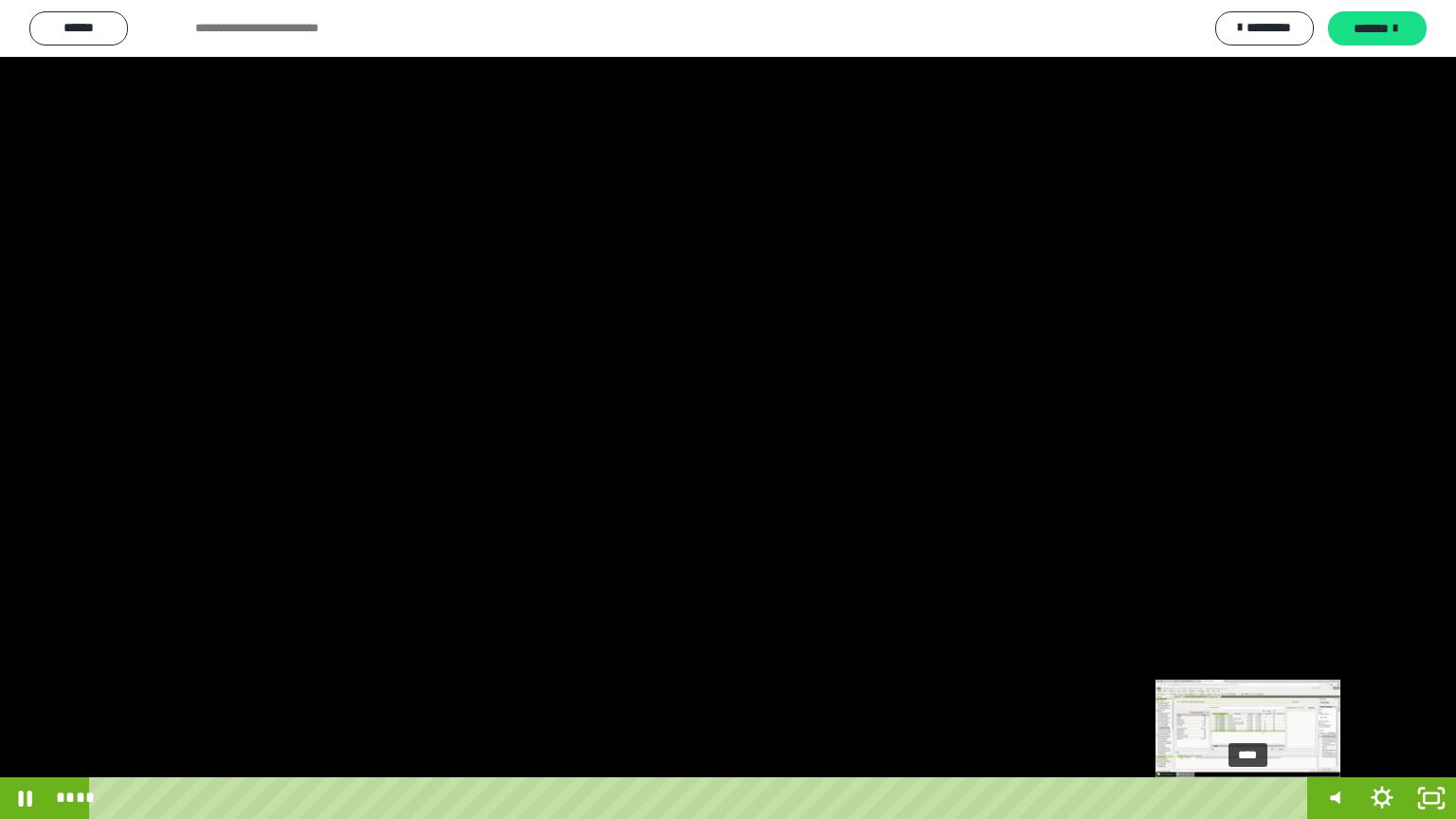 click on "****" at bounding box center (701, 798) 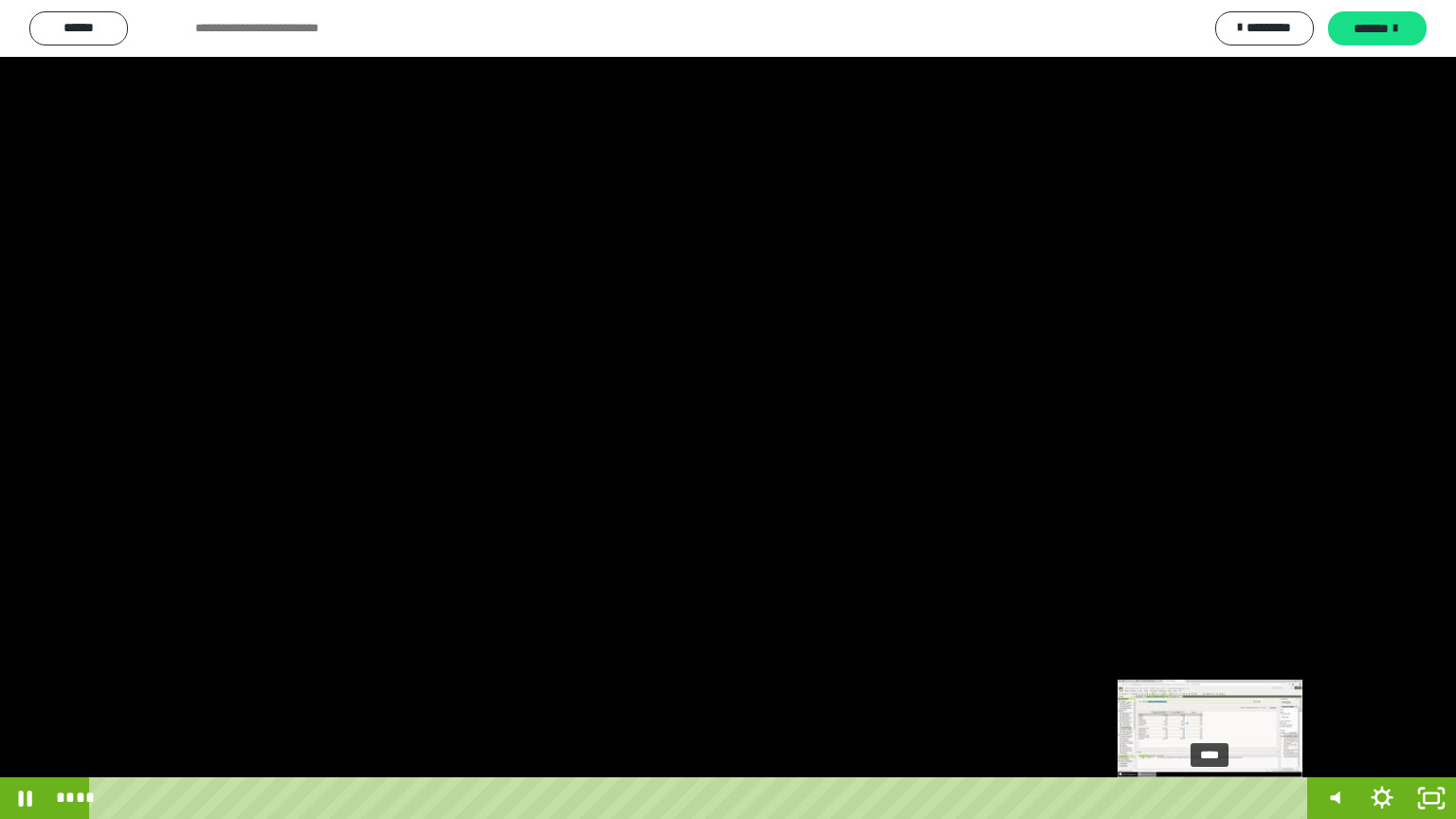 click on "****" at bounding box center (701, 798) 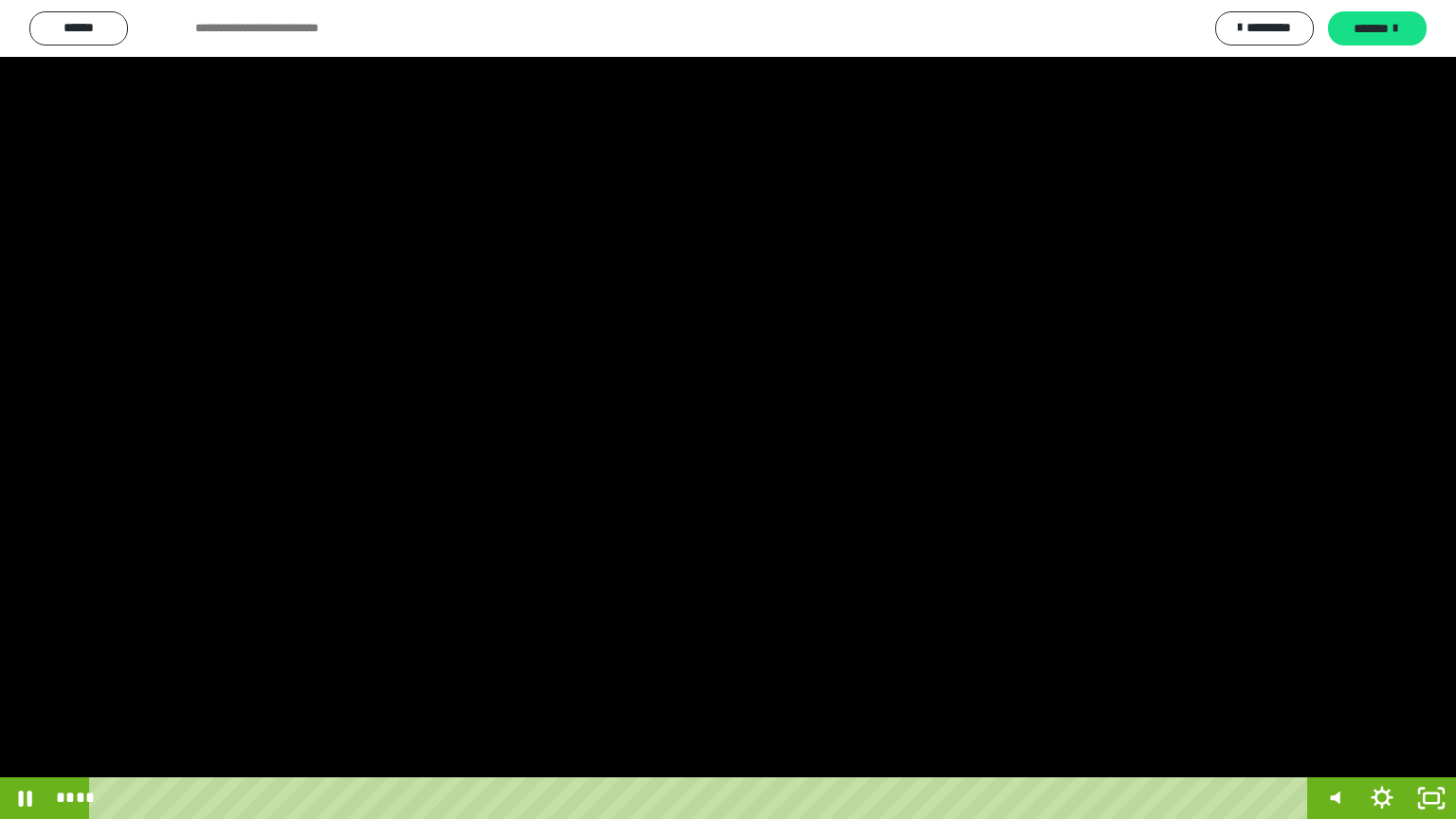 click at bounding box center (728, 410) 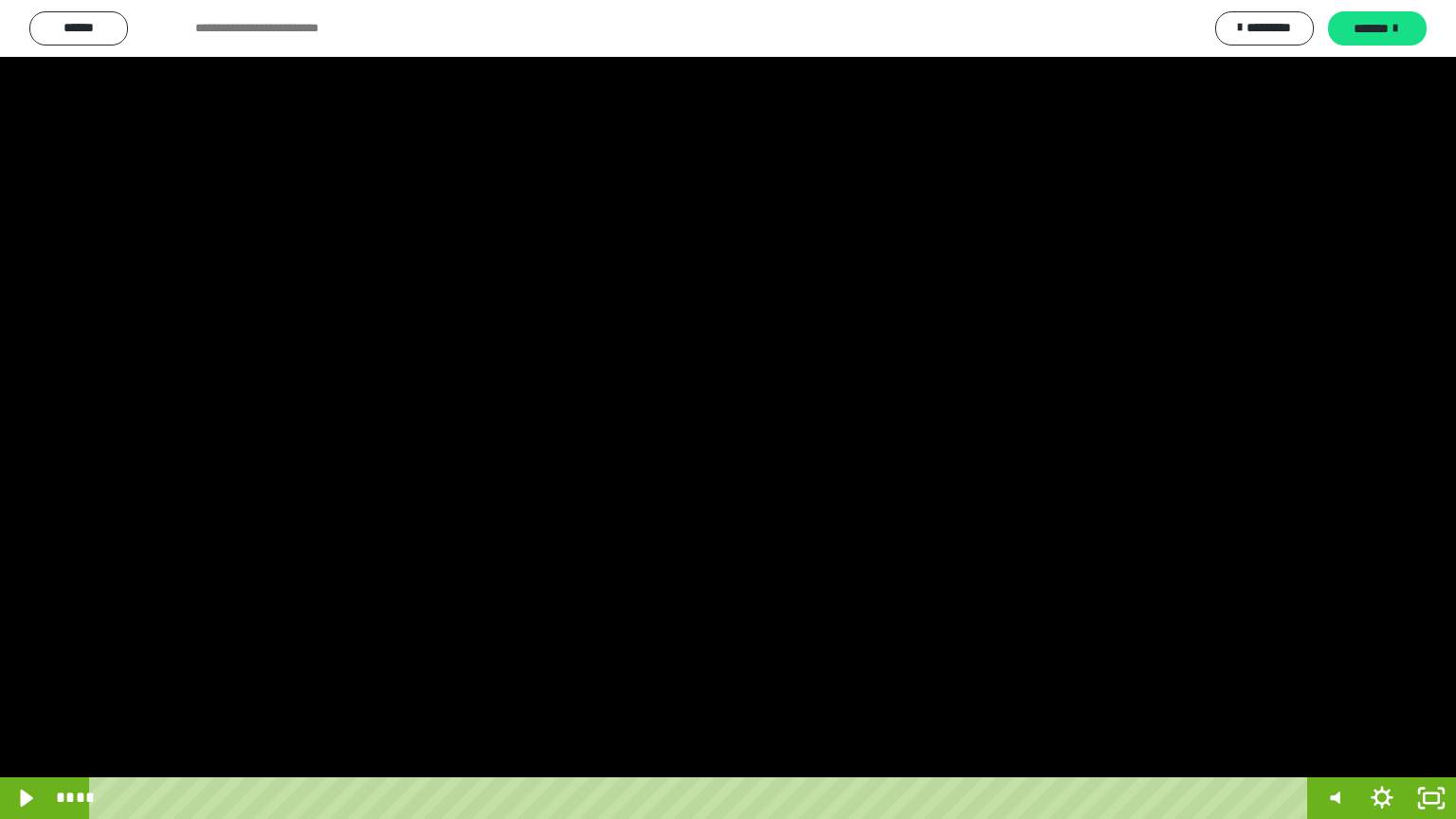 click at bounding box center (728, 410) 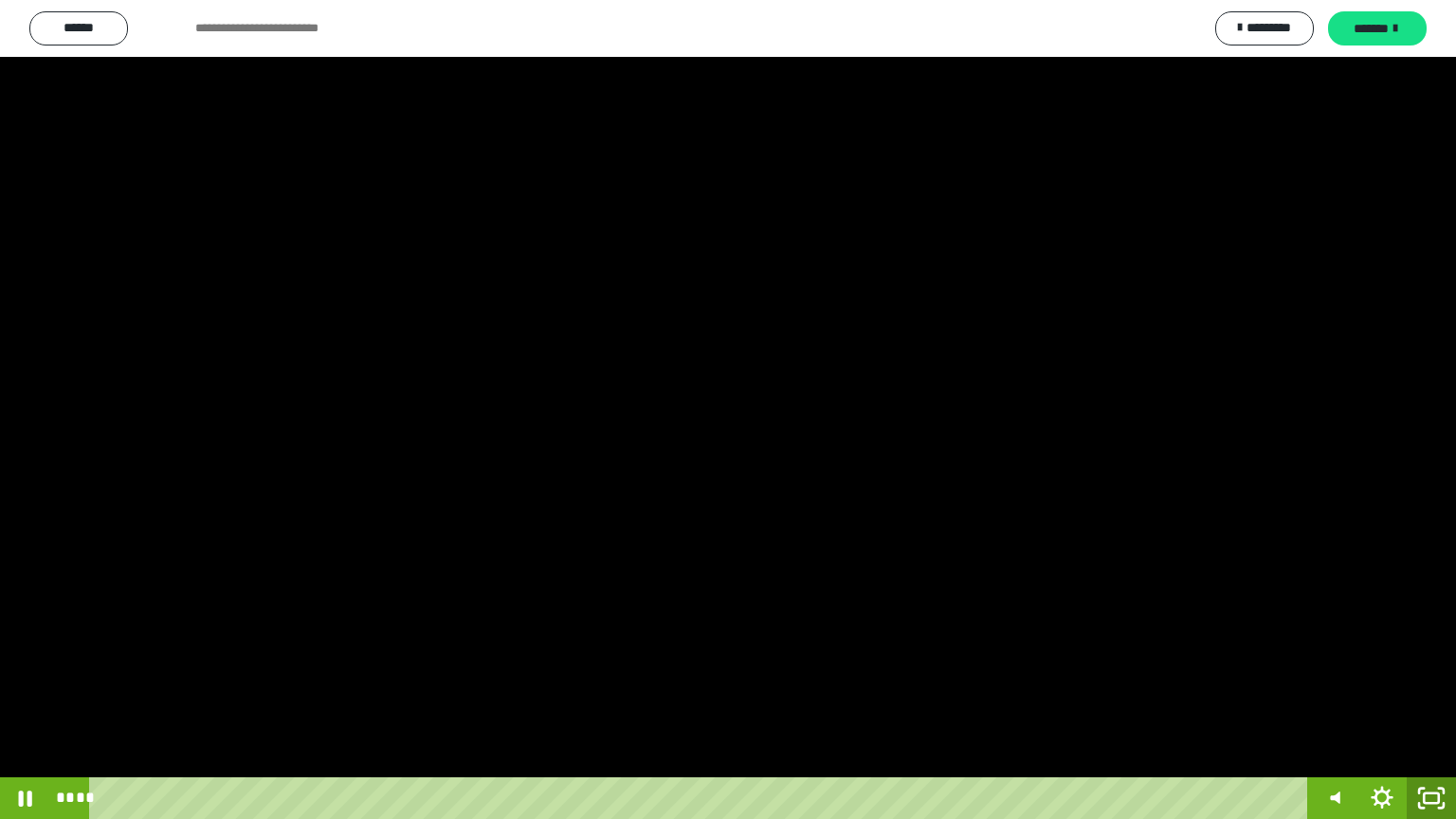 click 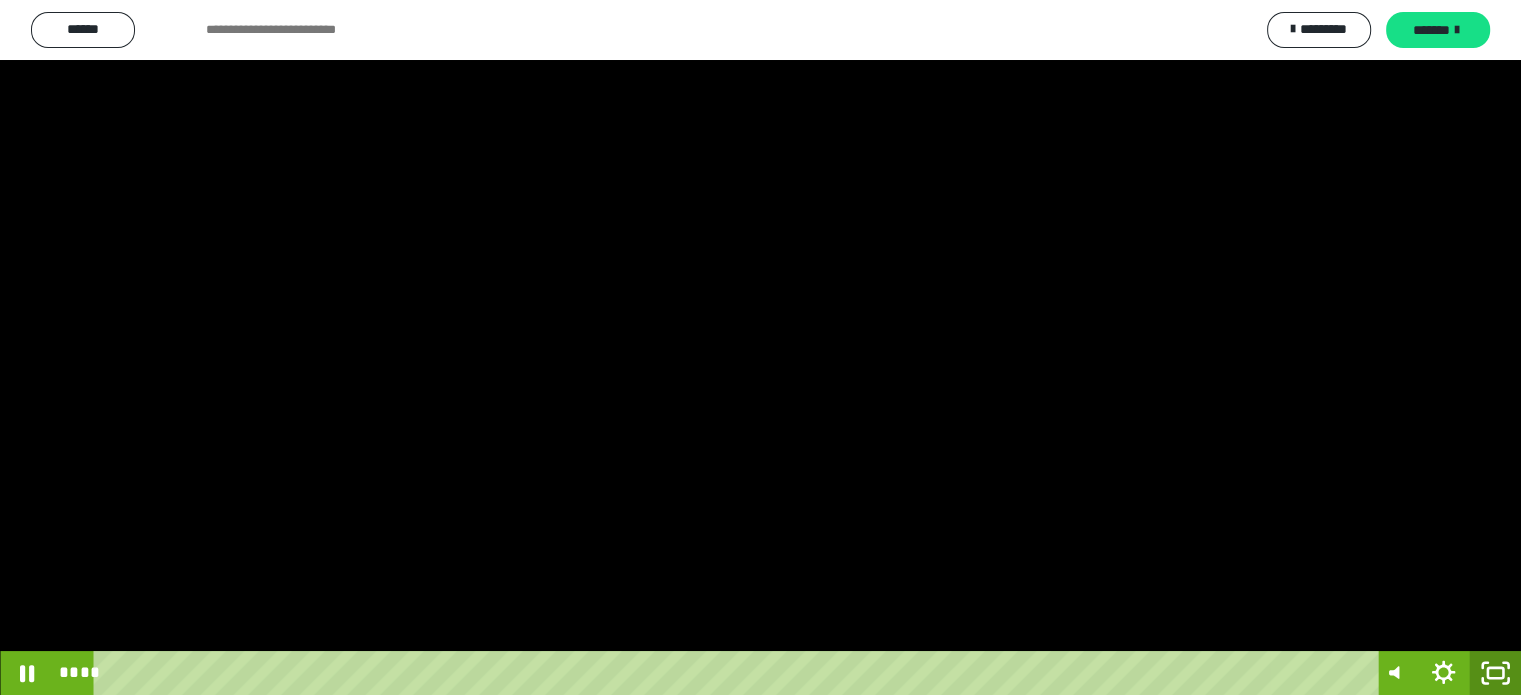 scroll, scrollTop: 3862, scrollLeft: 0, axis: vertical 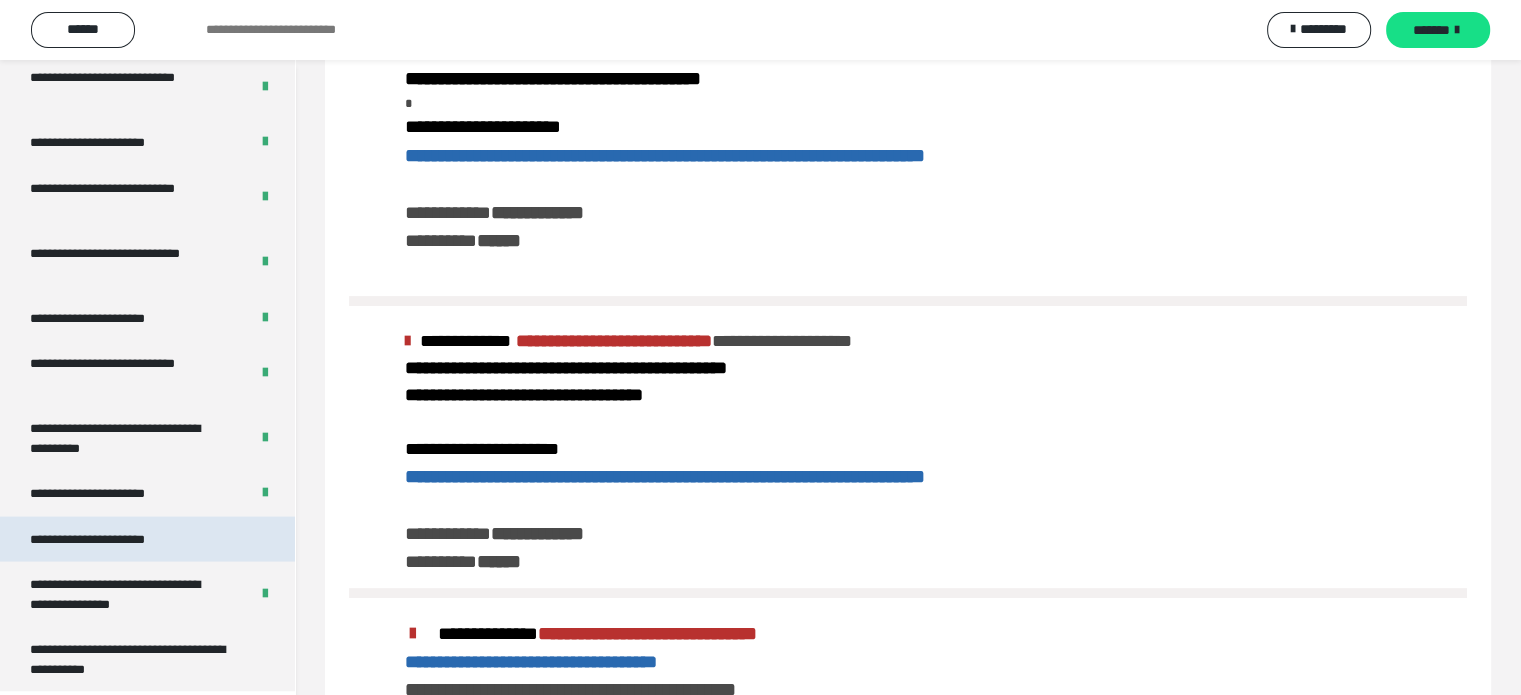 click on "**********" at bounding box center (111, 540) 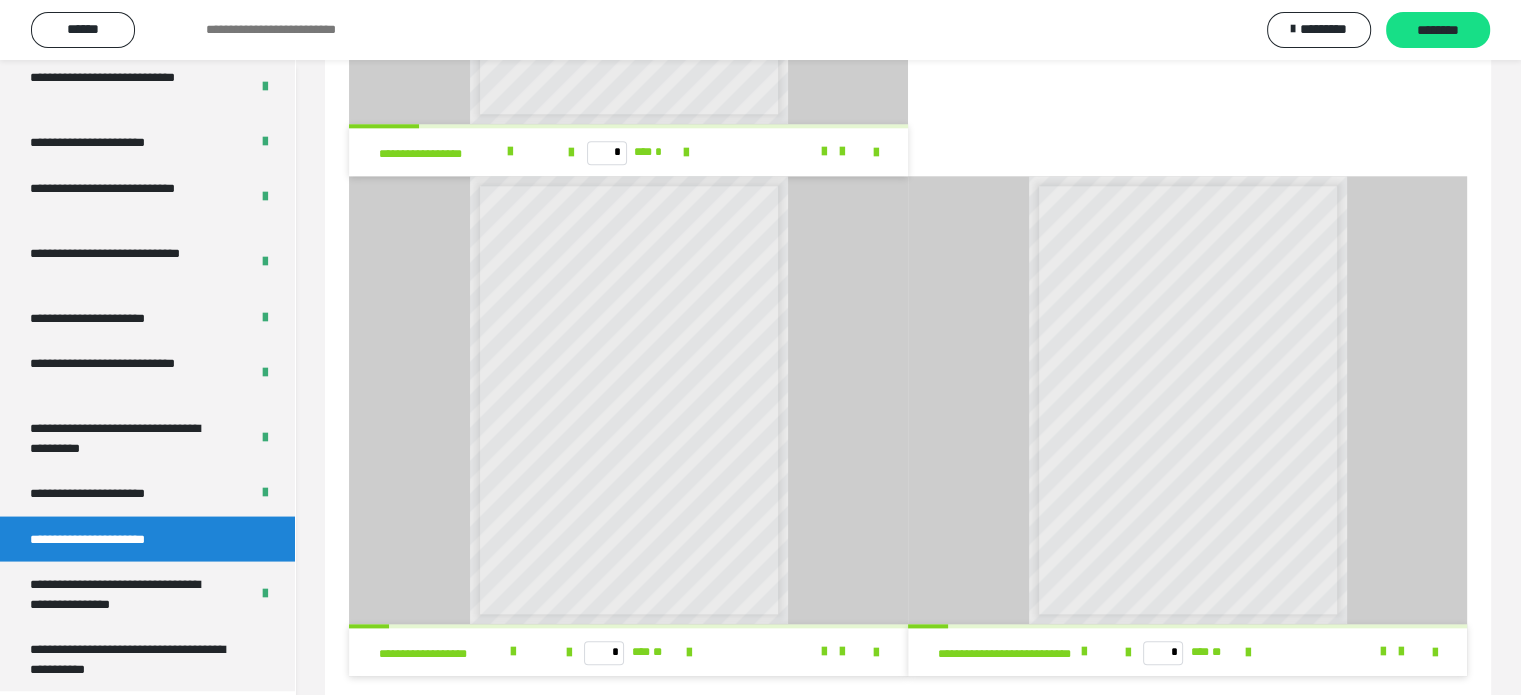 scroll, scrollTop: 2200, scrollLeft: 0, axis: vertical 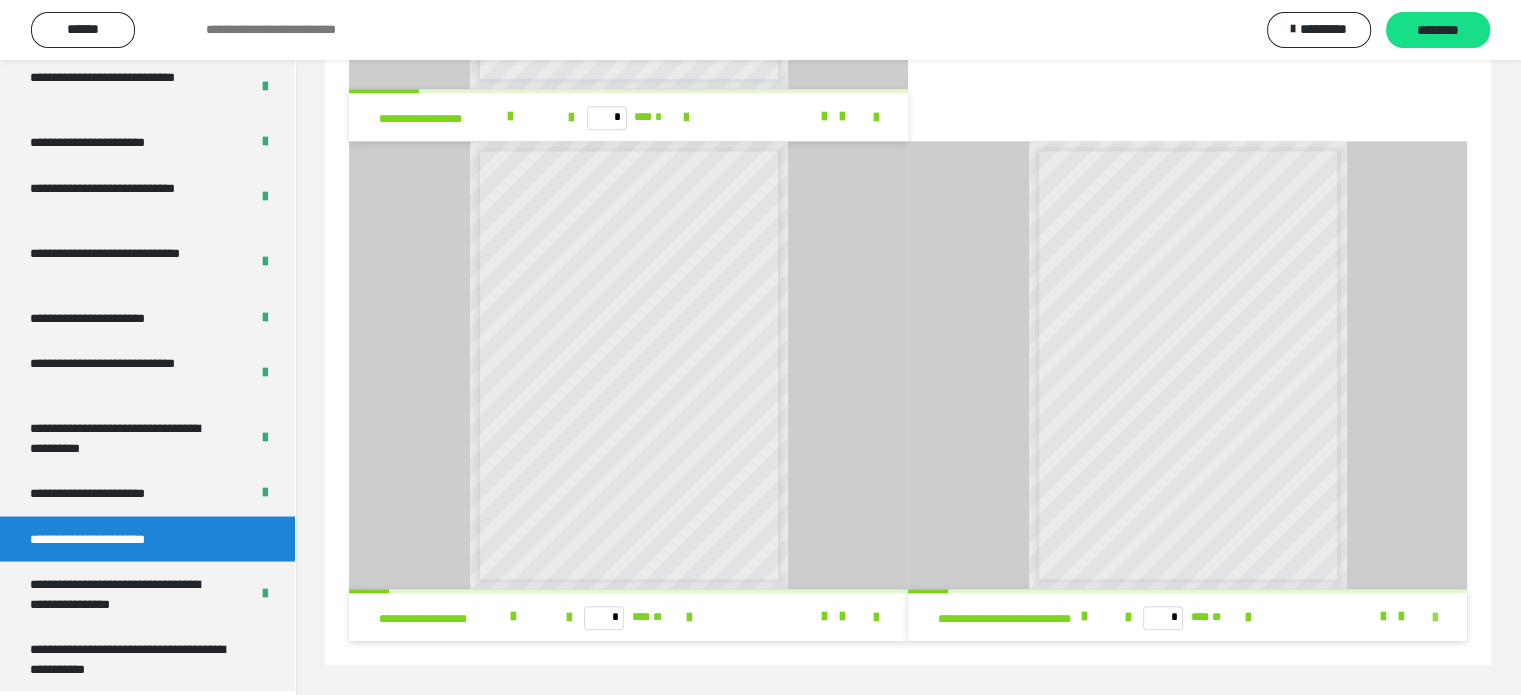 click at bounding box center [1435, 618] 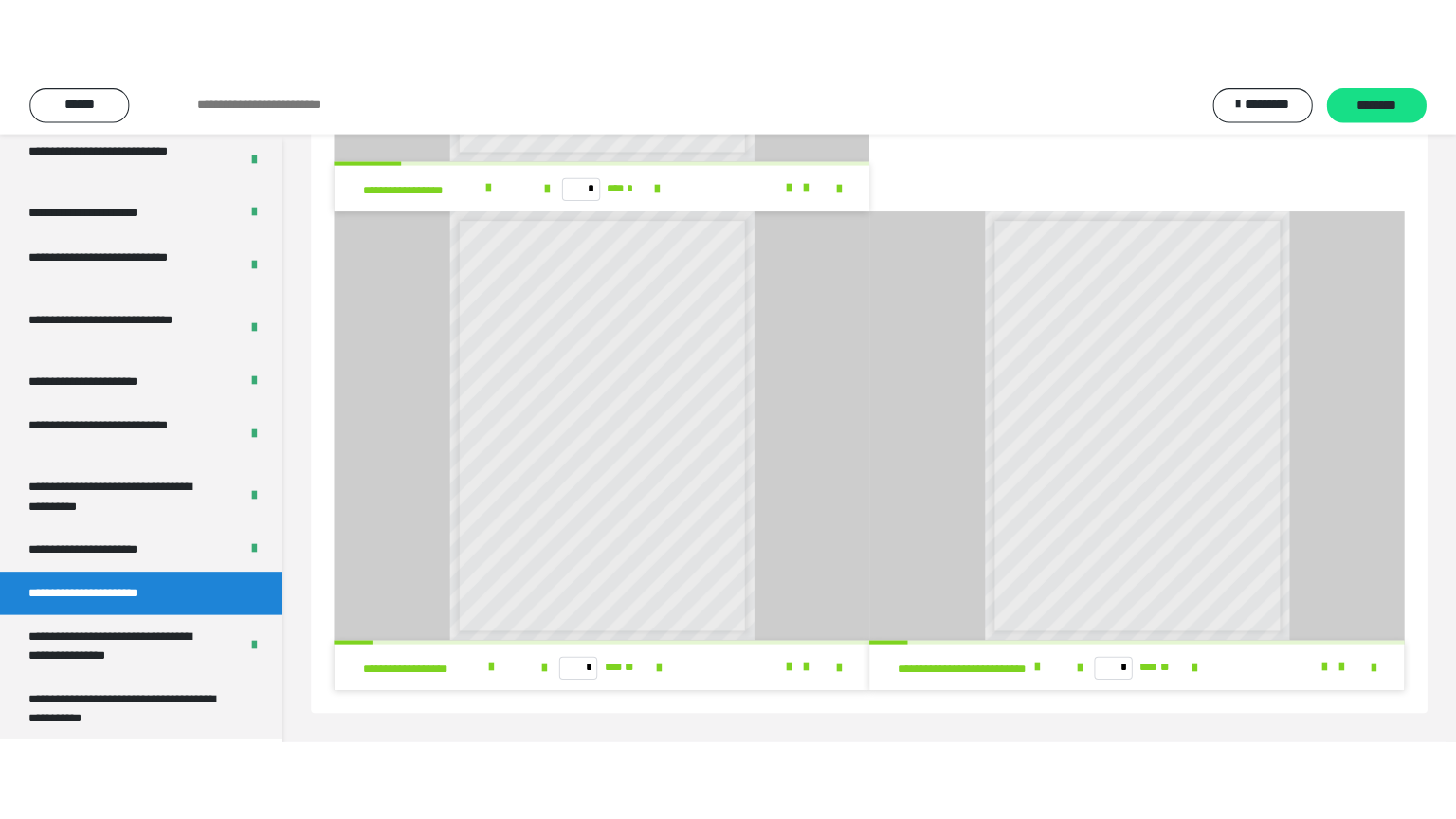 scroll, scrollTop: 1935, scrollLeft: 0, axis: vertical 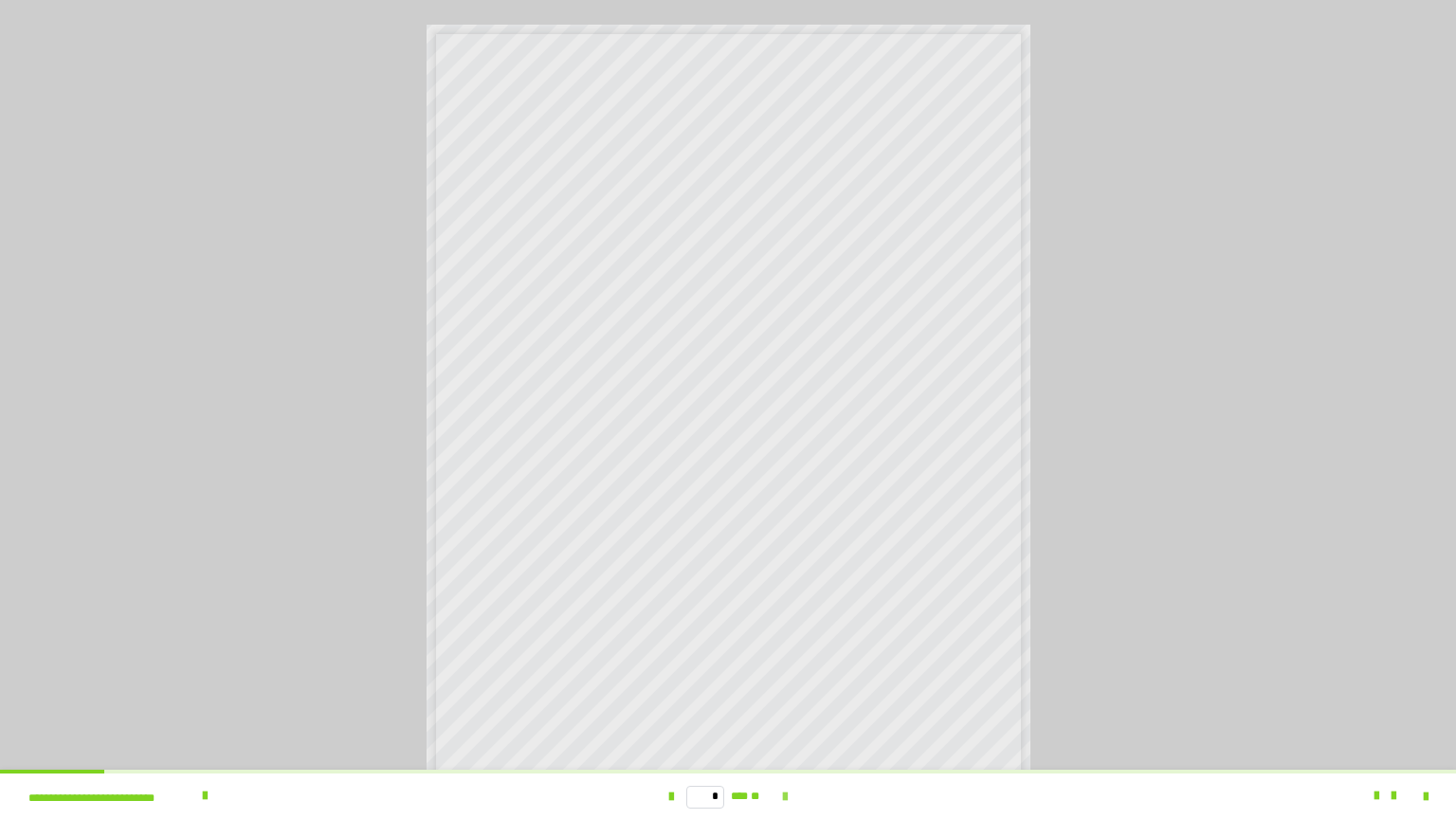 click at bounding box center (785, 797) 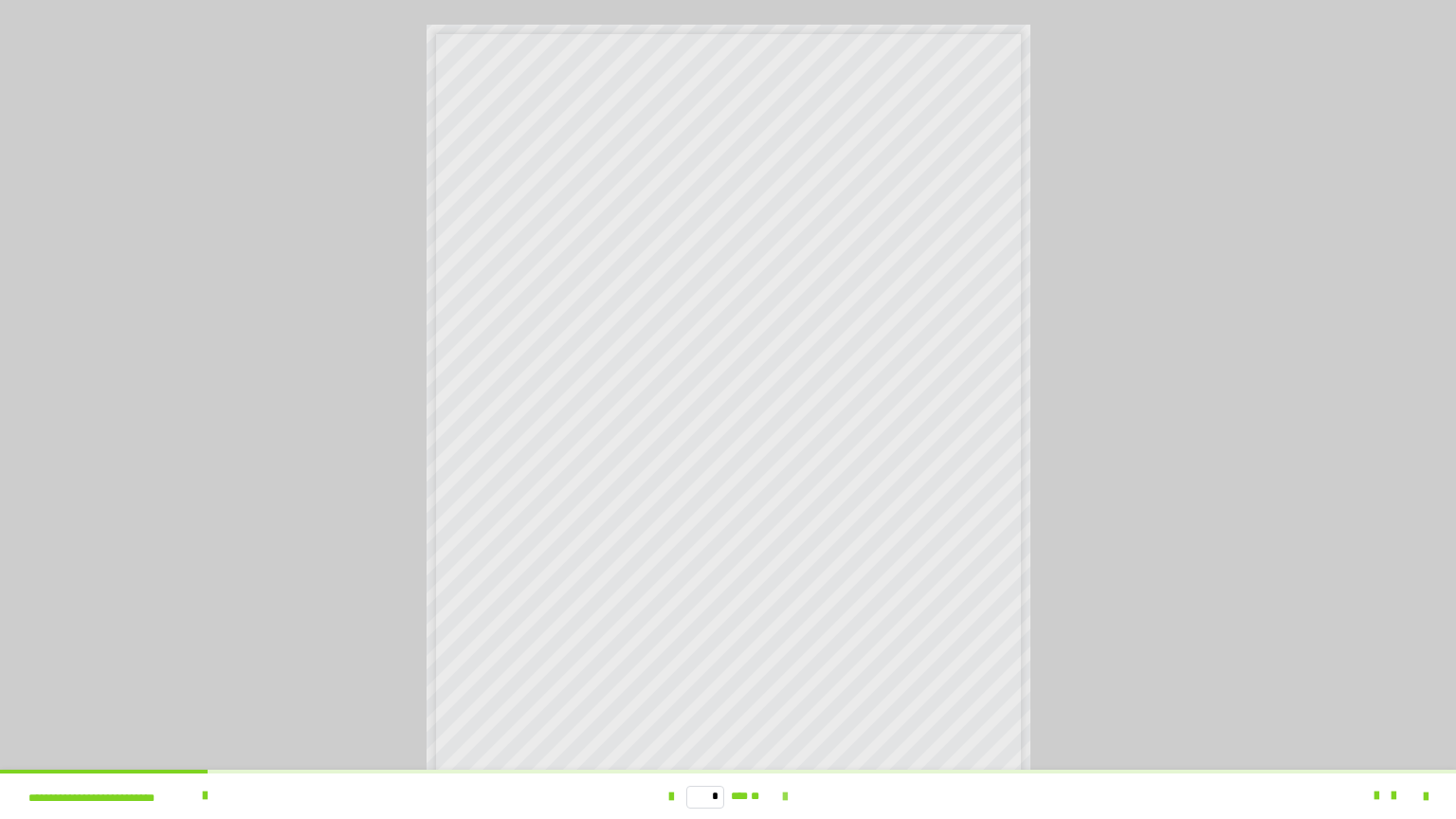 click at bounding box center (785, 797) 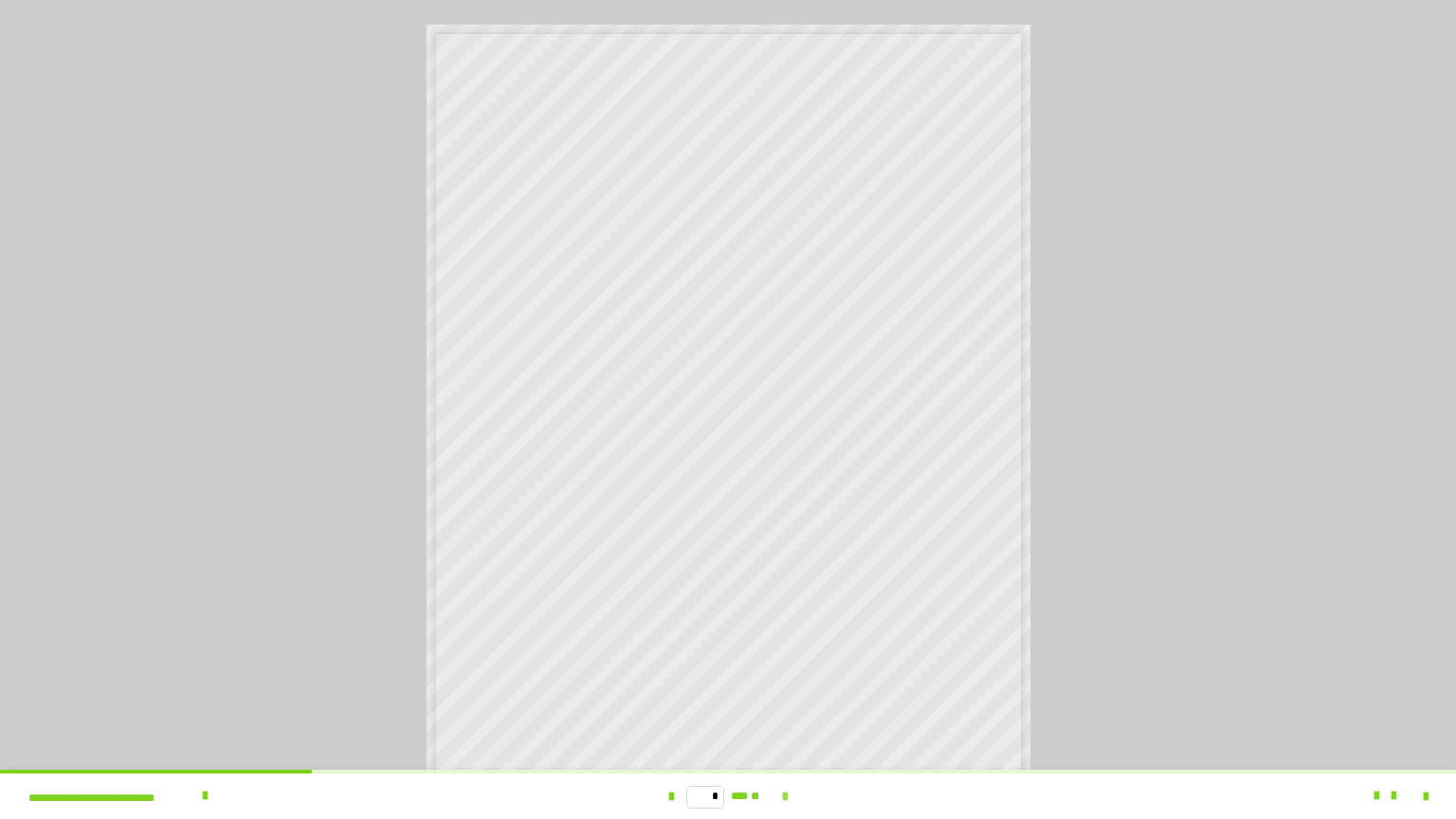 click at bounding box center (785, 797) 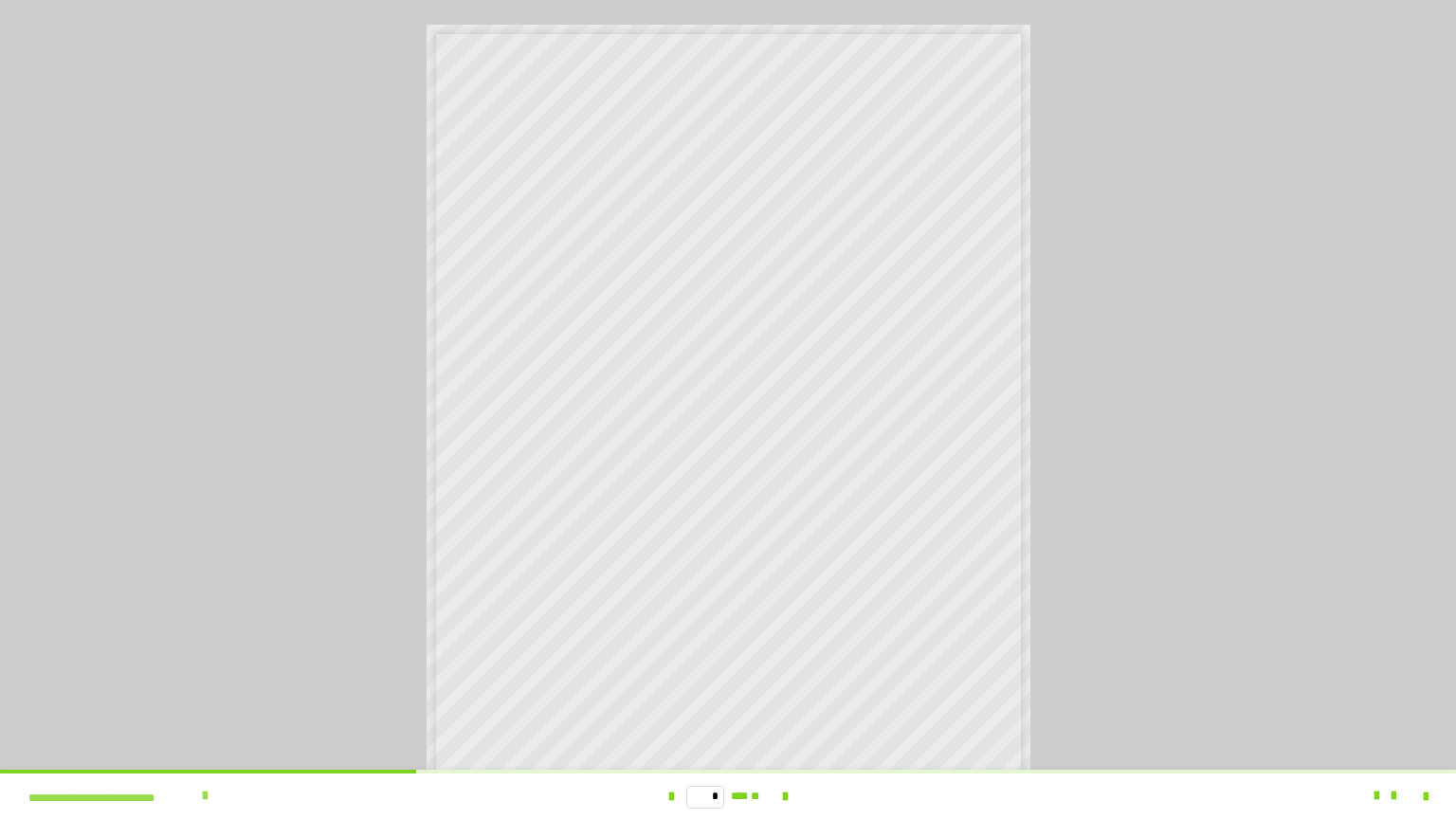 click at bounding box center (205, 796) 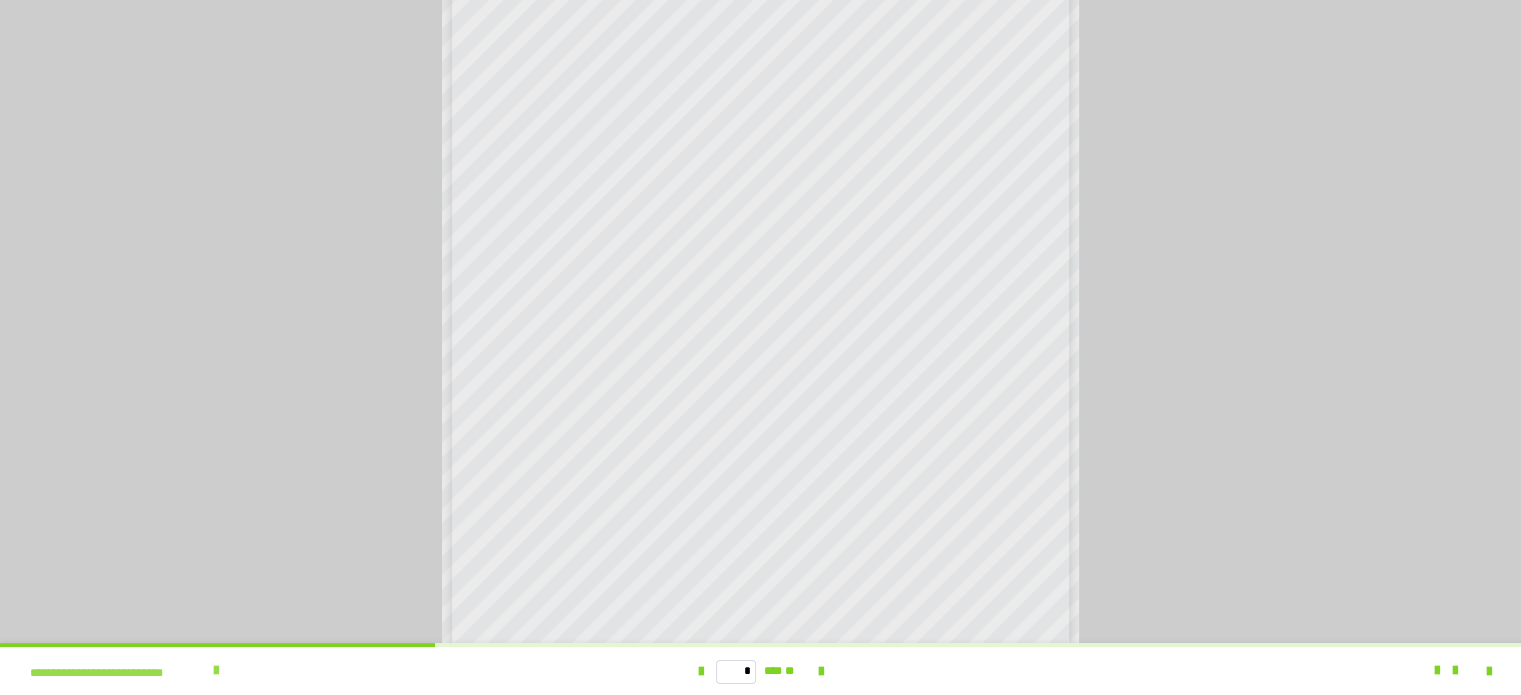 scroll, scrollTop: 3862, scrollLeft: 0, axis: vertical 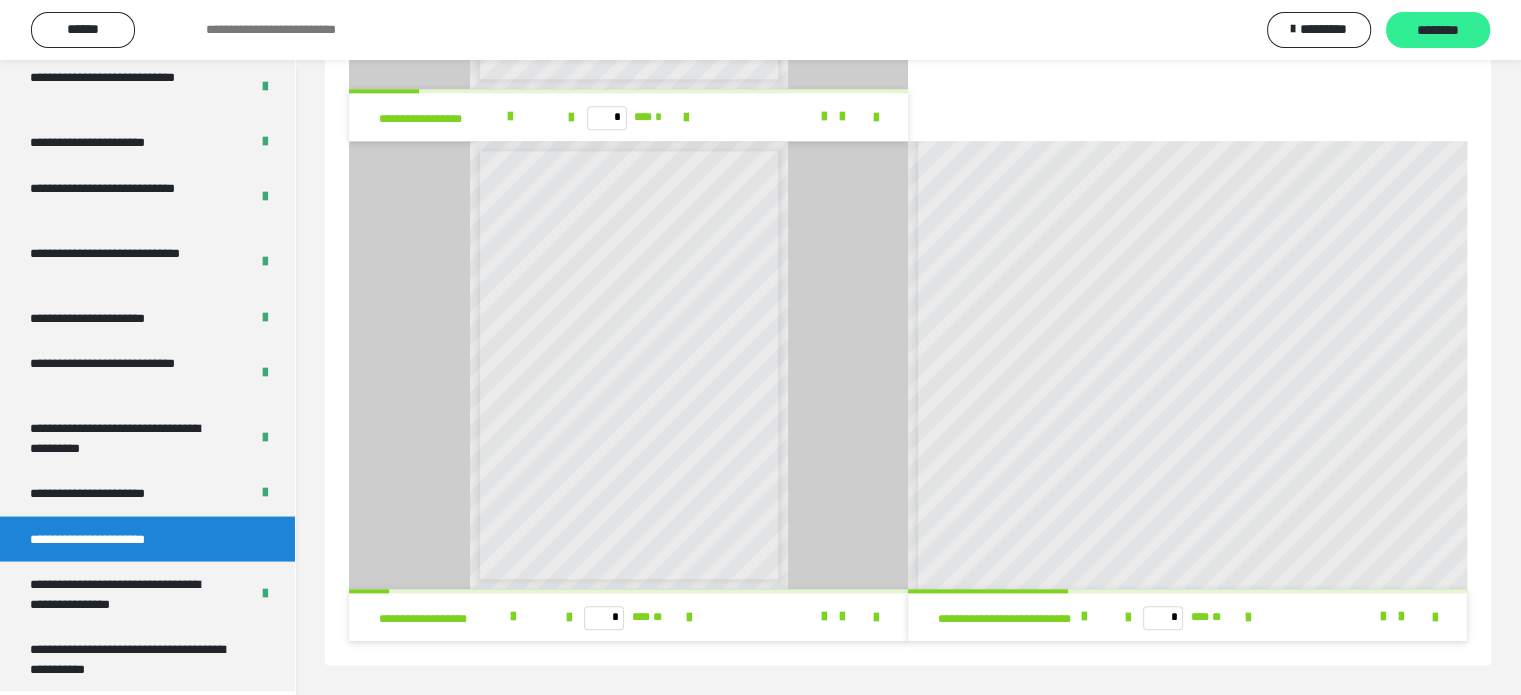 click on "********" at bounding box center [1438, 31] 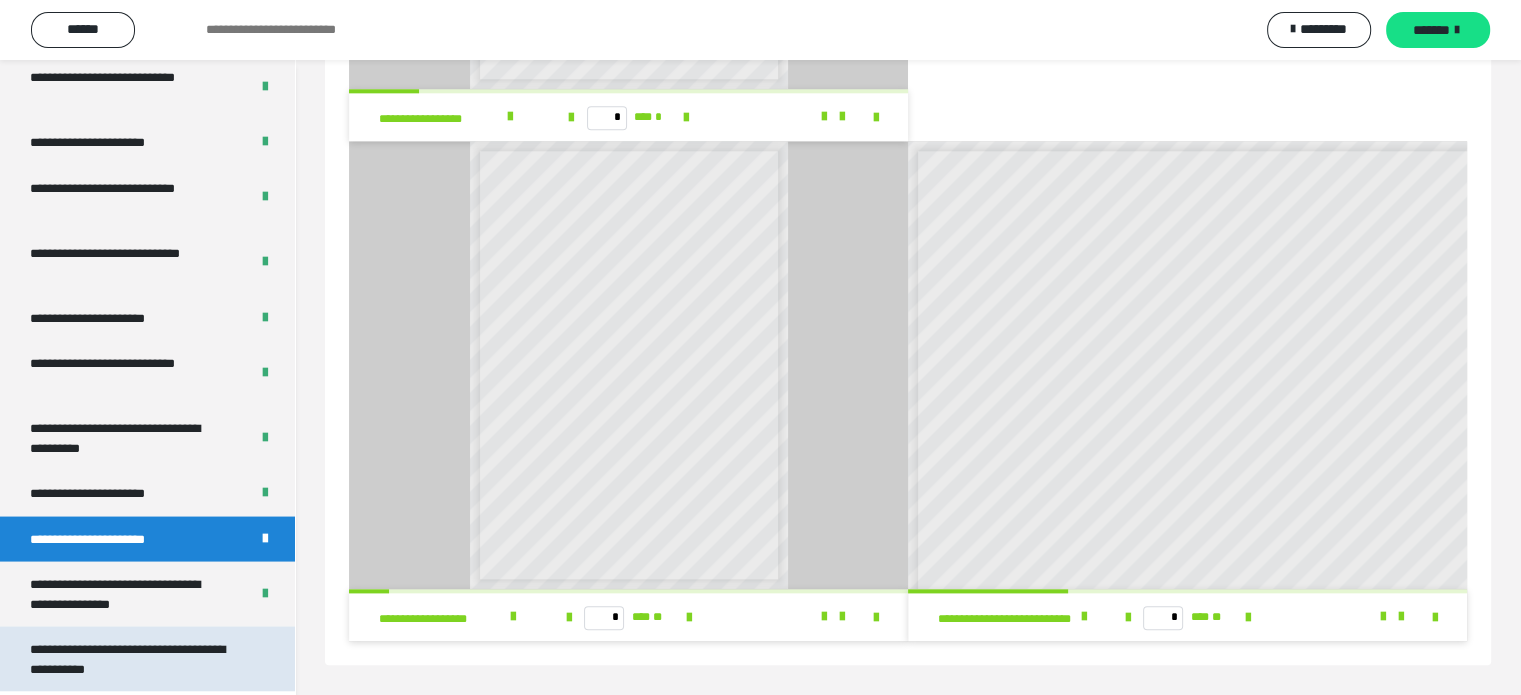 click on "**********" at bounding box center (132, 659) 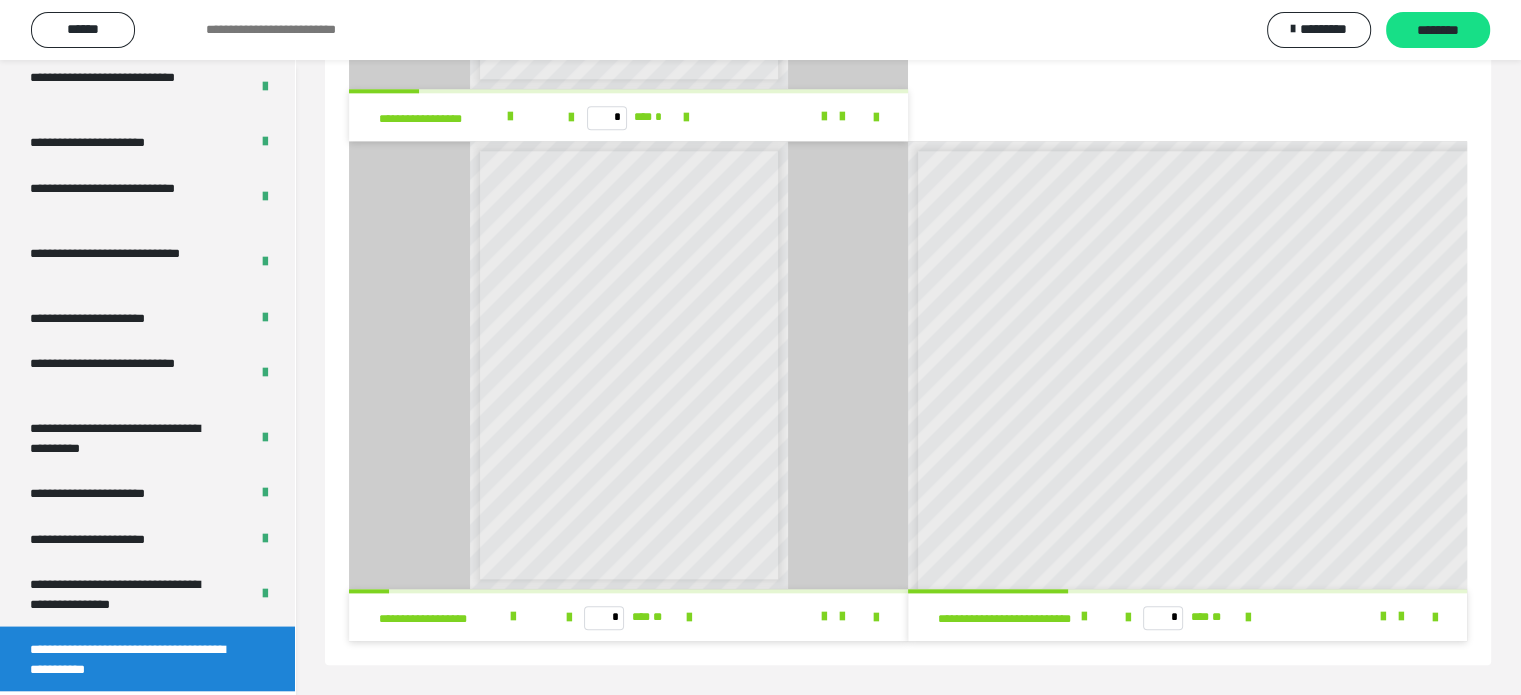scroll, scrollTop: 60, scrollLeft: 0, axis: vertical 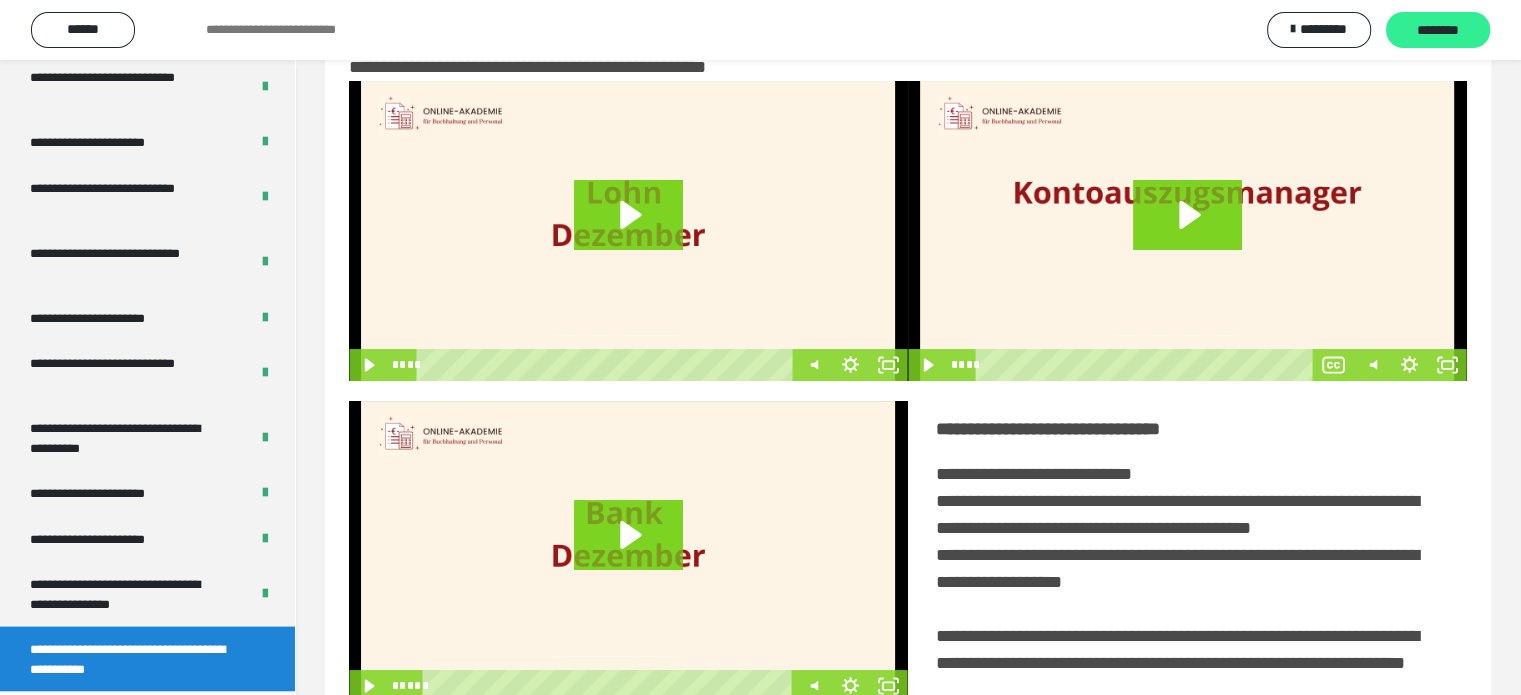 click on "********" at bounding box center [1438, 31] 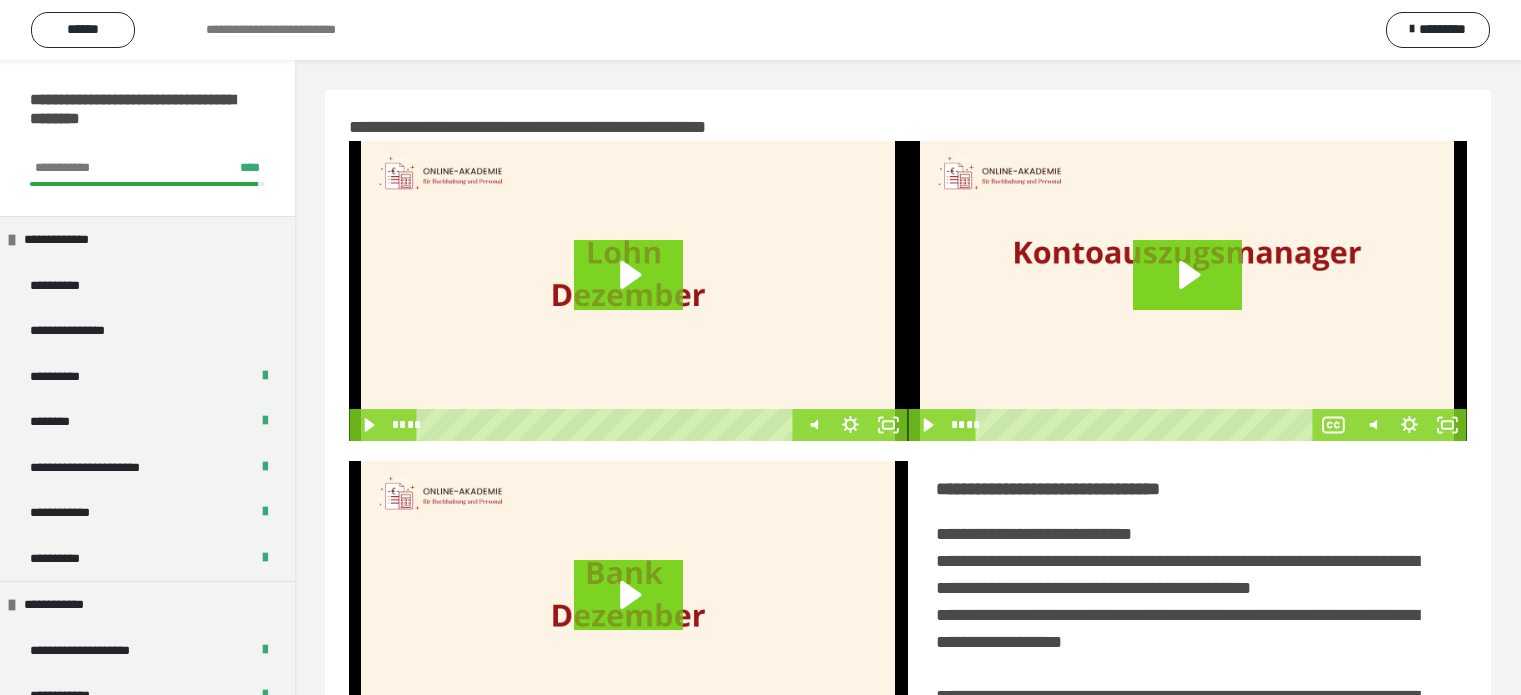 scroll, scrollTop: 60, scrollLeft: 0, axis: vertical 